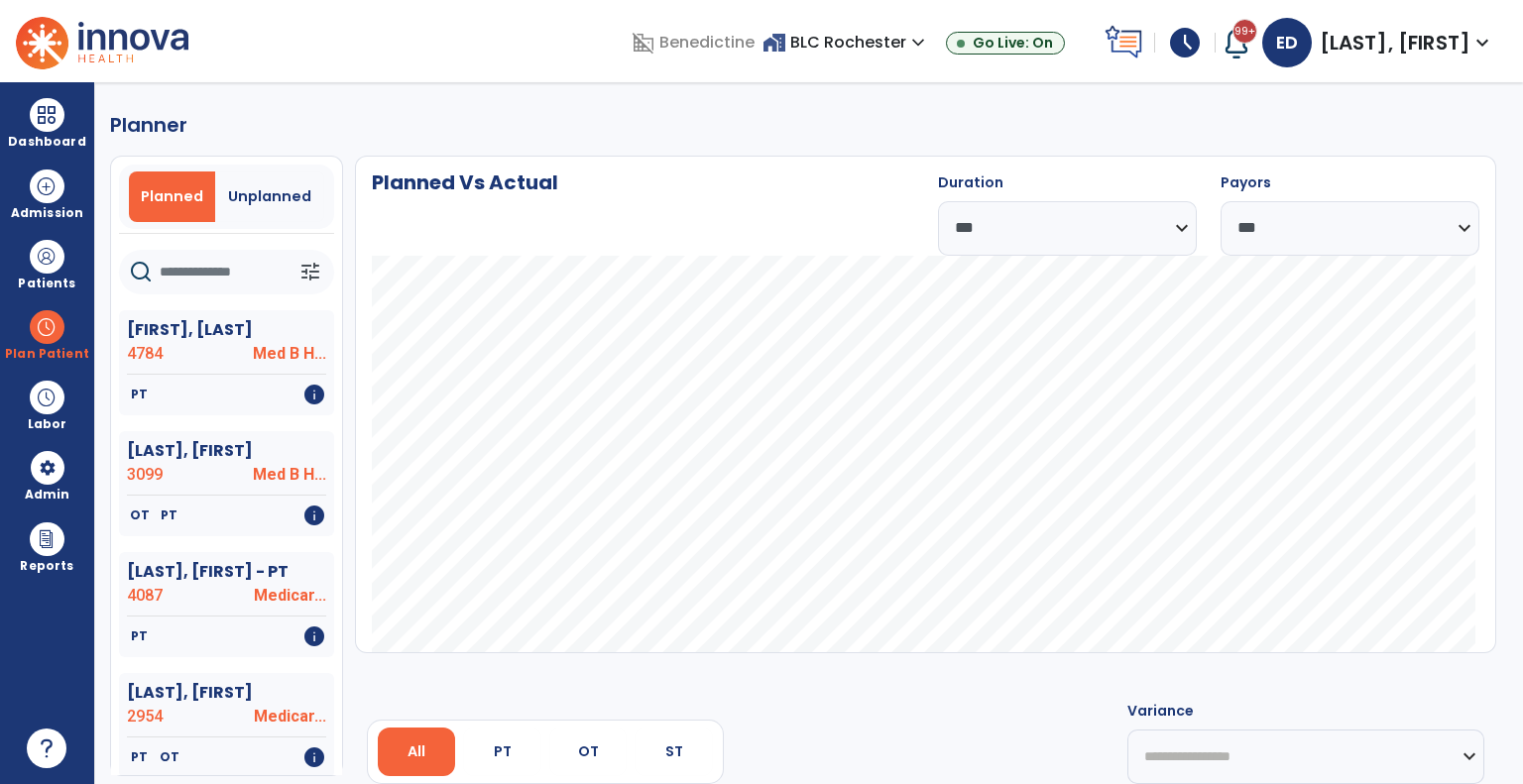 select on "***" 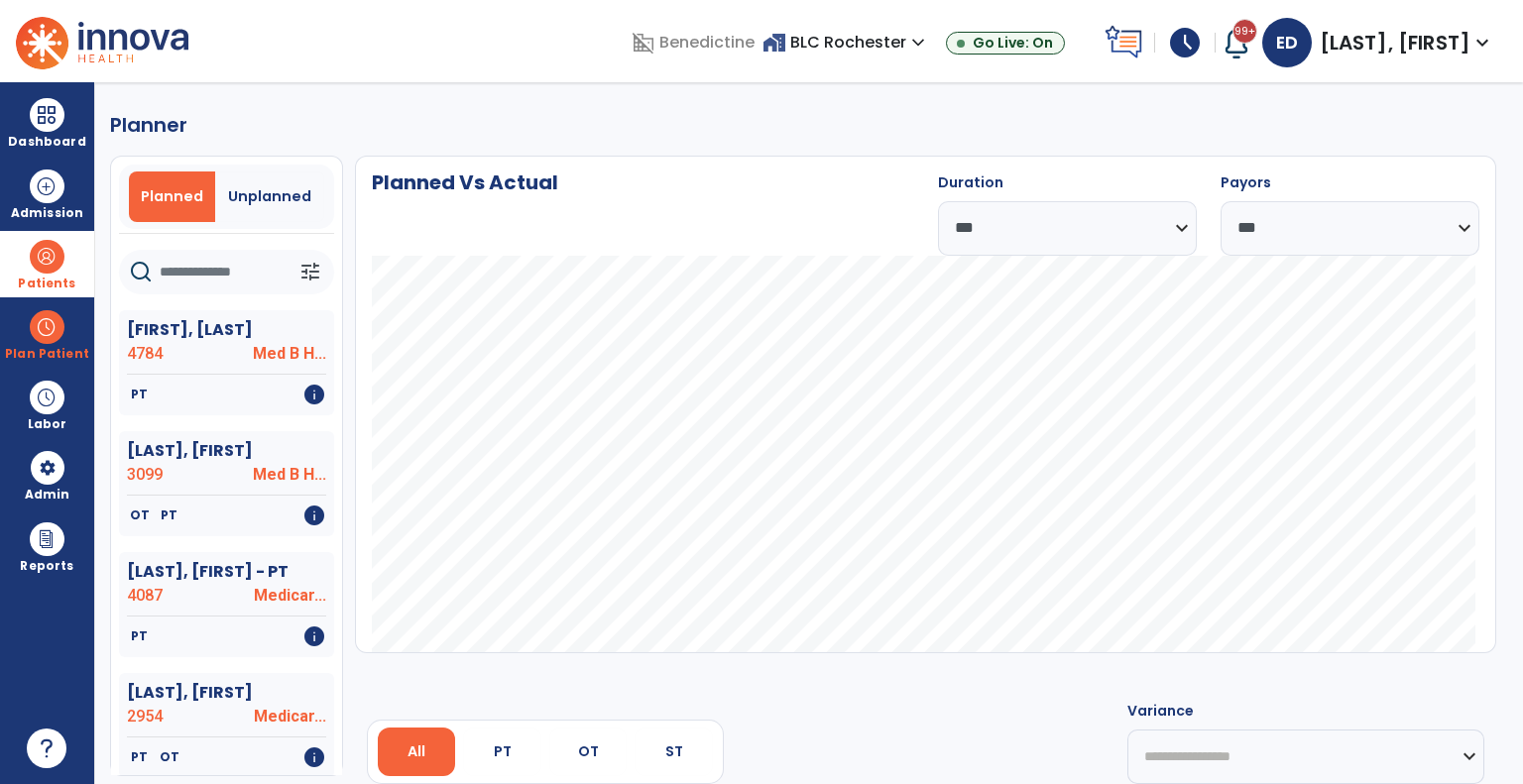 scroll, scrollTop: 0, scrollLeft: 0, axis: both 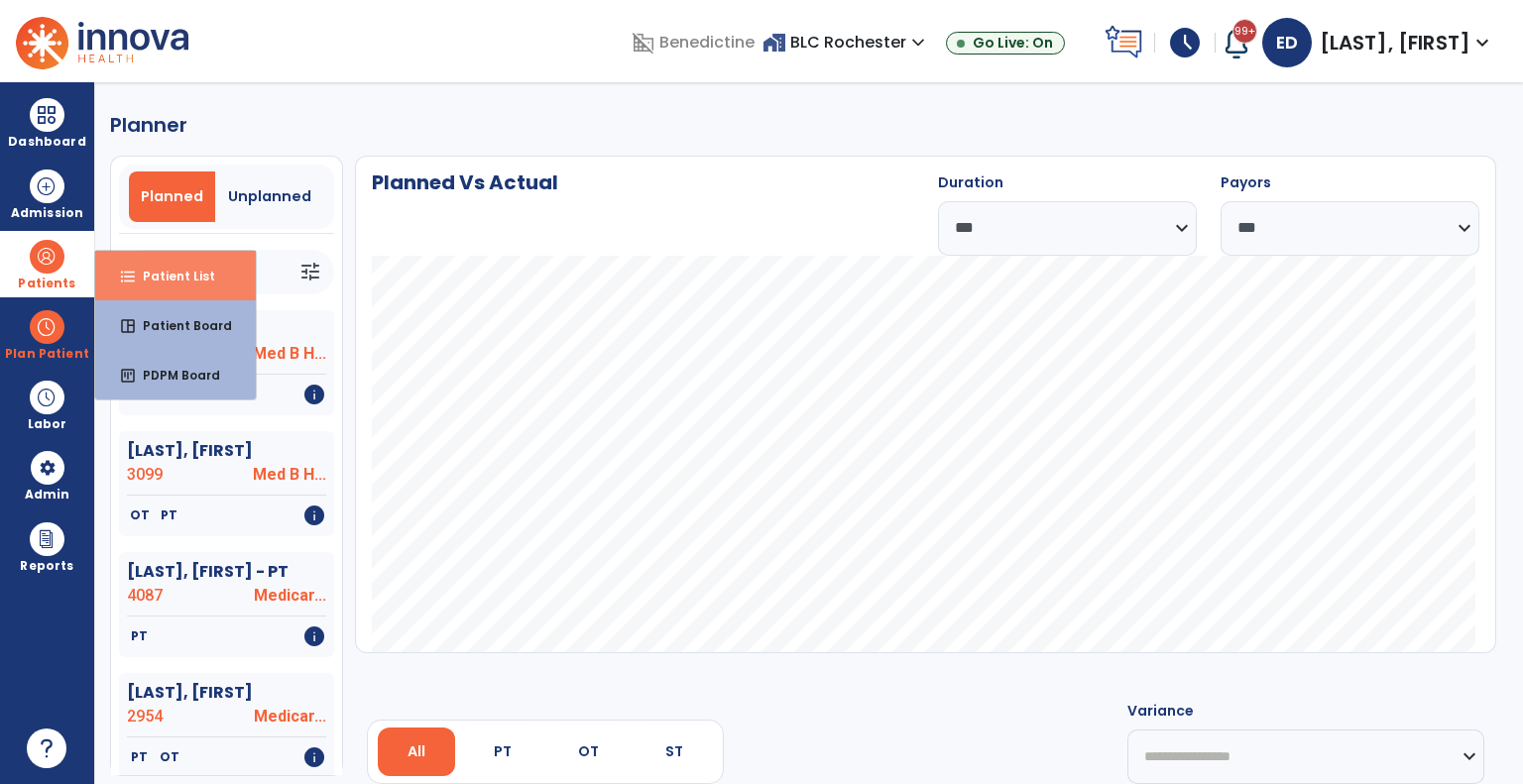 click on "format_list_bulleted  Patient List" at bounding box center (176, 276) 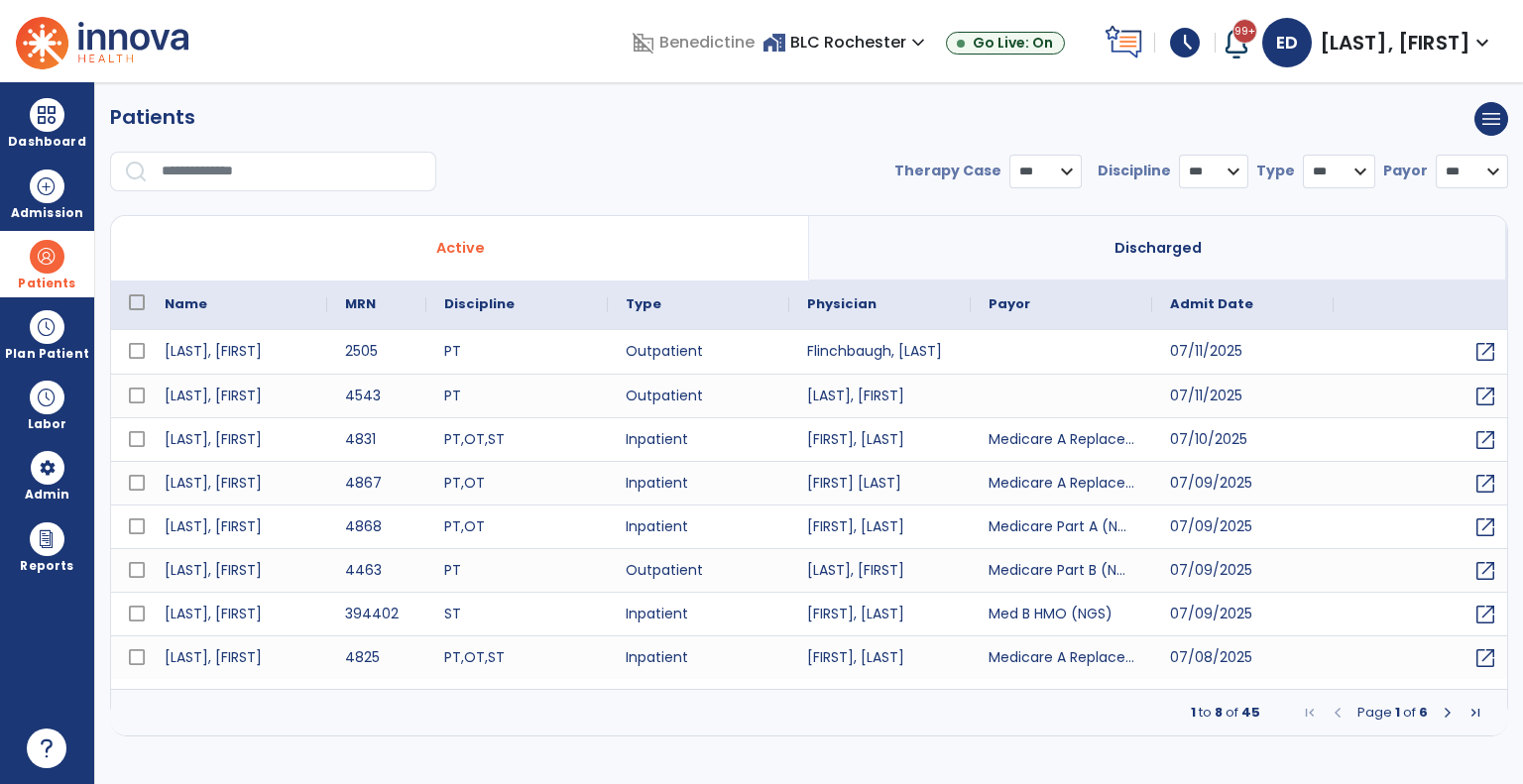 select on "***" 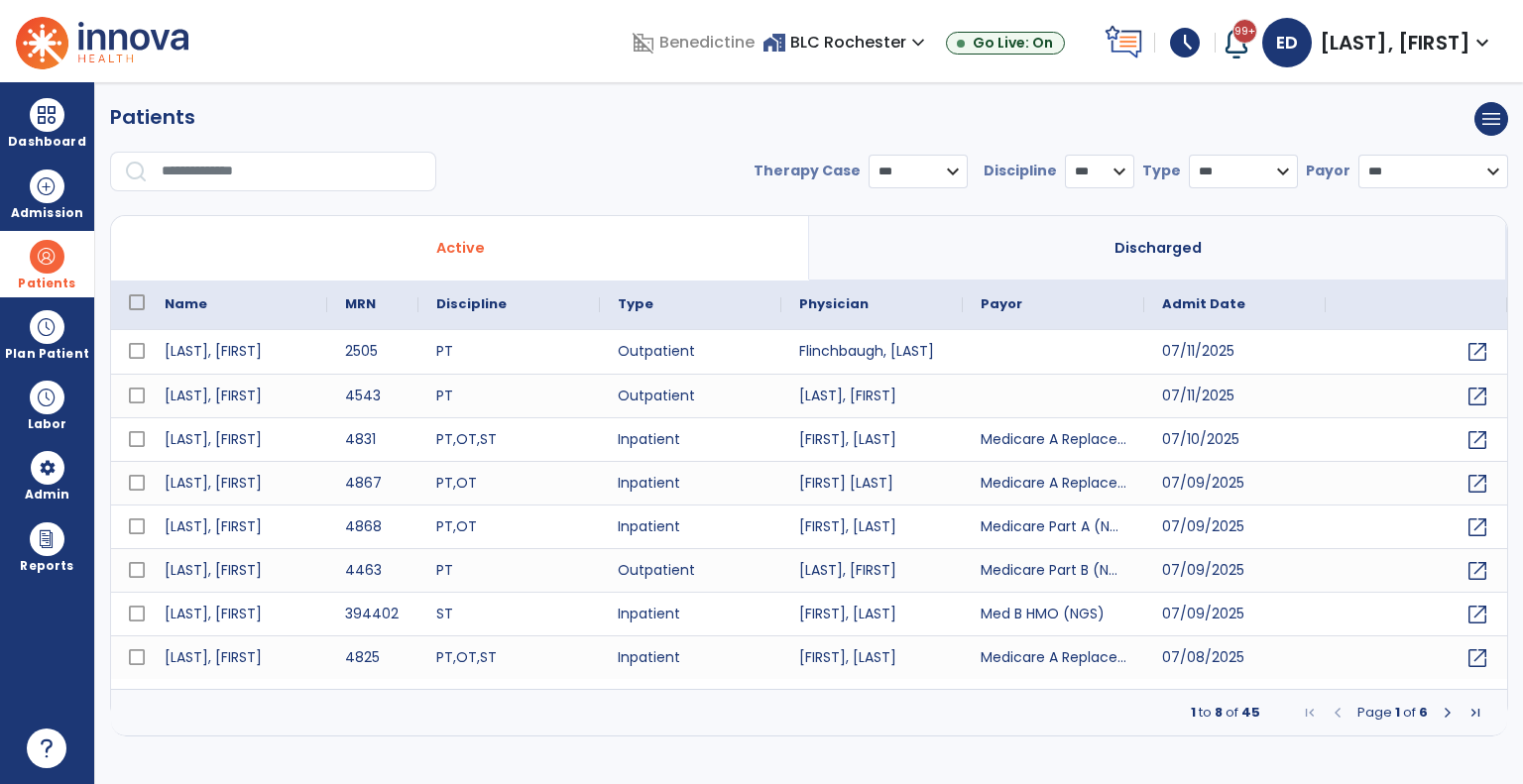 click at bounding box center (292, 171) 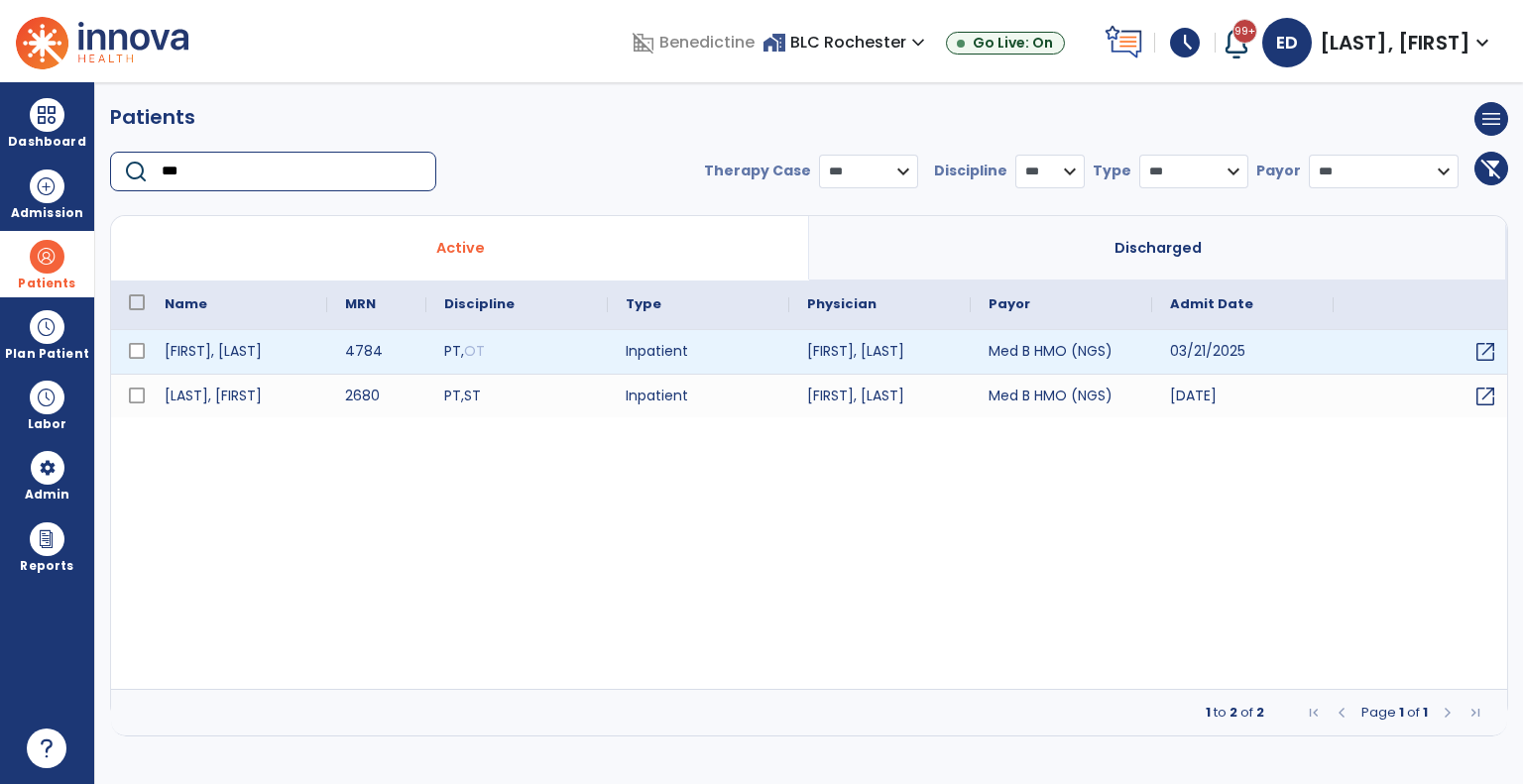 type on "***" 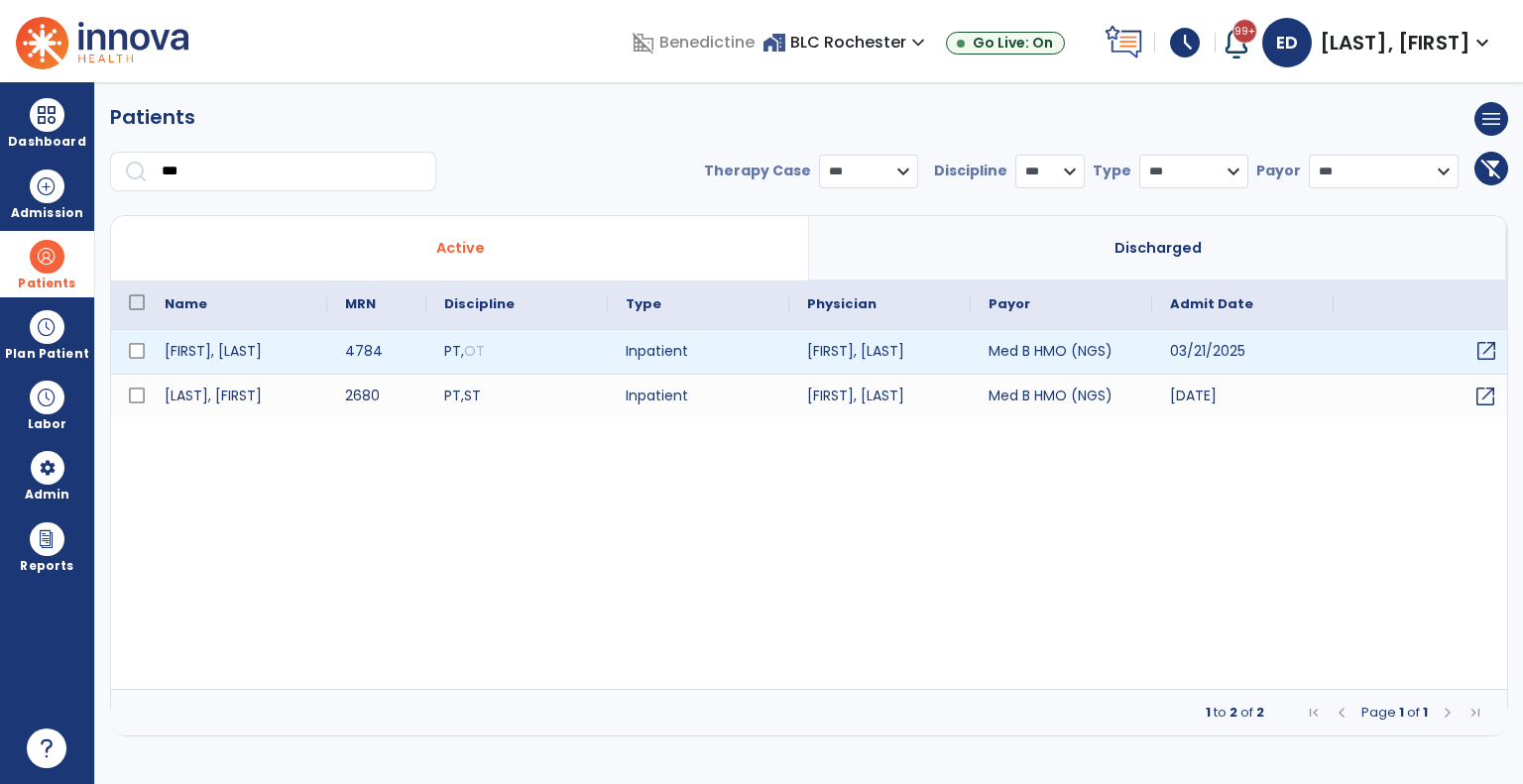 click on "open_in_new" at bounding box center [1486, 351] 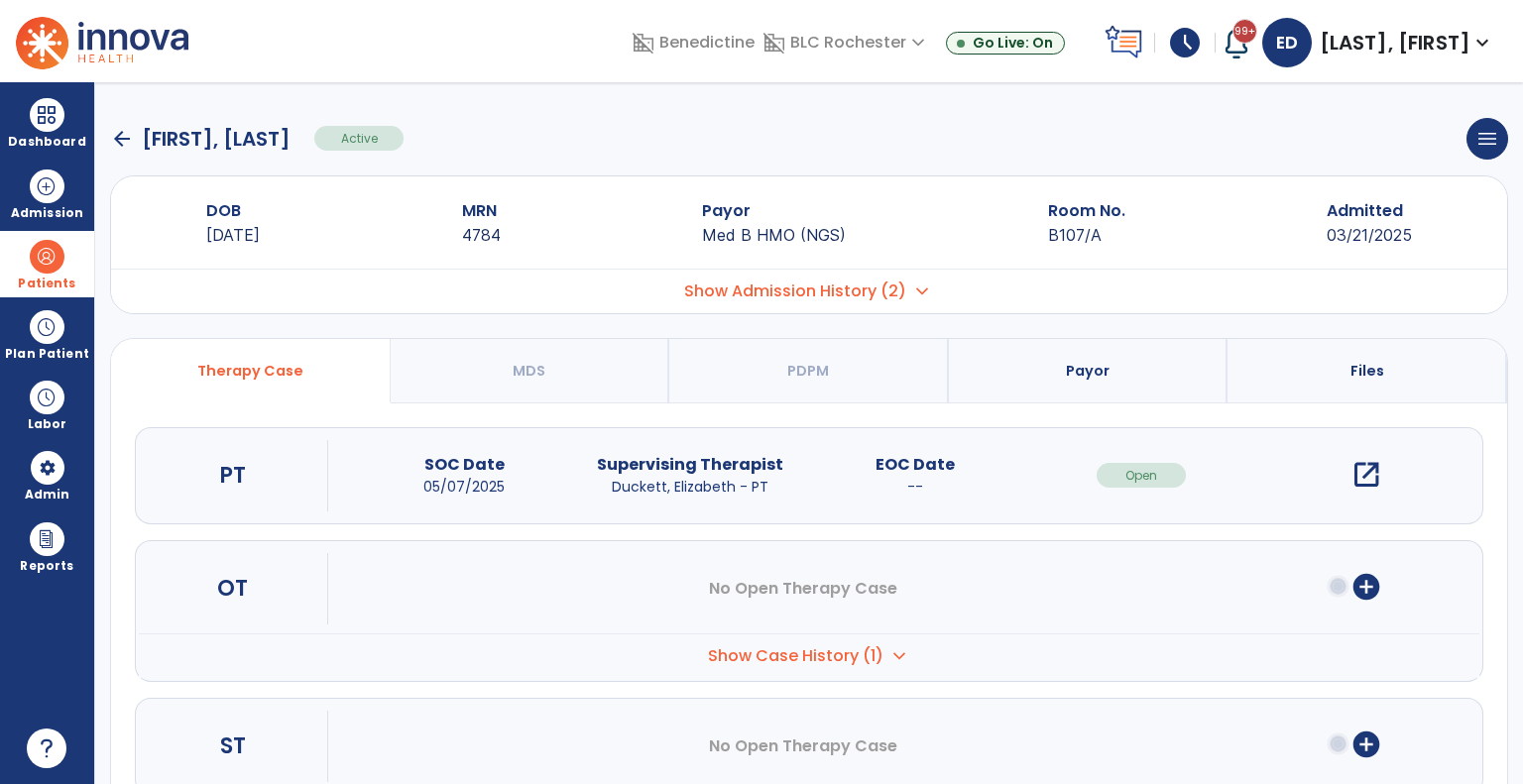 click on "open_in_new" at bounding box center [1366, 475] 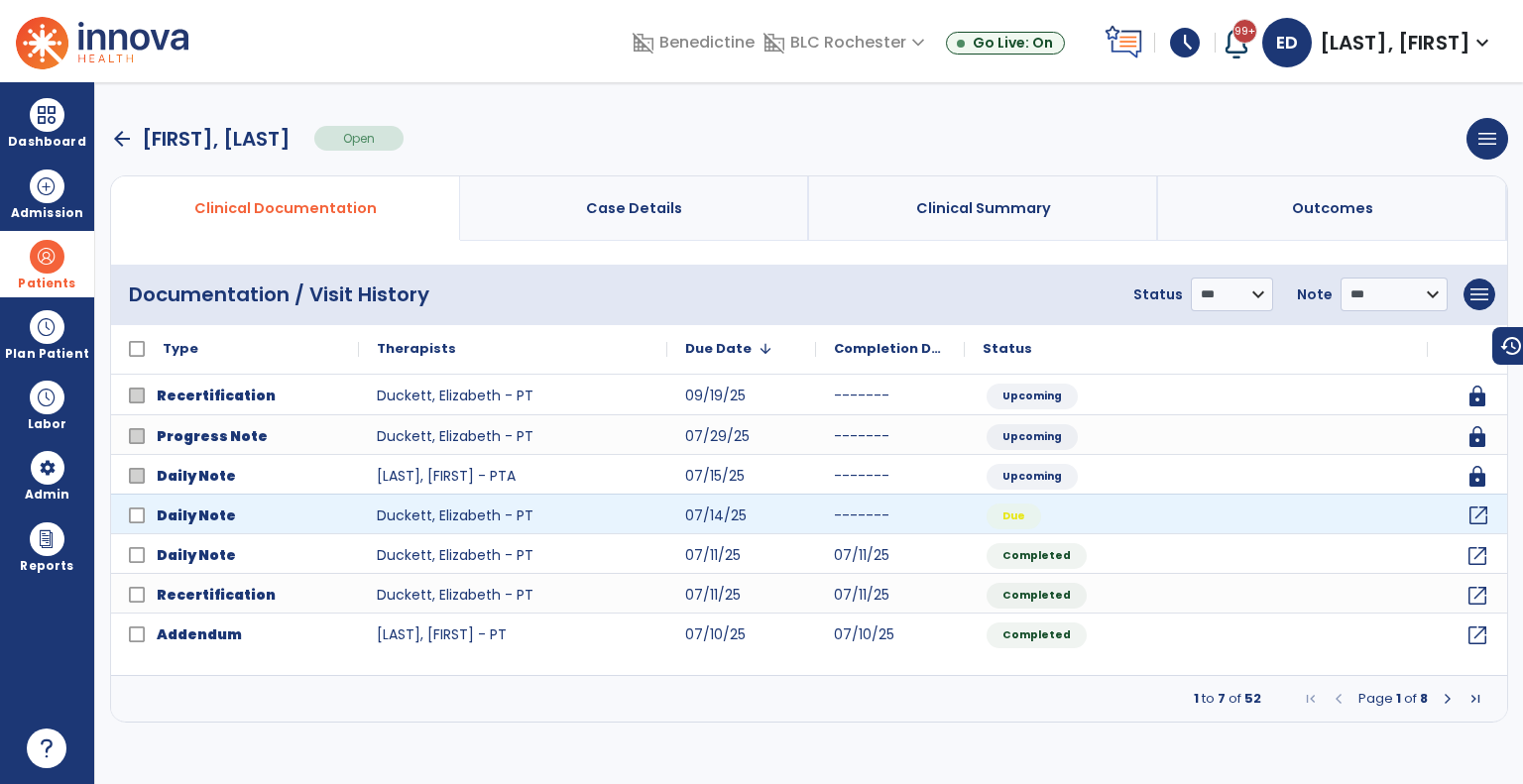 click on "open_in_new" 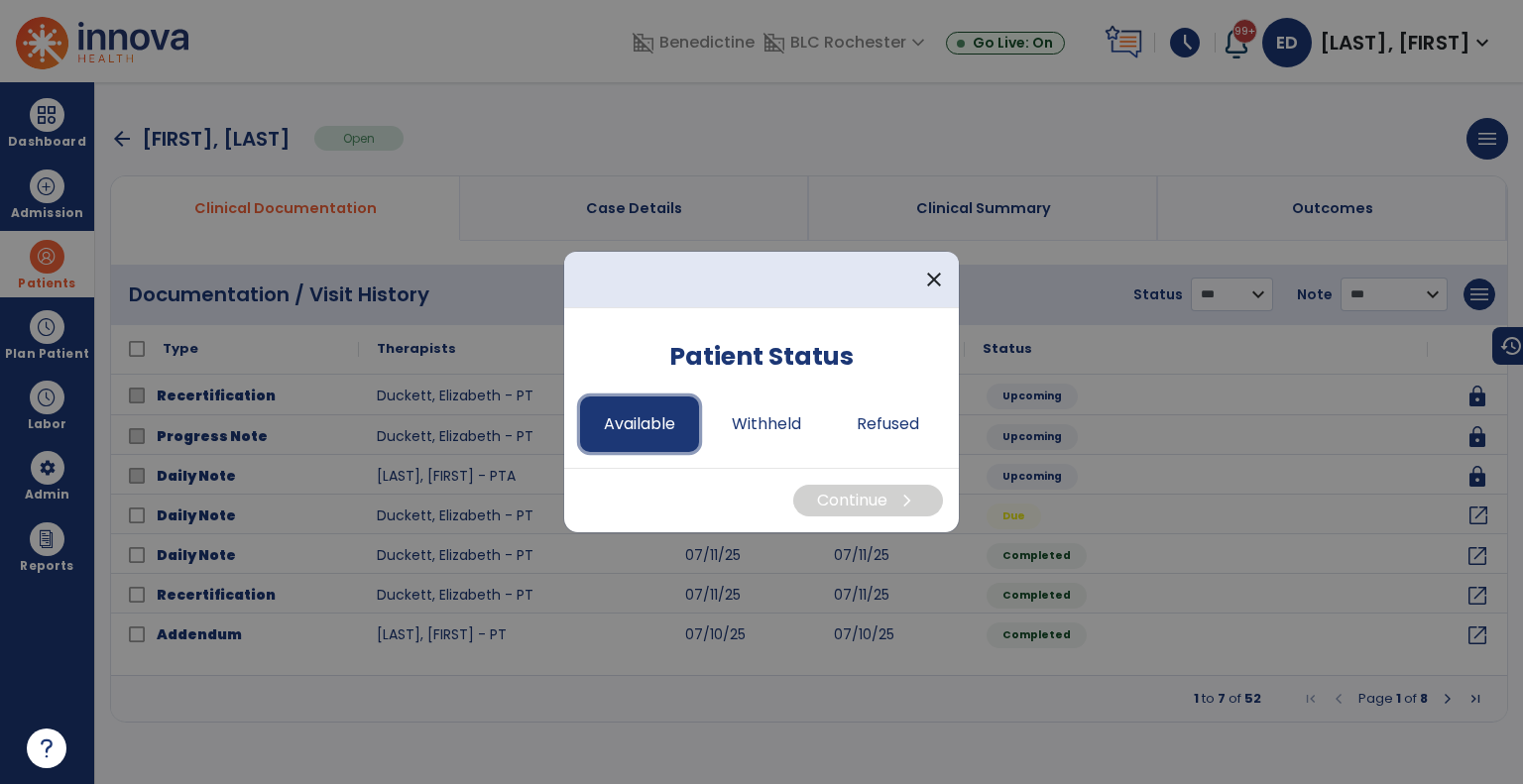 click on "Available" at bounding box center (640, 424) 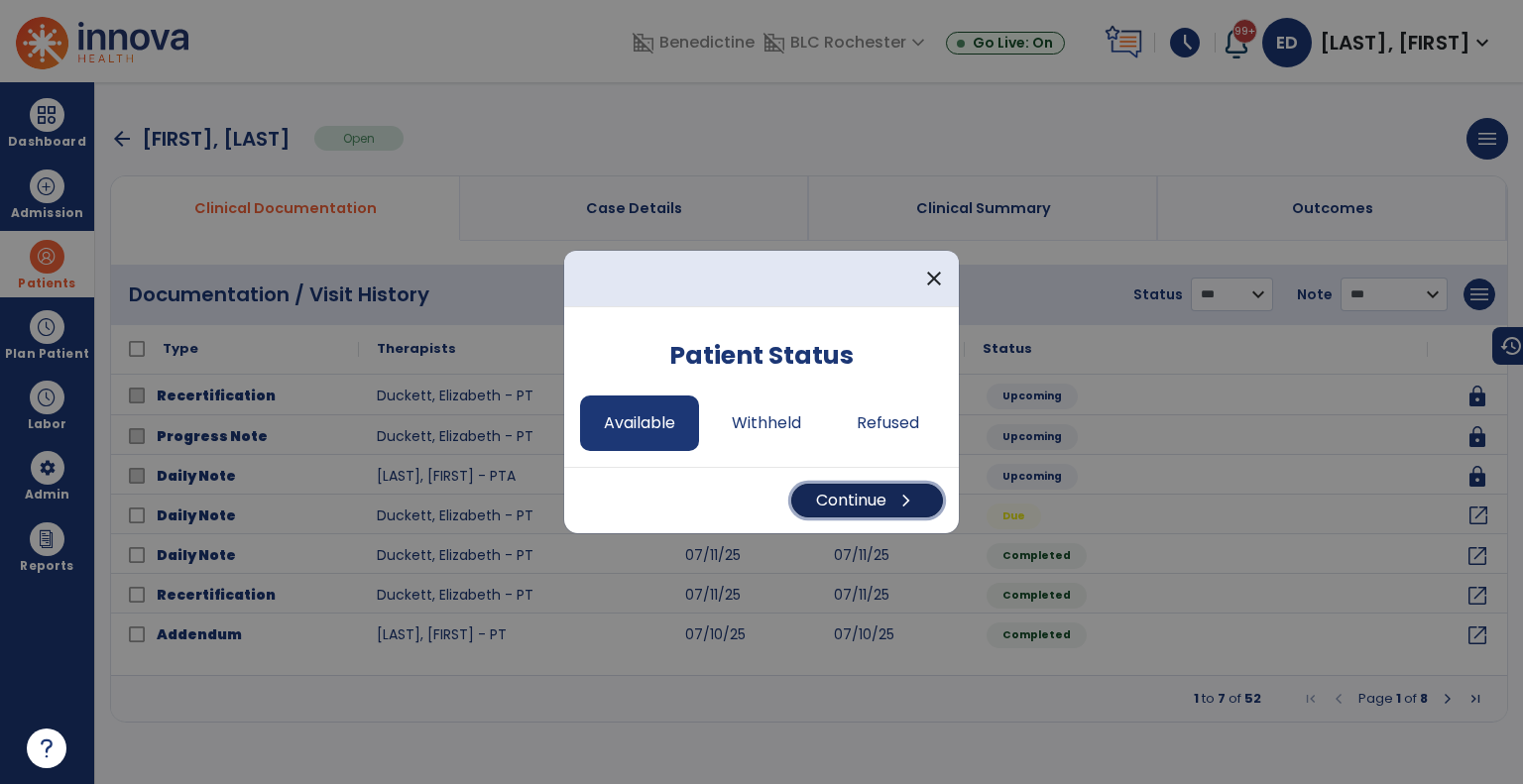 click on "Continue   chevron_right" at bounding box center (867, 501) 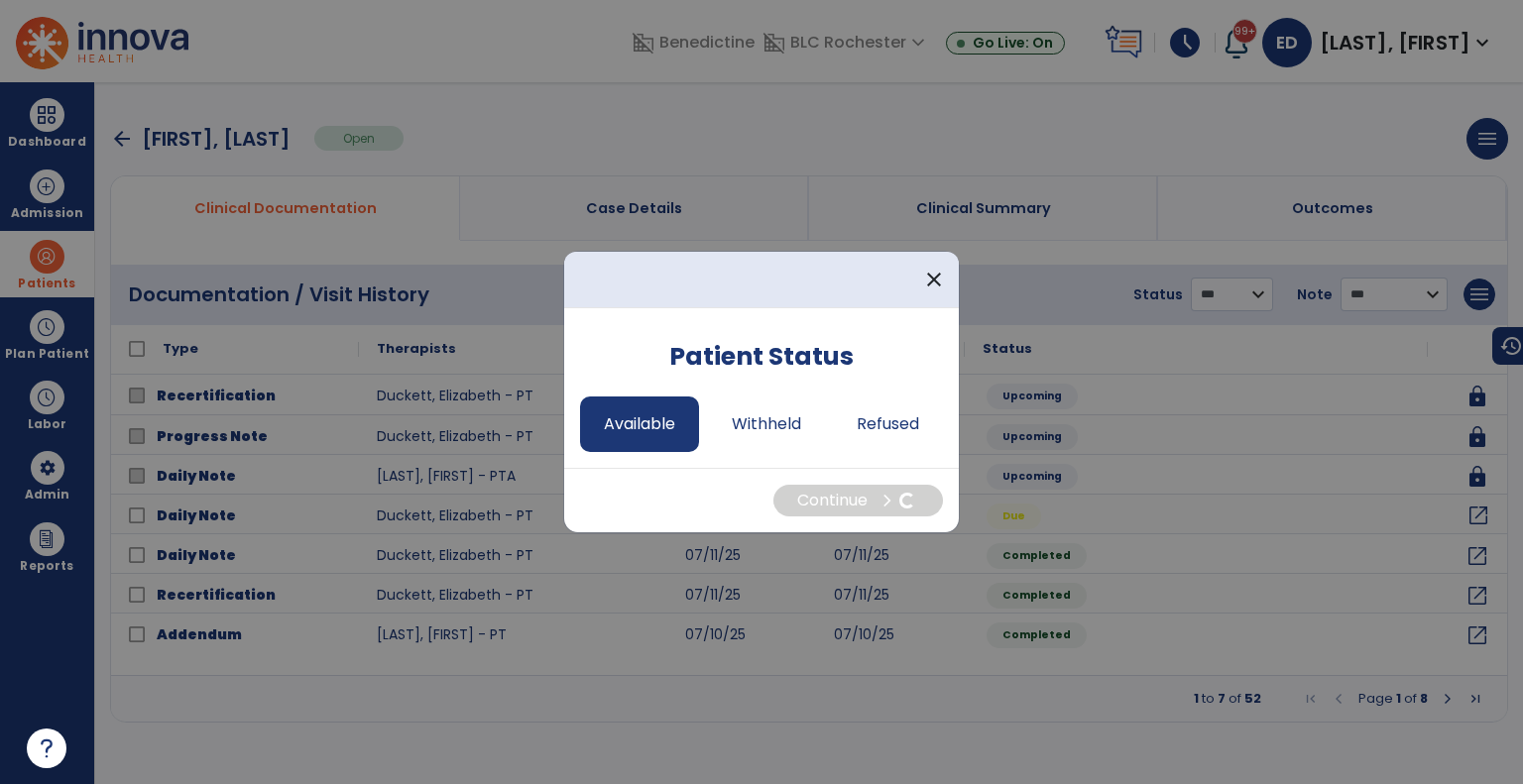 select on "*" 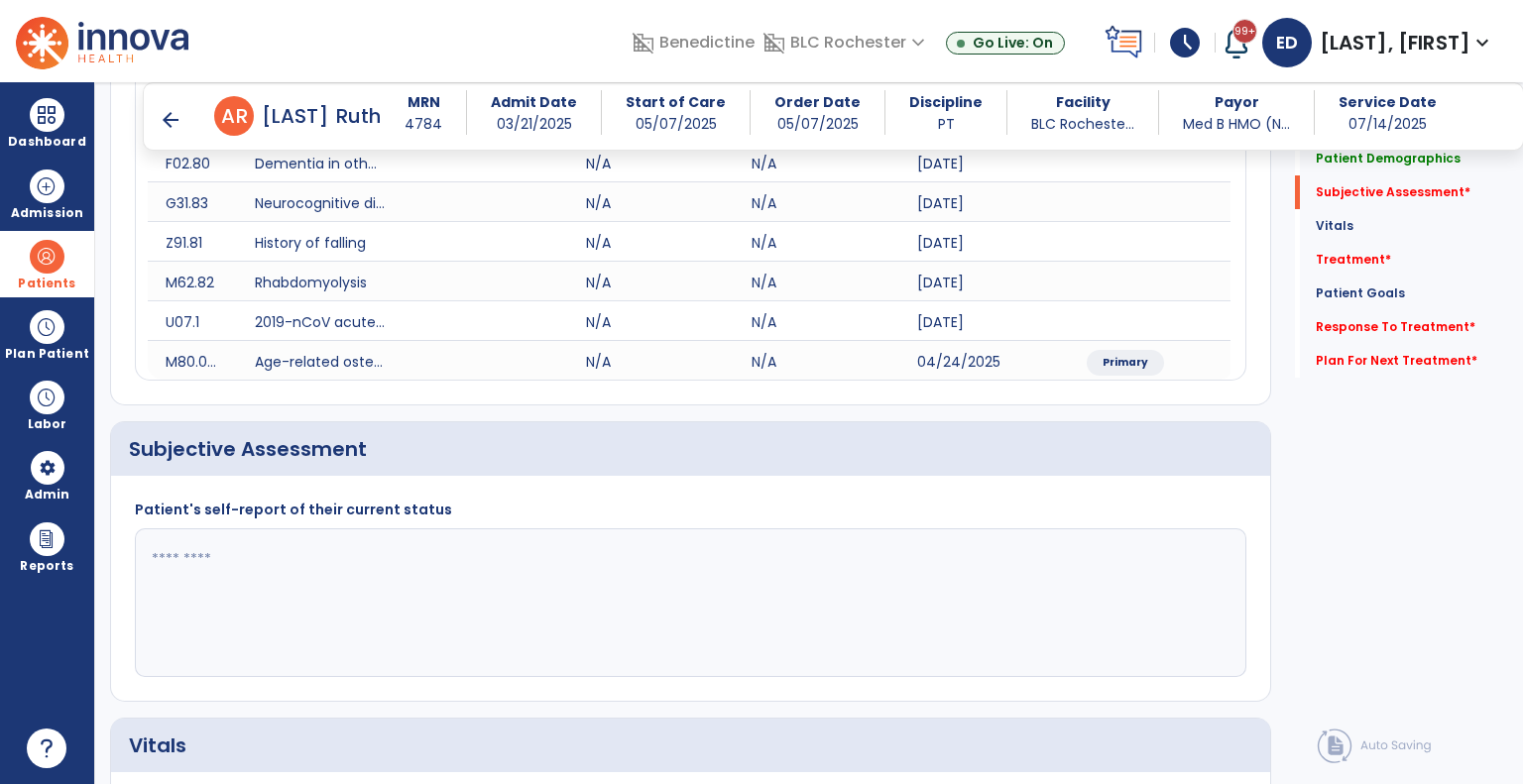 scroll, scrollTop: 411, scrollLeft: 0, axis: vertical 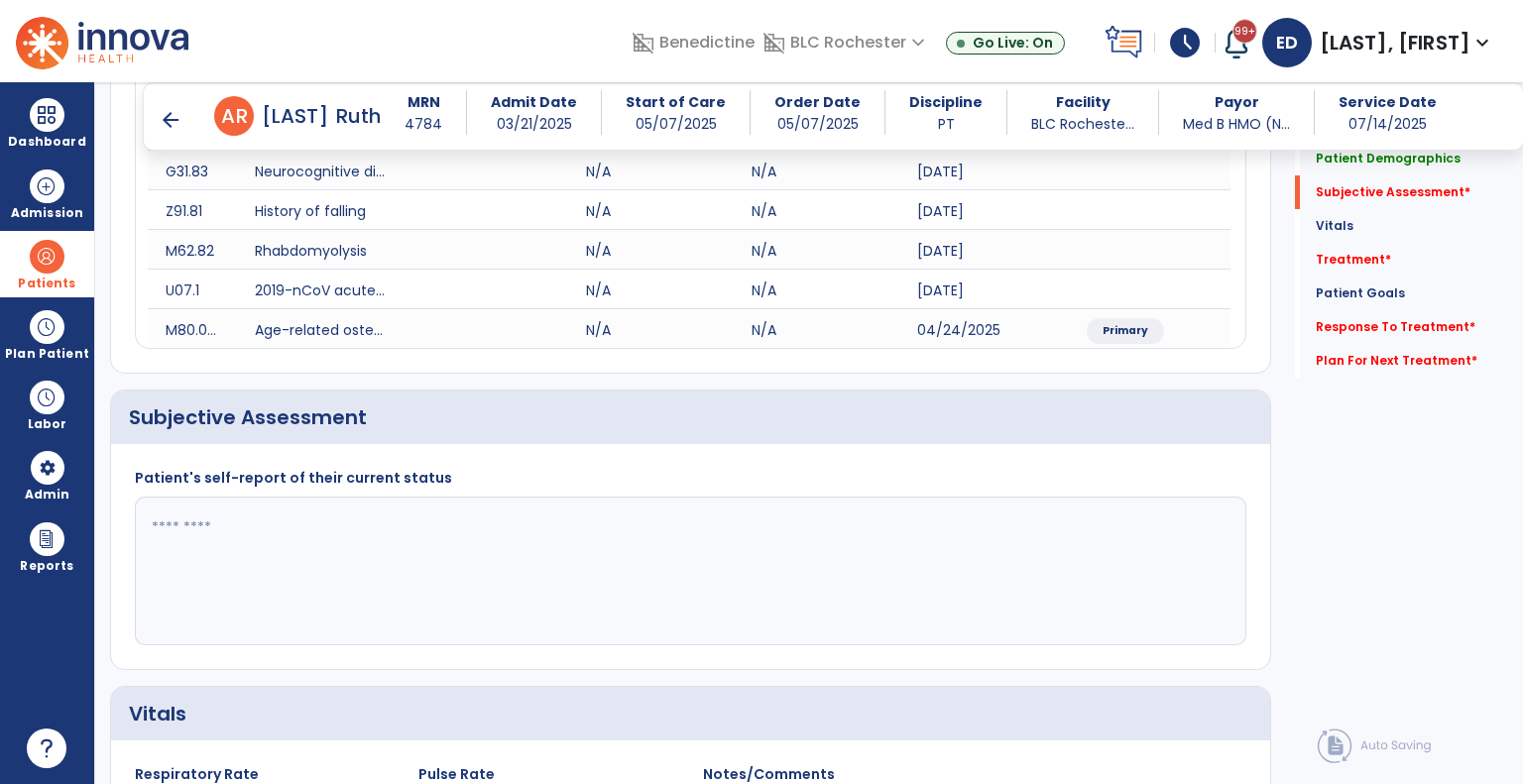 click 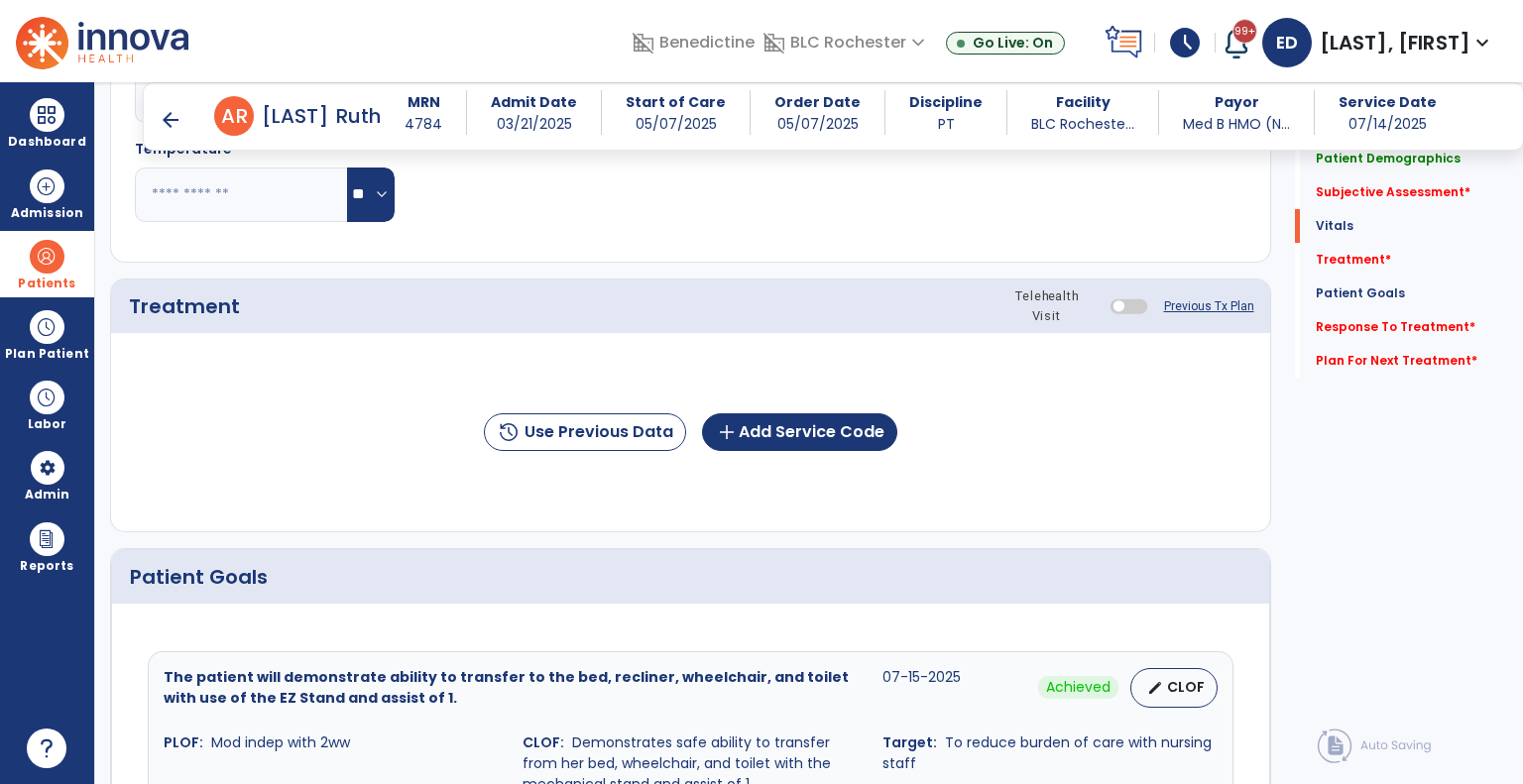 scroll, scrollTop: 1241, scrollLeft: 0, axis: vertical 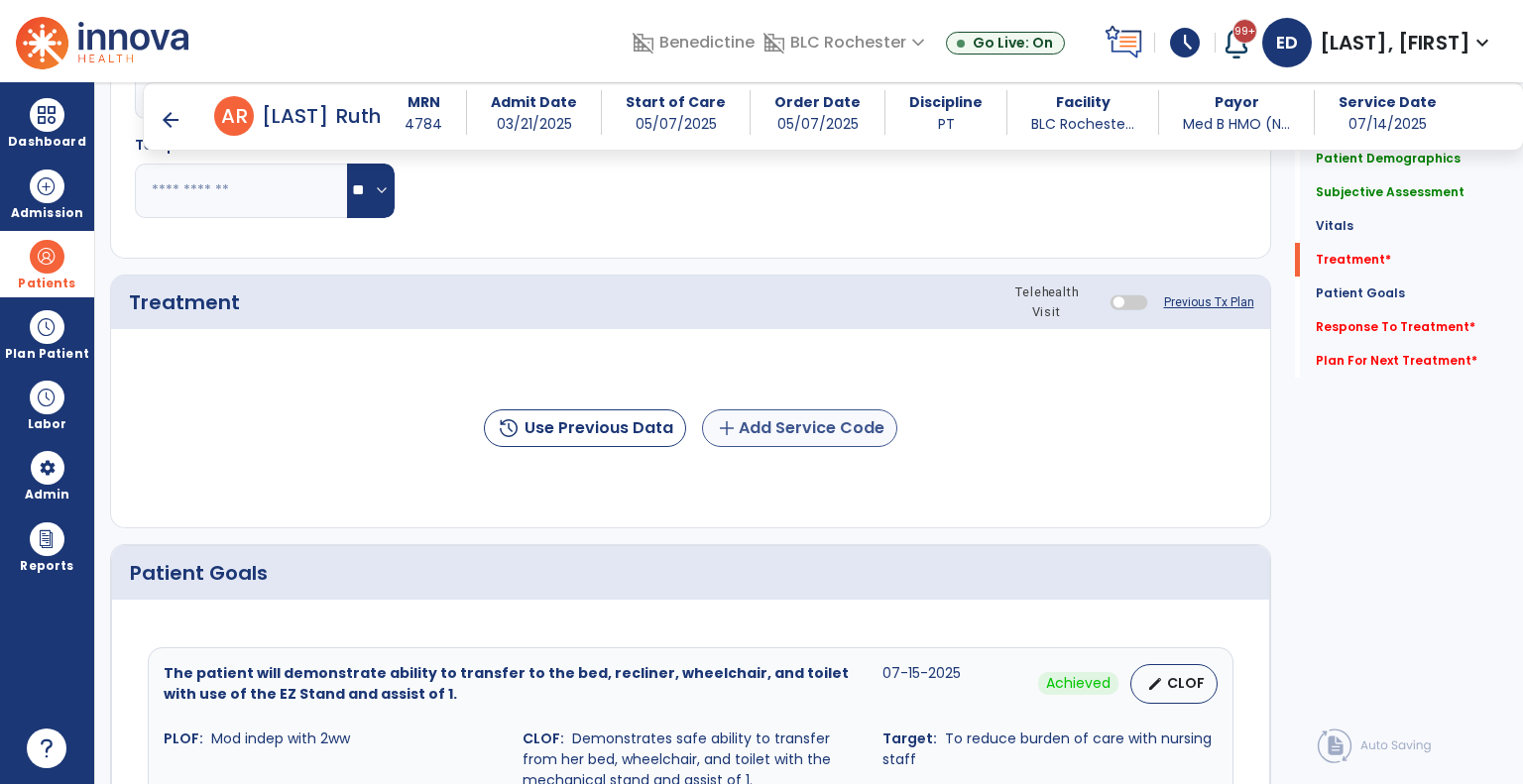 type on "**********" 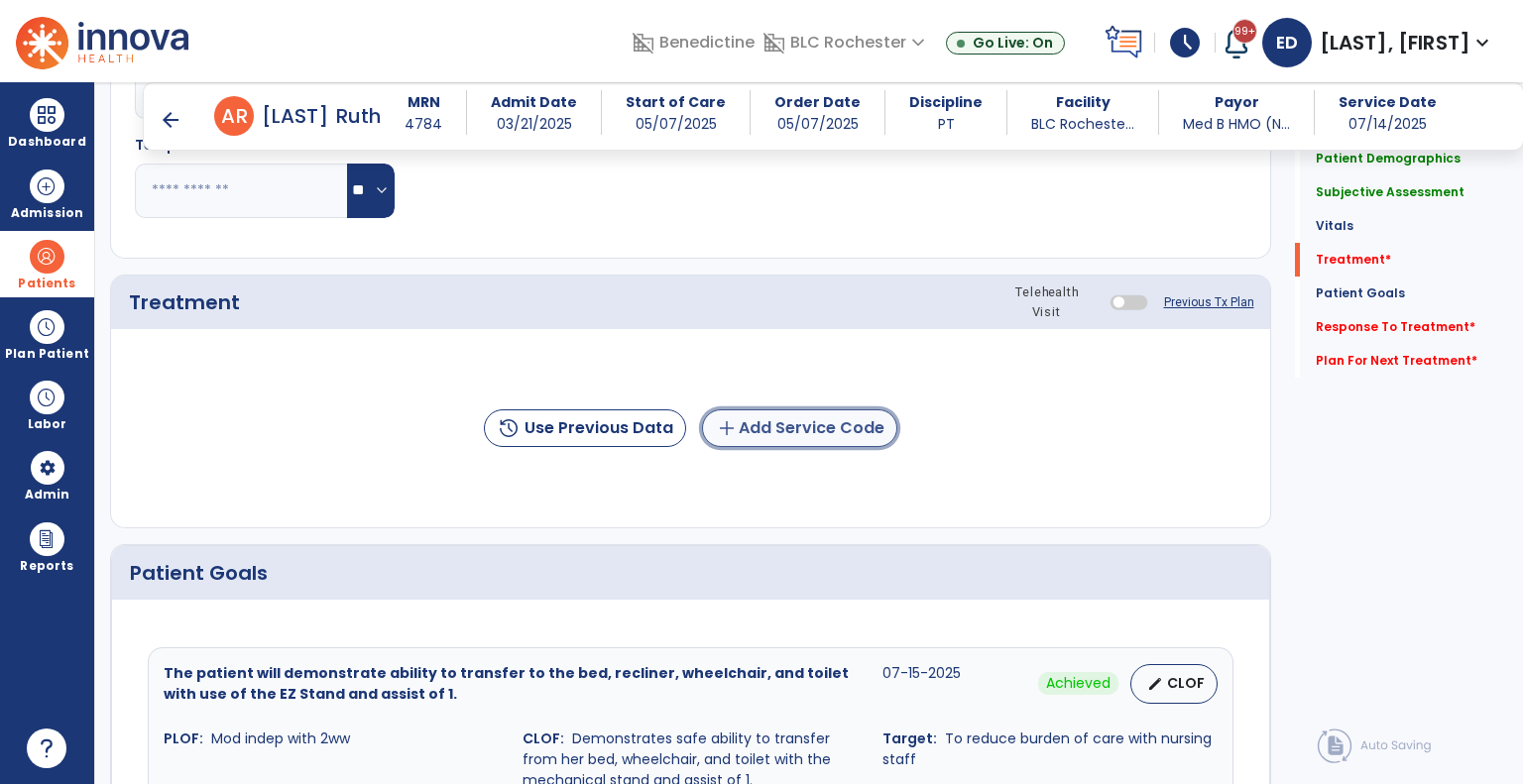 click on "add  Add Service Code" 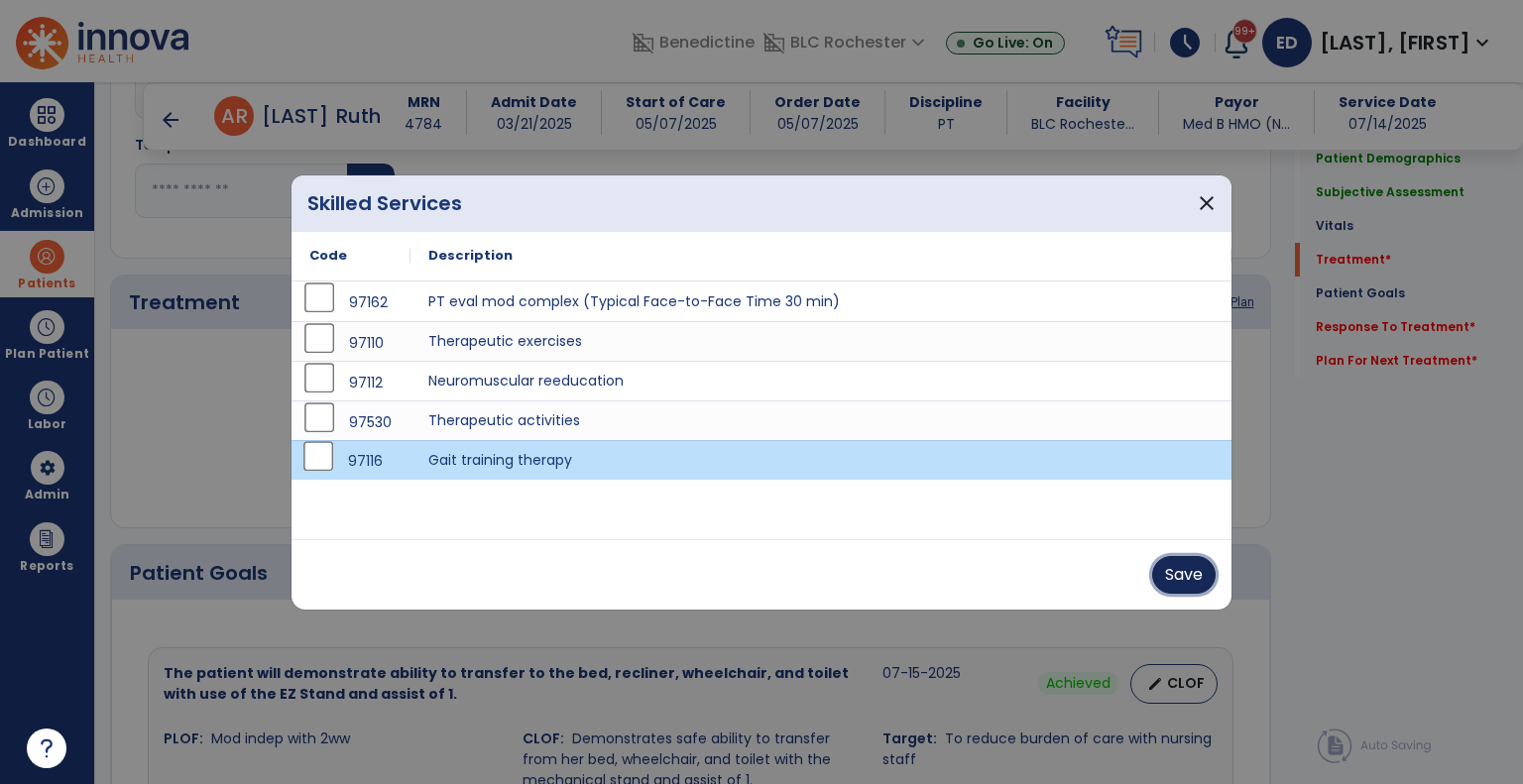 click on "Save" at bounding box center [1184, 575] 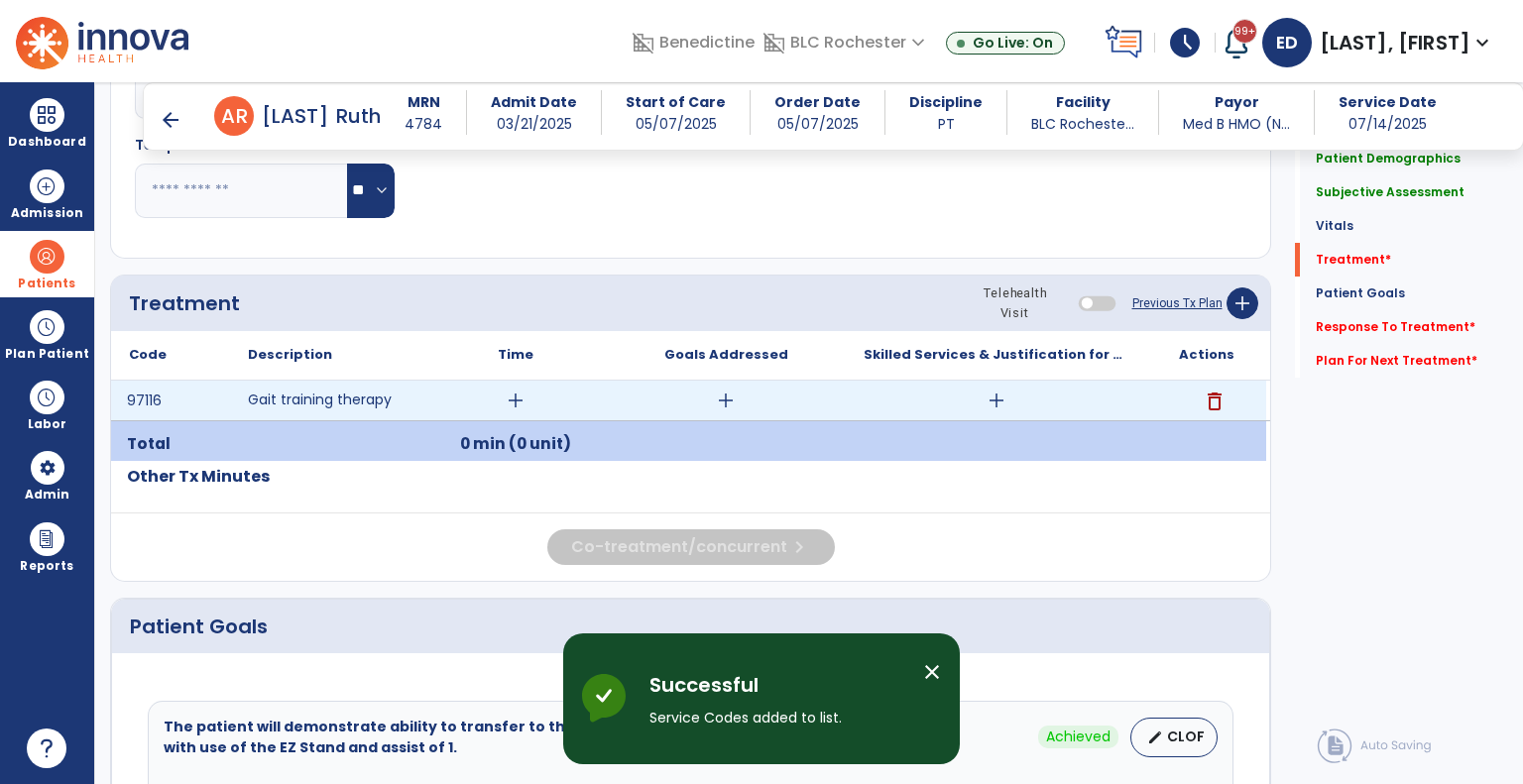 click on "add" at bounding box center (996, 400) 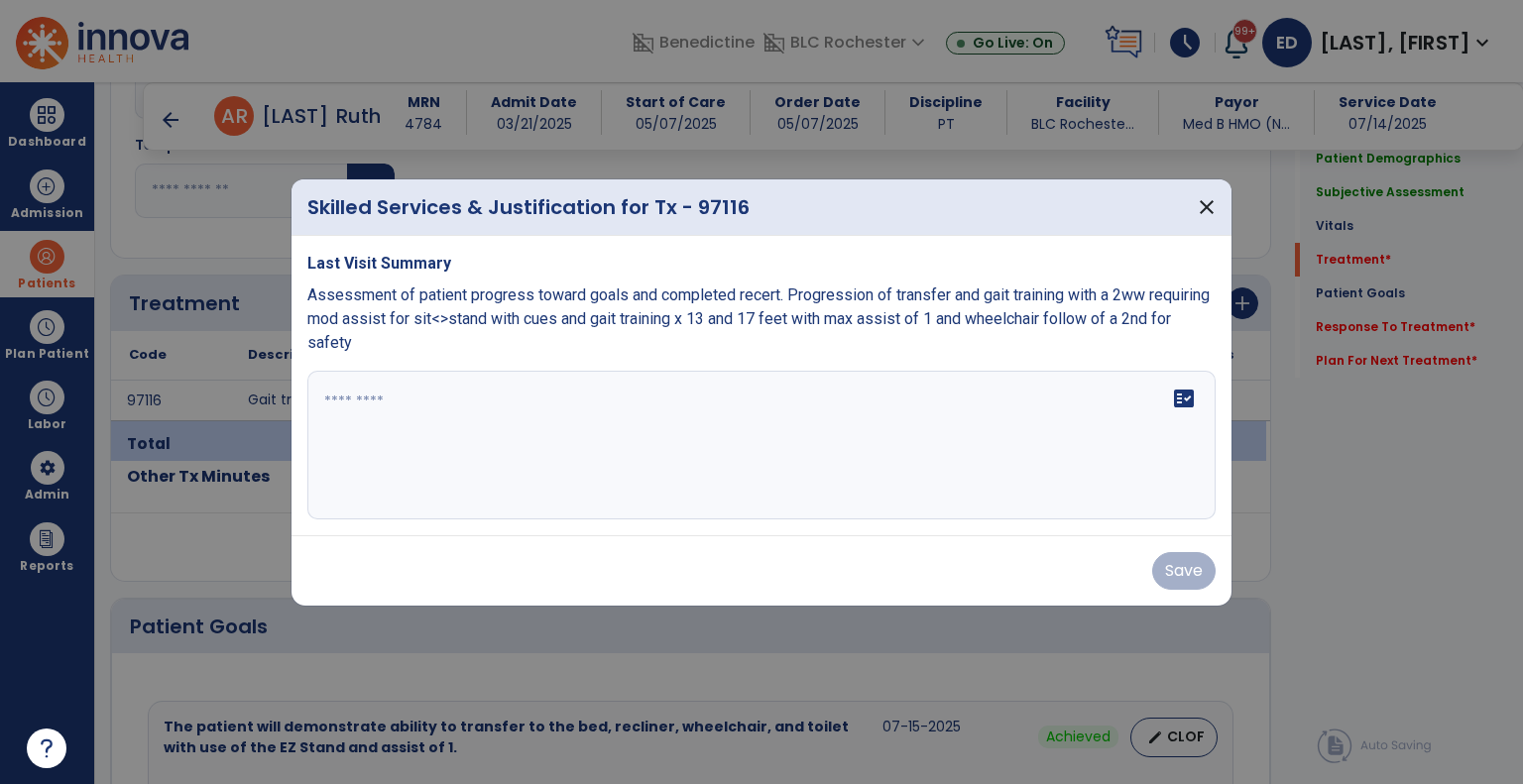 click on "fact_check" at bounding box center (762, 445) 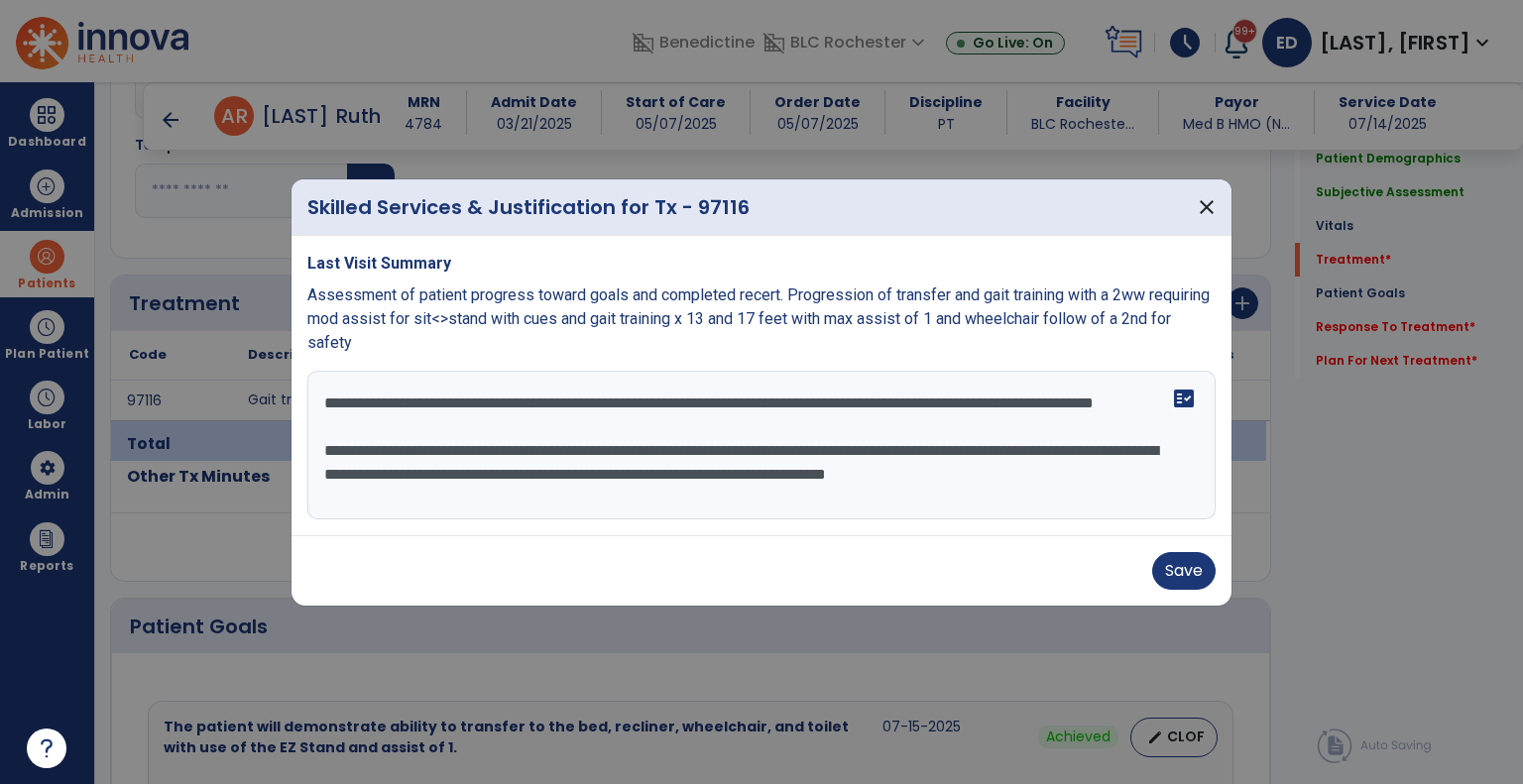scroll, scrollTop: 15, scrollLeft: 0, axis: vertical 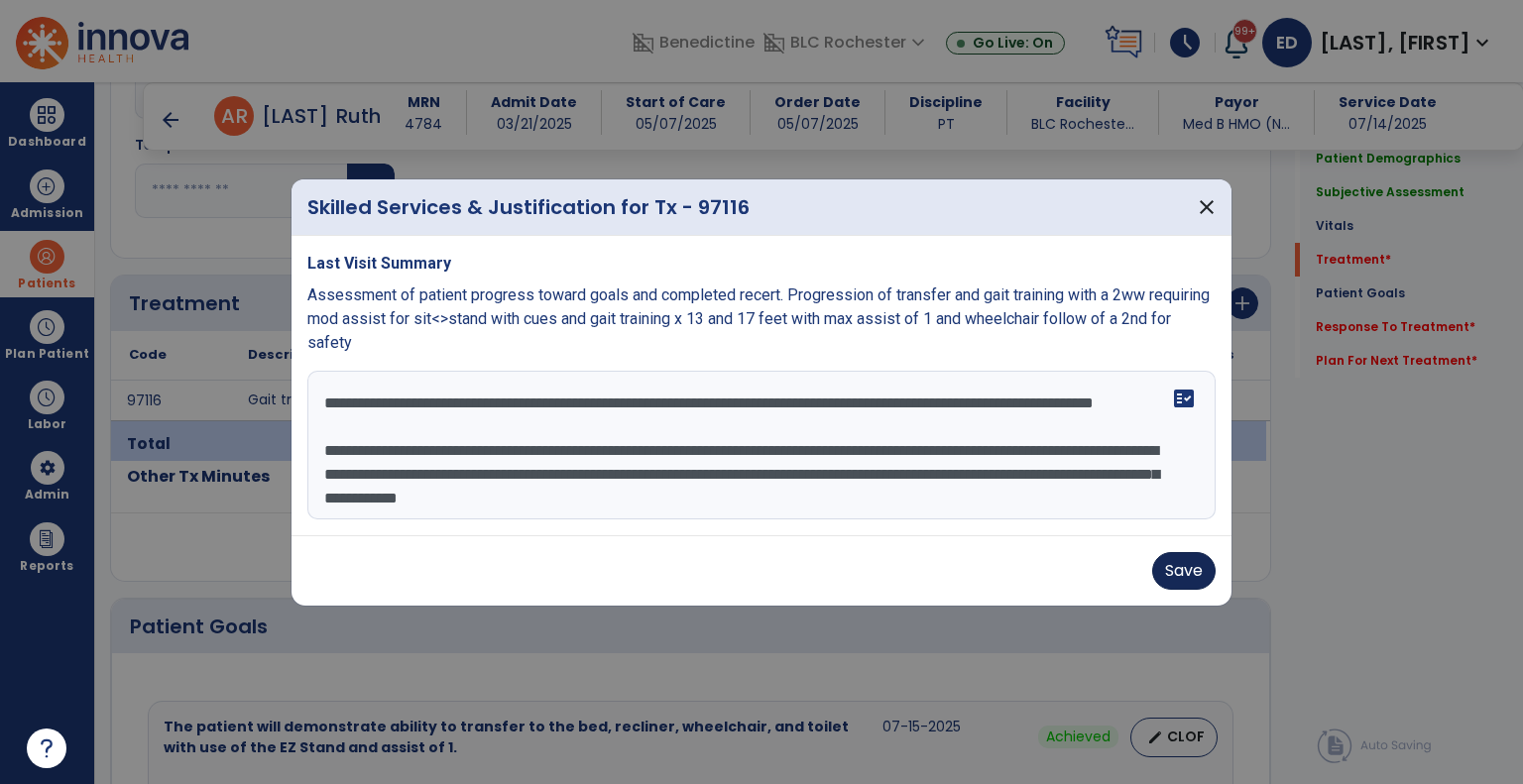 type on "**********" 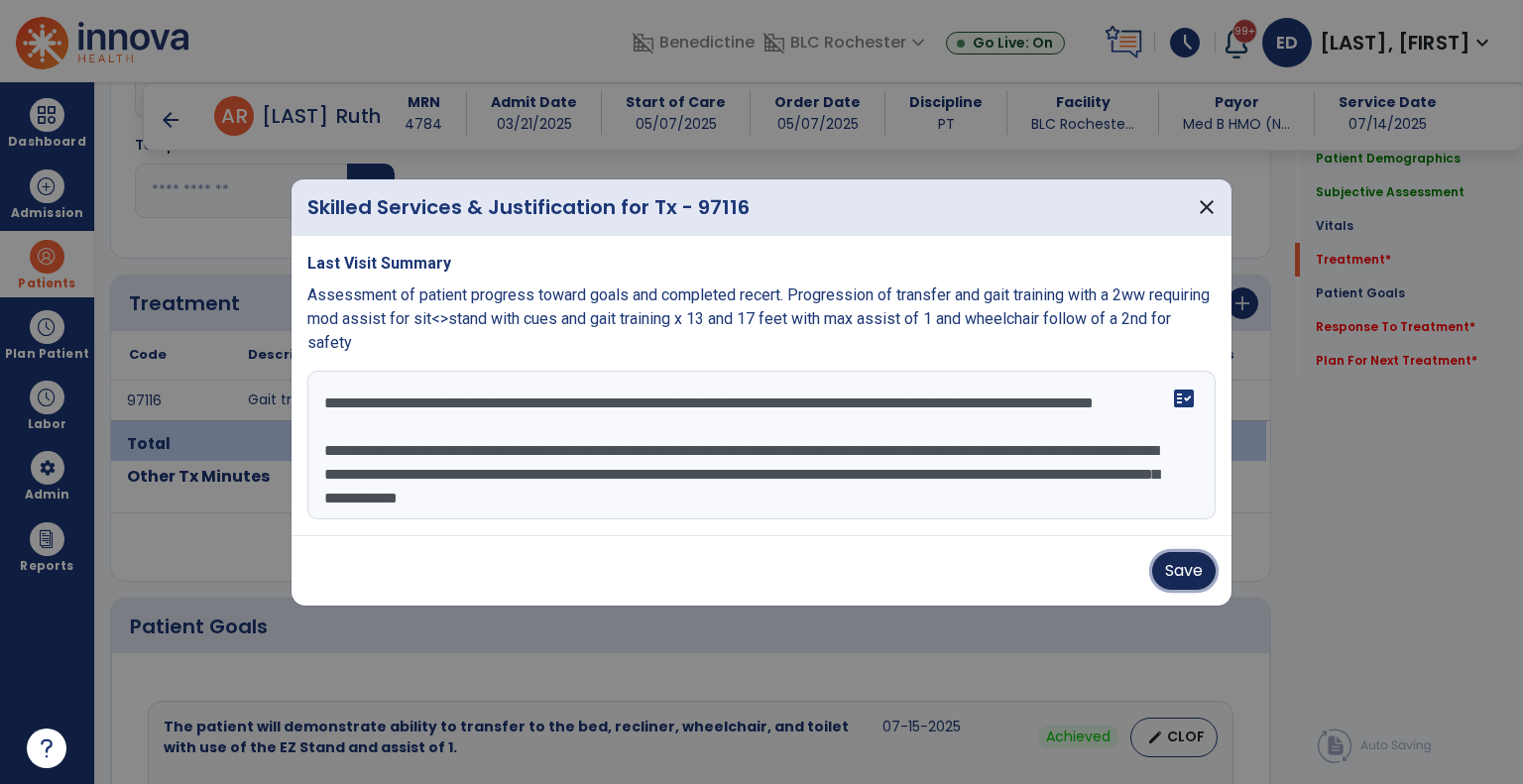 click on "Save" at bounding box center (1184, 571) 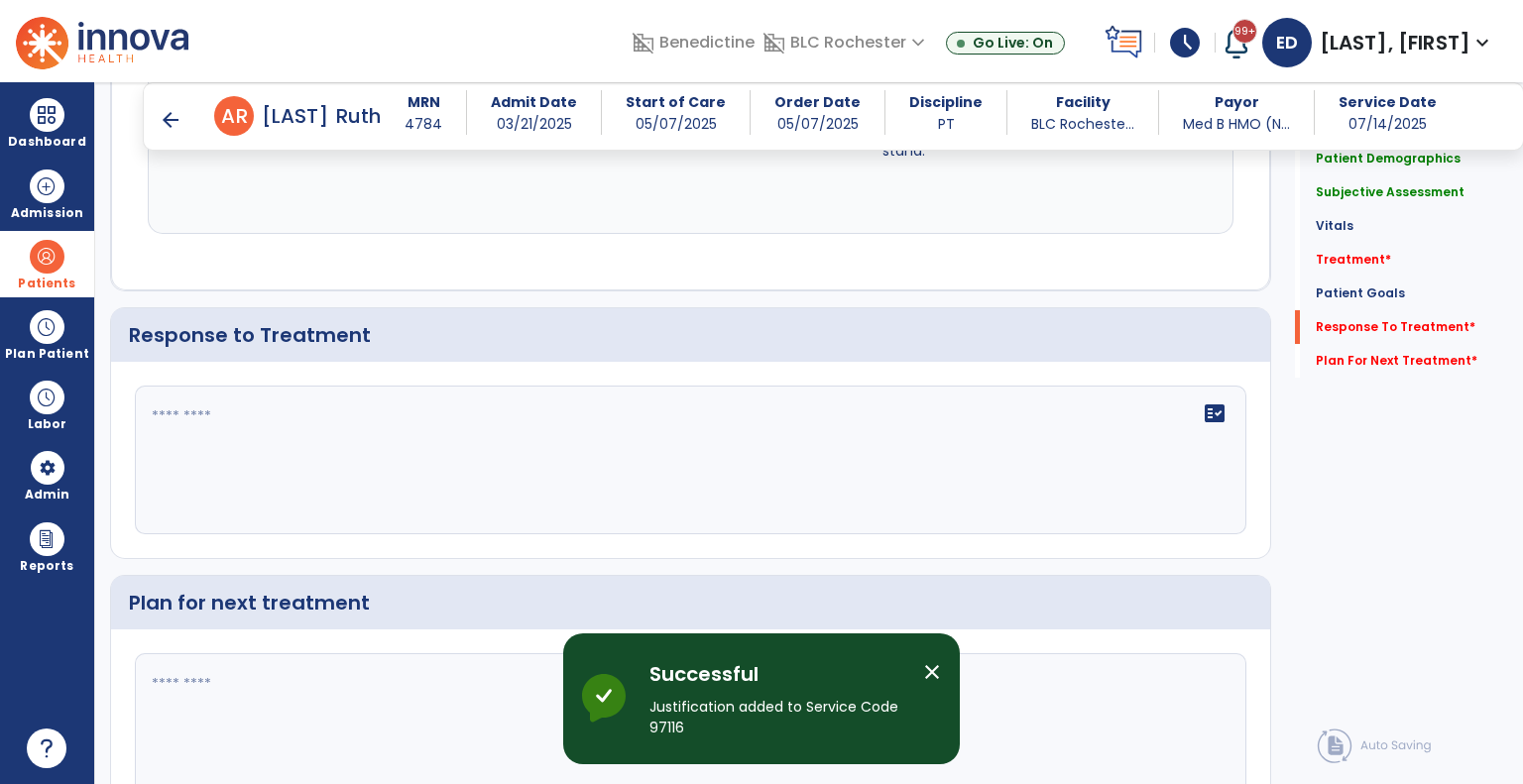 scroll, scrollTop: 3375, scrollLeft: 0, axis: vertical 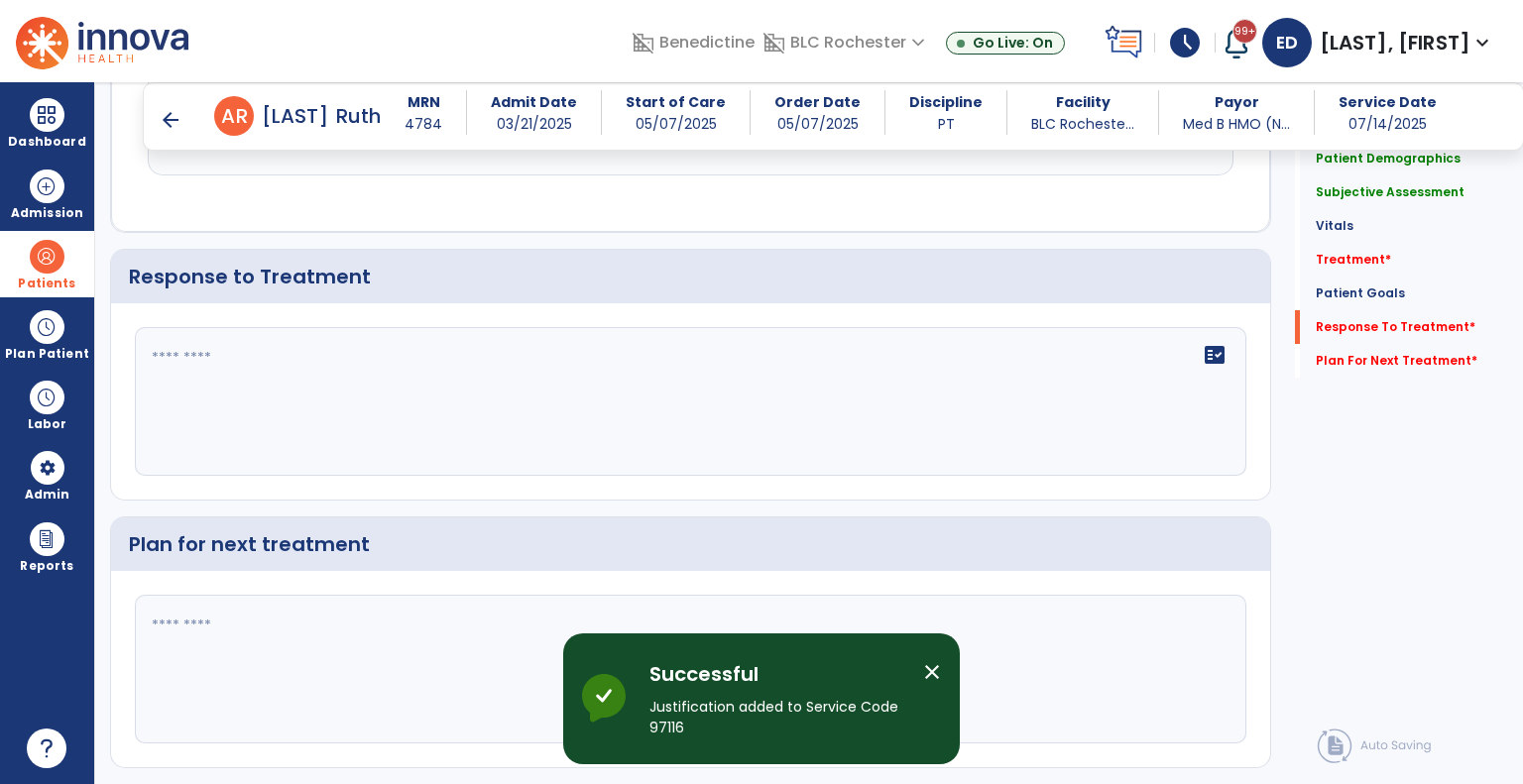 click 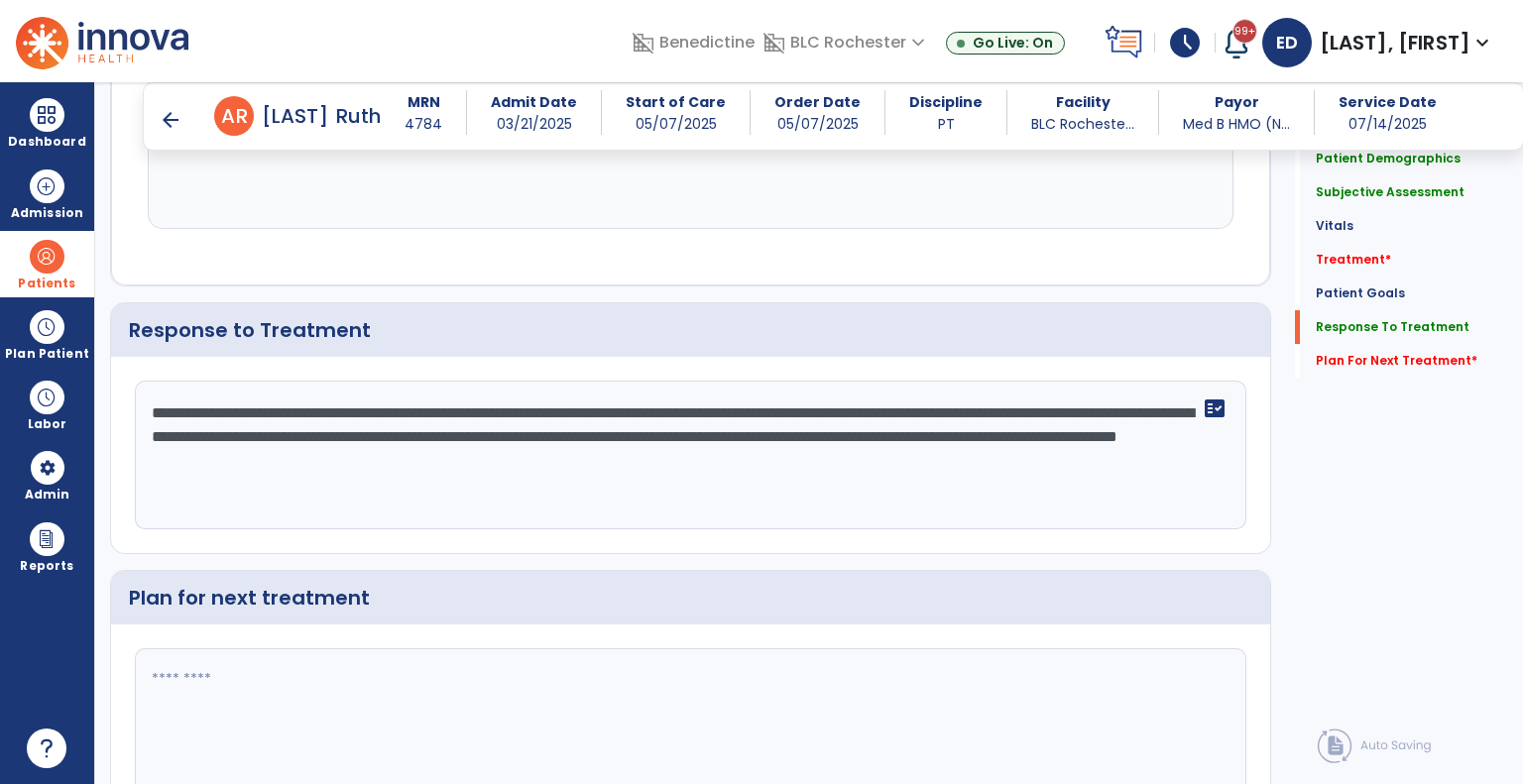 scroll, scrollTop: 3333, scrollLeft: 0, axis: vertical 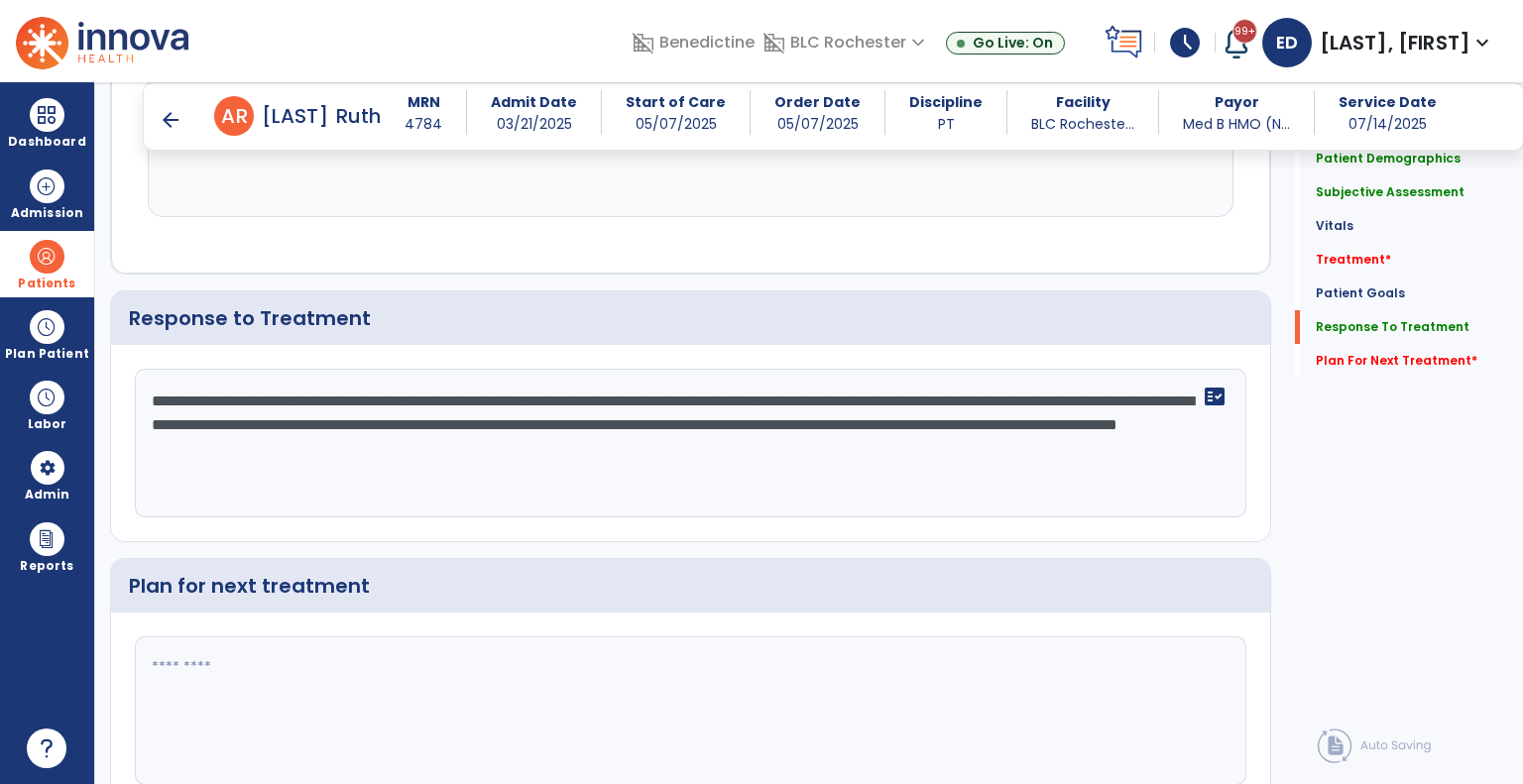 type on "**********" 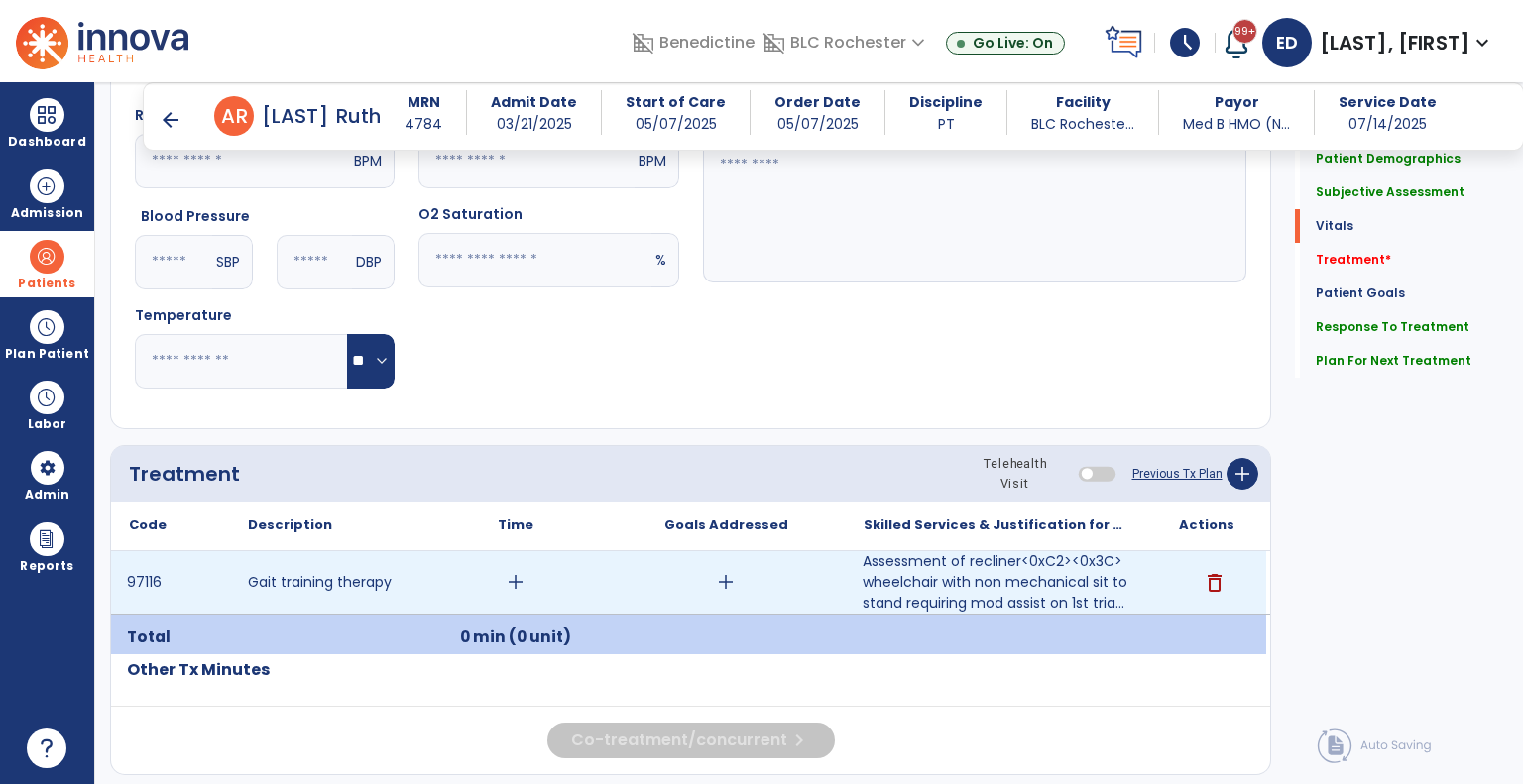 scroll, scrollTop: 985, scrollLeft: 0, axis: vertical 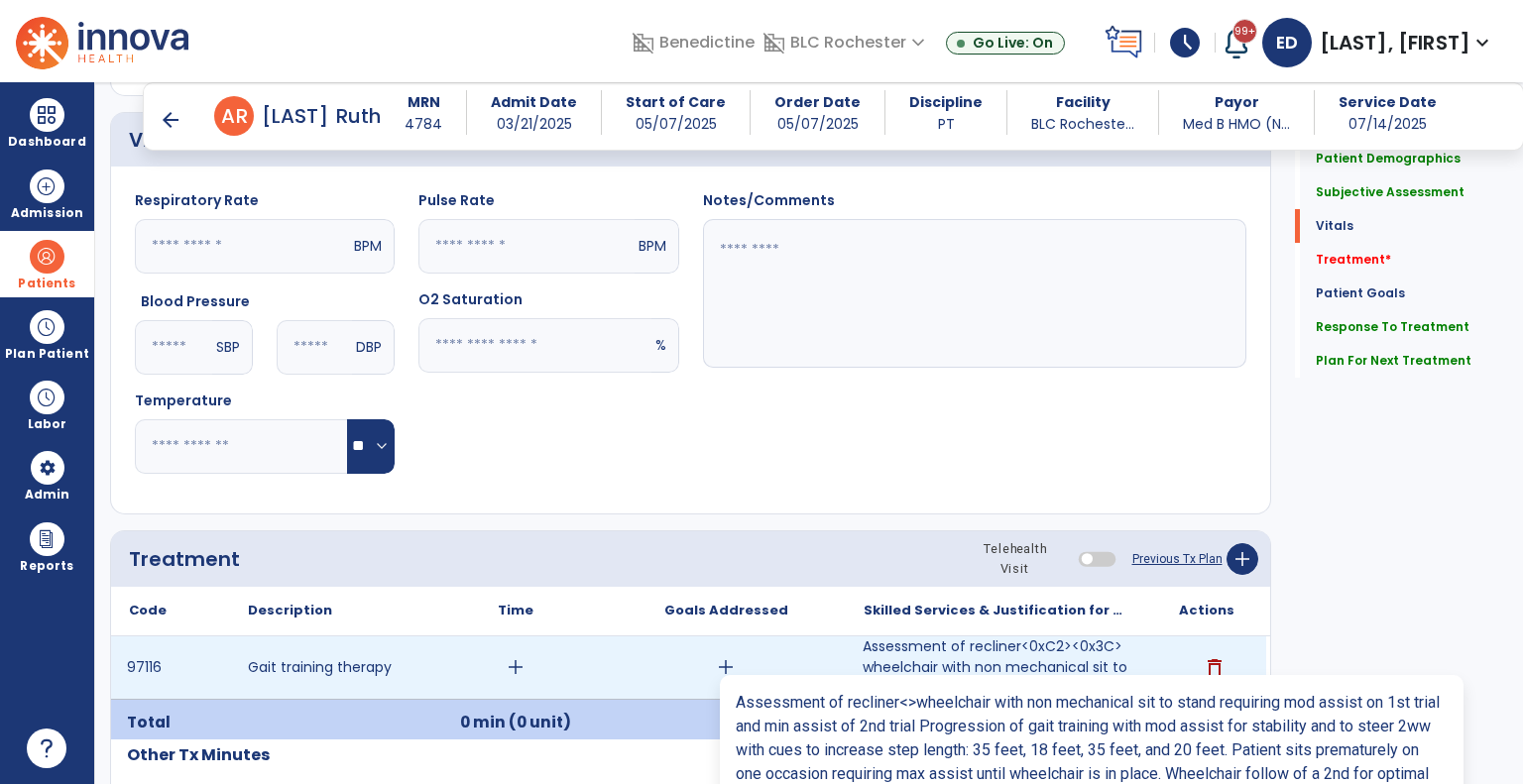 type on "**********" 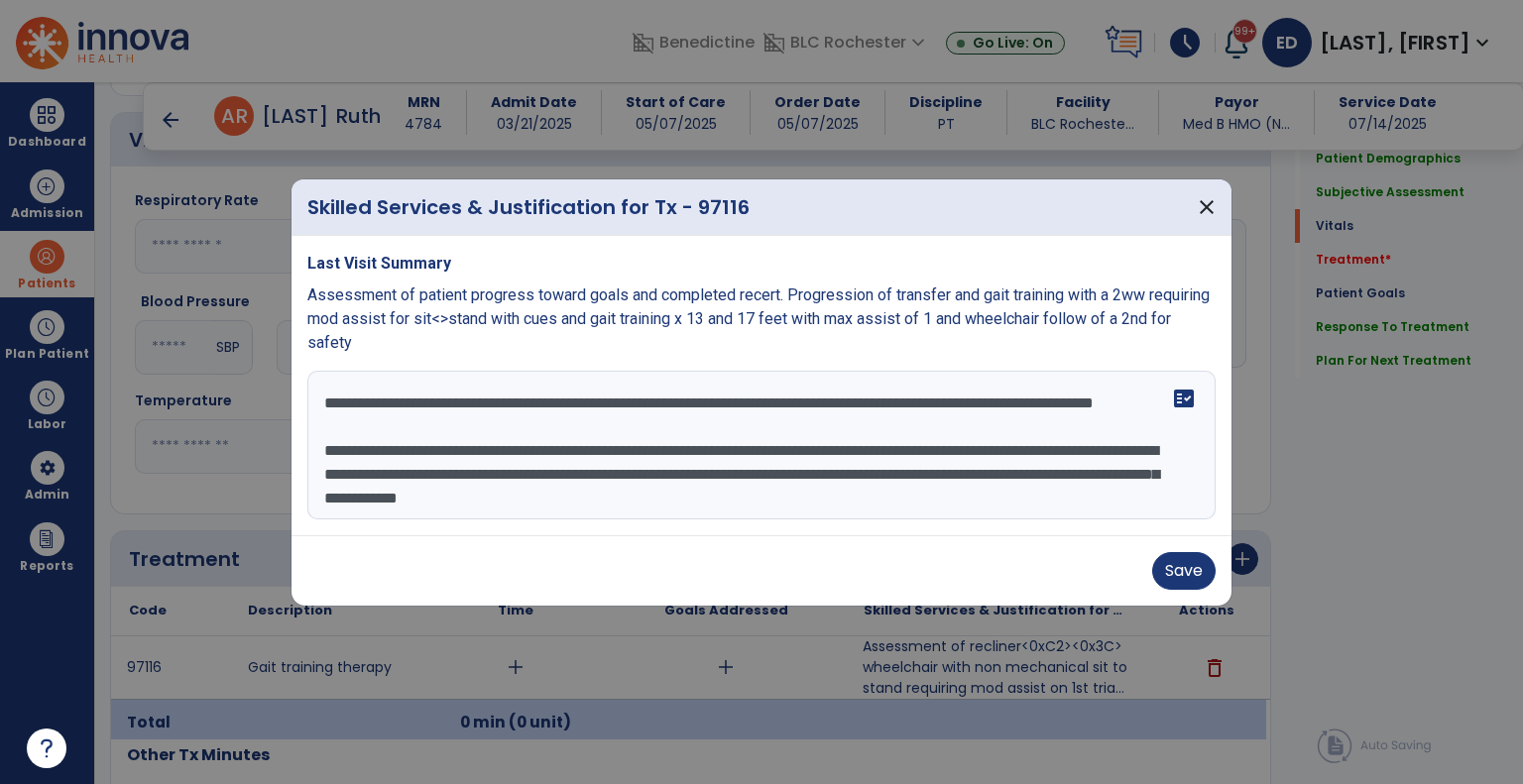 click on "**********" at bounding box center [762, 445] 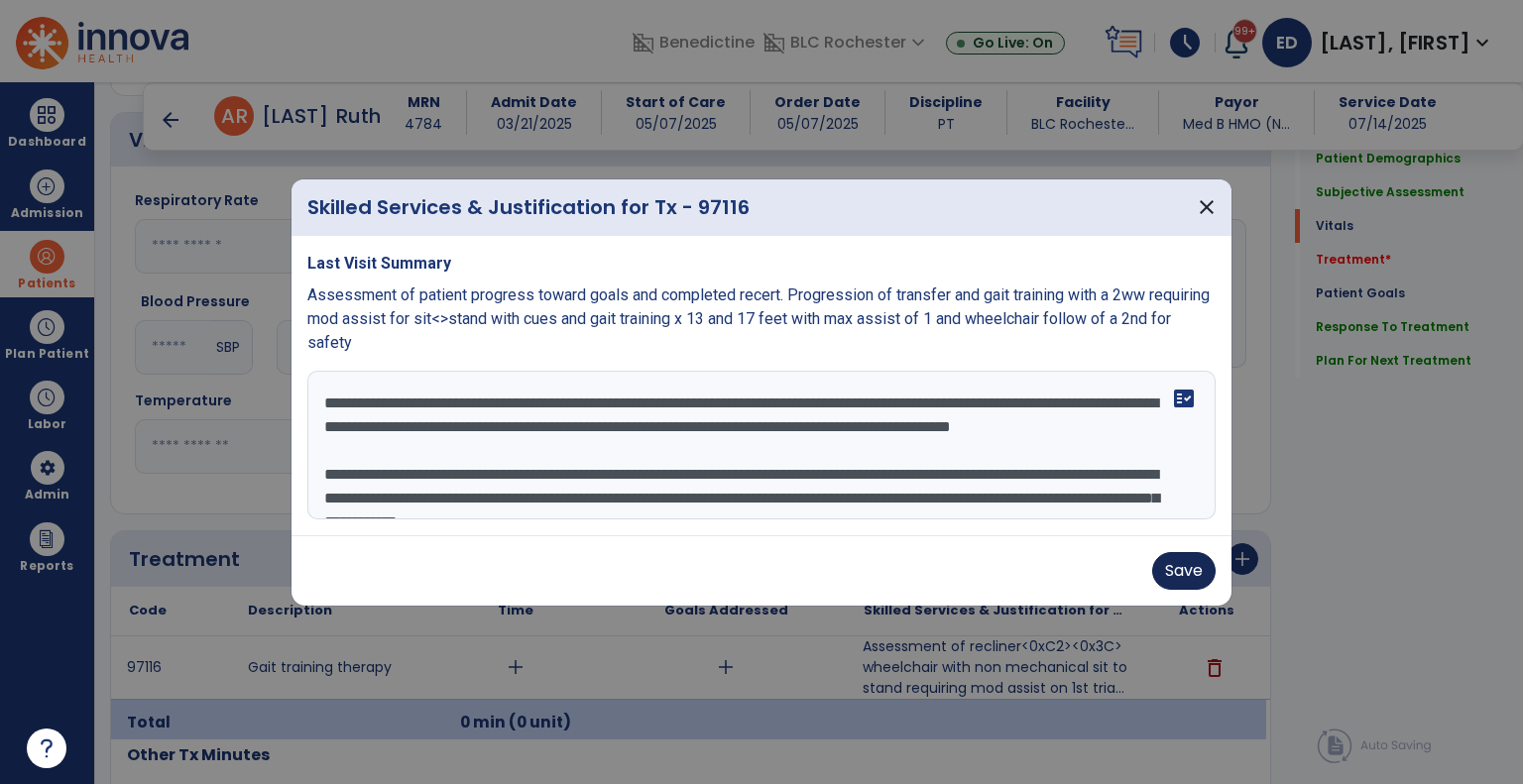 type on "**********" 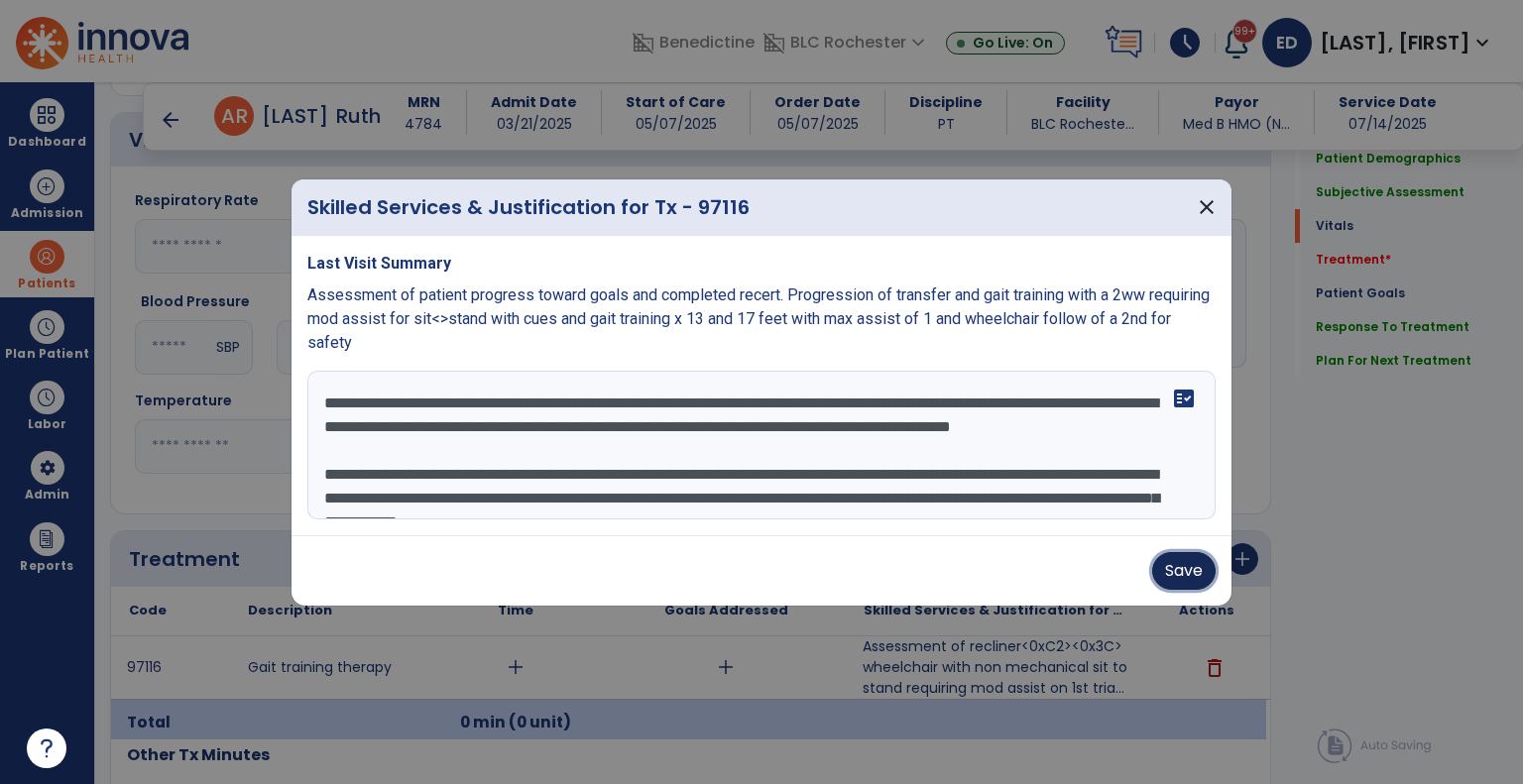 click on "Save" at bounding box center [1184, 571] 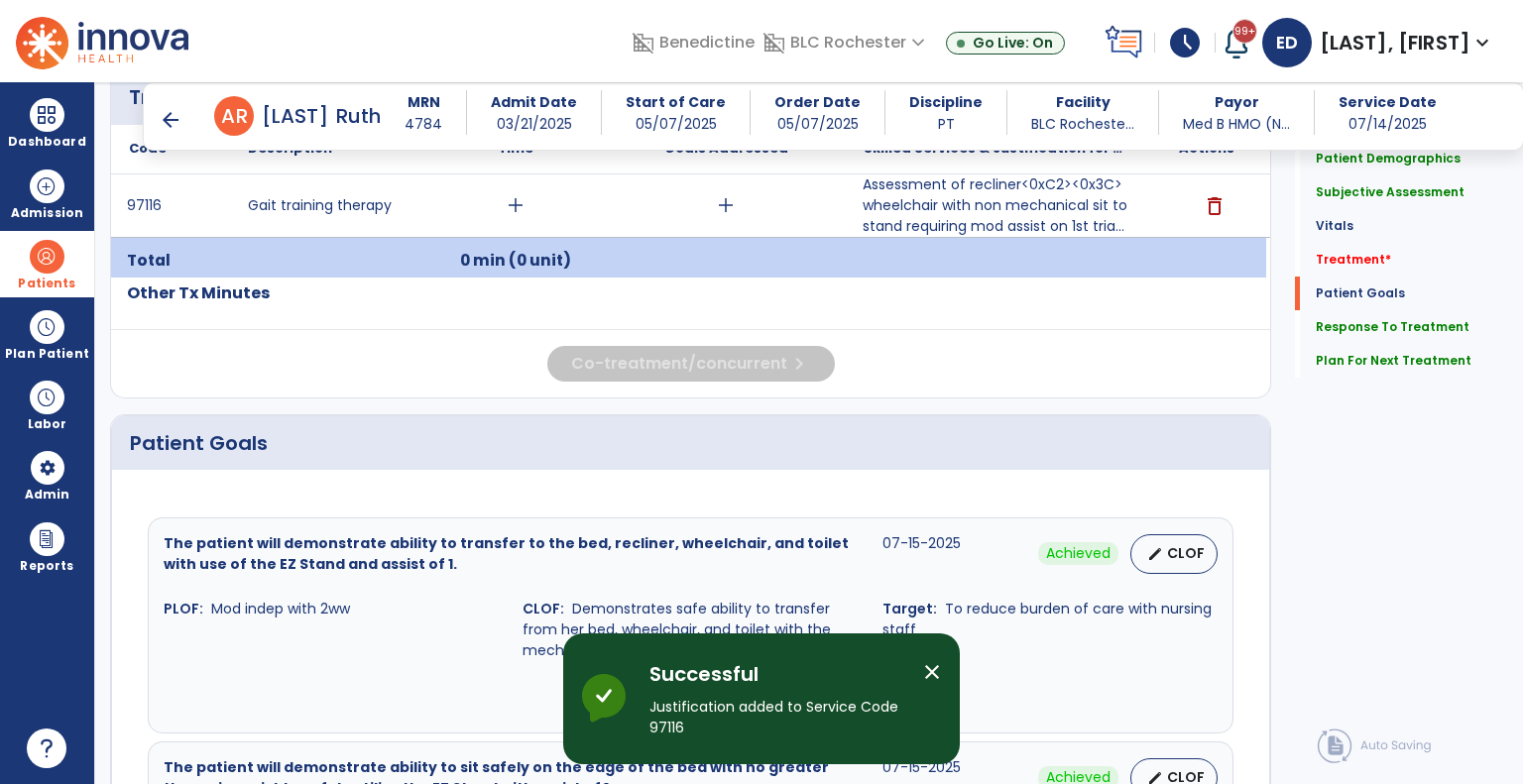 scroll, scrollTop: 1476, scrollLeft: 0, axis: vertical 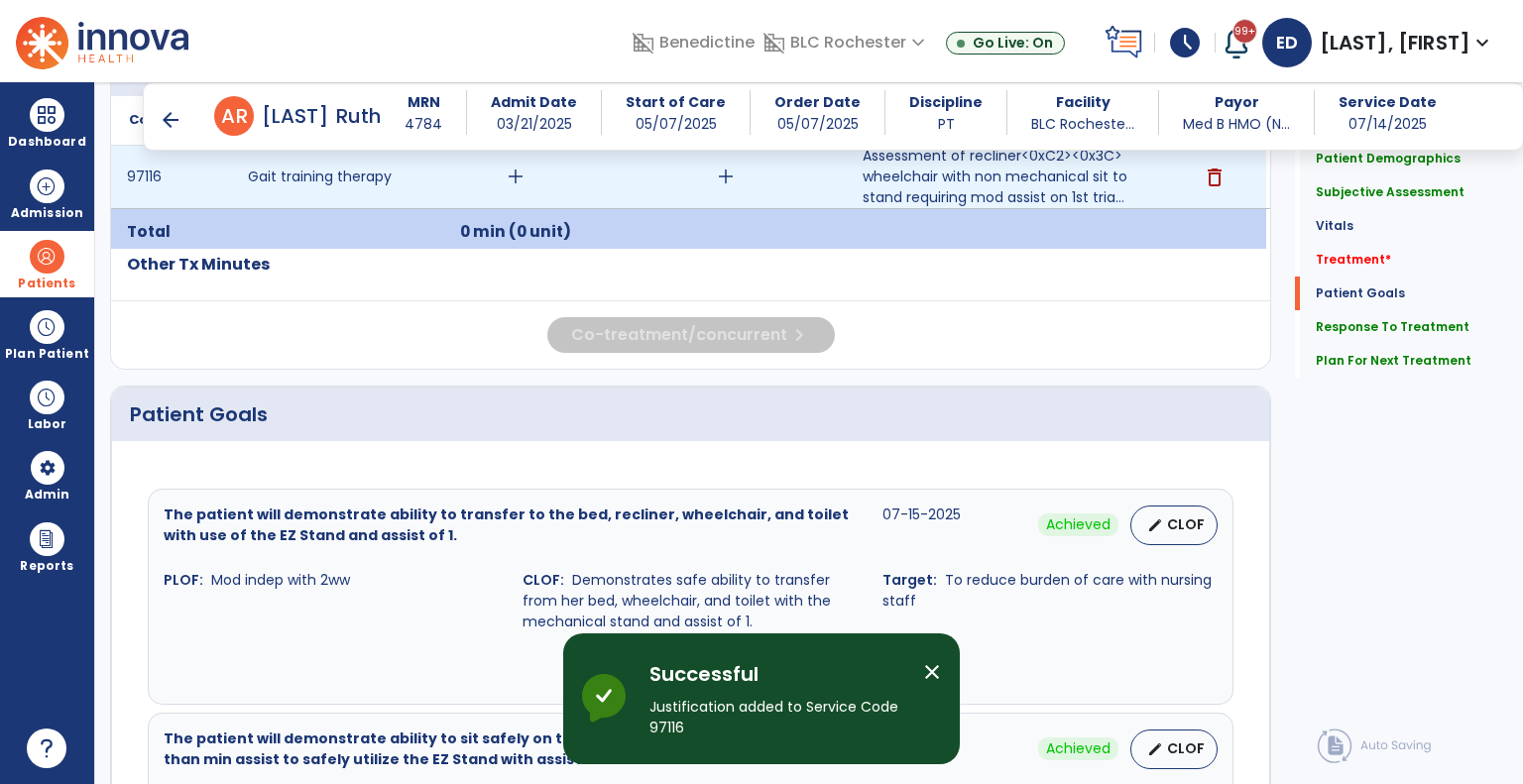 click on "add" at bounding box center [516, 176] 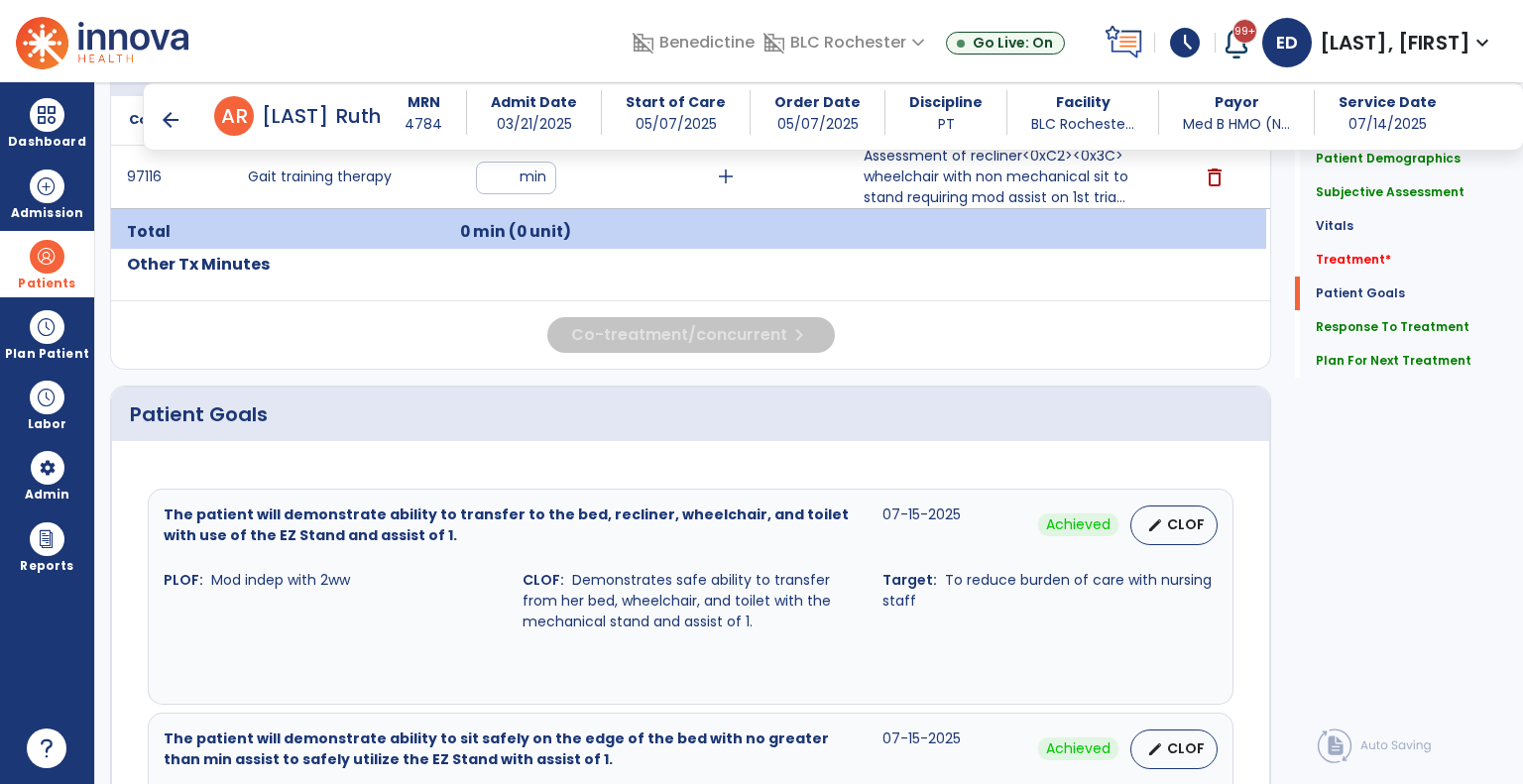type on "**" 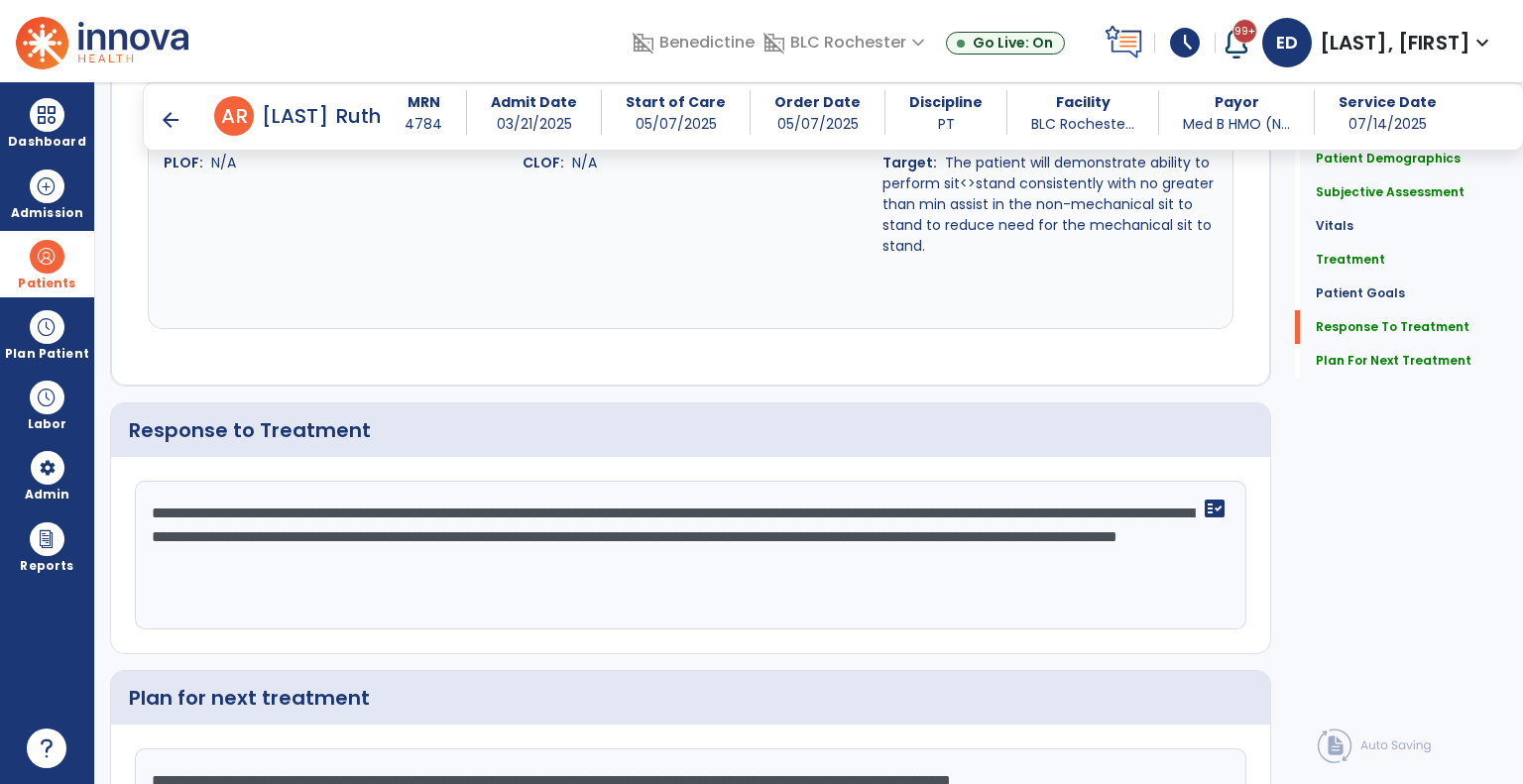 scroll, scrollTop: 3375, scrollLeft: 0, axis: vertical 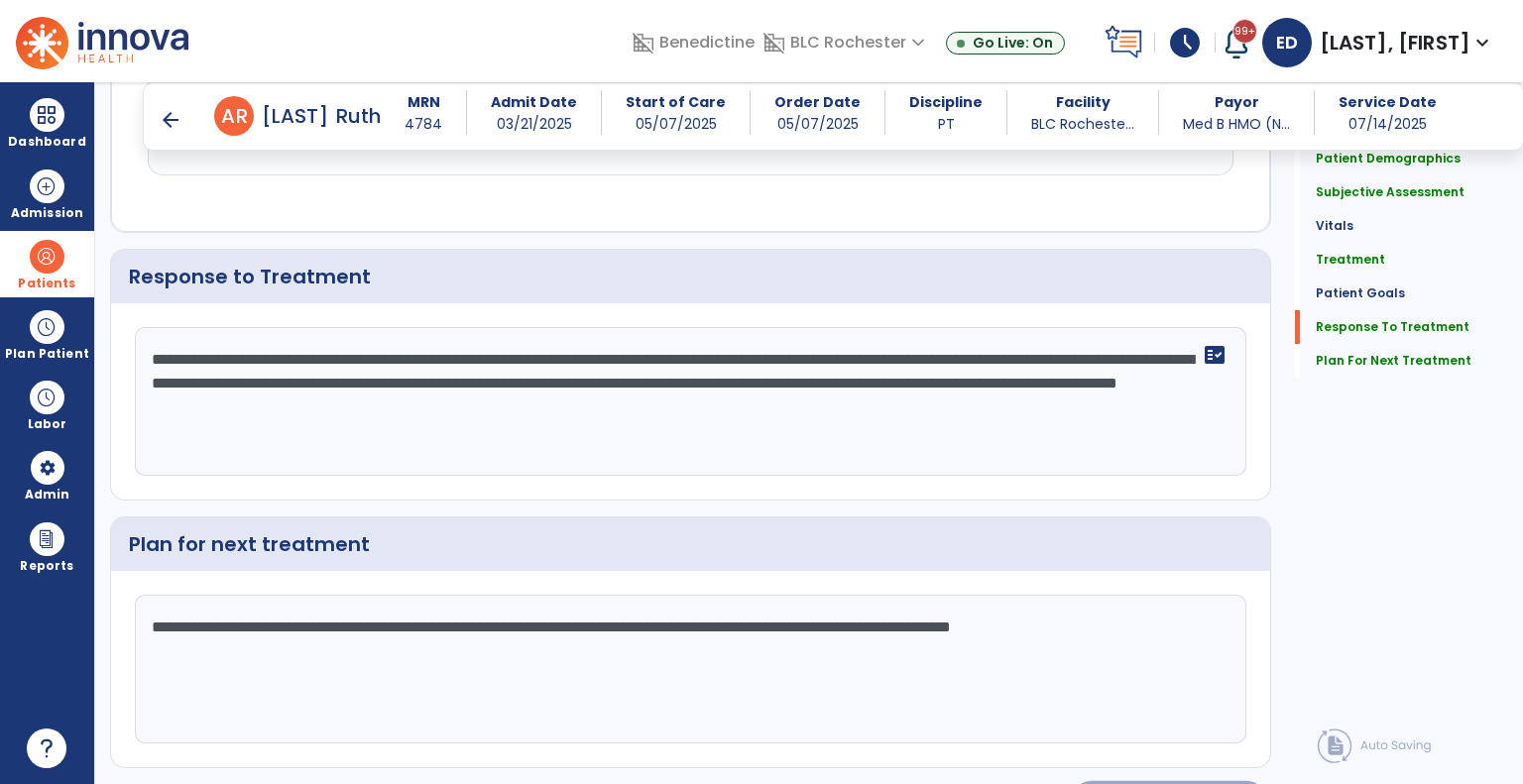 click on "Sign Doc" 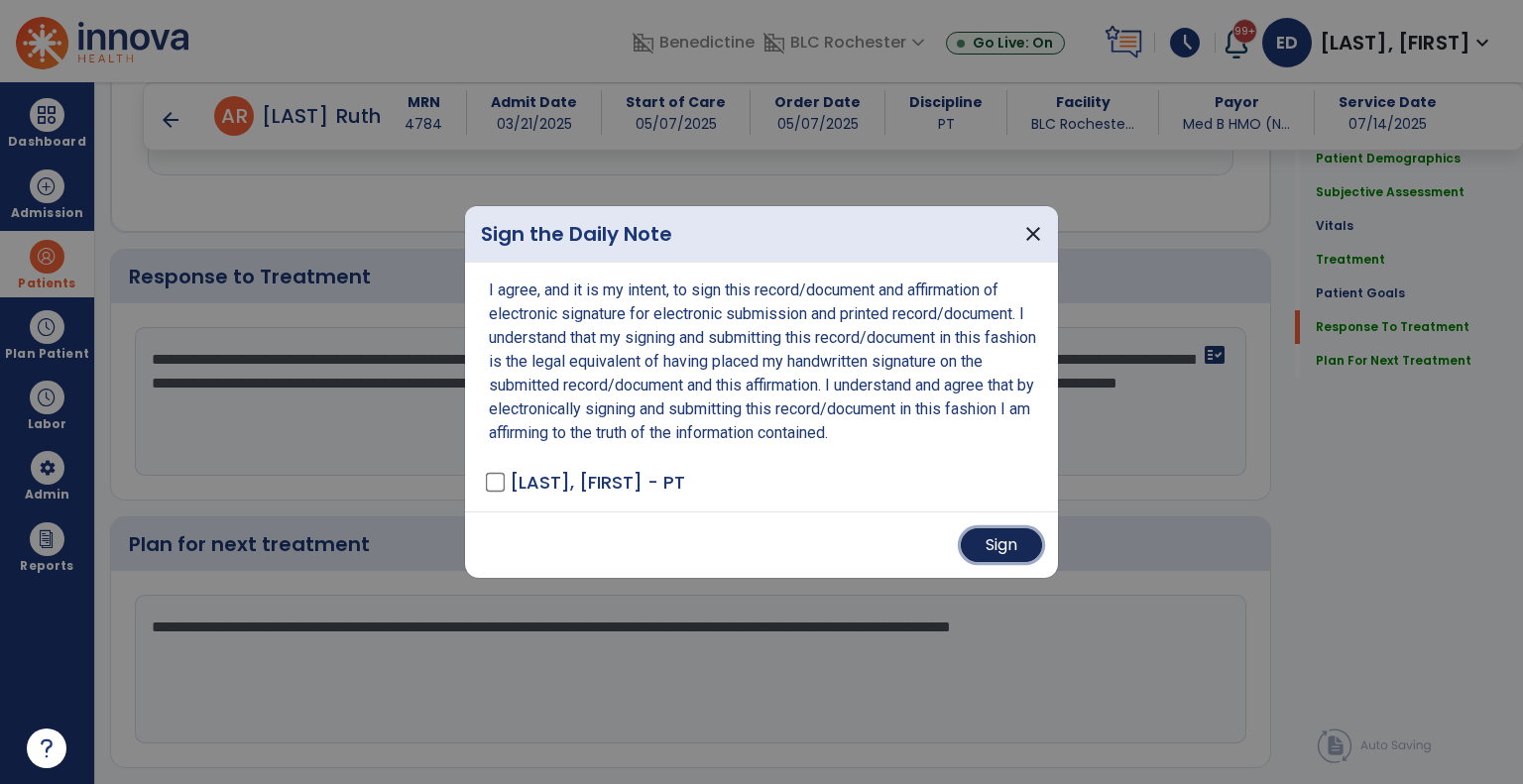click on "Sign" at bounding box center (1001, 545) 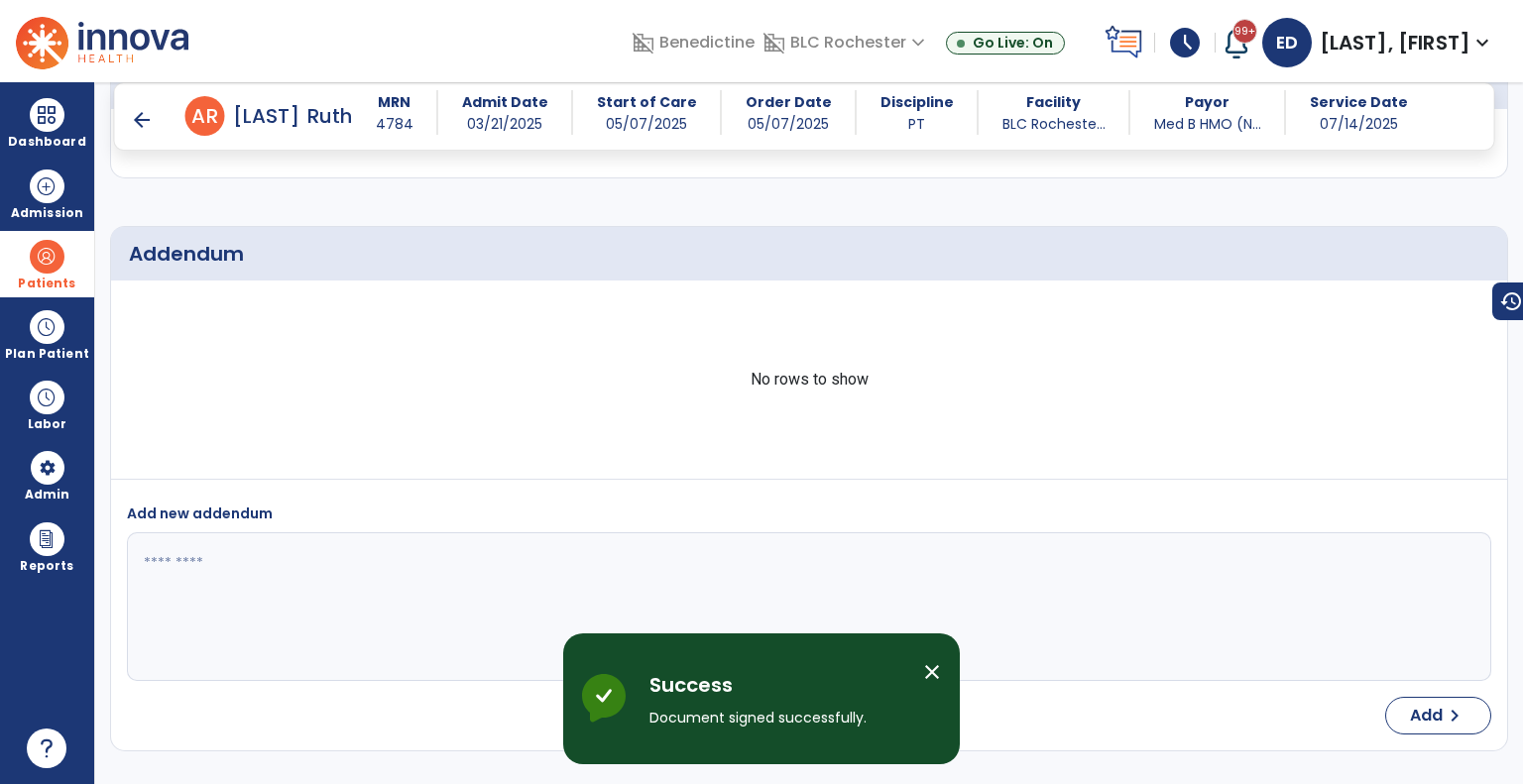 scroll, scrollTop: 4771, scrollLeft: 0, axis: vertical 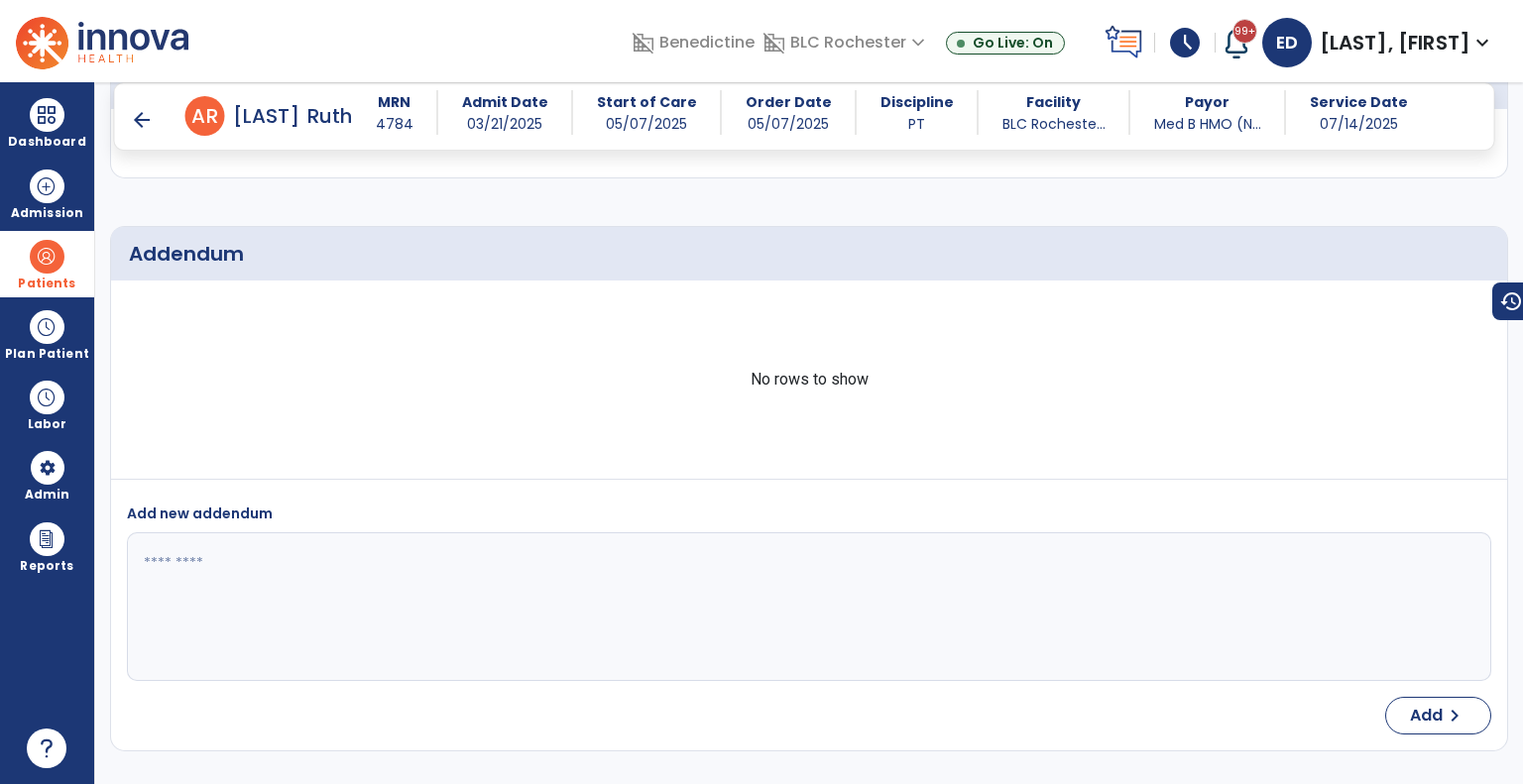 click at bounding box center [47, 257] 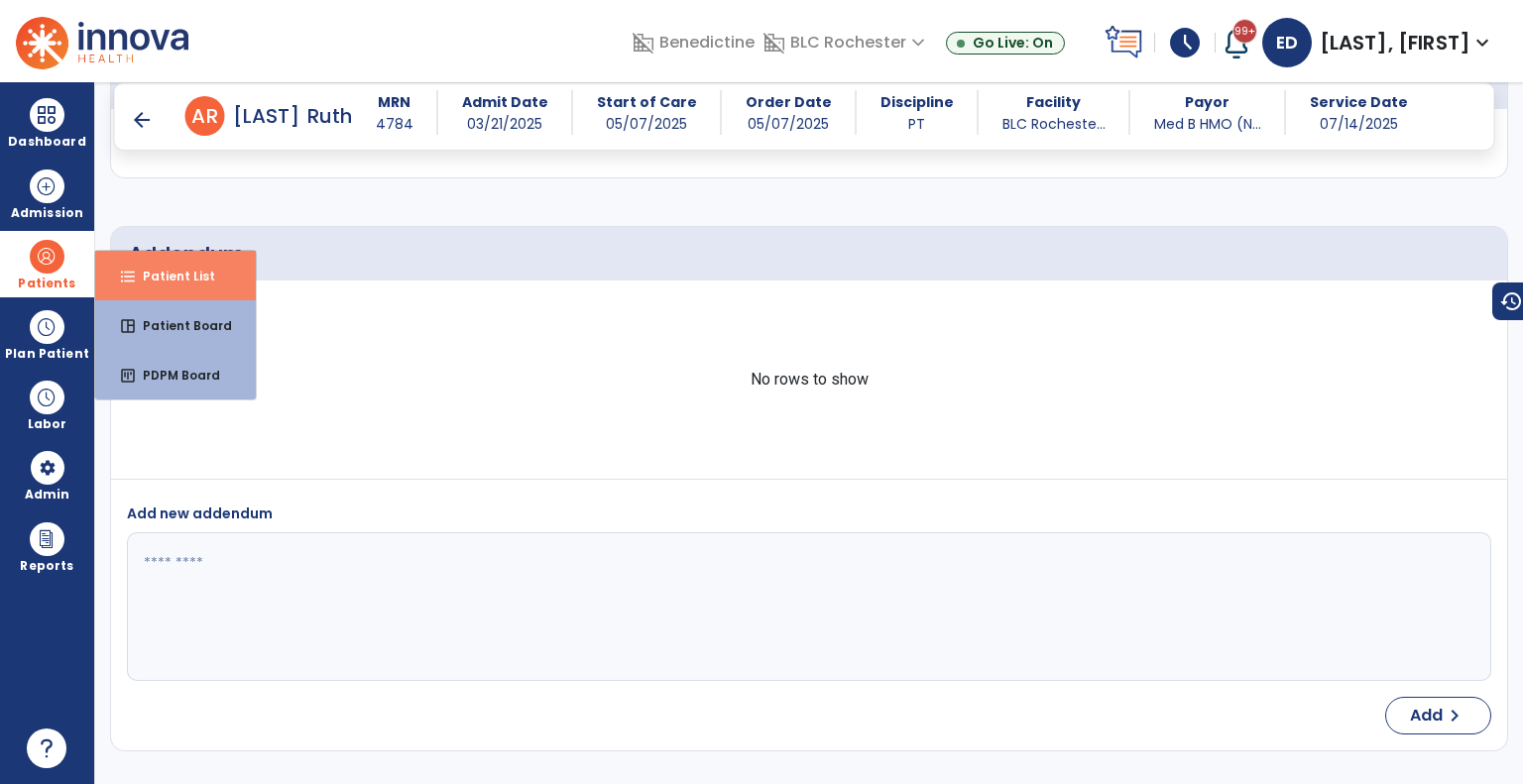 click on "format_list_bulleted  Patient List" at bounding box center (176, 276) 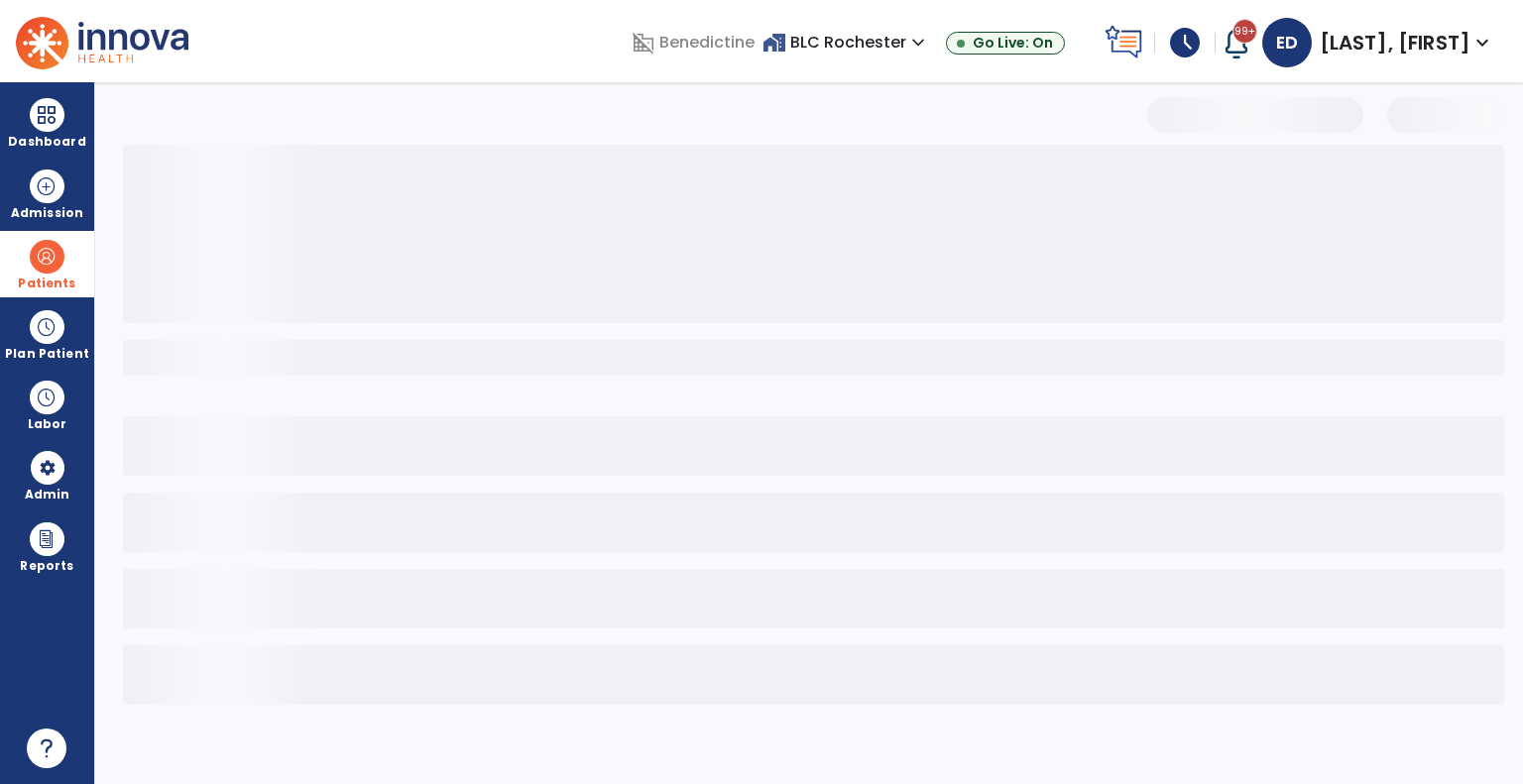 select on "***" 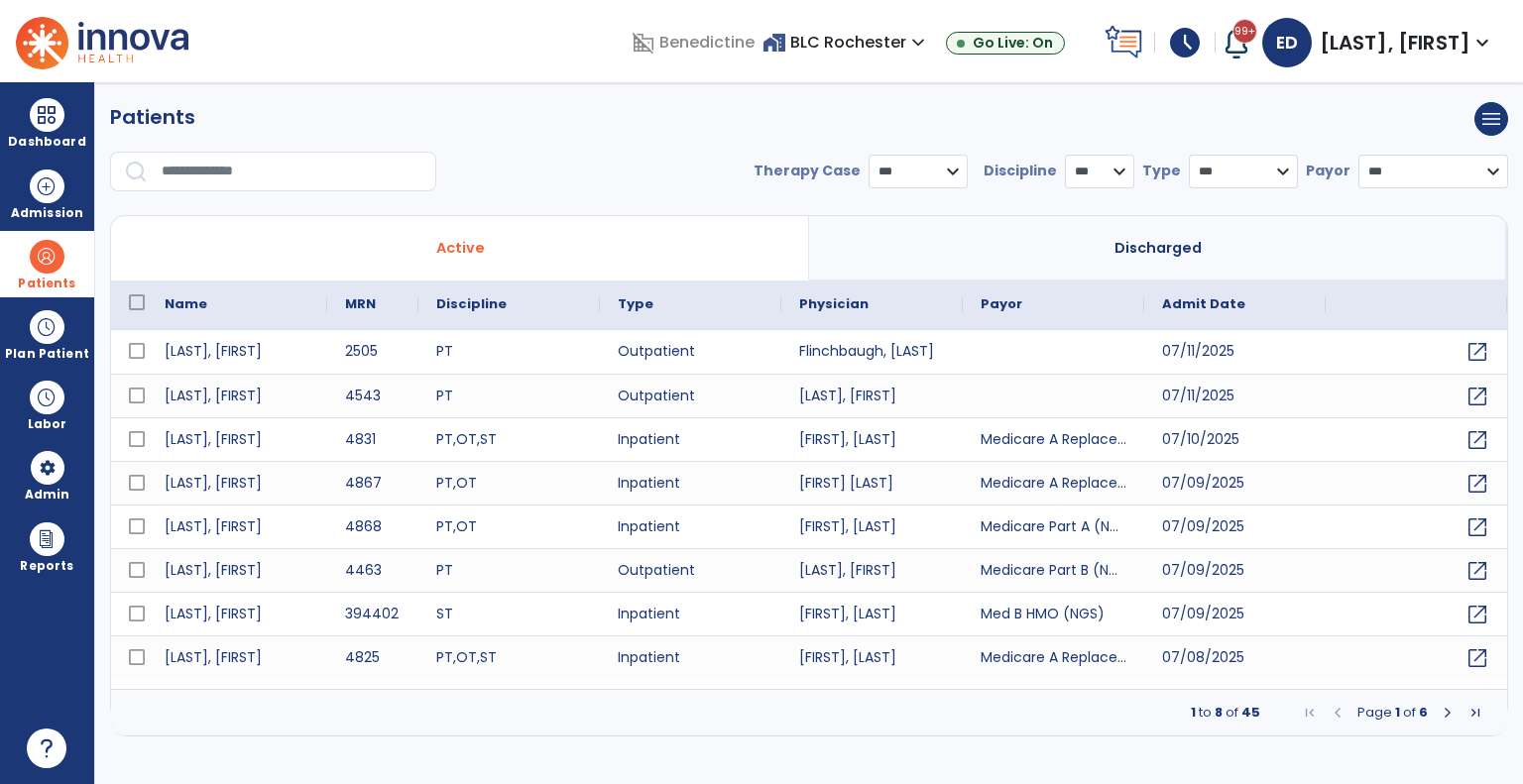click at bounding box center (292, 171) 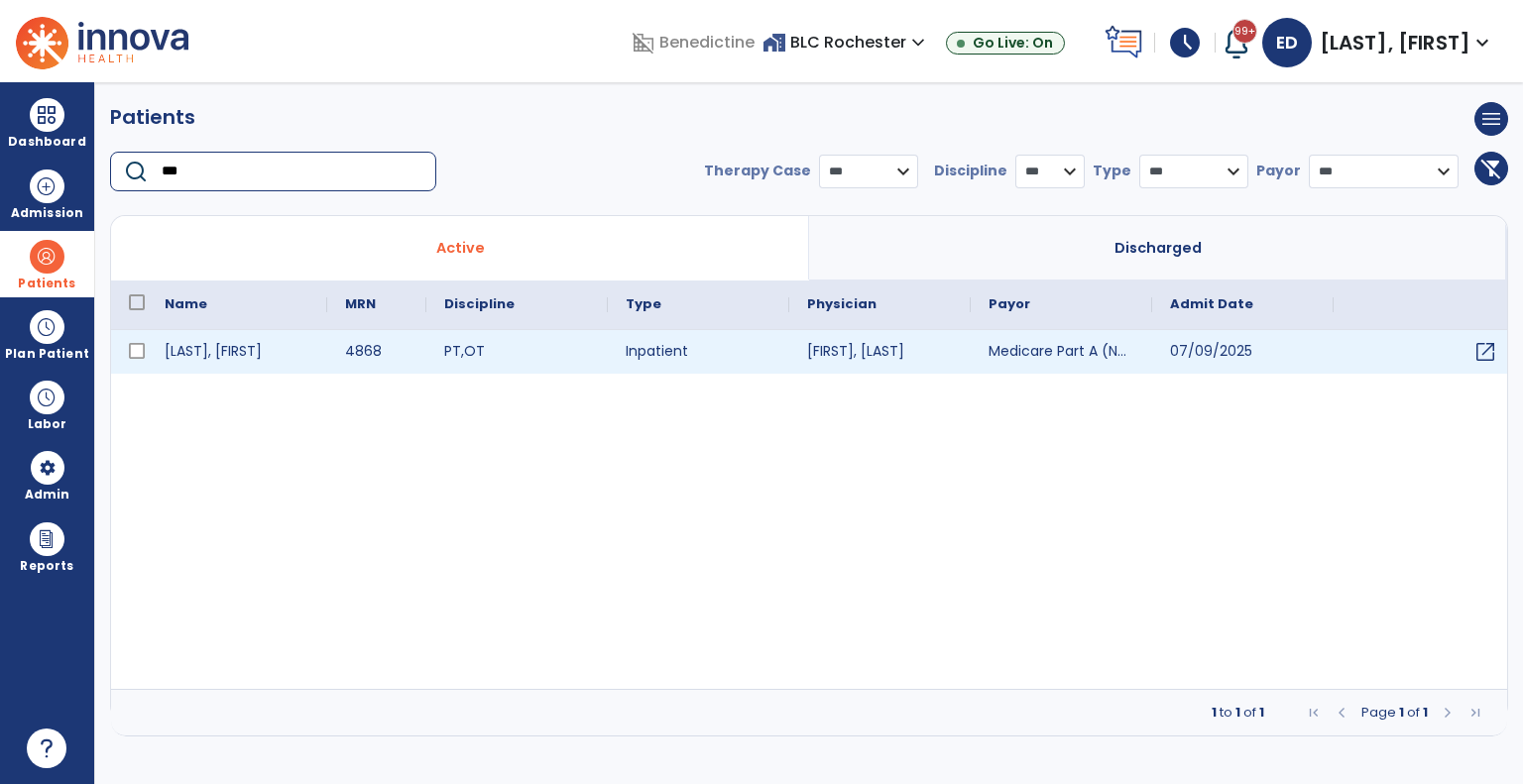 type on "***" 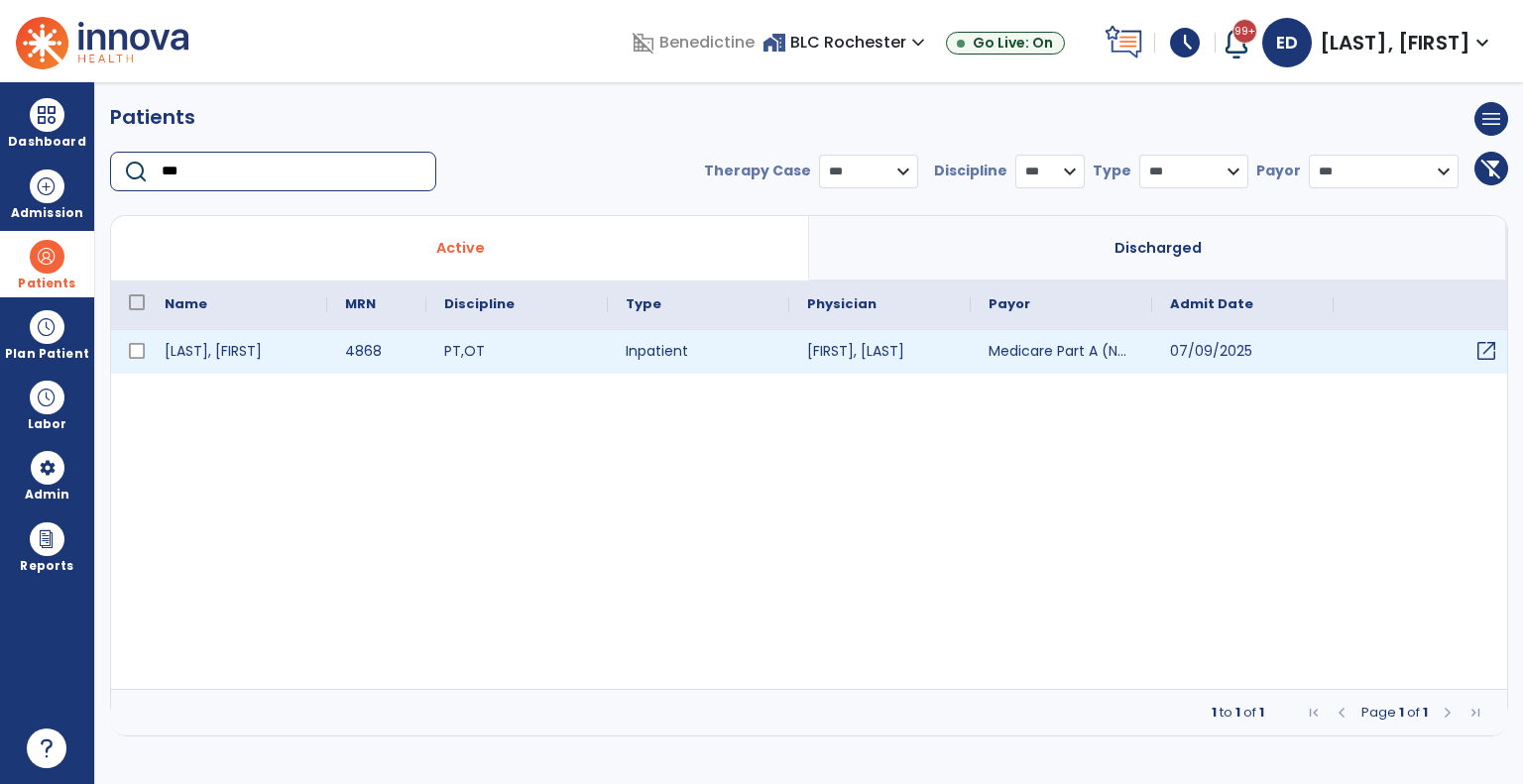 click on "open_in_new" at bounding box center [1486, 351] 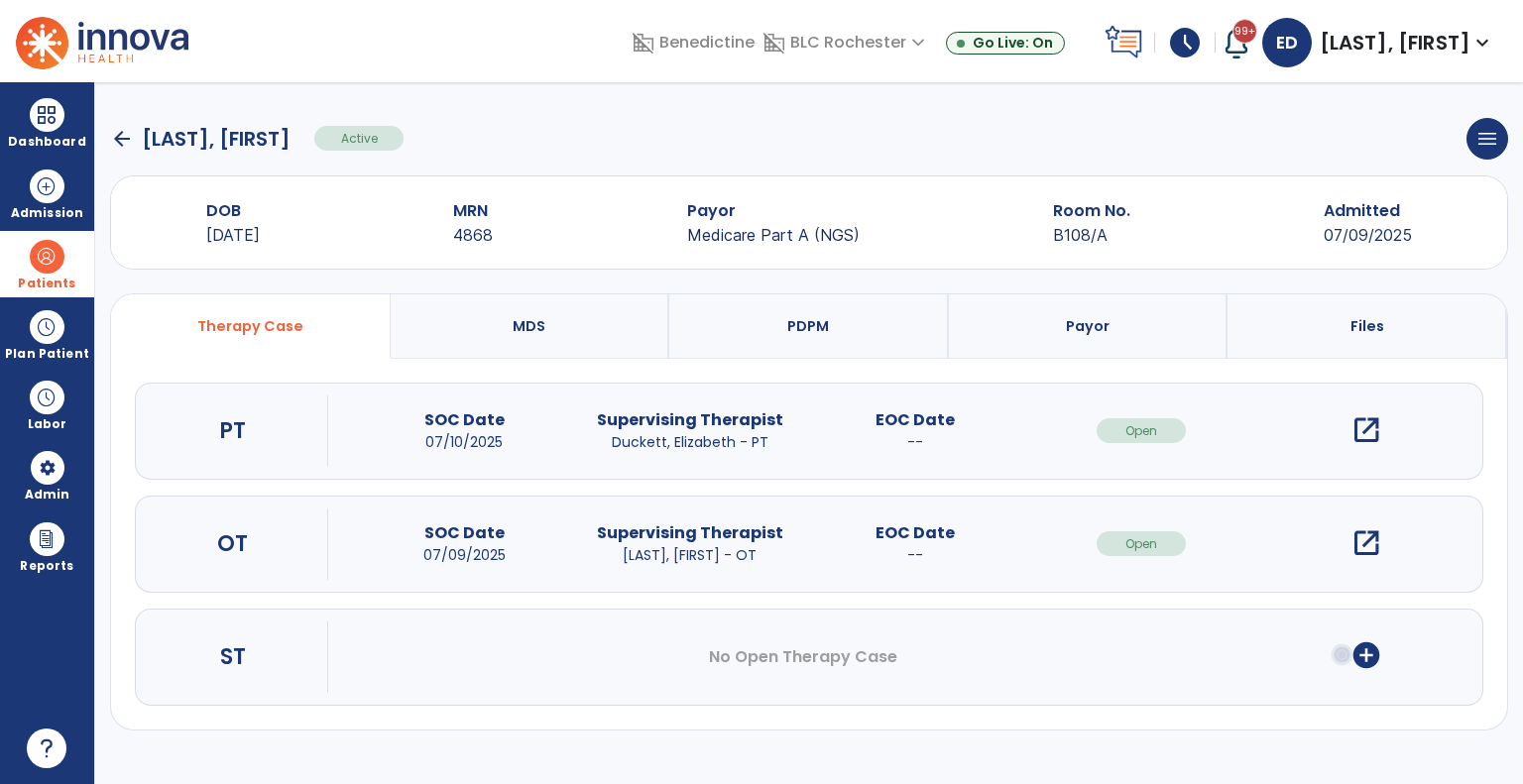 click on "open_in_new" at bounding box center (1366, 430) 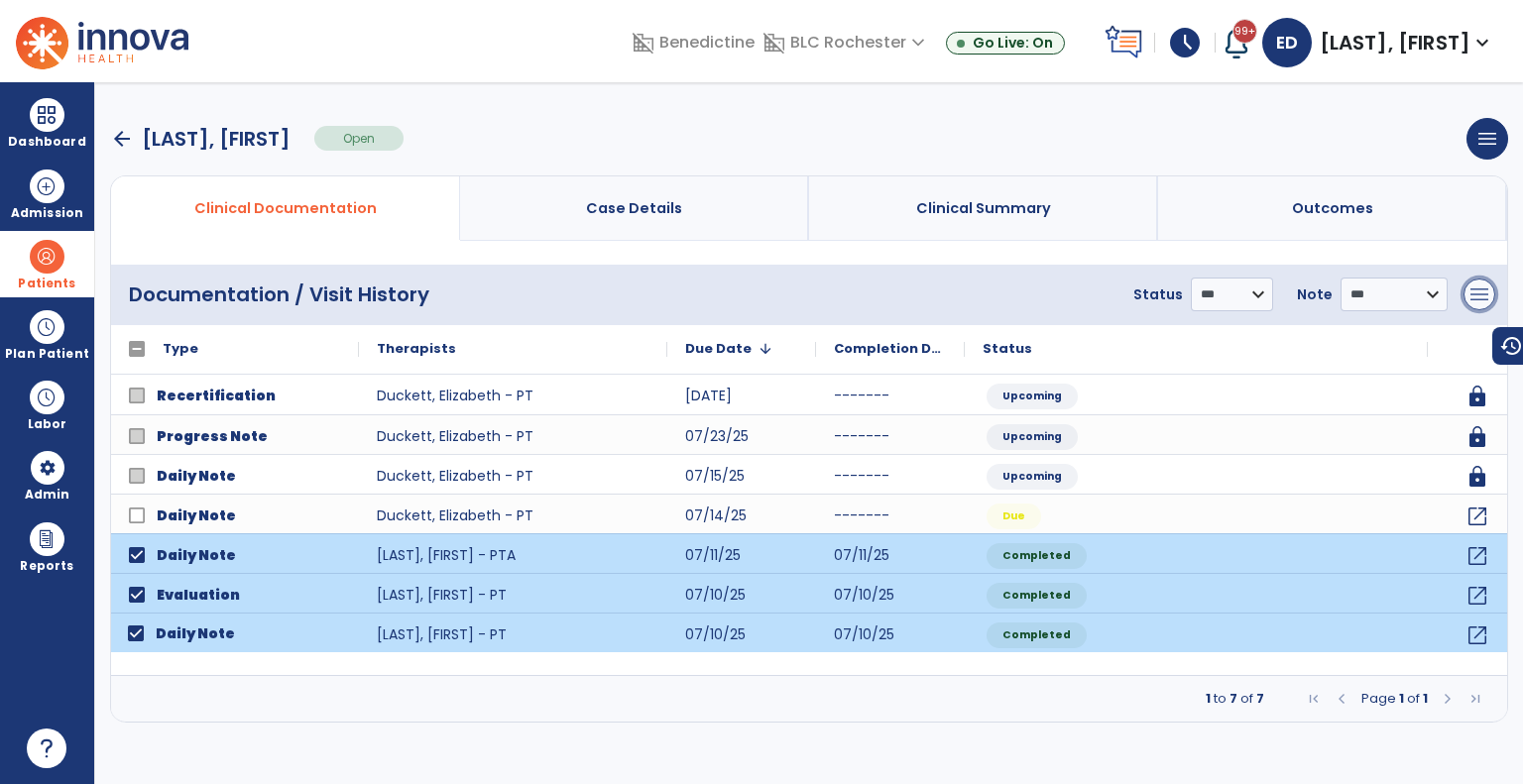 click on "menu" at bounding box center (1479, 294) 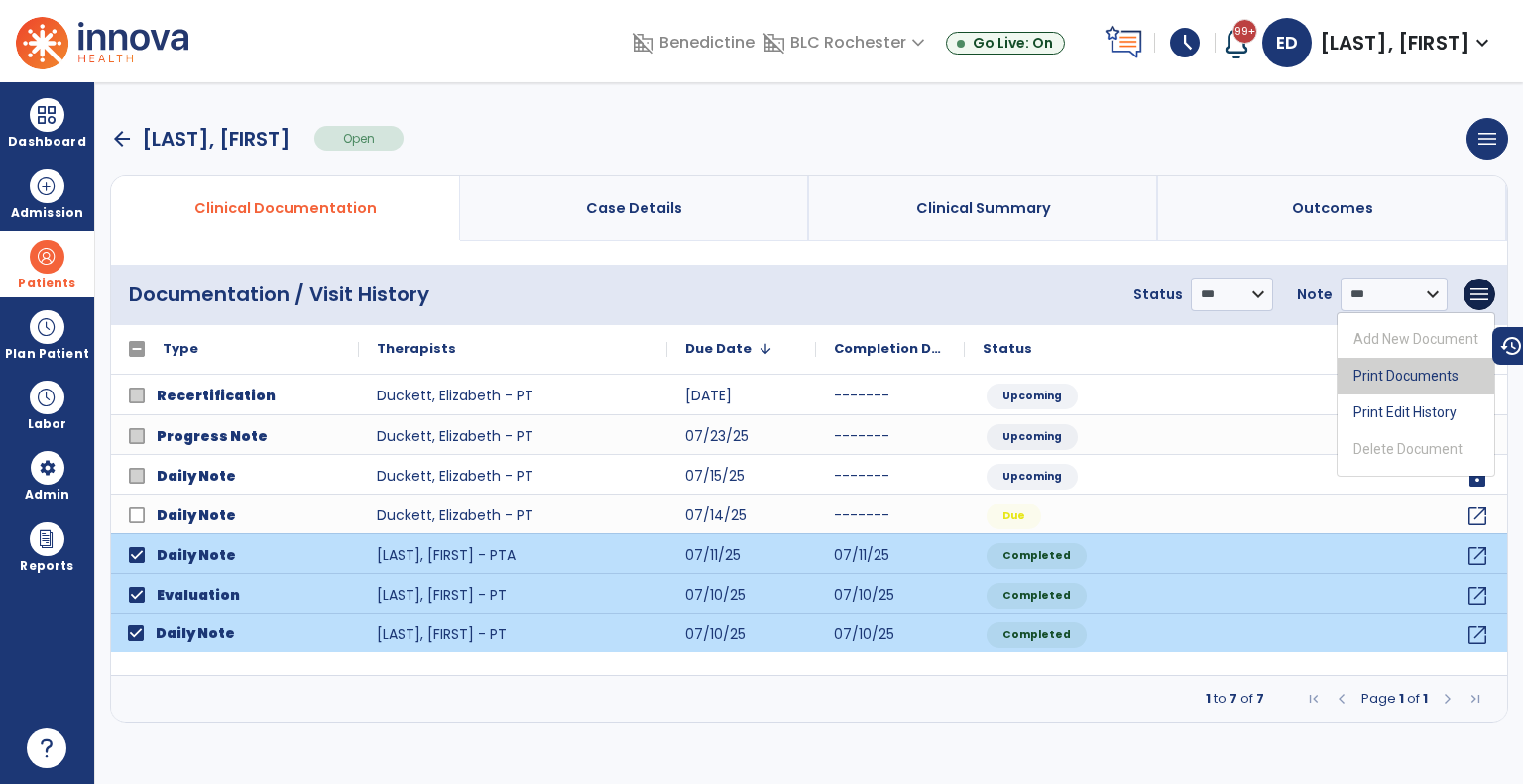 click on "Print Documents" at bounding box center (1416, 376) 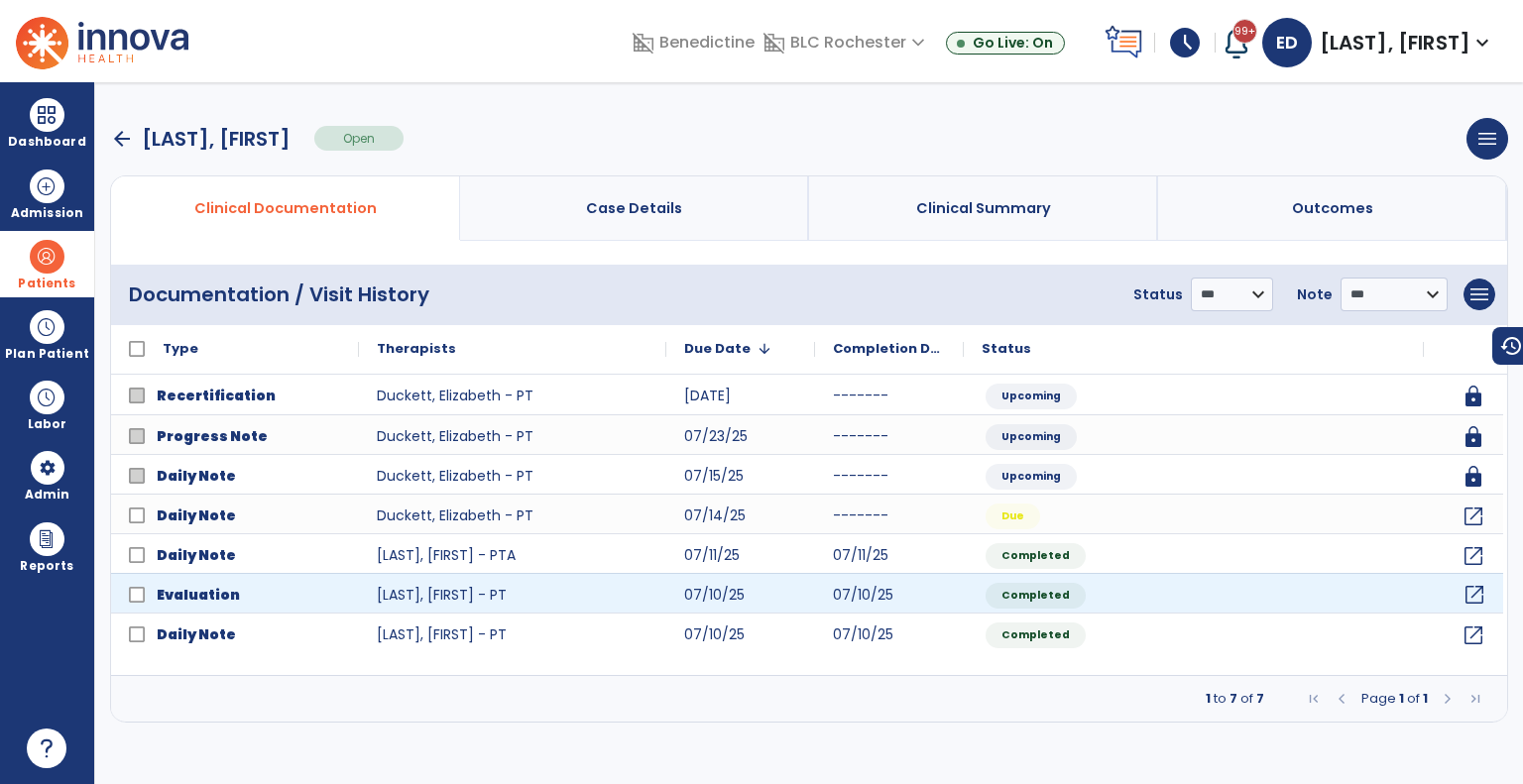 click on "open_in_new" 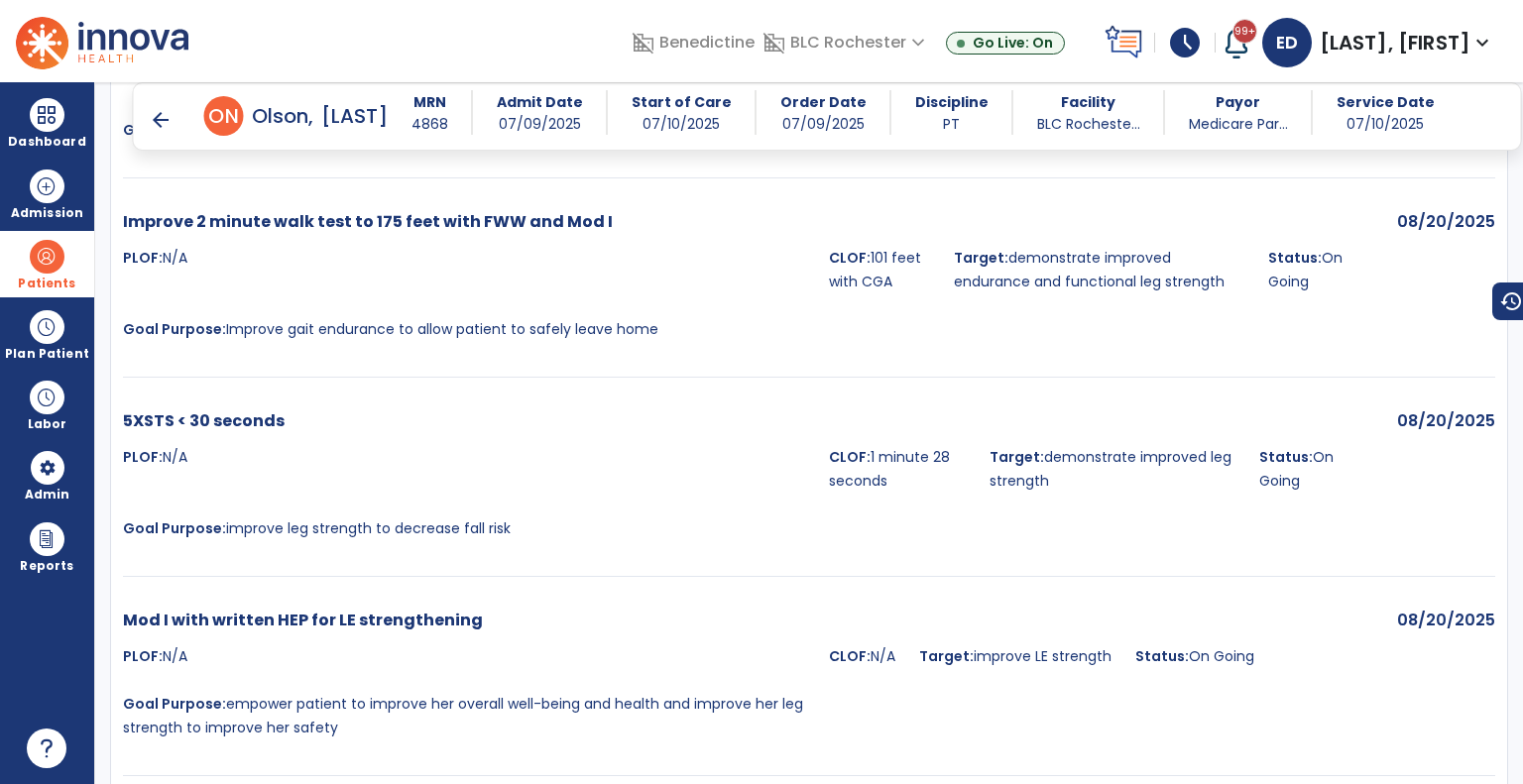 scroll, scrollTop: 10312, scrollLeft: 0, axis: vertical 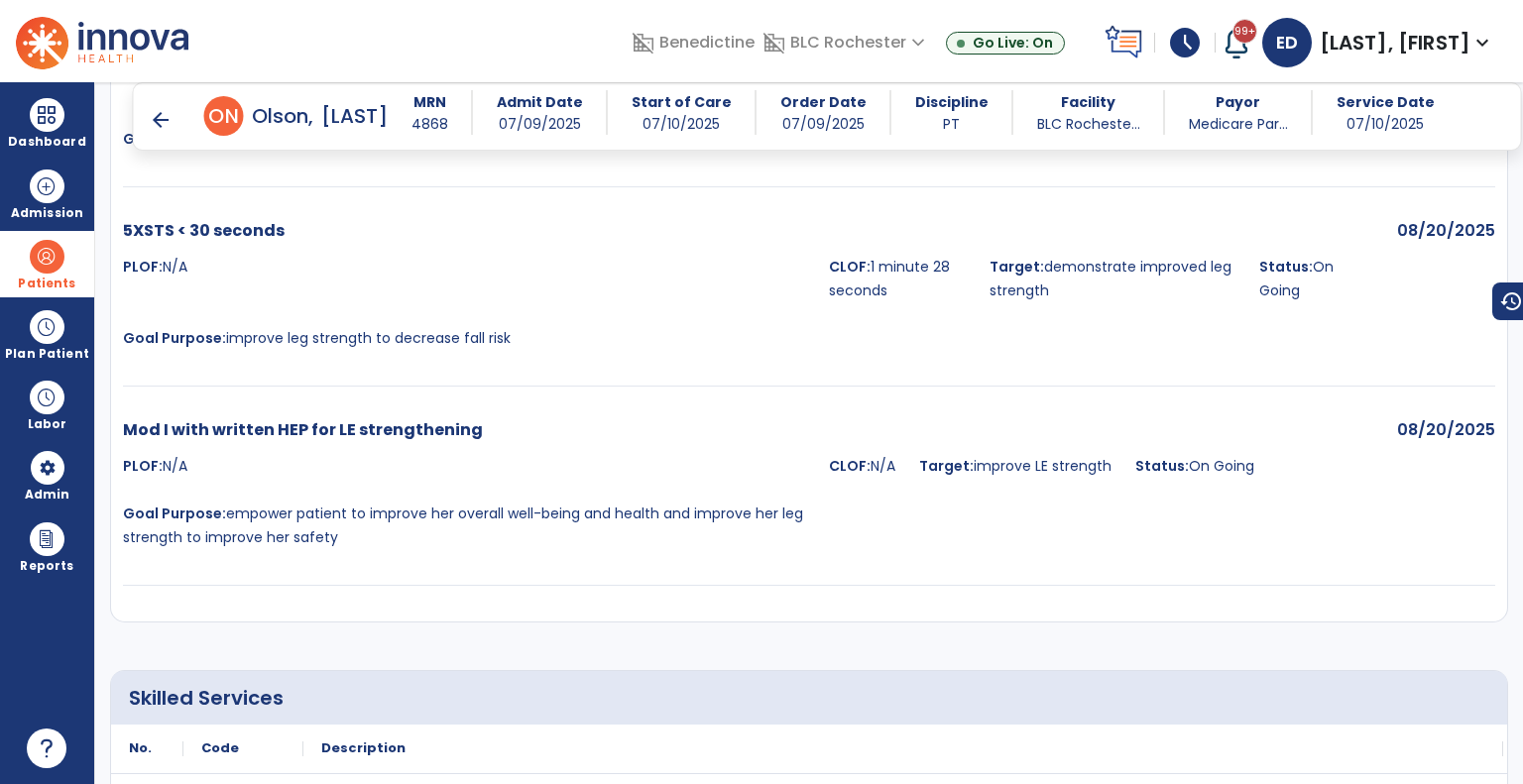 click on "arrow_back" at bounding box center [161, 120] 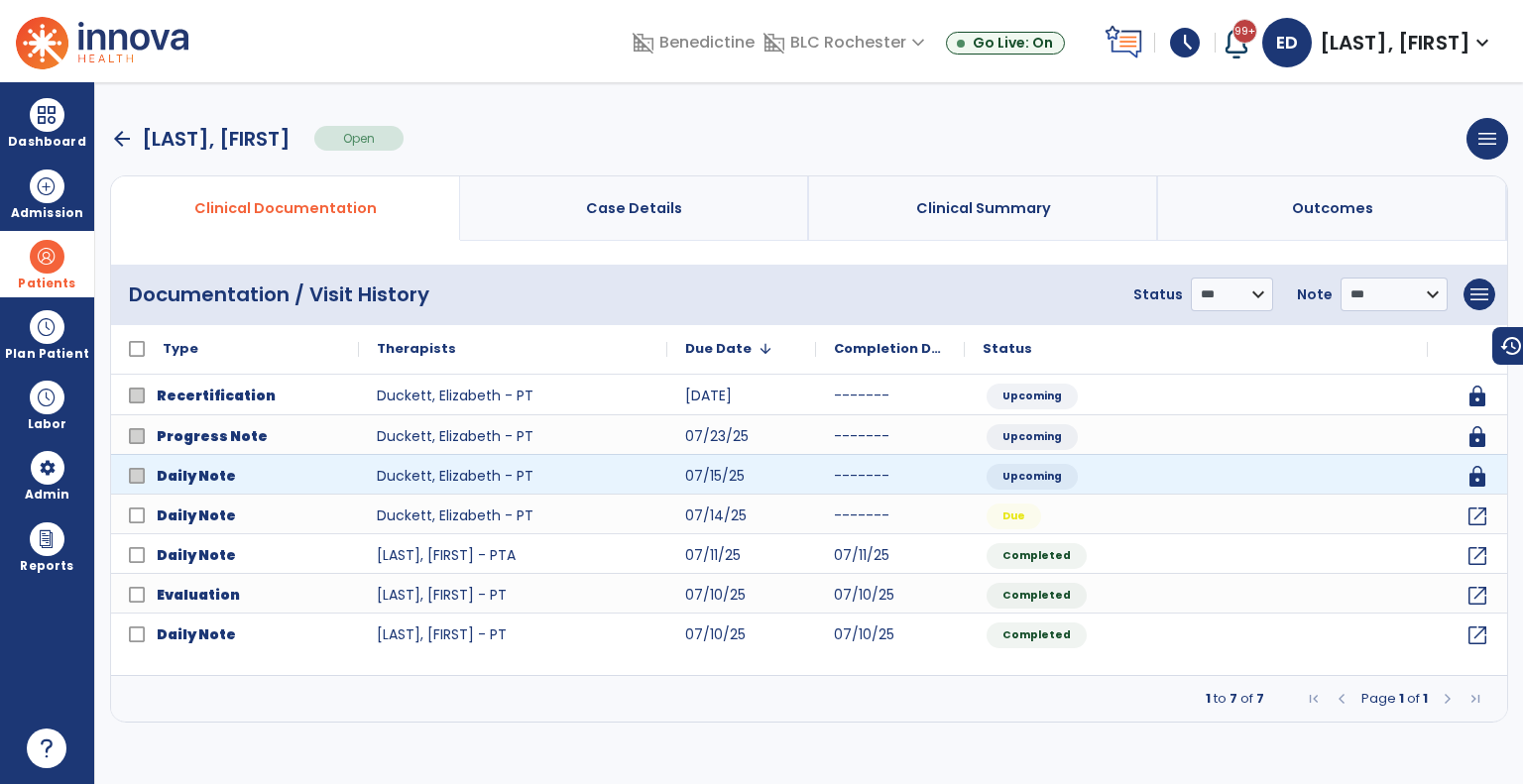 scroll, scrollTop: 0, scrollLeft: 0, axis: both 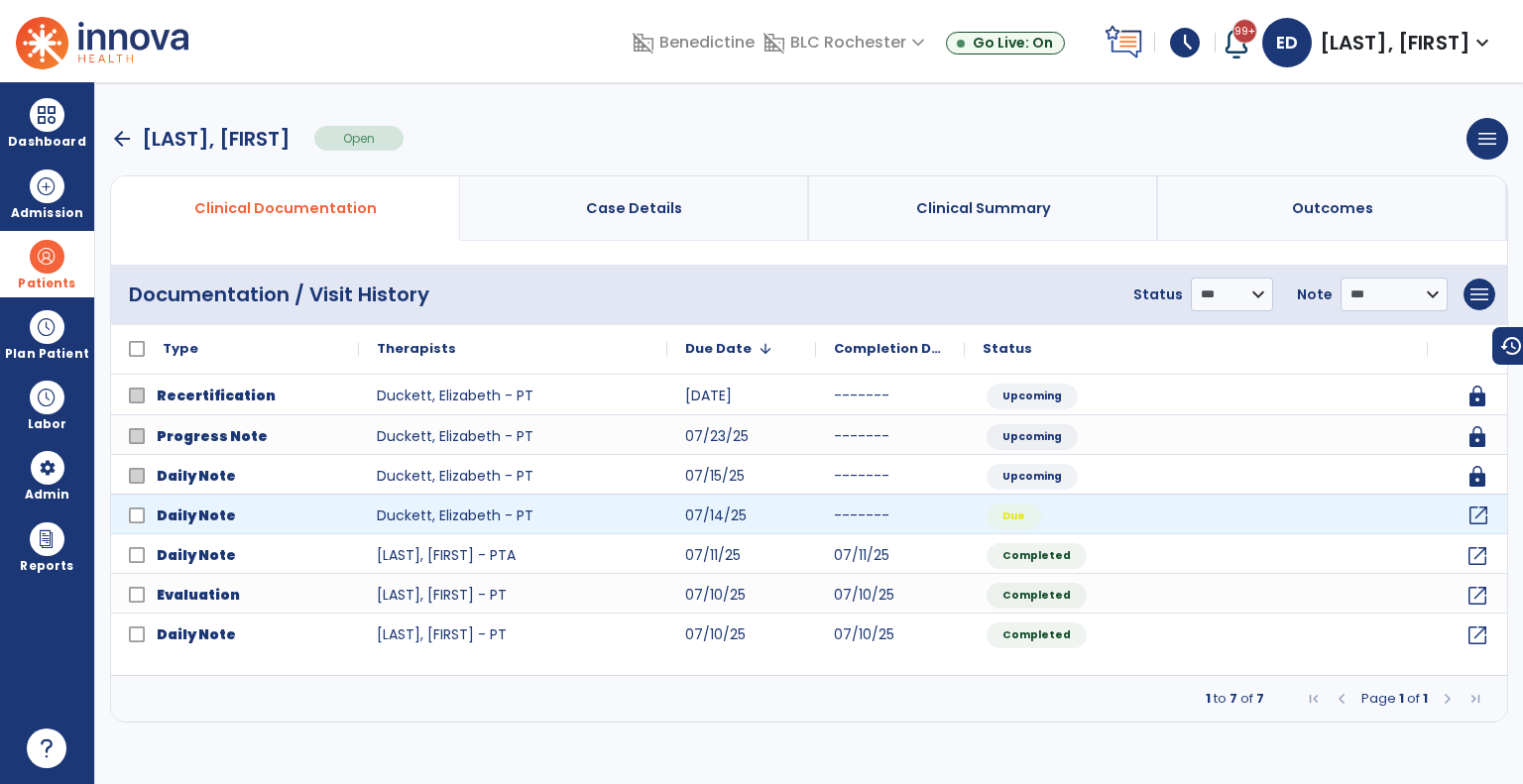 click on "open_in_new" 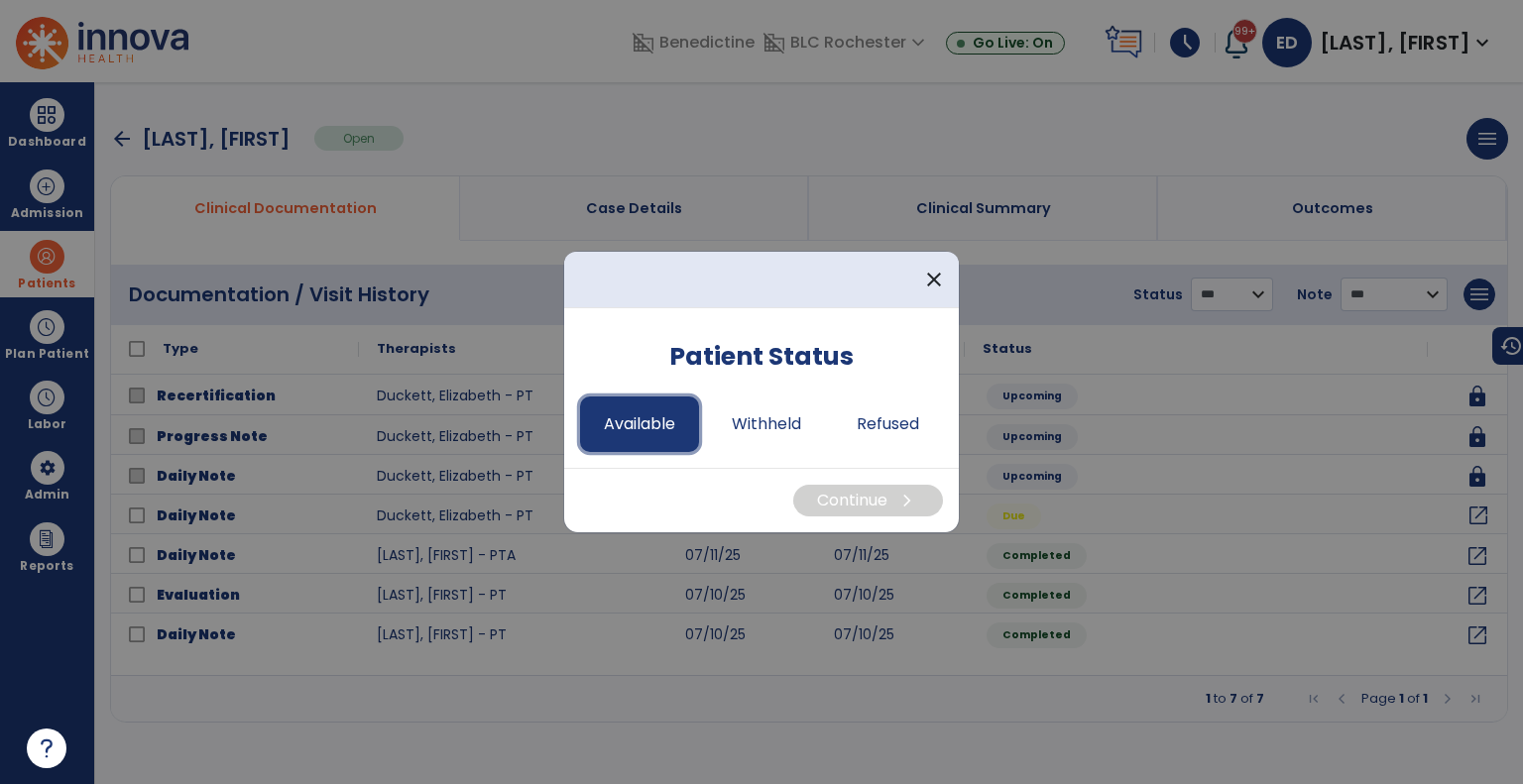 click on "Available" at bounding box center [640, 424] 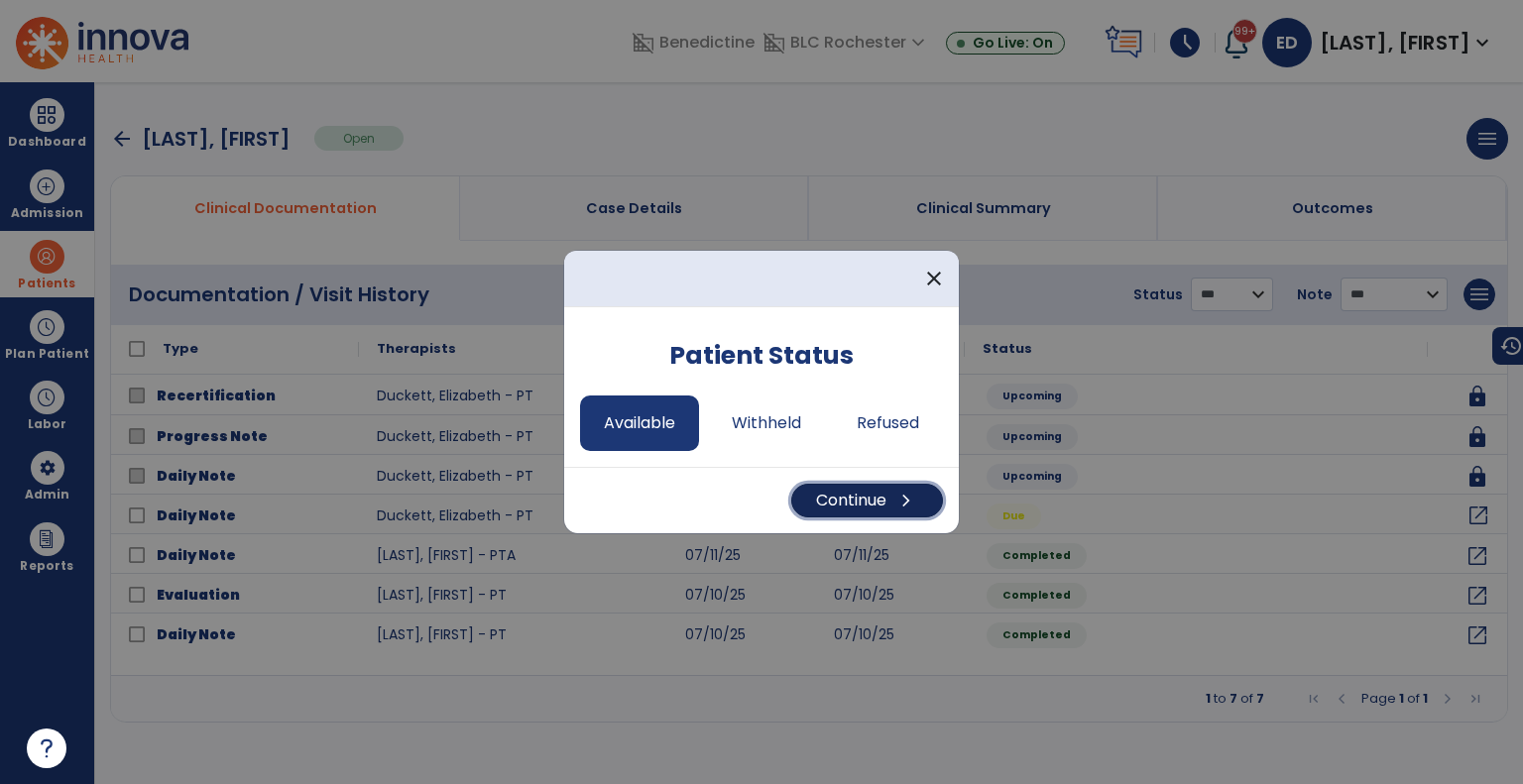 click on "chevron_right" at bounding box center (906, 501) 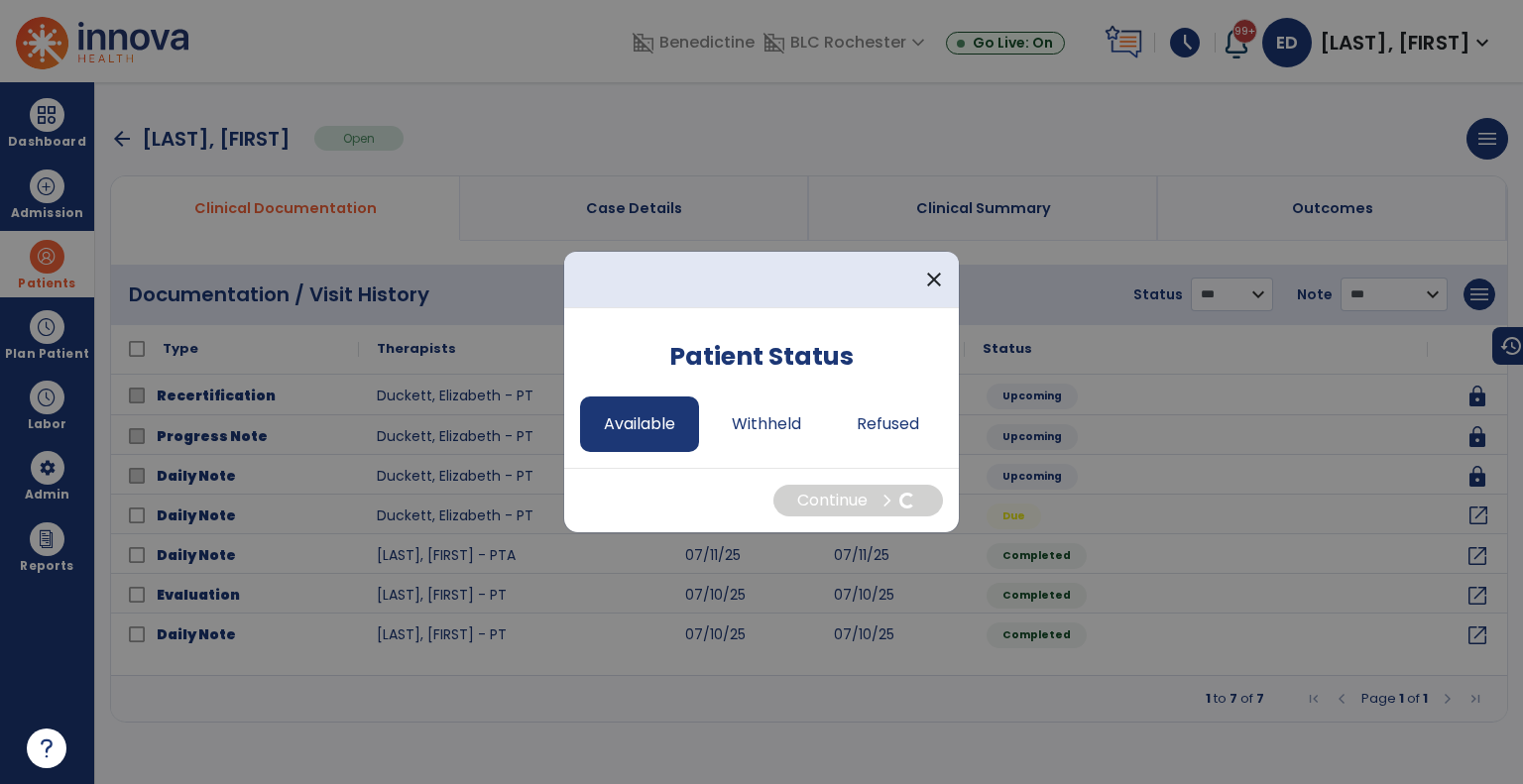 select on "*" 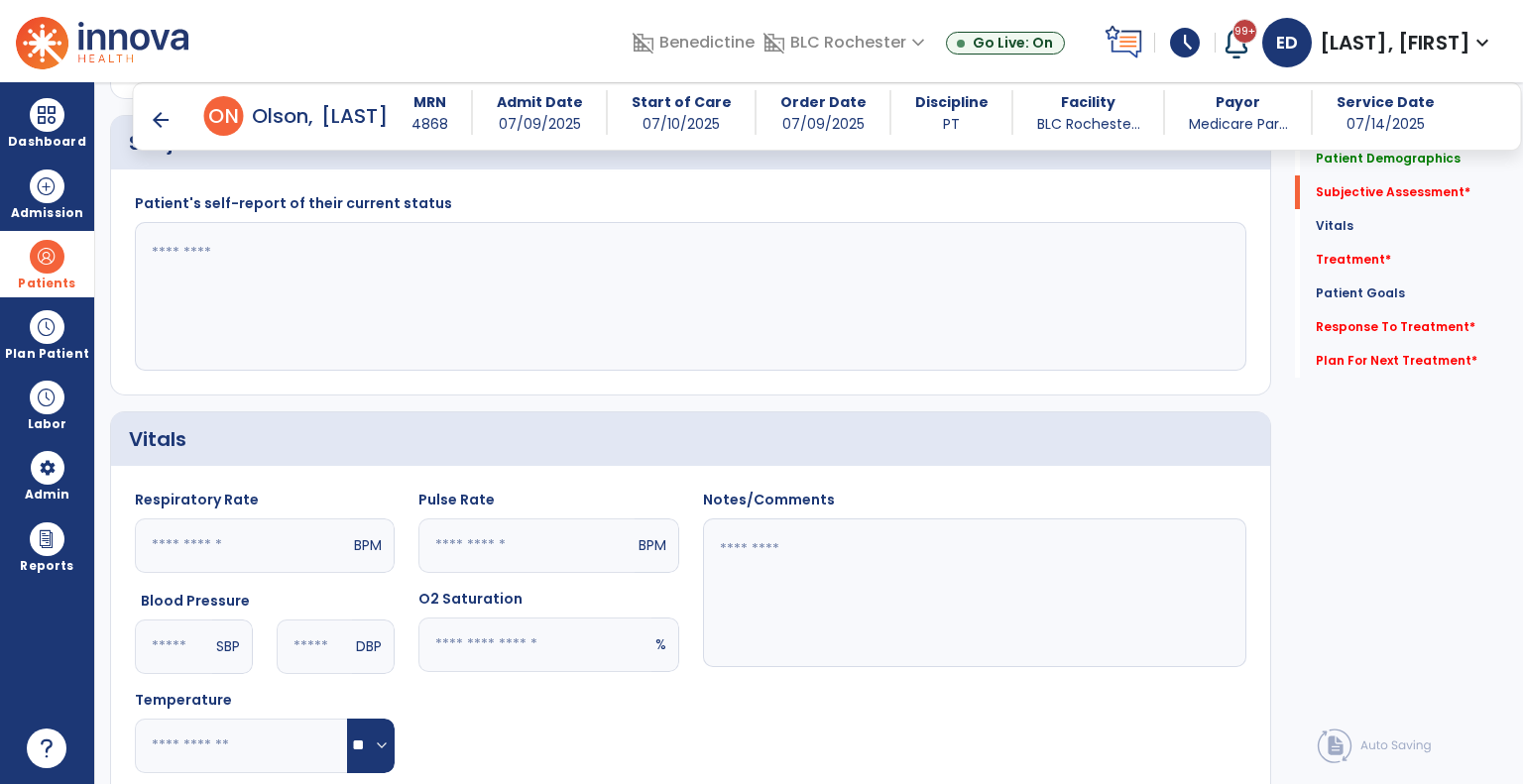 scroll, scrollTop: 1641, scrollLeft: 0, axis: vertical 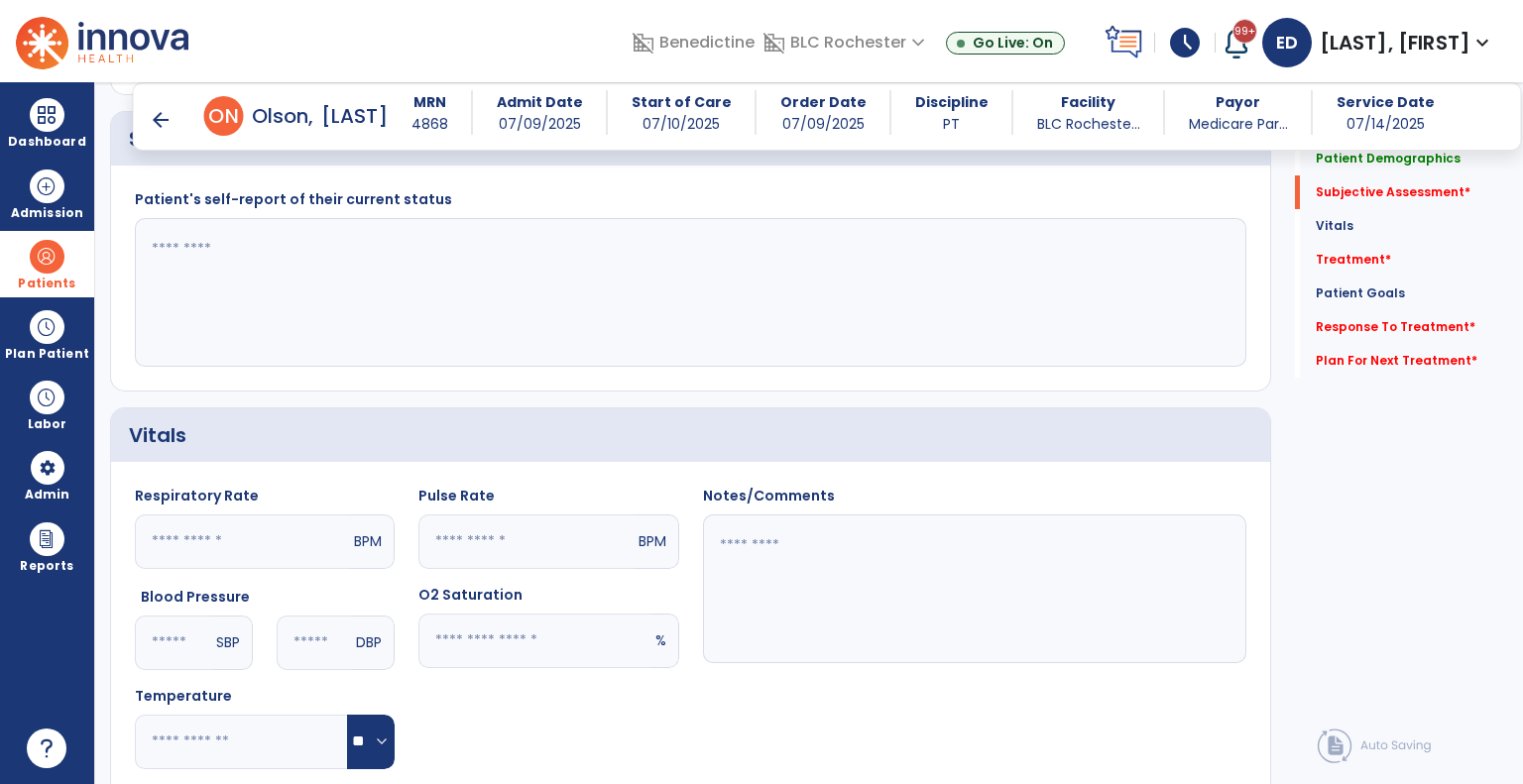 click 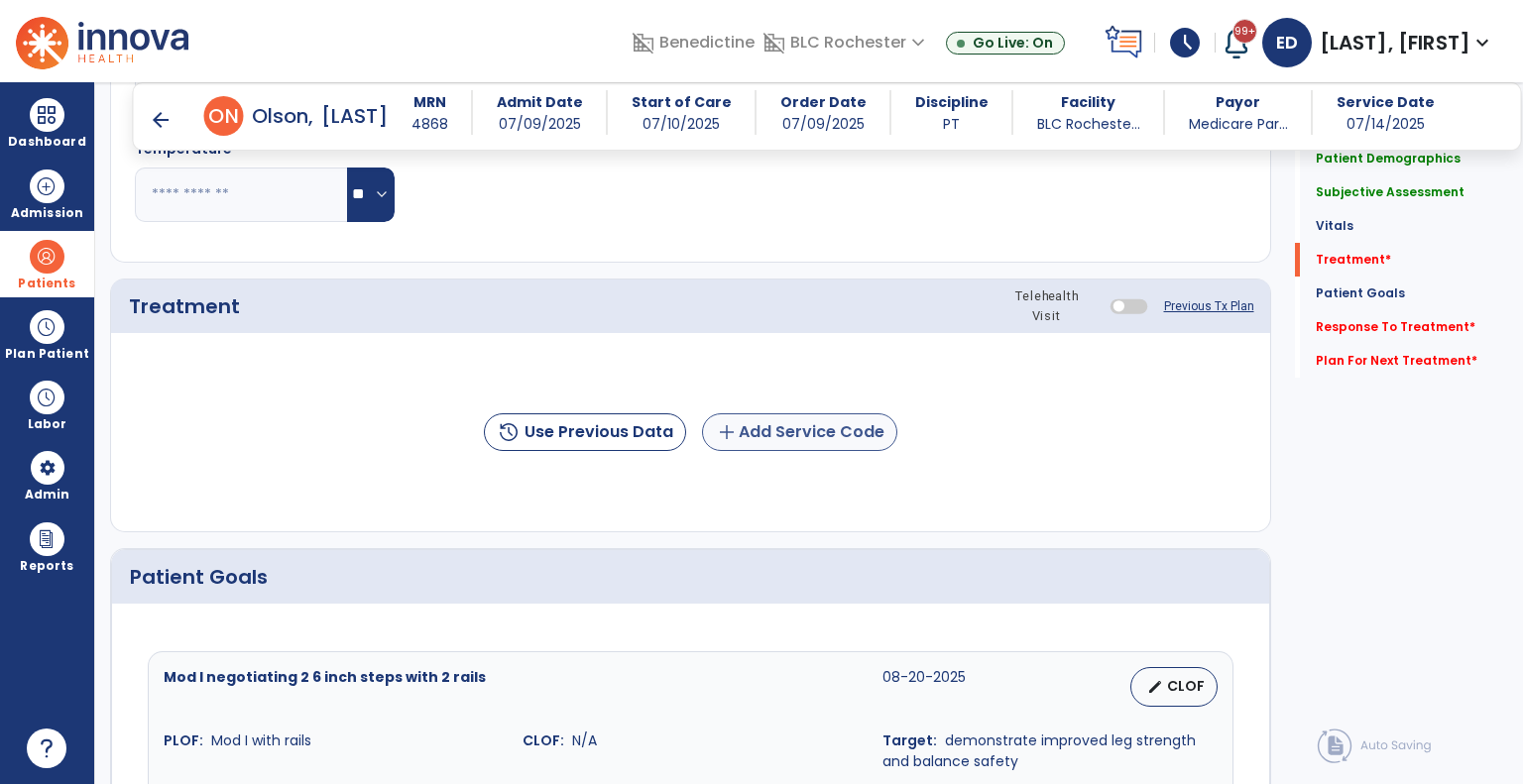 type on "**********" 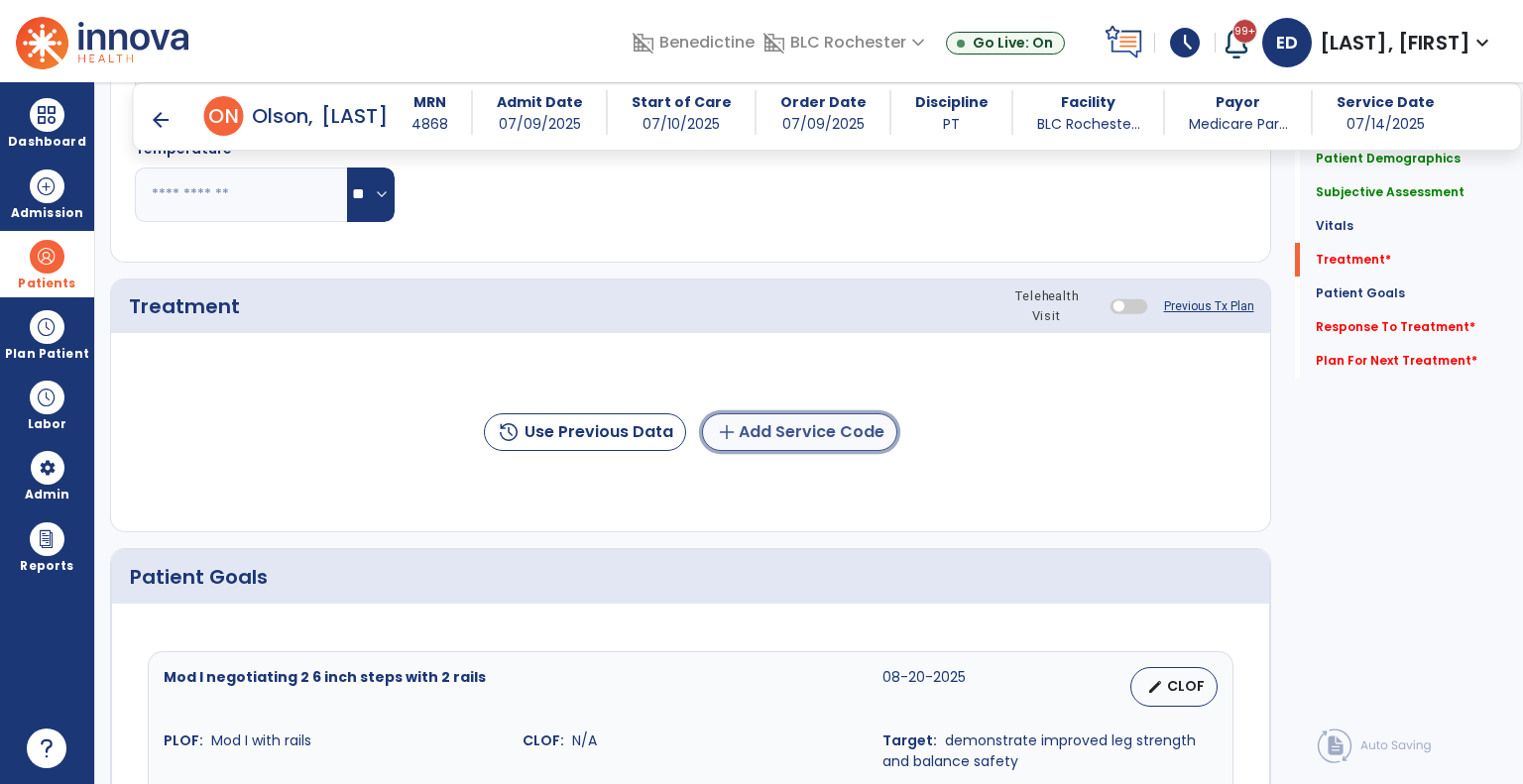 click on "add  Add Service Code" 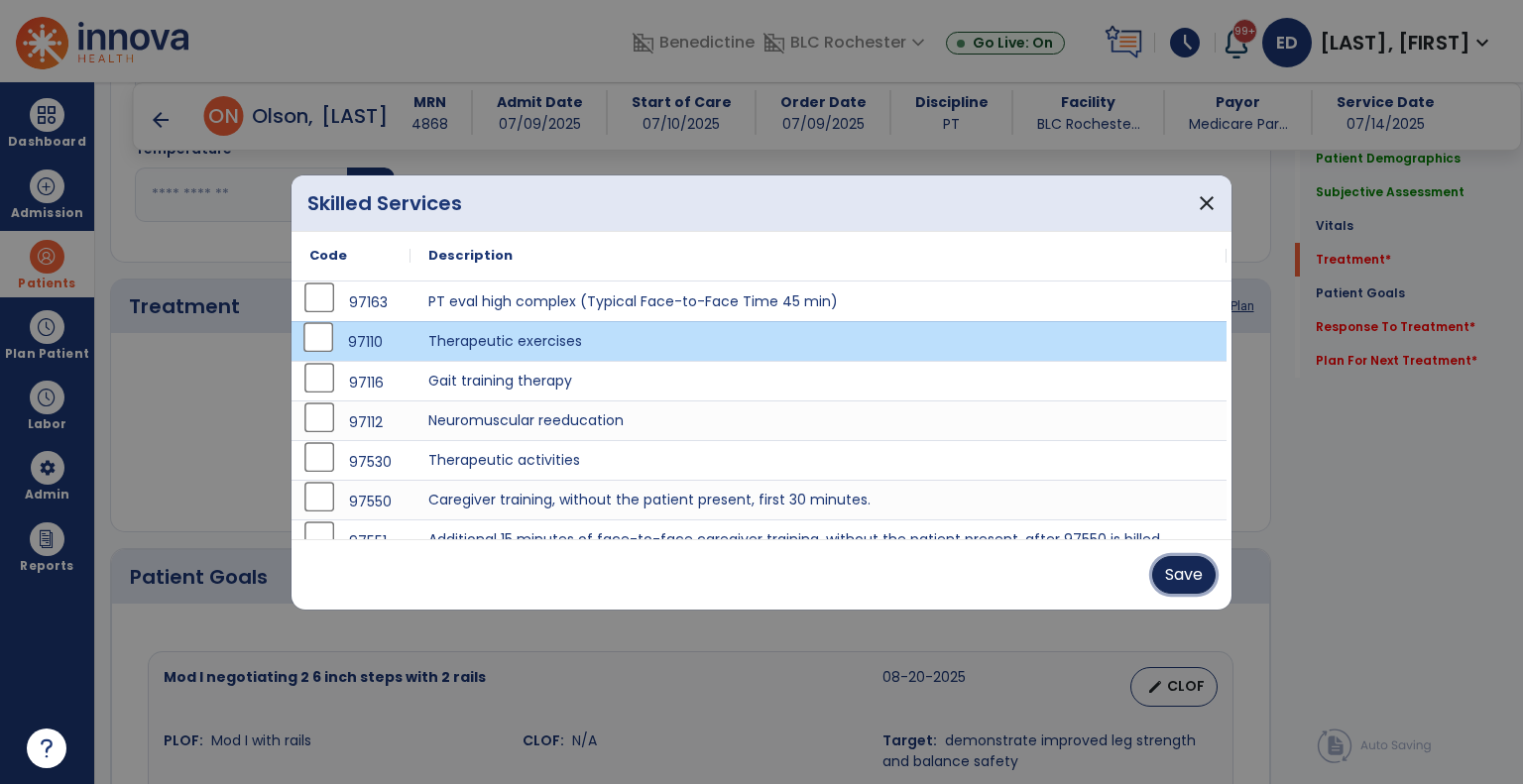 click on "Save" at bounding box center (1184, 575) 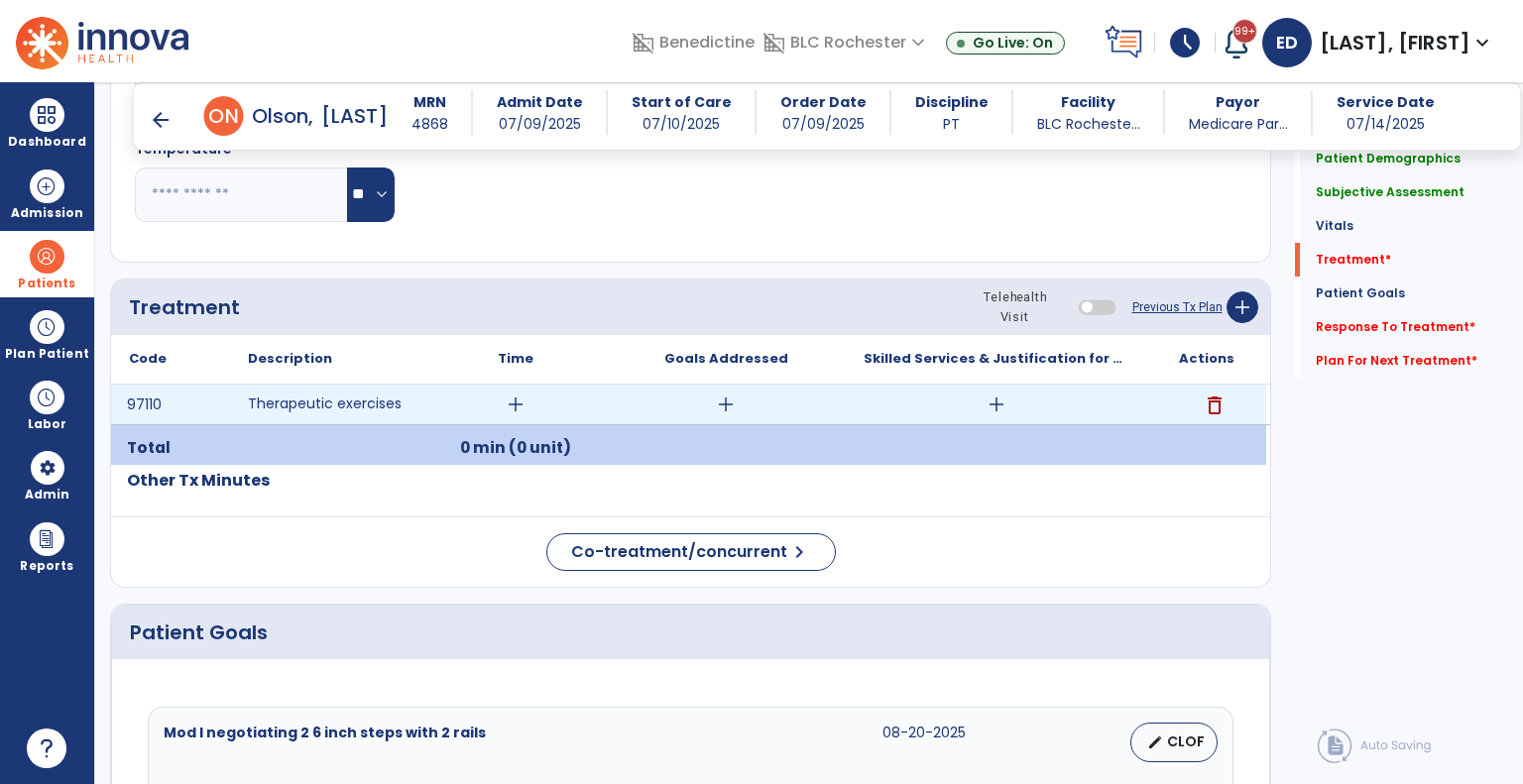 click on "add" at bounding box center [996, 404] 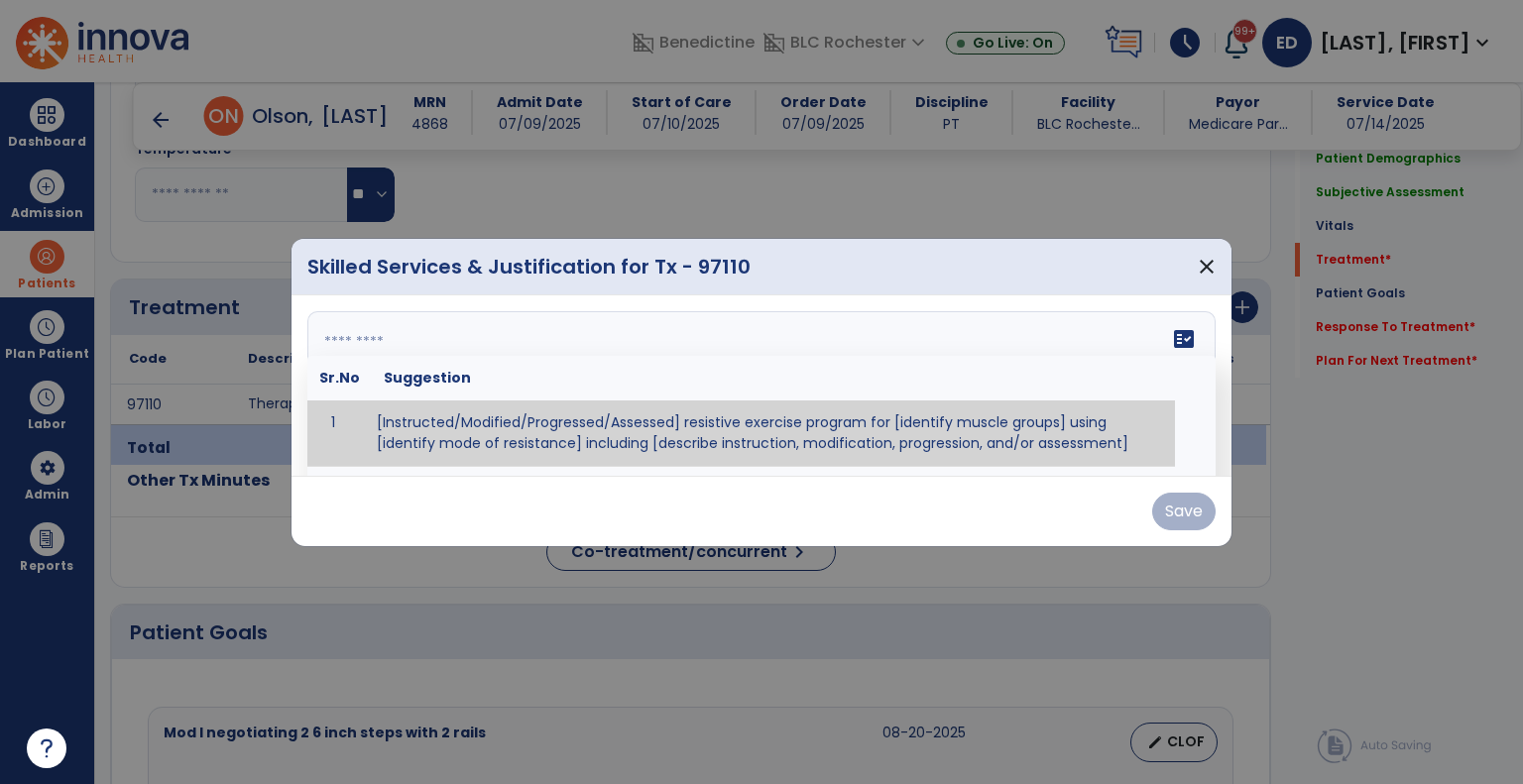 click on "fact_check  Sr.No Suggestion 1 [Instructed/Modified/Progressed/Assessed] resistive exercise program for [identify muscle groups] using [identify mode of resistance] including [describe instruction, modification, progression, and/or assessment] 2 [Instructed/Modified/Progressed/Assessed] aerobic exercise program using [identify equipment/mode] including [describe instruction, modification,progression, and/or assessment] 3 [Instructed/Modified/Progressed/Assessed] [PROM/A/AROM/AROM] program for [identify joint movements] using [contract-relax, over-pressure, inhibitory techniques, other] 4 [Assessed/Tested] aerobic capacity with administration of [aerobic capacity test]" at bounding box center [762, 386] 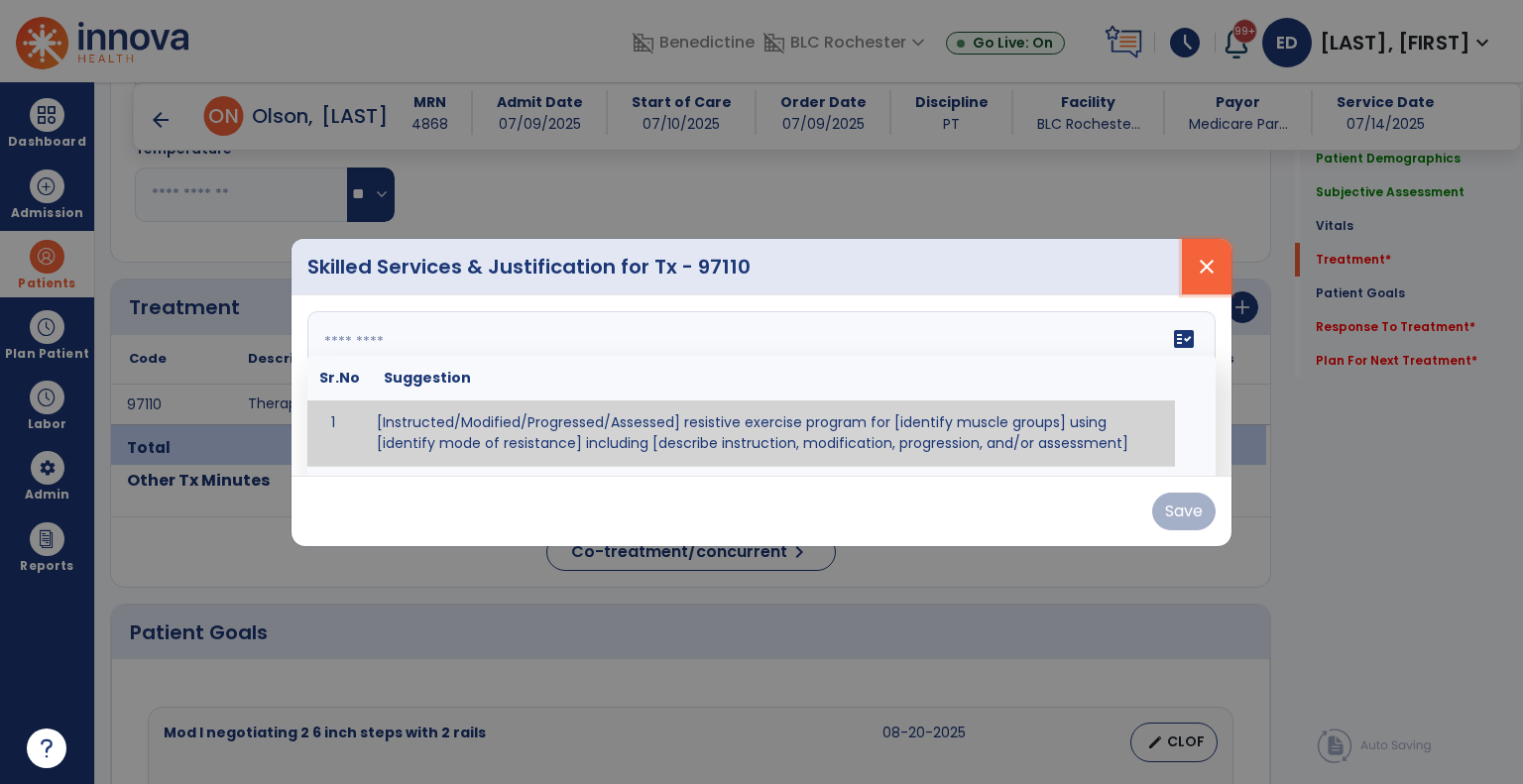 click on "close" at bounding box center (1207, 267) 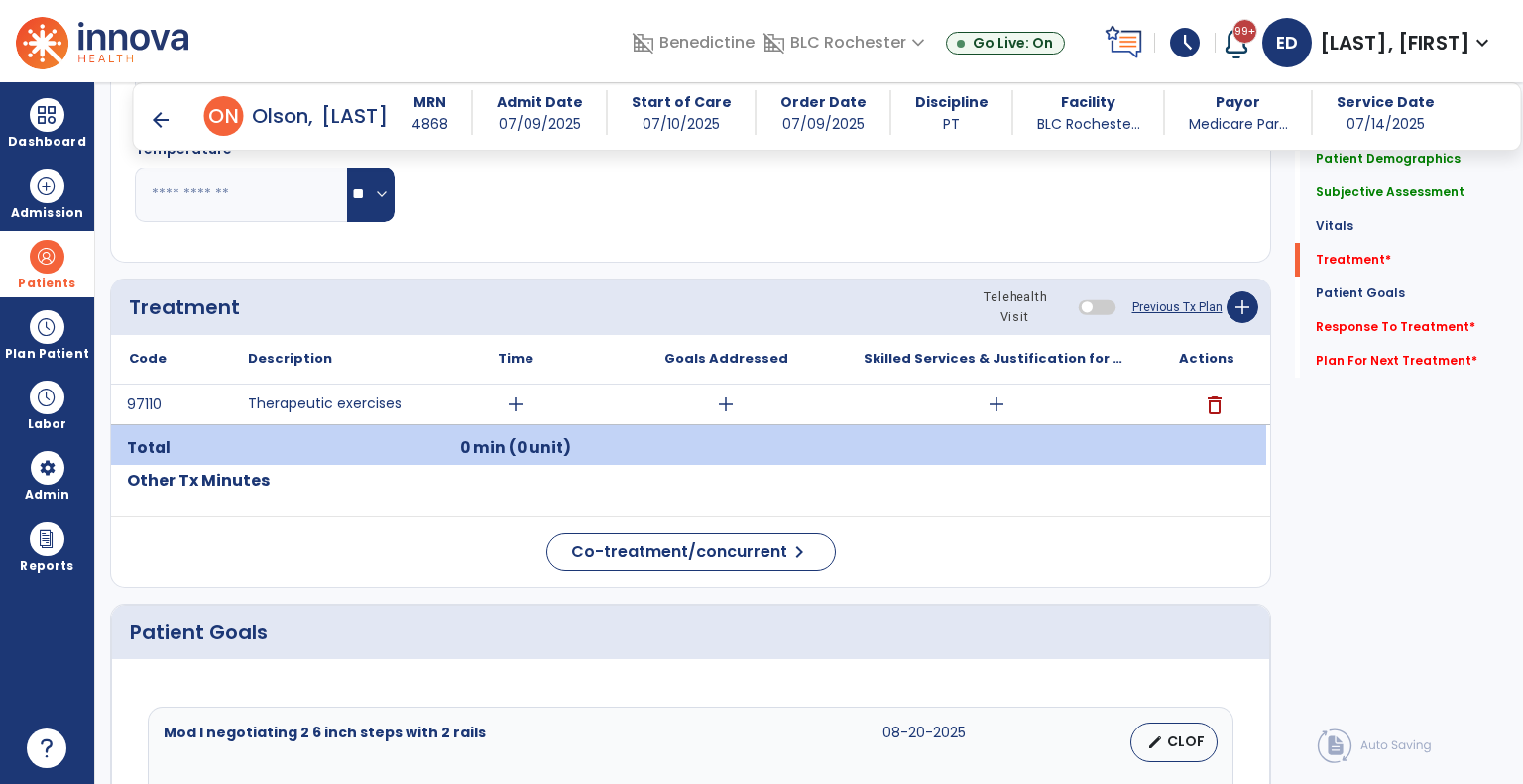 click on "arrow_back" at bounding box center [161, 120] 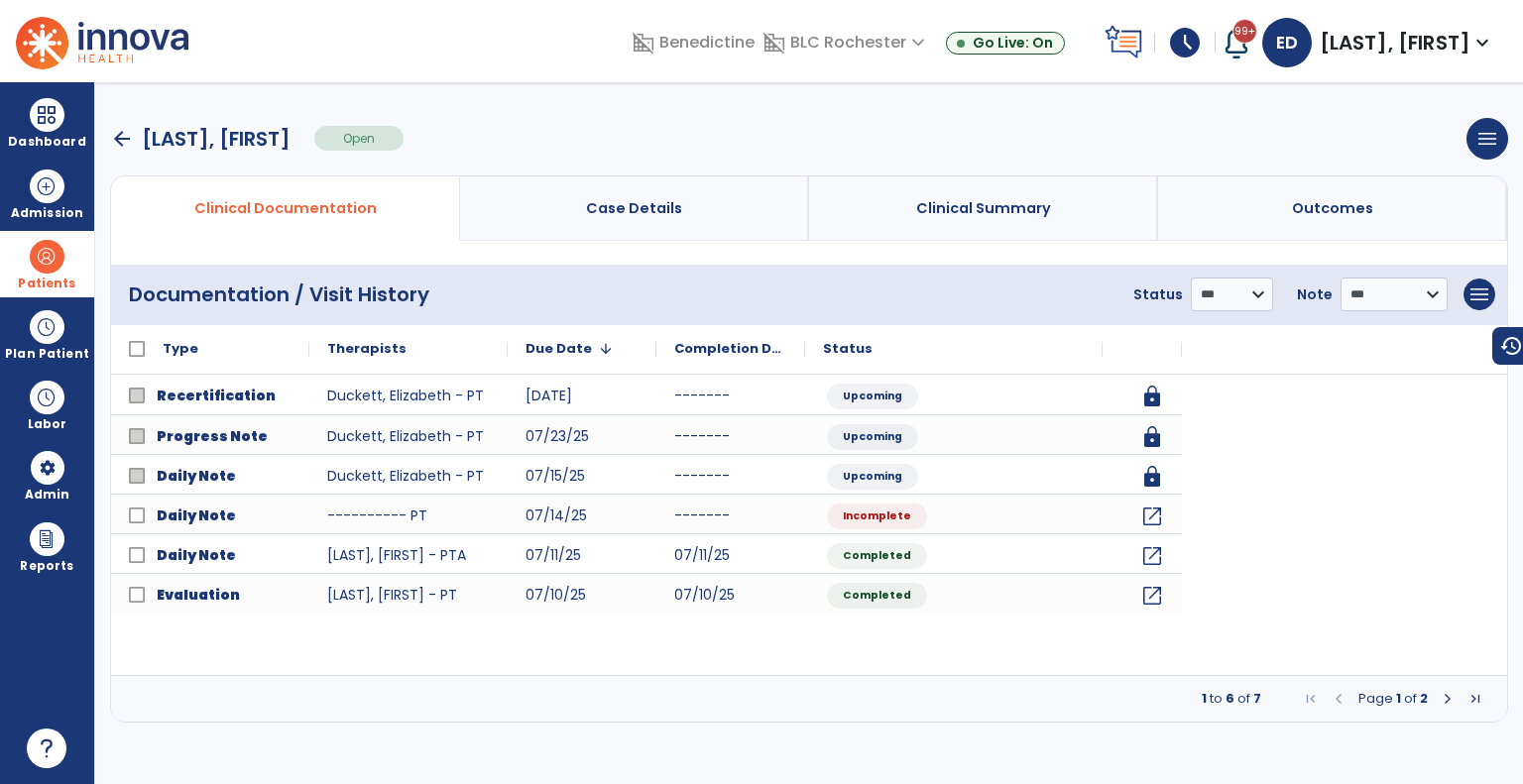 scroll, scrollTop: 0, scrollLeft: 0, axis: both 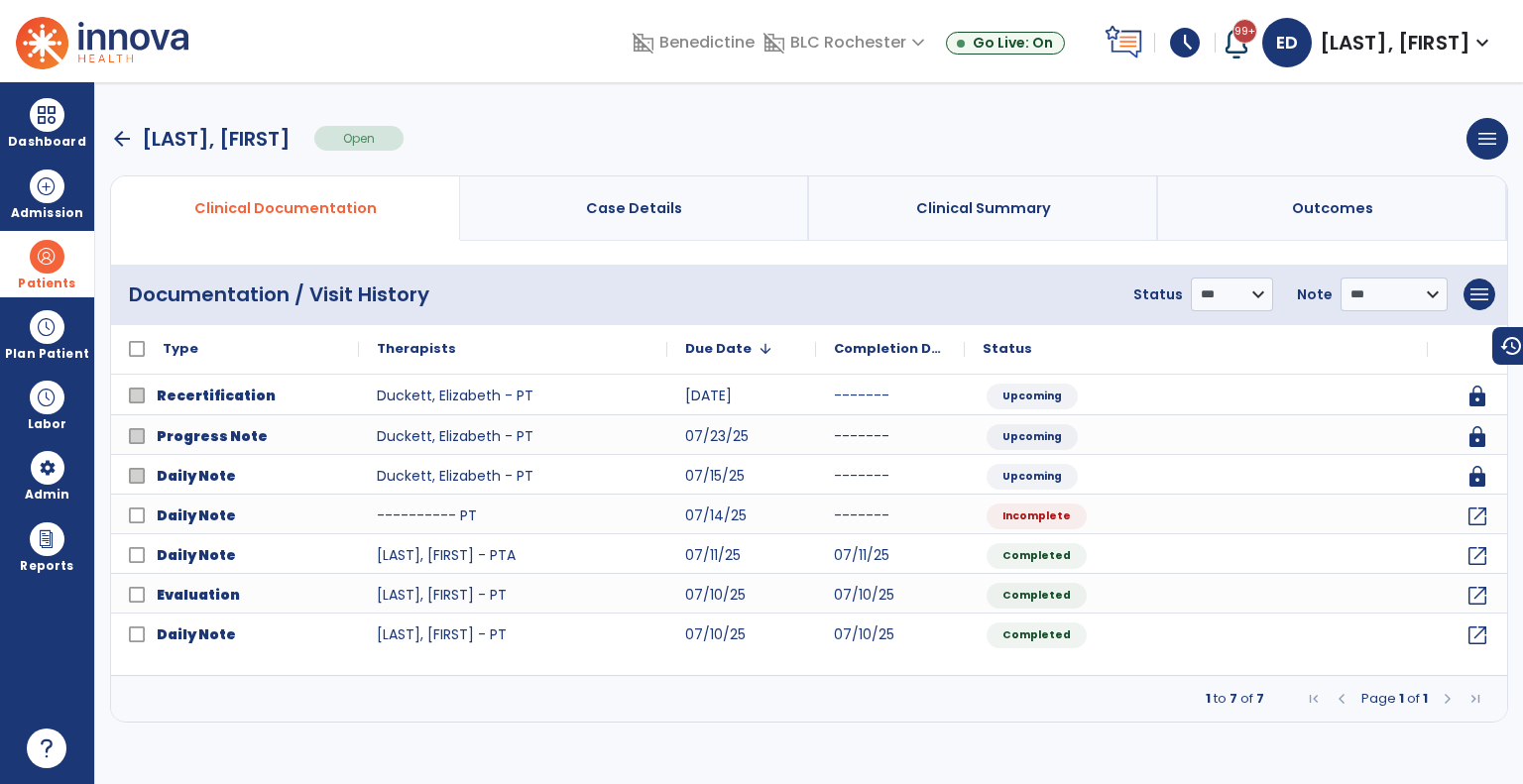 click on "arrow_back" at bounding box center [122, 139] 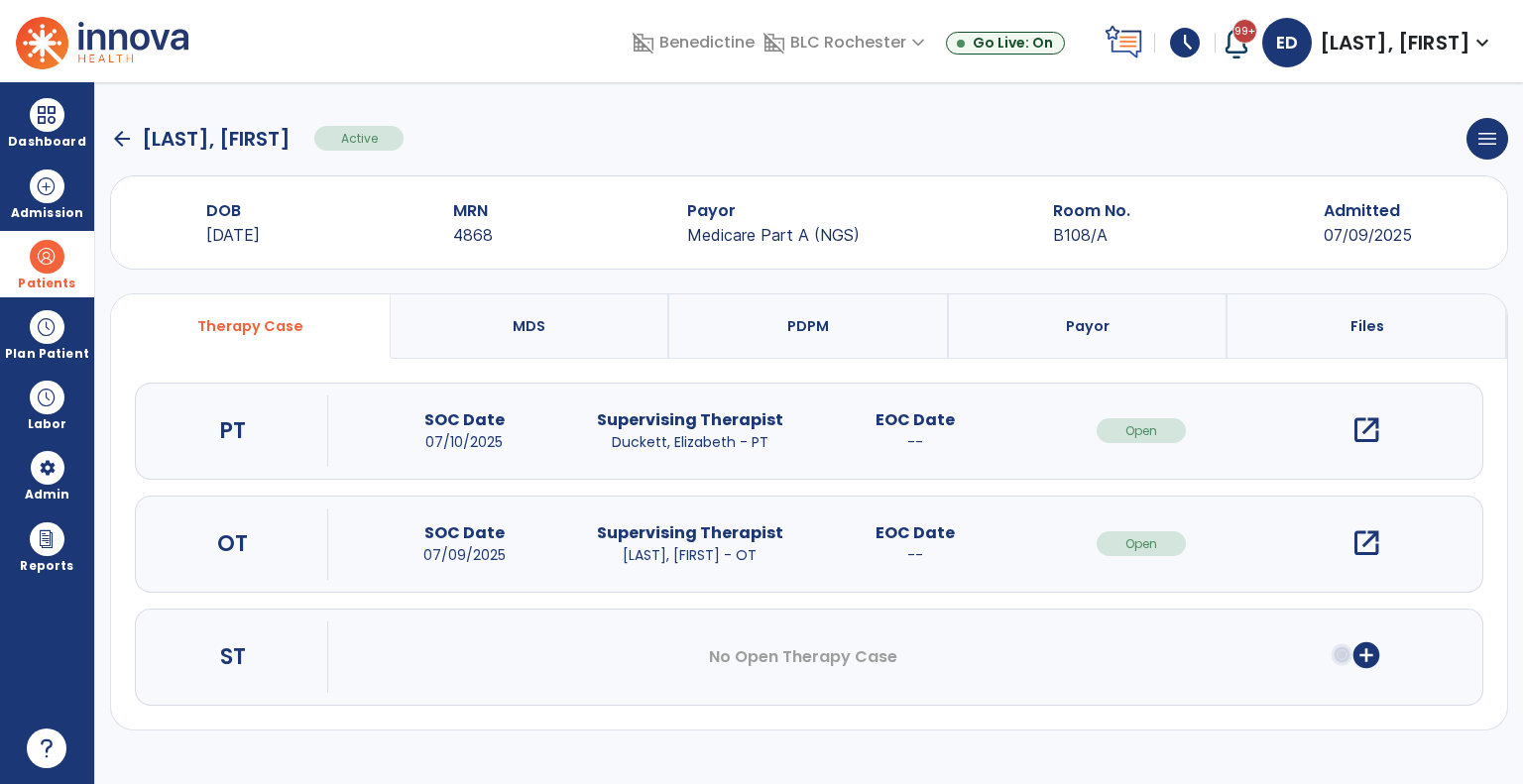click on "open_in_new" at bounding box center (1366, 543) 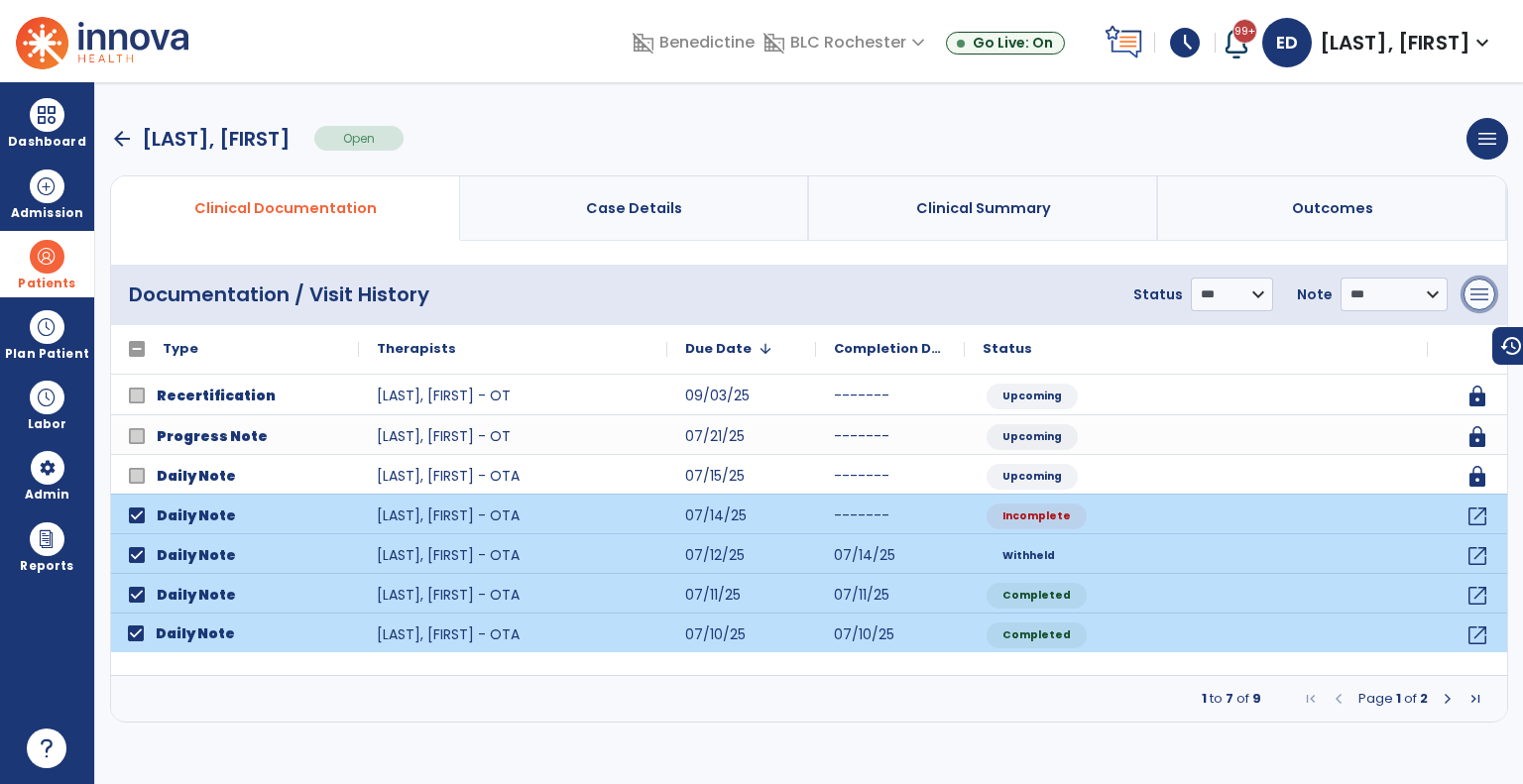 click on "menu" at bounding box center (1479, 294) 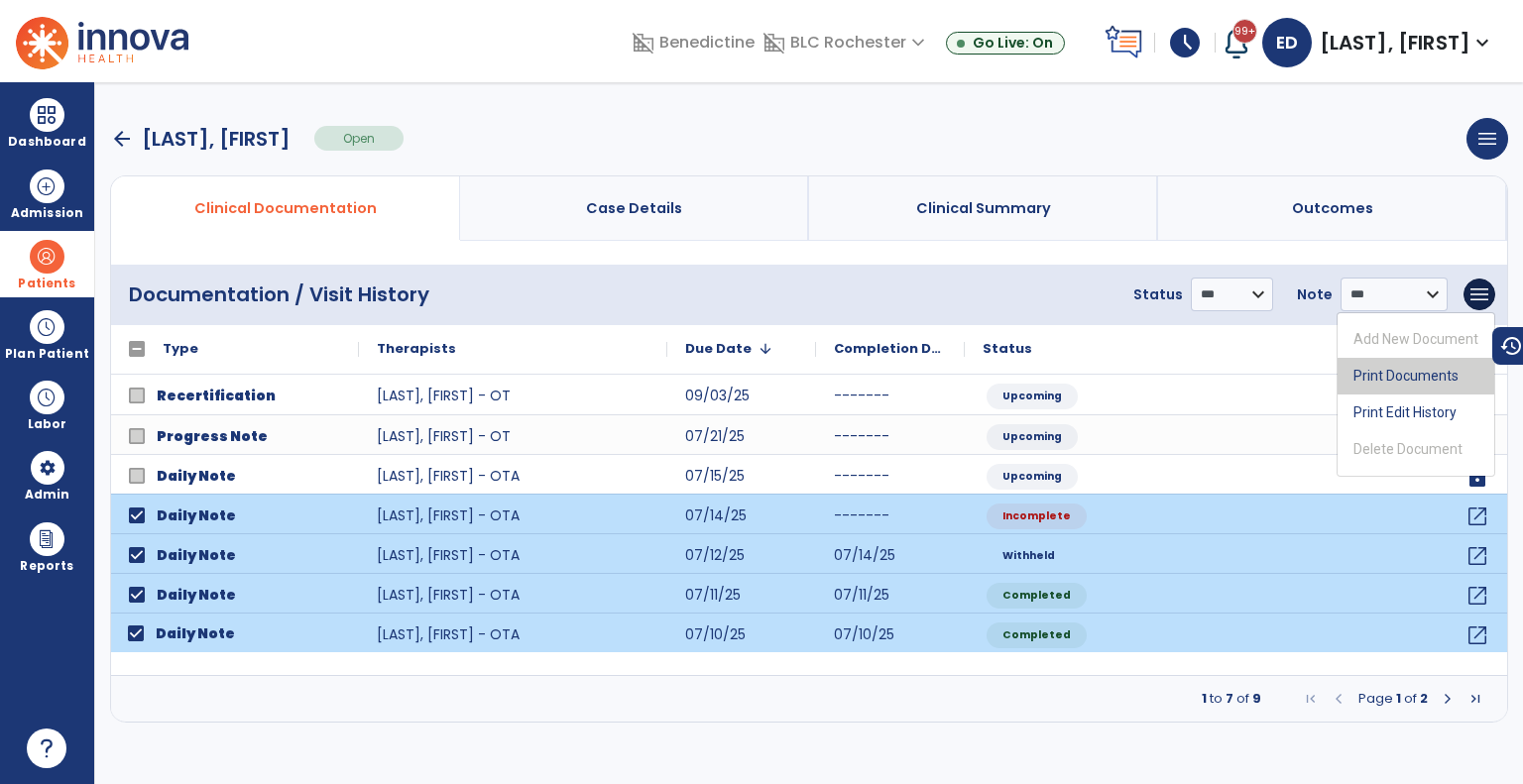 click on "Print Documents" at bounding box center [1416, 376] 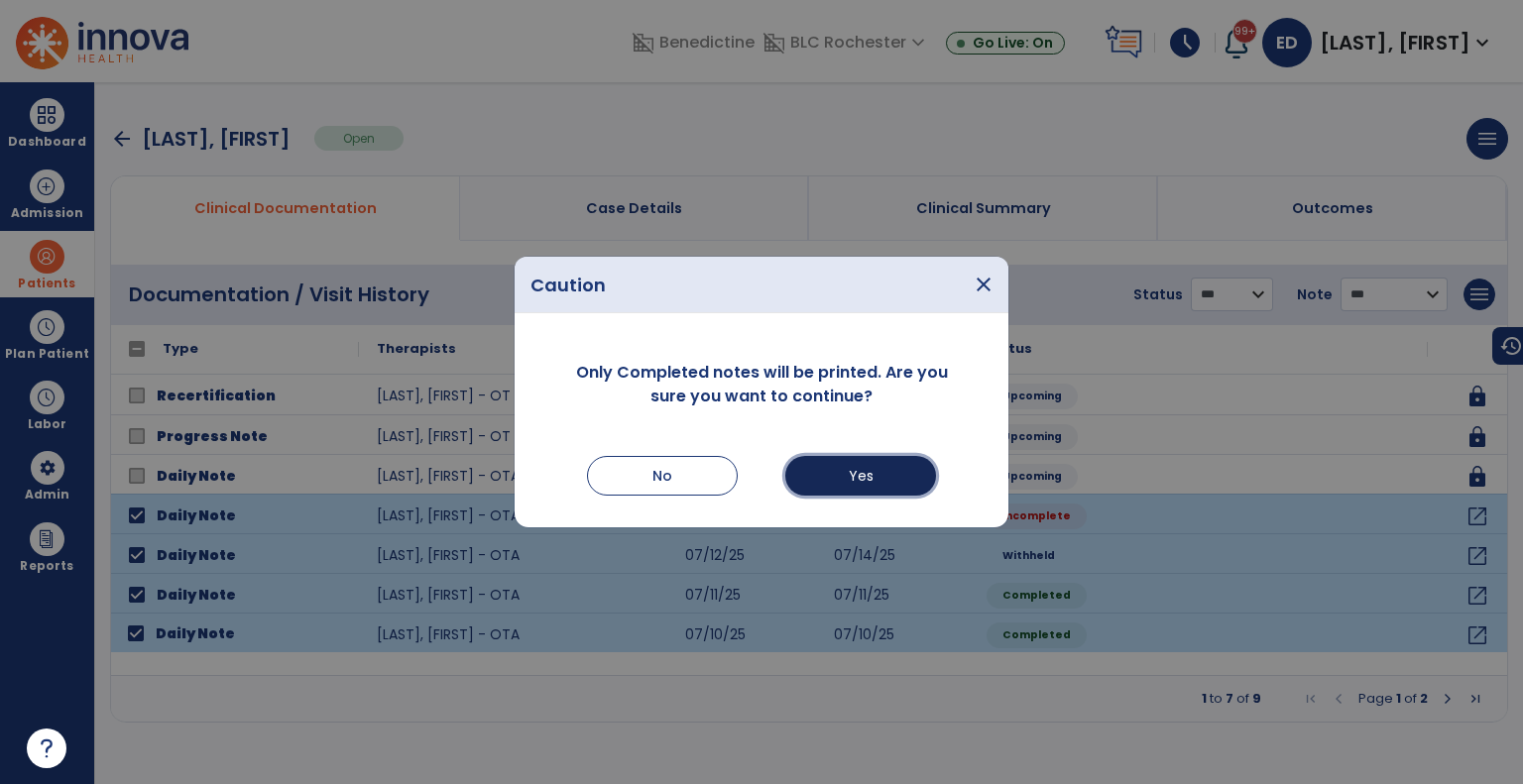 click on "Yes" at bounding box center [861, 476] 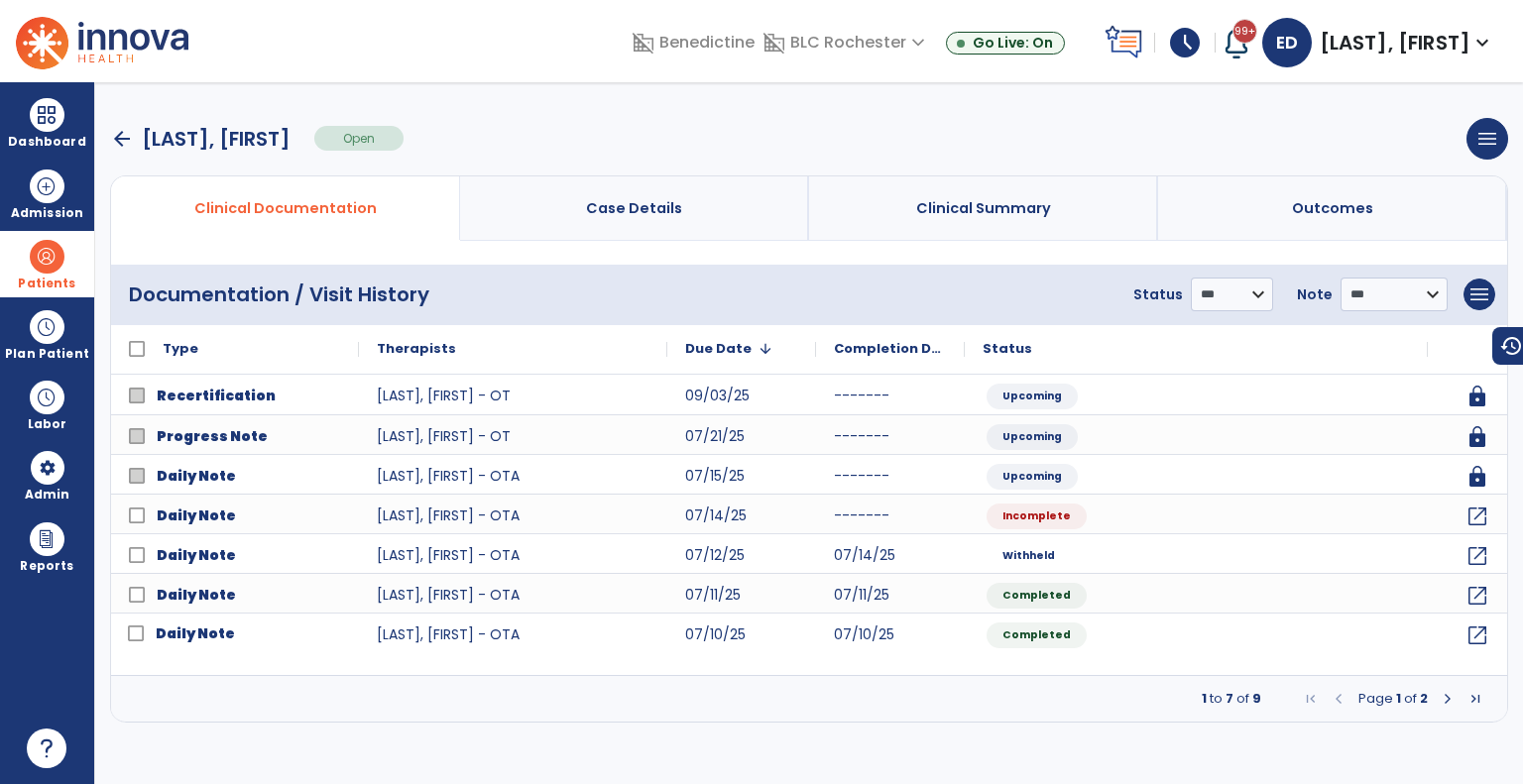 click on "arrow_back" at bounding box center [122, 139] 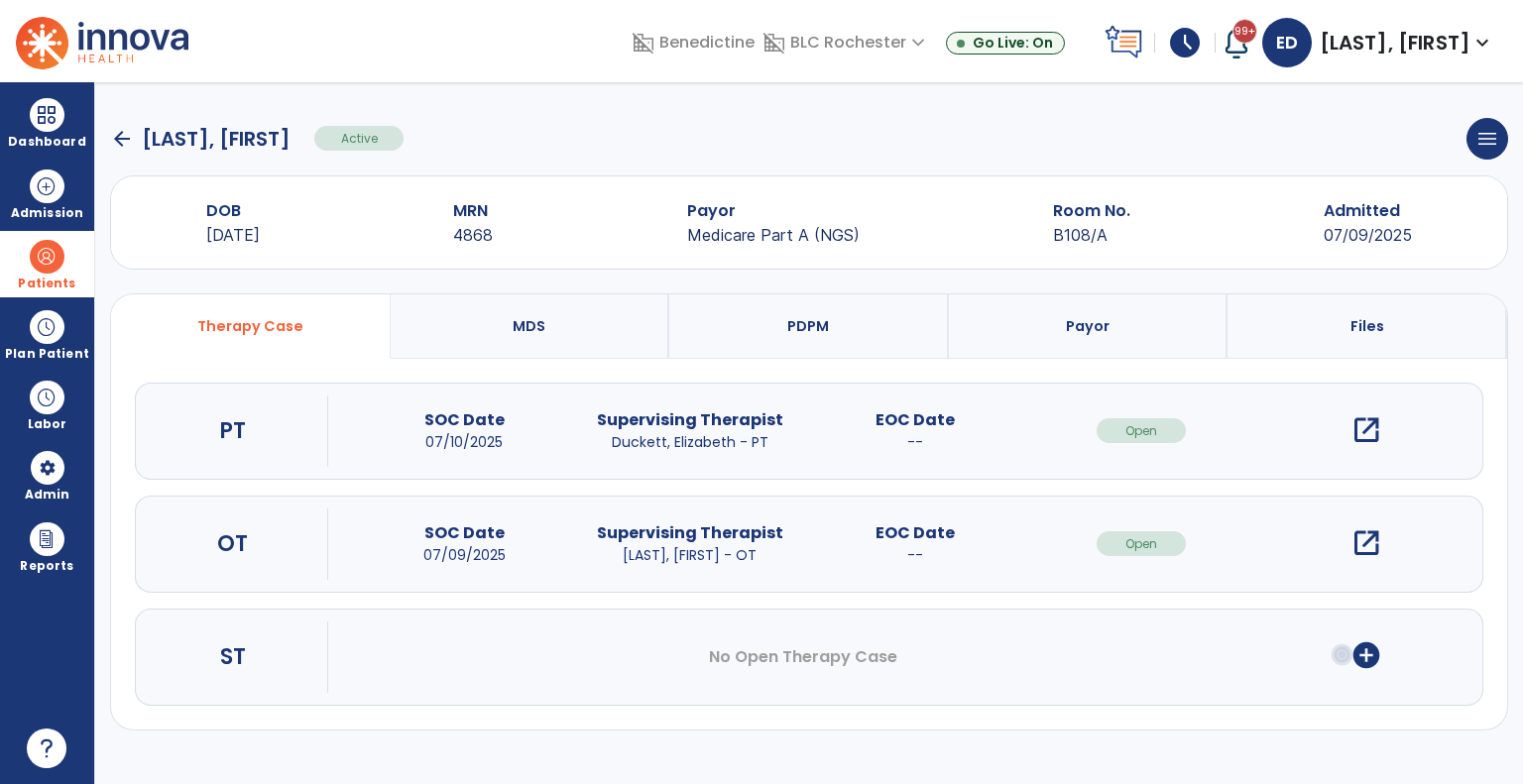 click on "open_in_new" at bounding box center [1366, 430] 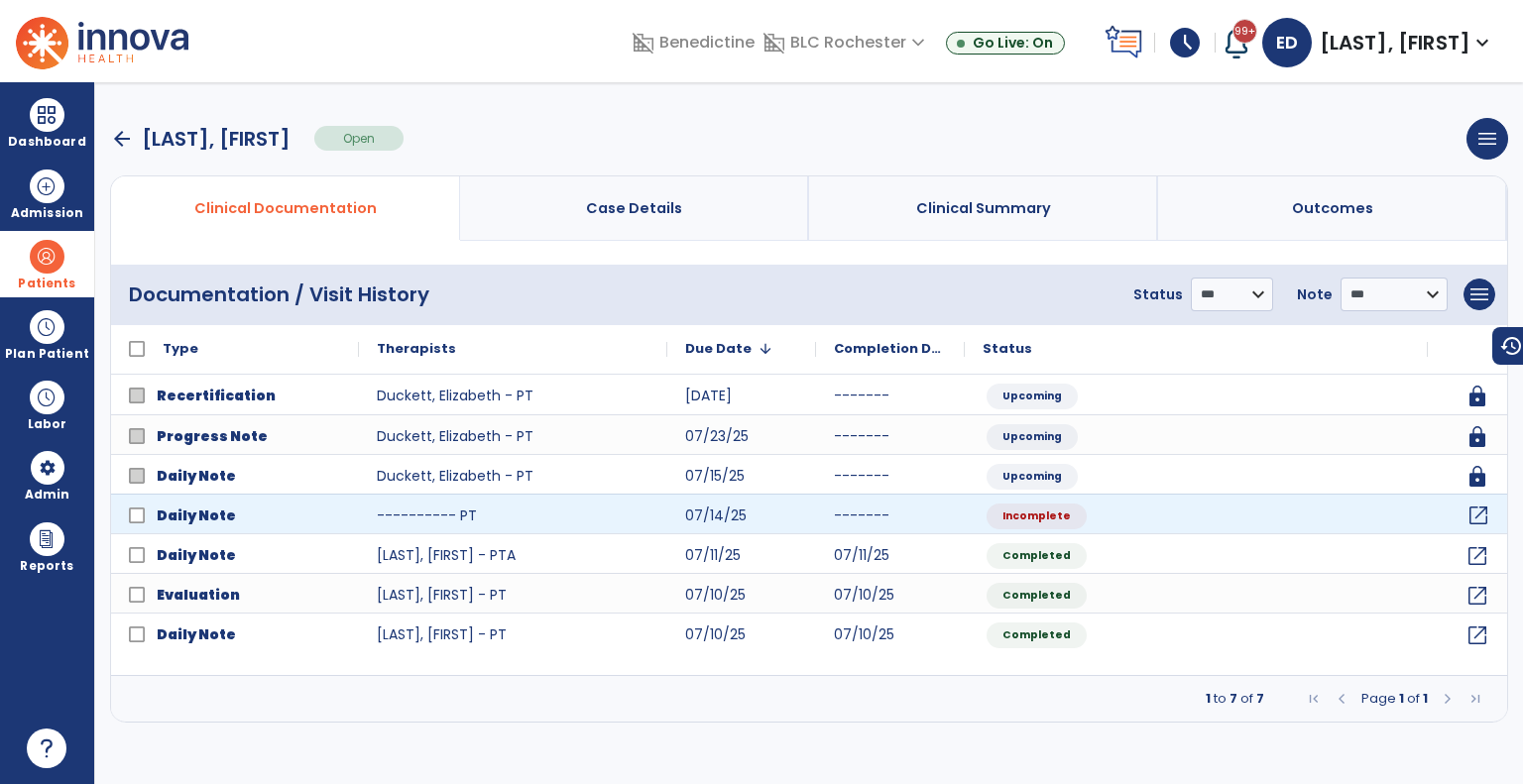 click on "open_in_new" 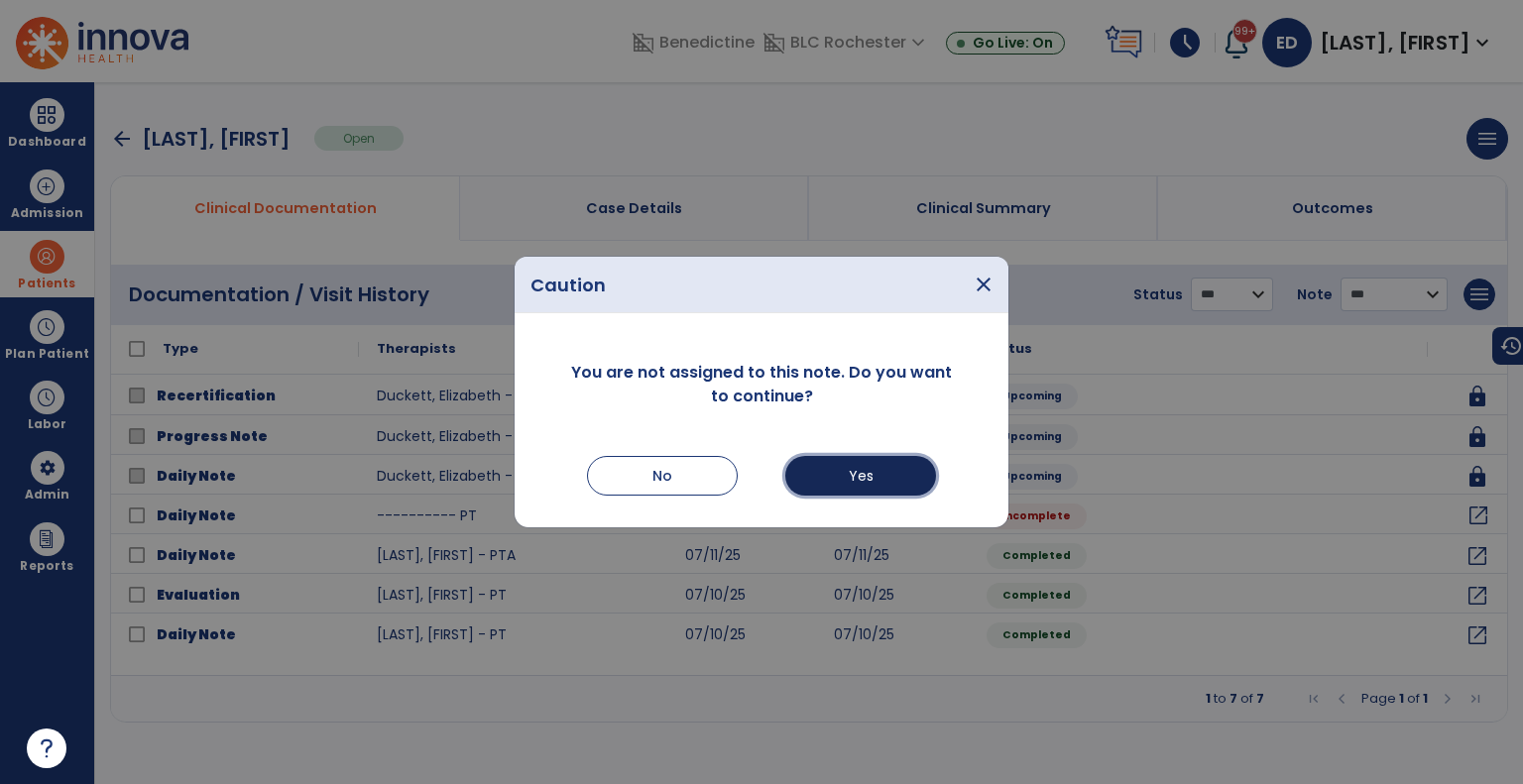 click on "Yes" at bounding box center (861, 476) 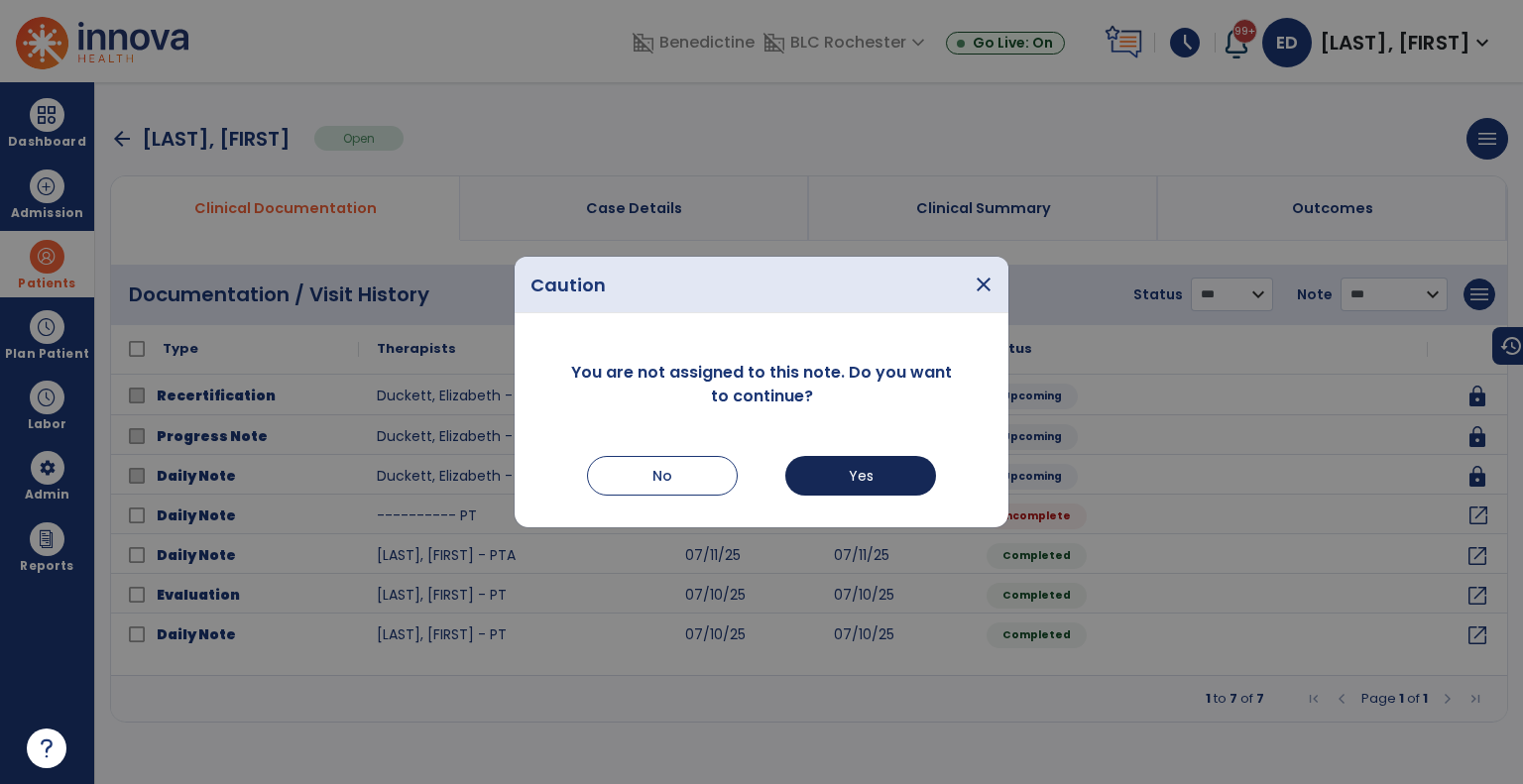 select on "*" 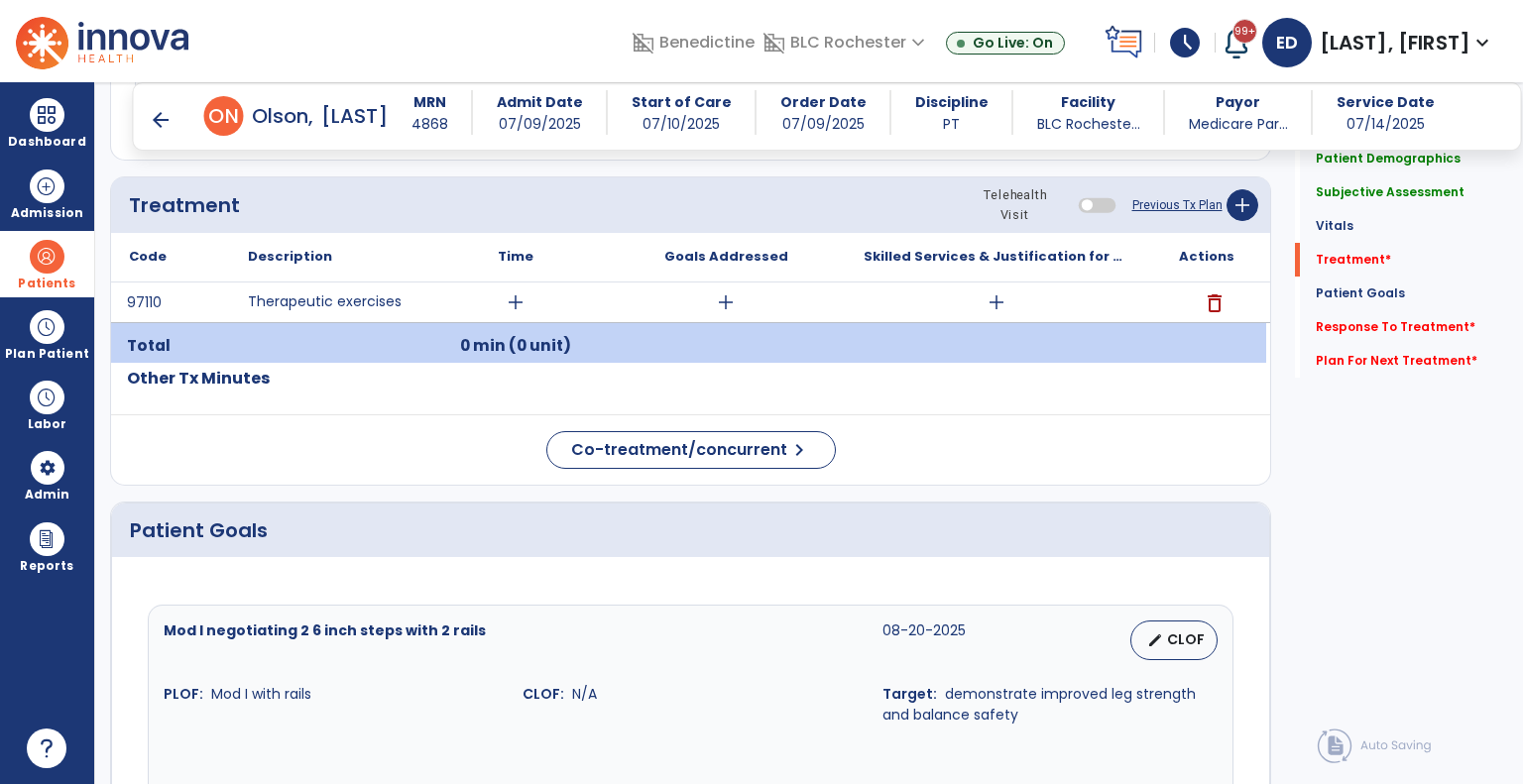 scroll, scrollTop: 2292, scrollLeft: 0, axis: vertical 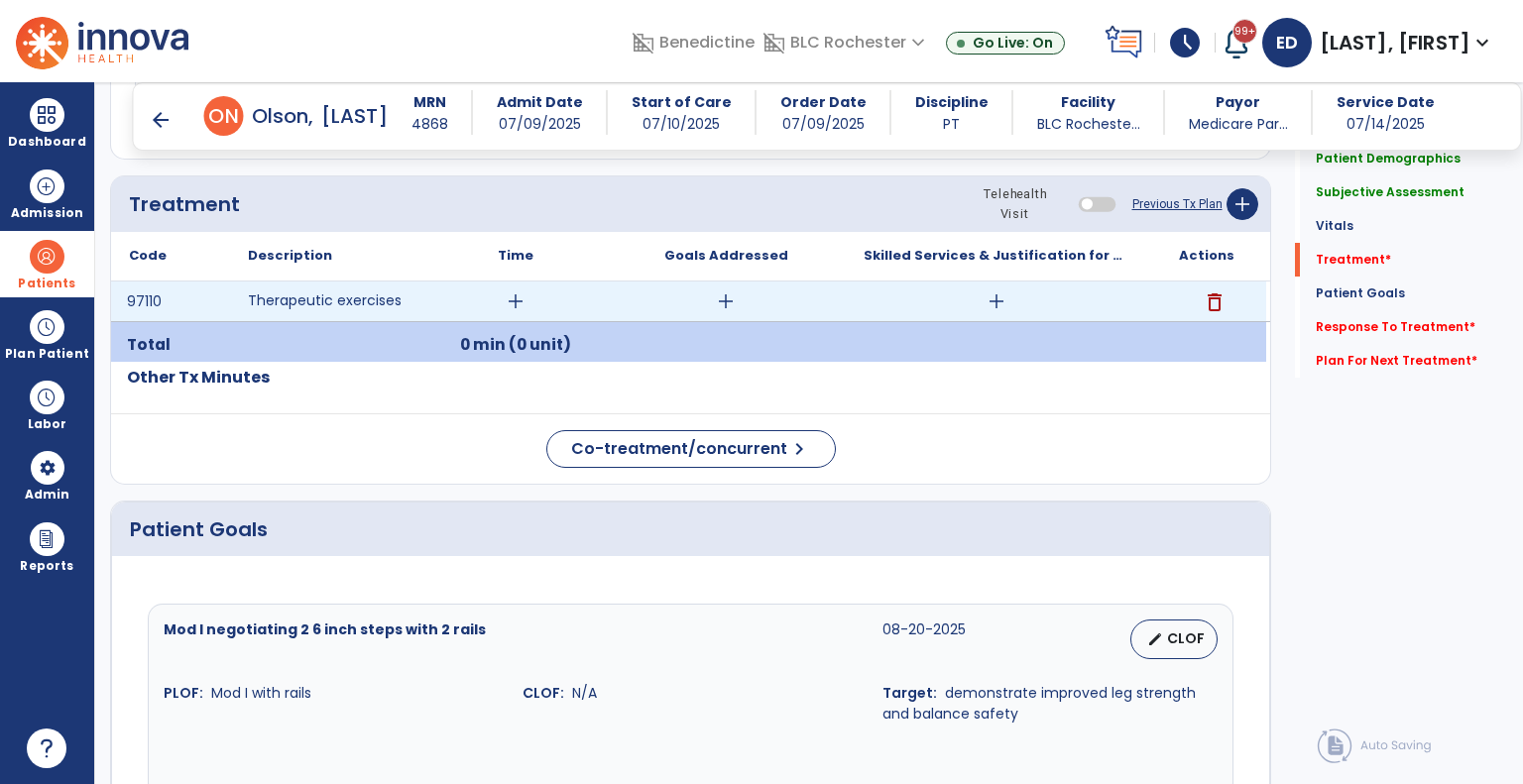 click on "add" at bounding box center (996, 301) 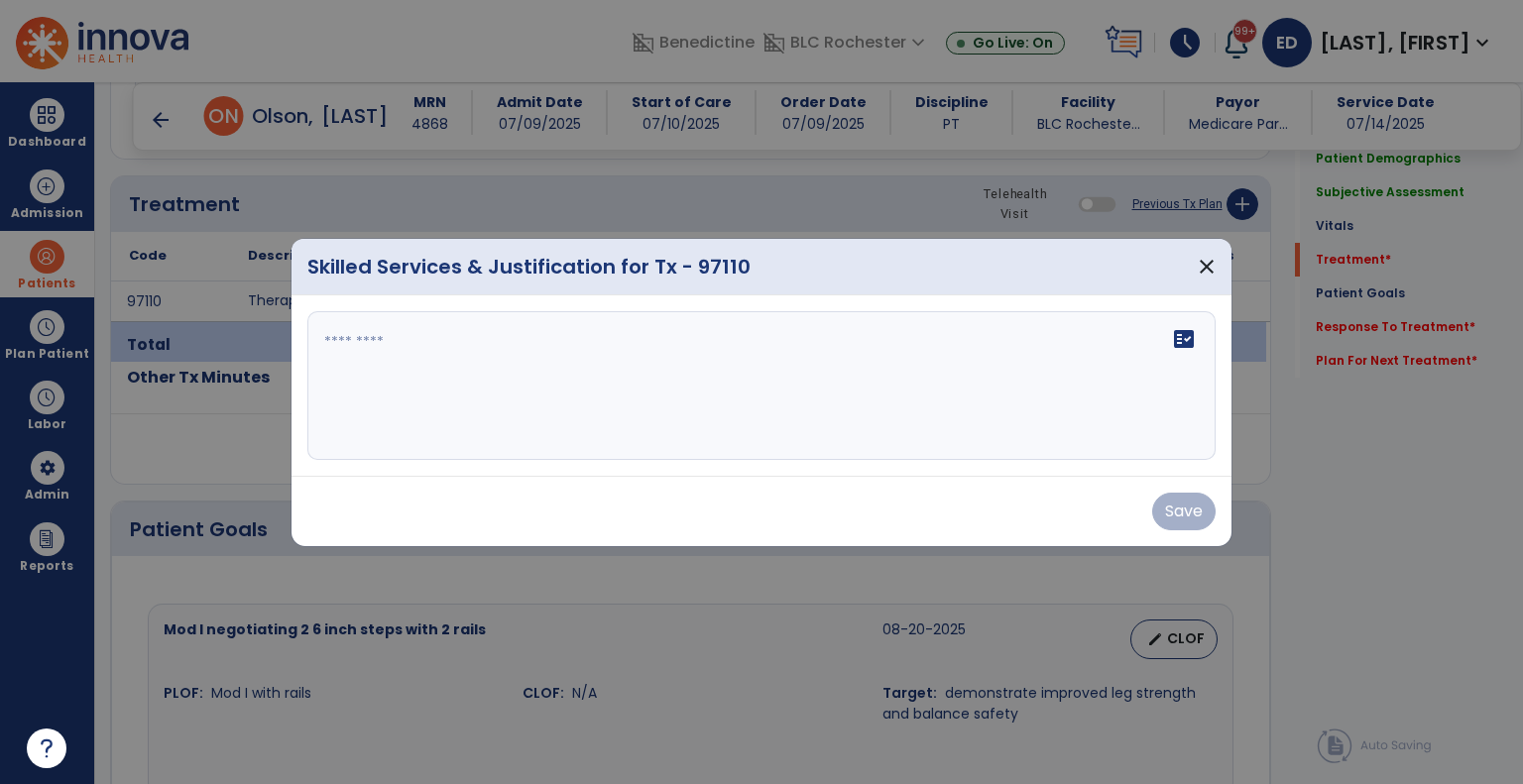 click at bounding box center [762, 386] 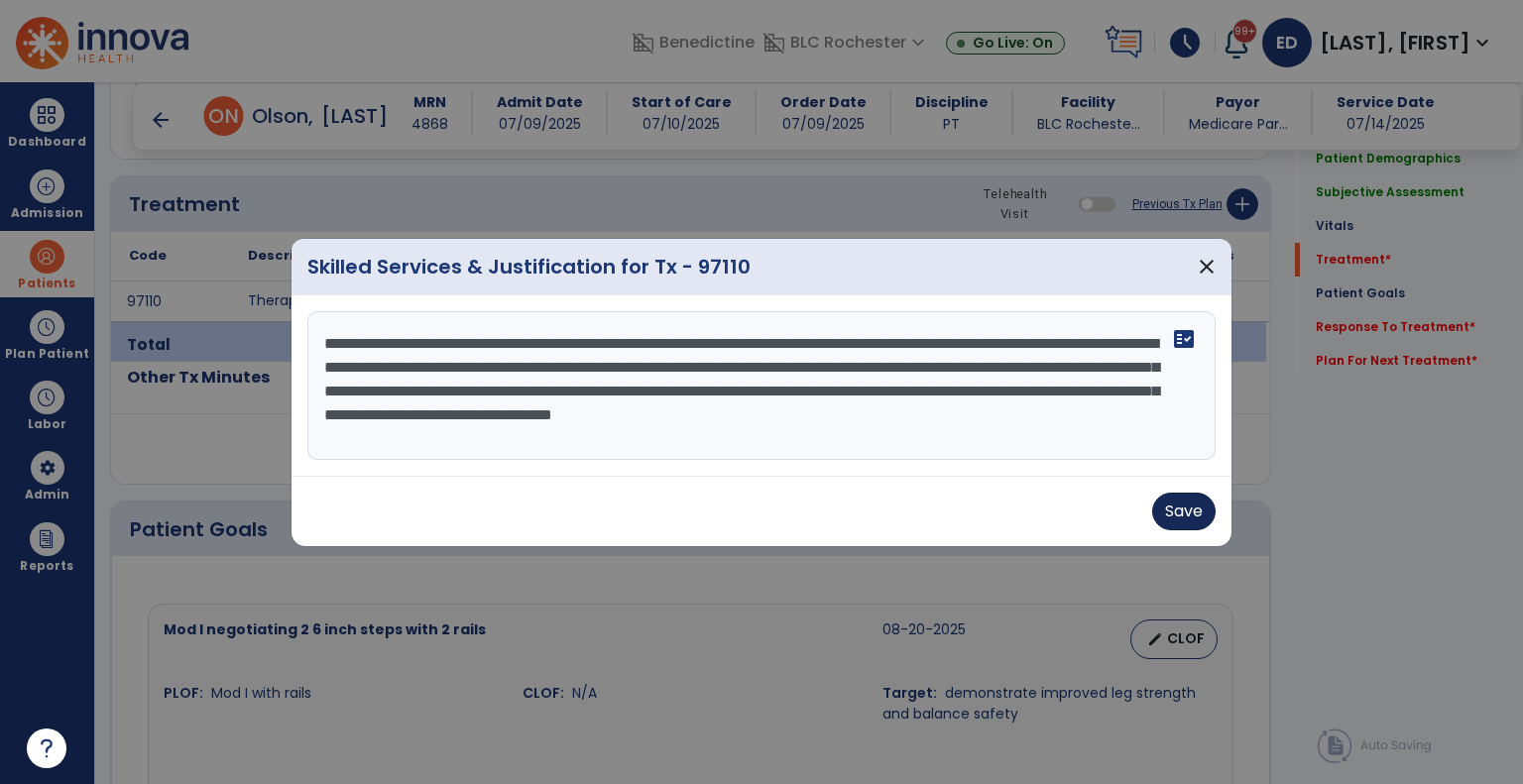 type on "**********" 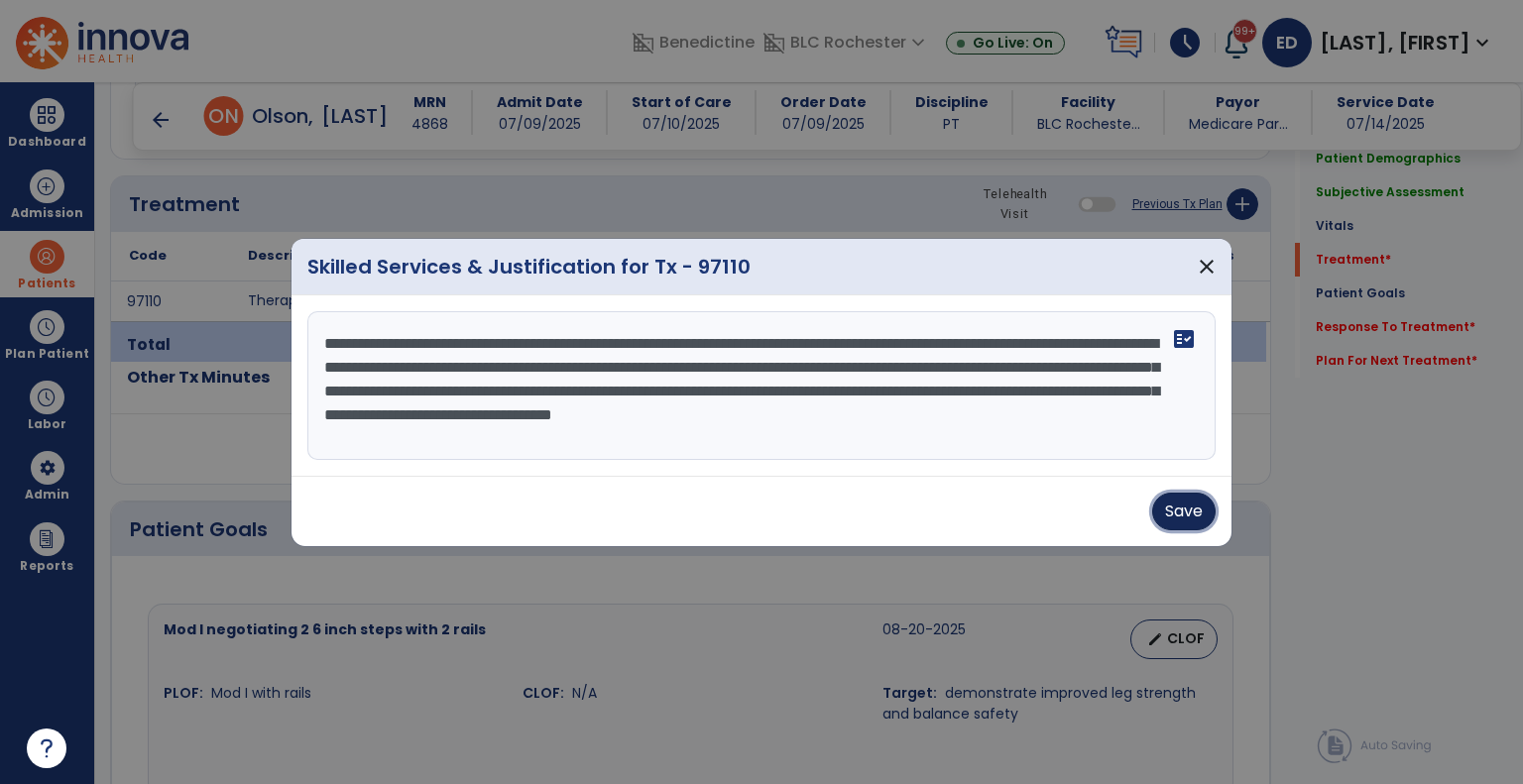 click on "Save" at bounding box center [1184, 511] 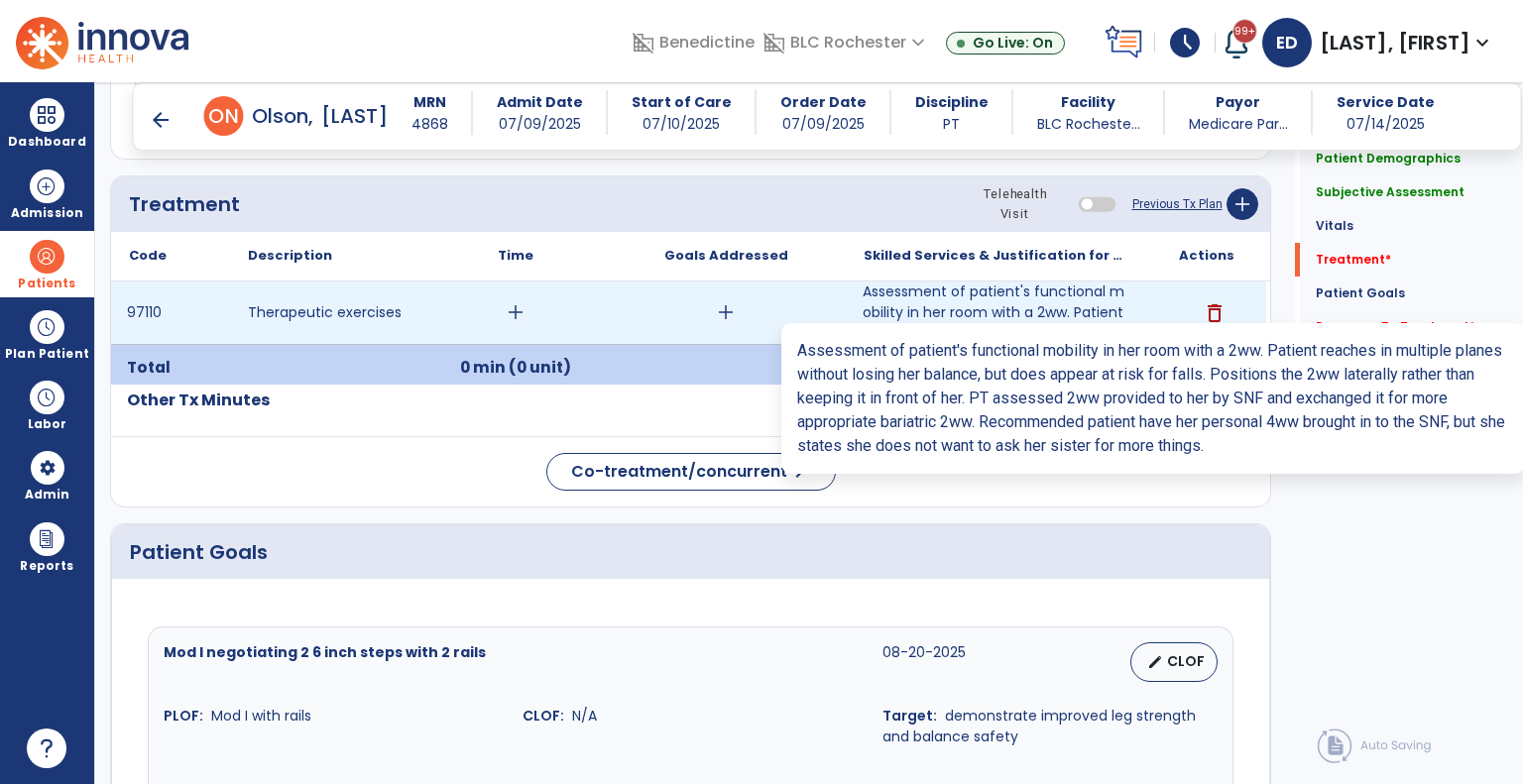 click on "Assessment of patient's functional mobility in her room with a 2ww. Patient reaches in multiple plan..." at bounding box center (996, 312) 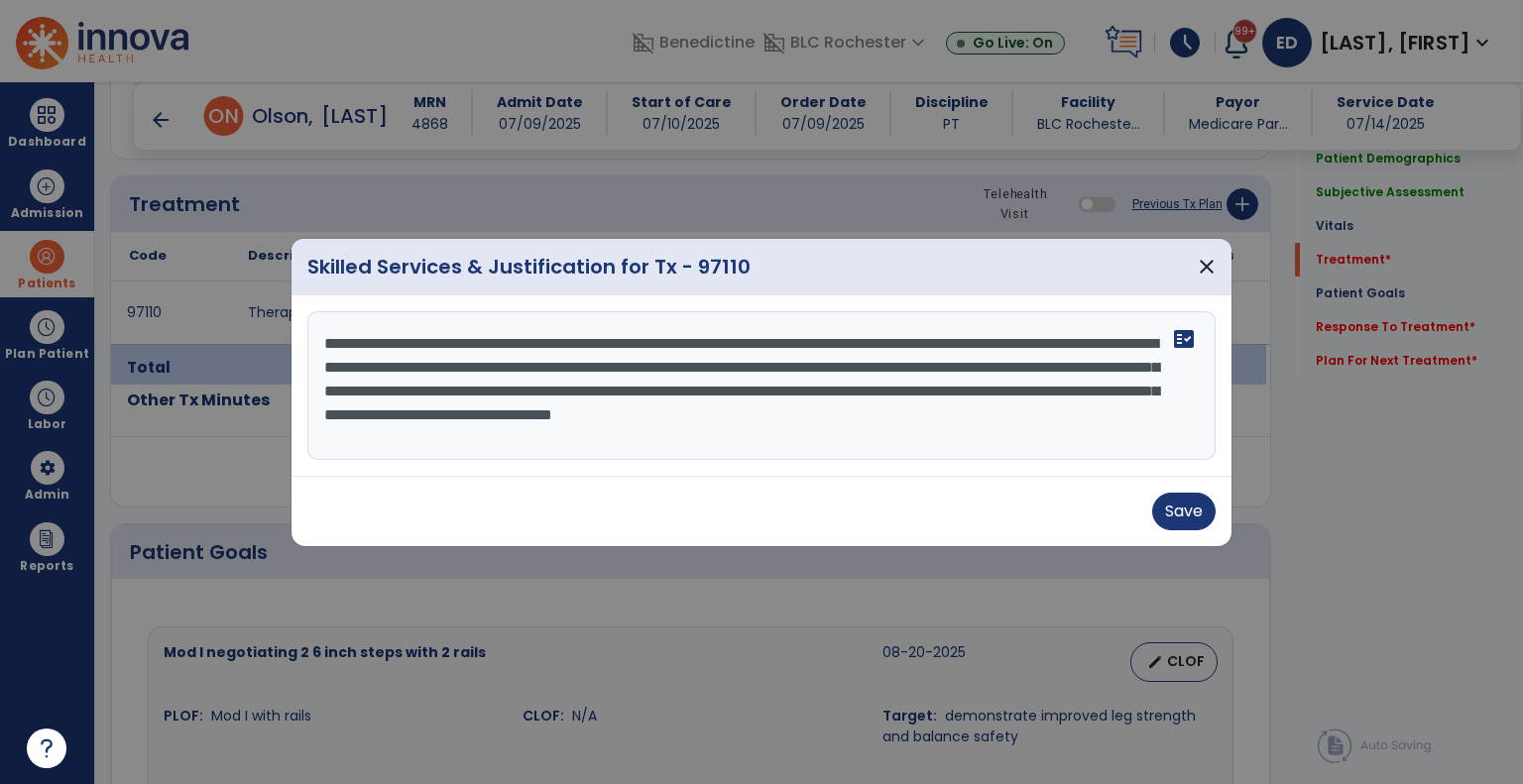 click on "**********" at bounding box center (762, 386) 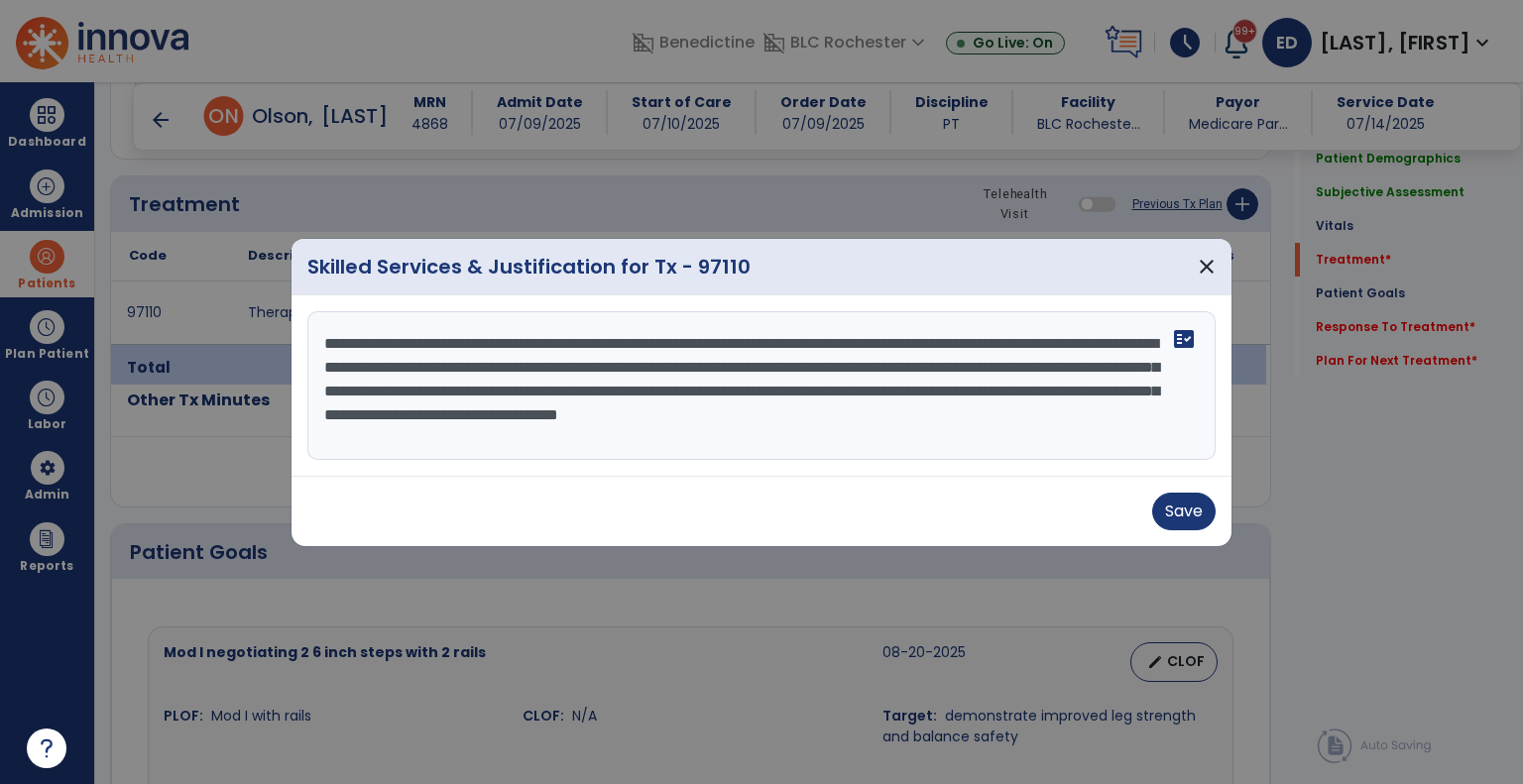 scroll, scrollTop: 15, scrollLeft: 0, axis: vertical 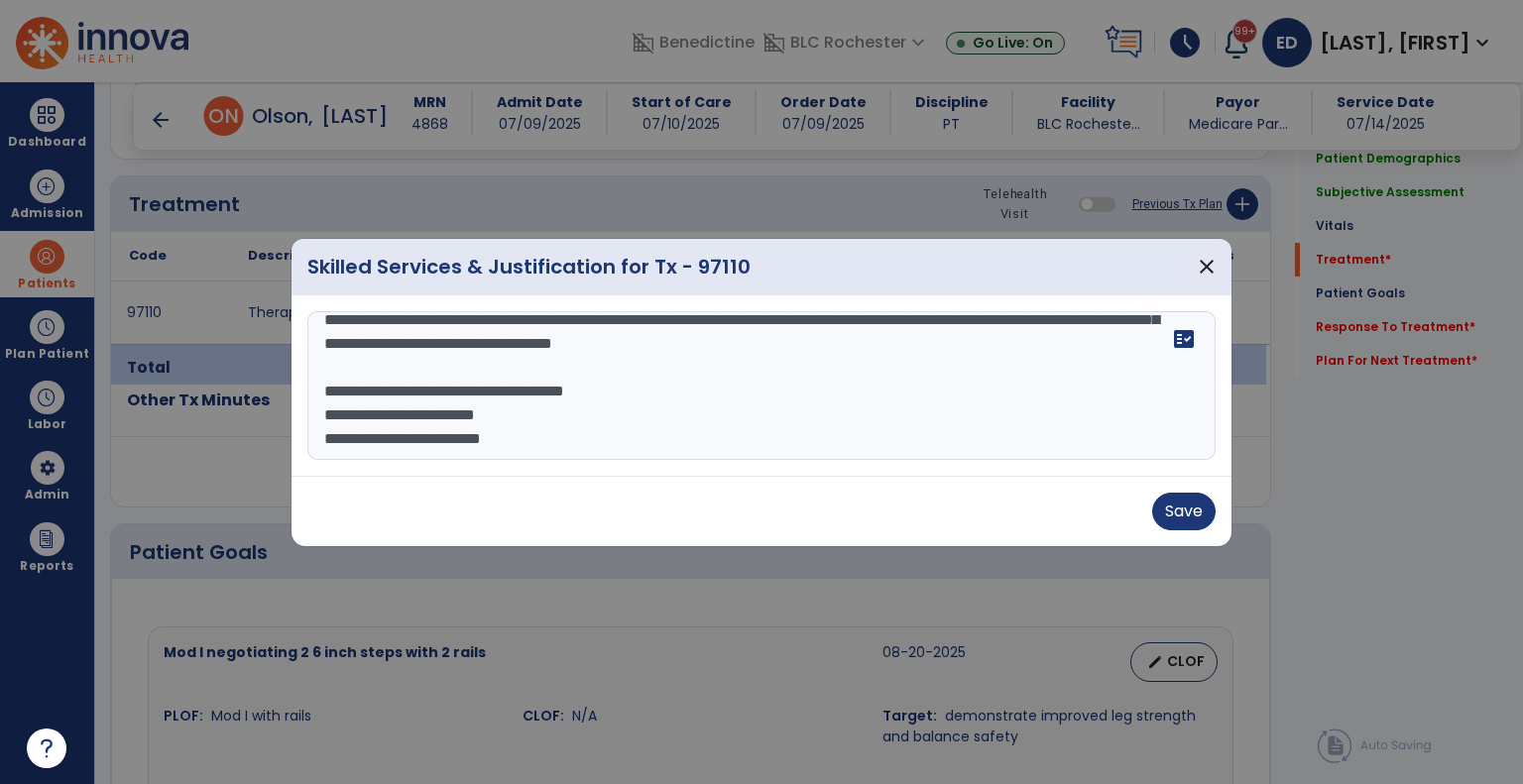 click on "**********" at bounding box center (762, 386) 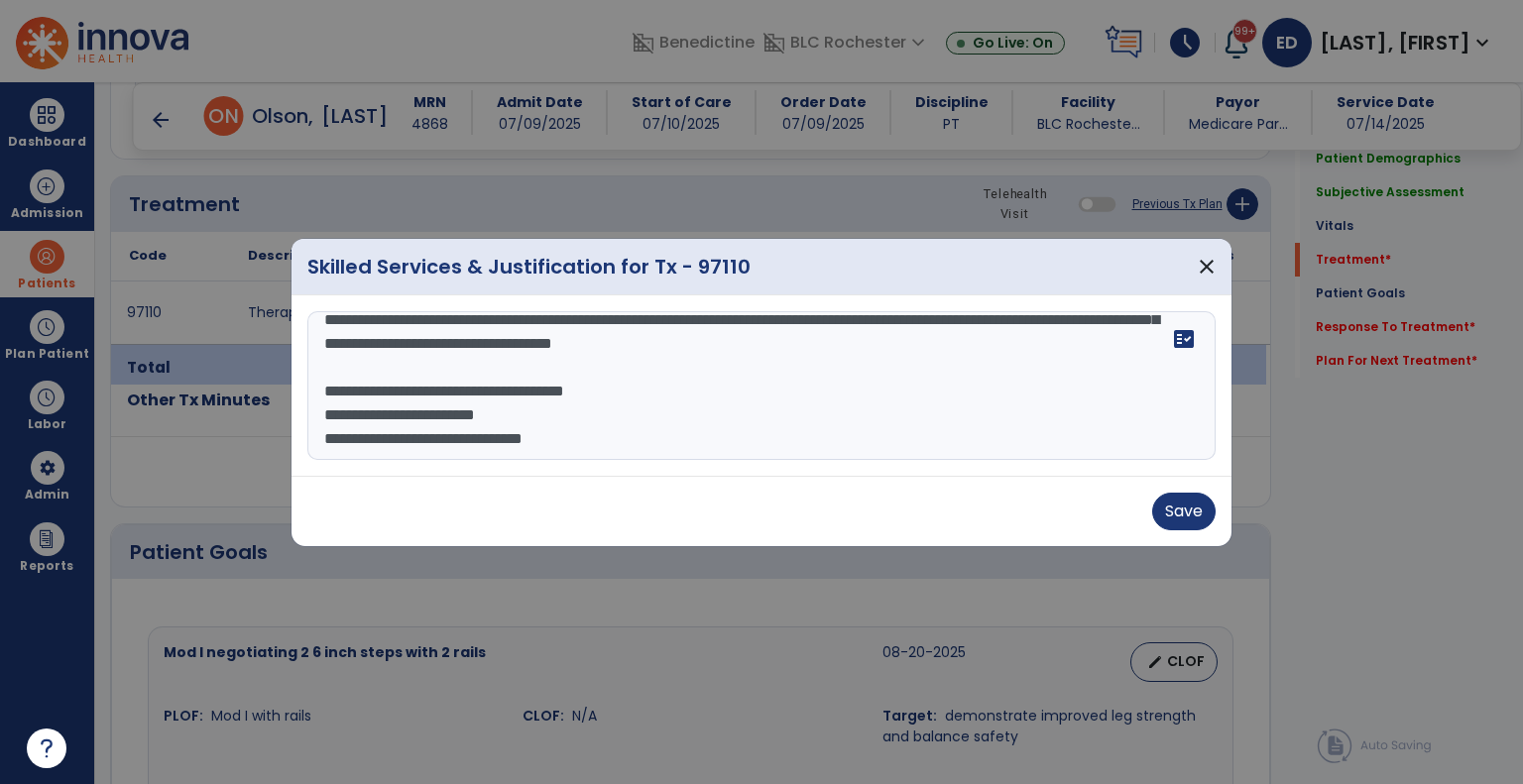click on "**********" at bounding box center [762, 386] 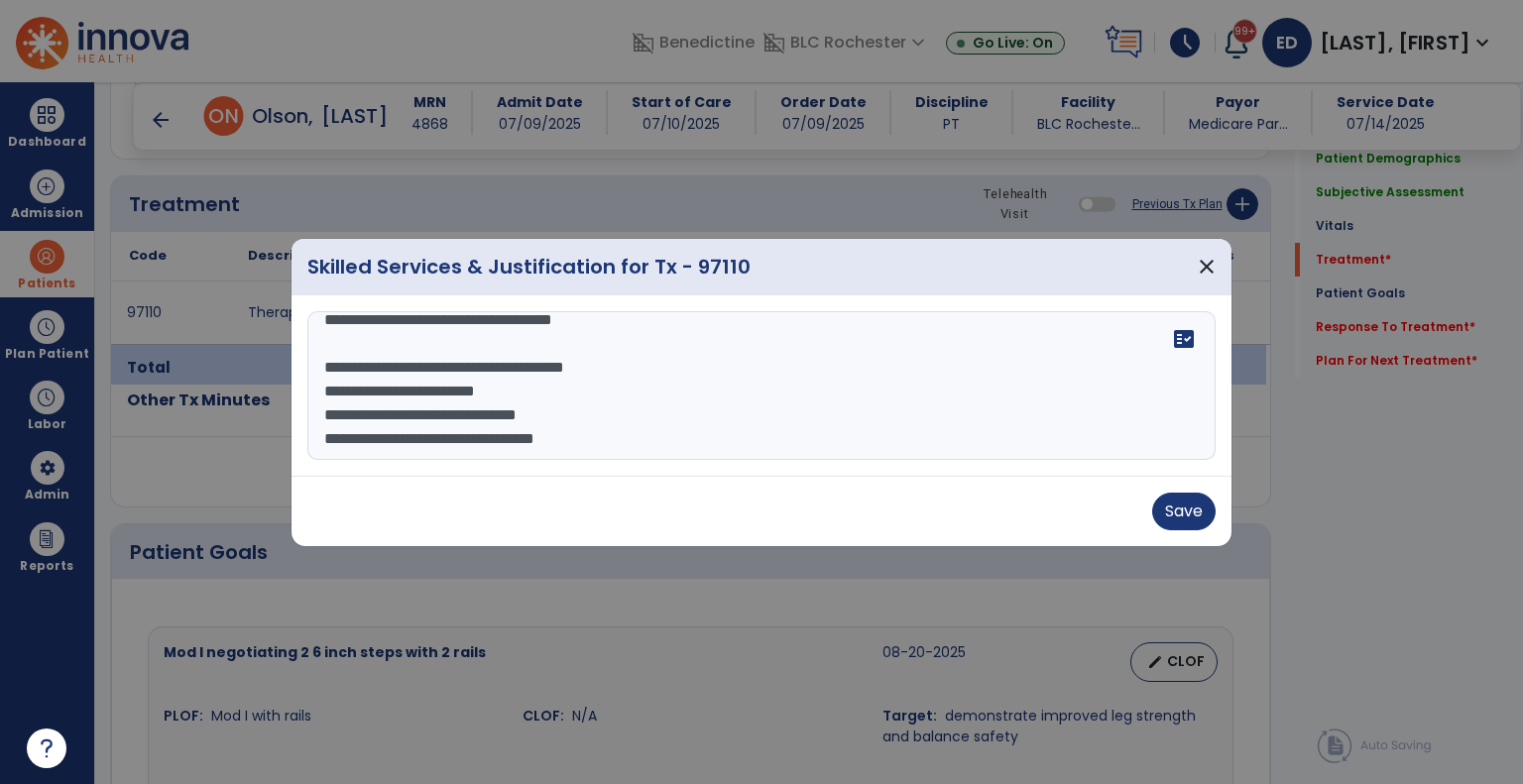 scroll, scrollTop: 134, scrollLeft: 0, axis: vertical 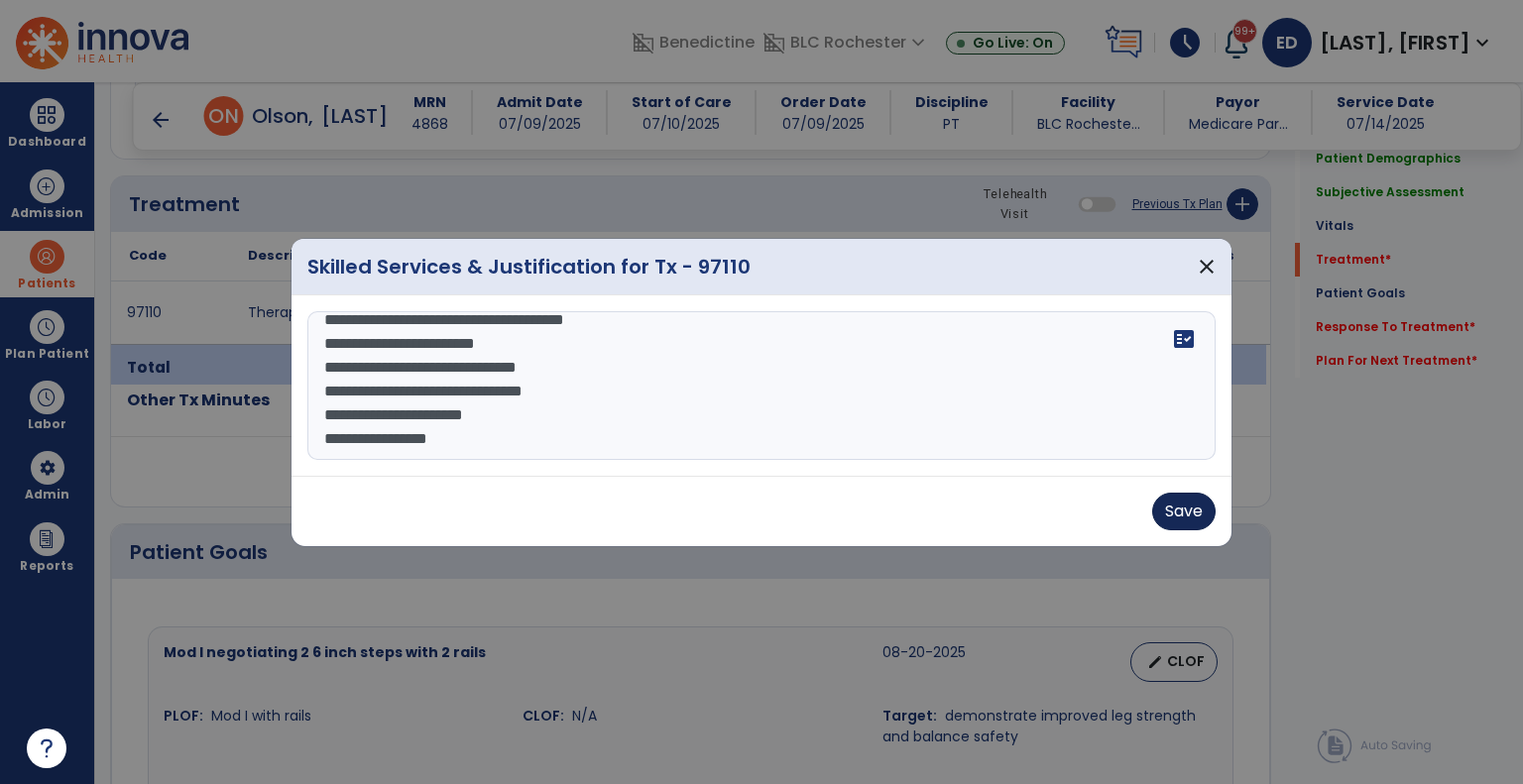 type on "**********" 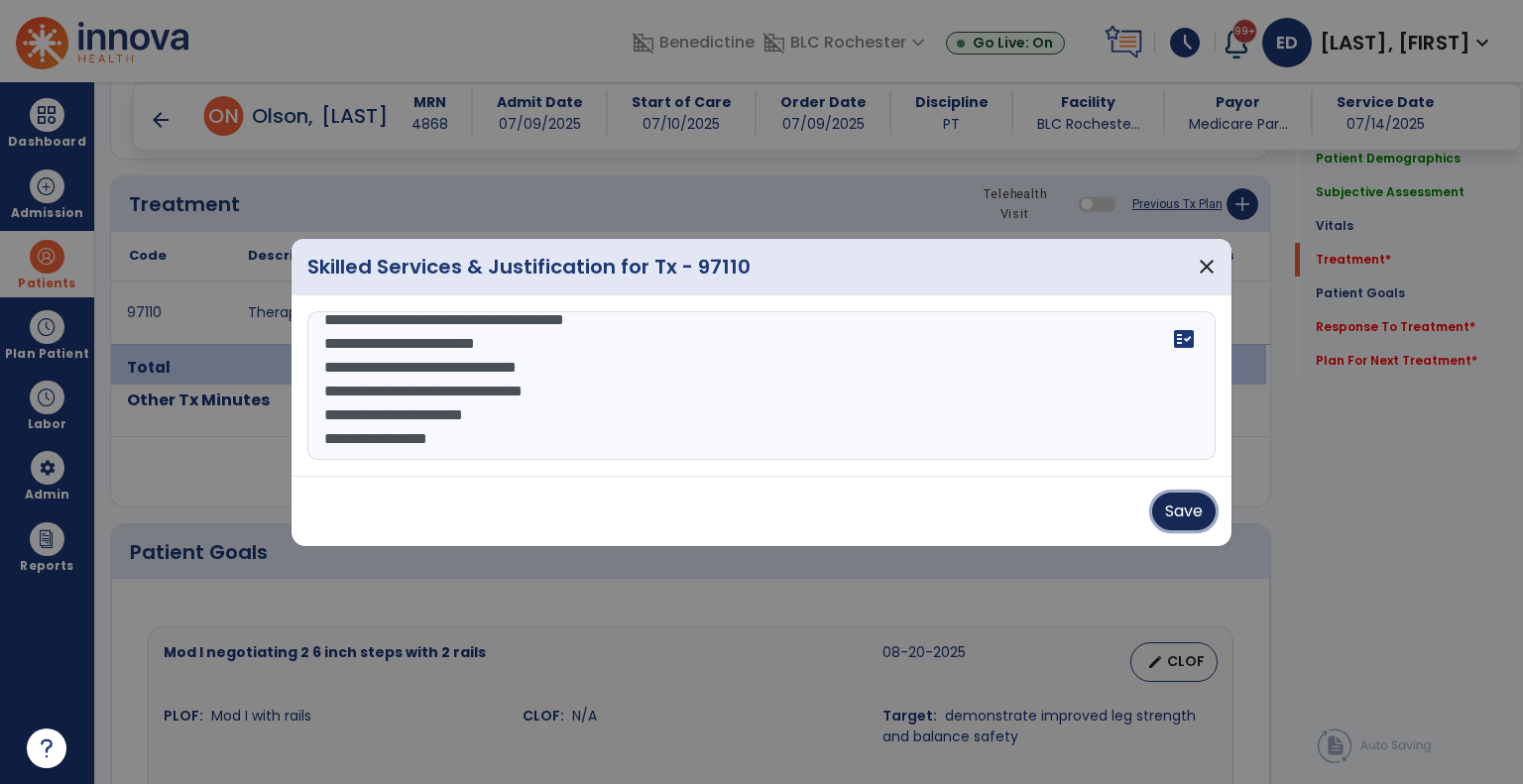 click on "Save" at bounding box center [1184, 511] 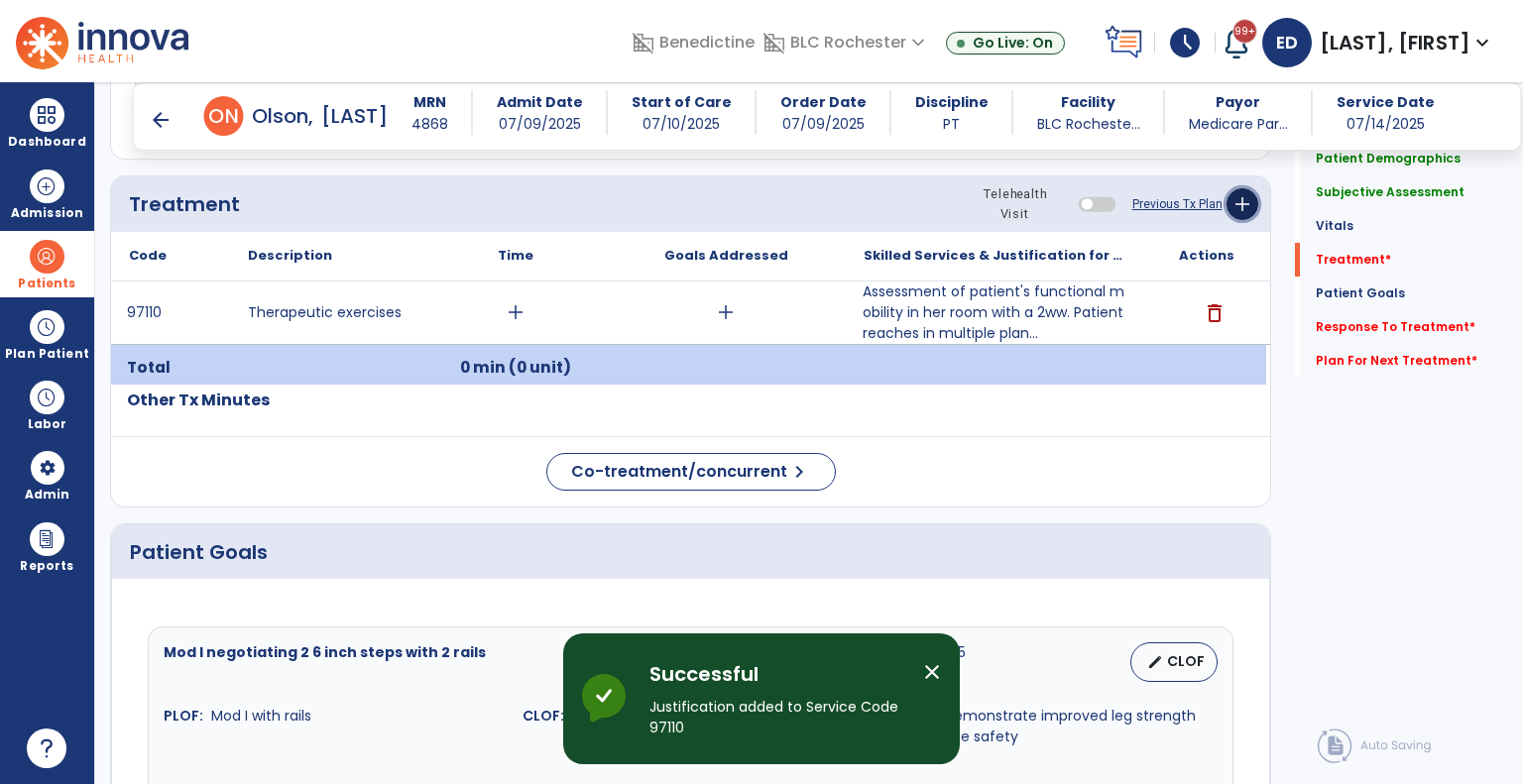 click on "add" 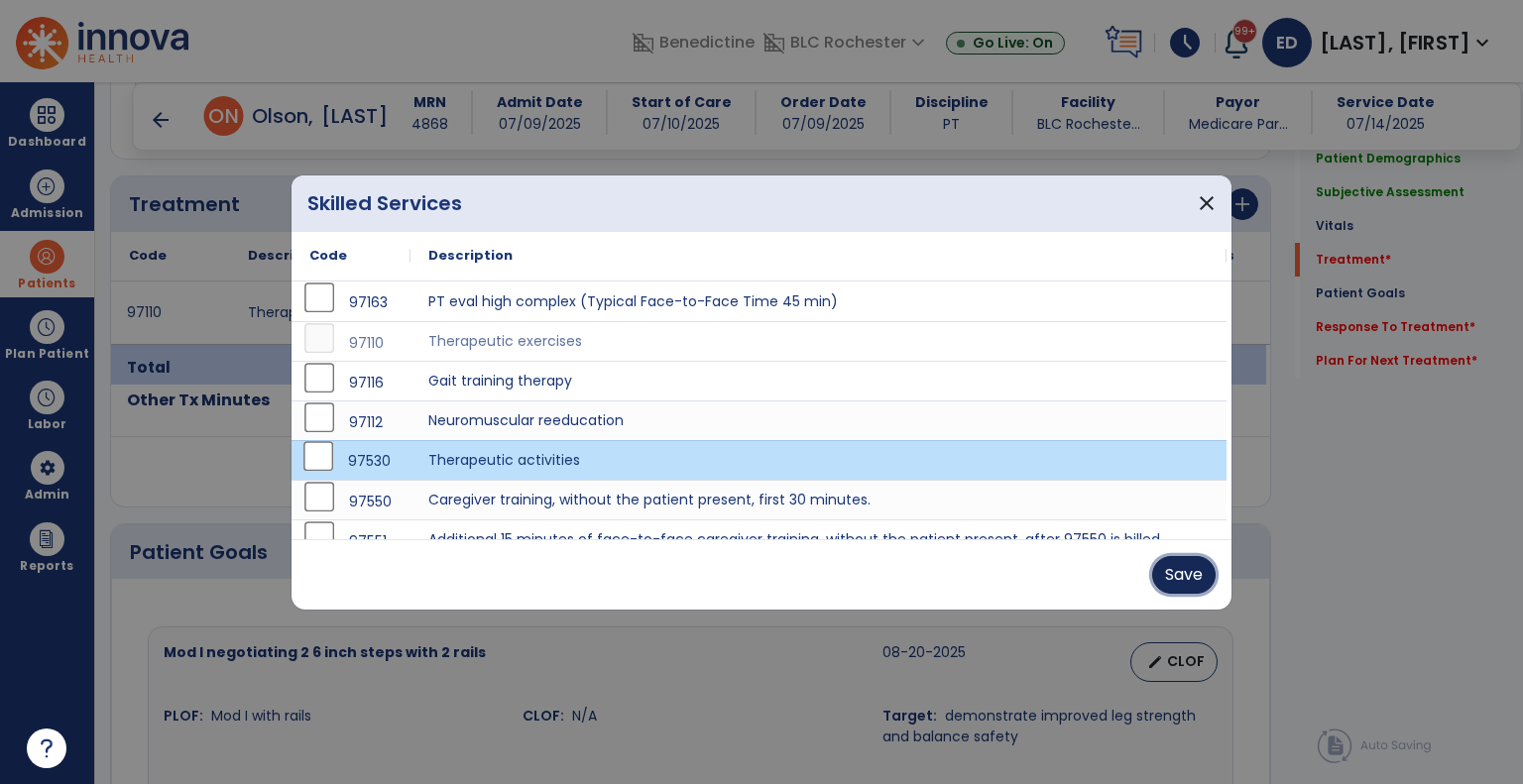 click on "Save" at bounding box center (1184, 575) 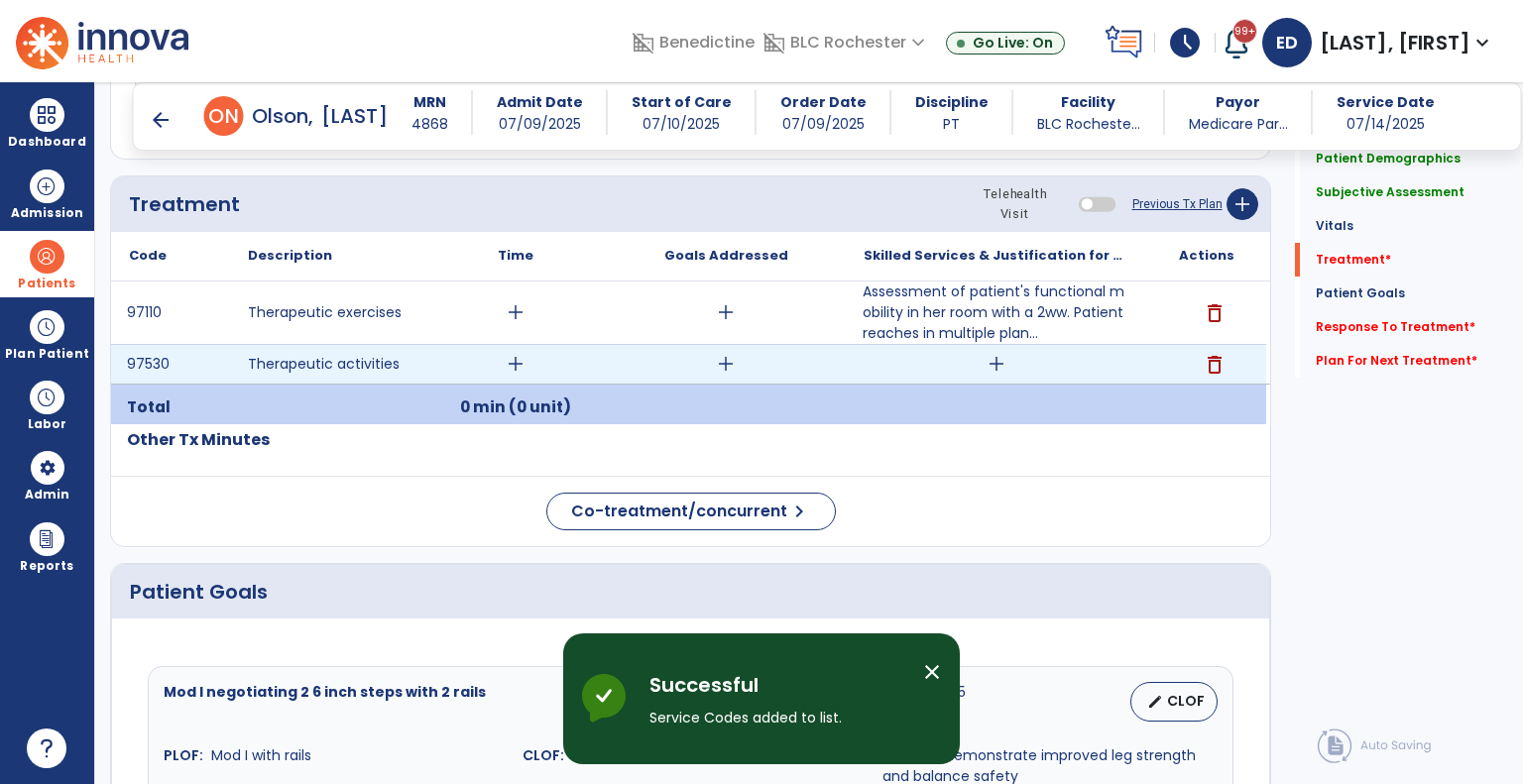 click on "add" at bounding box center [996, 364] 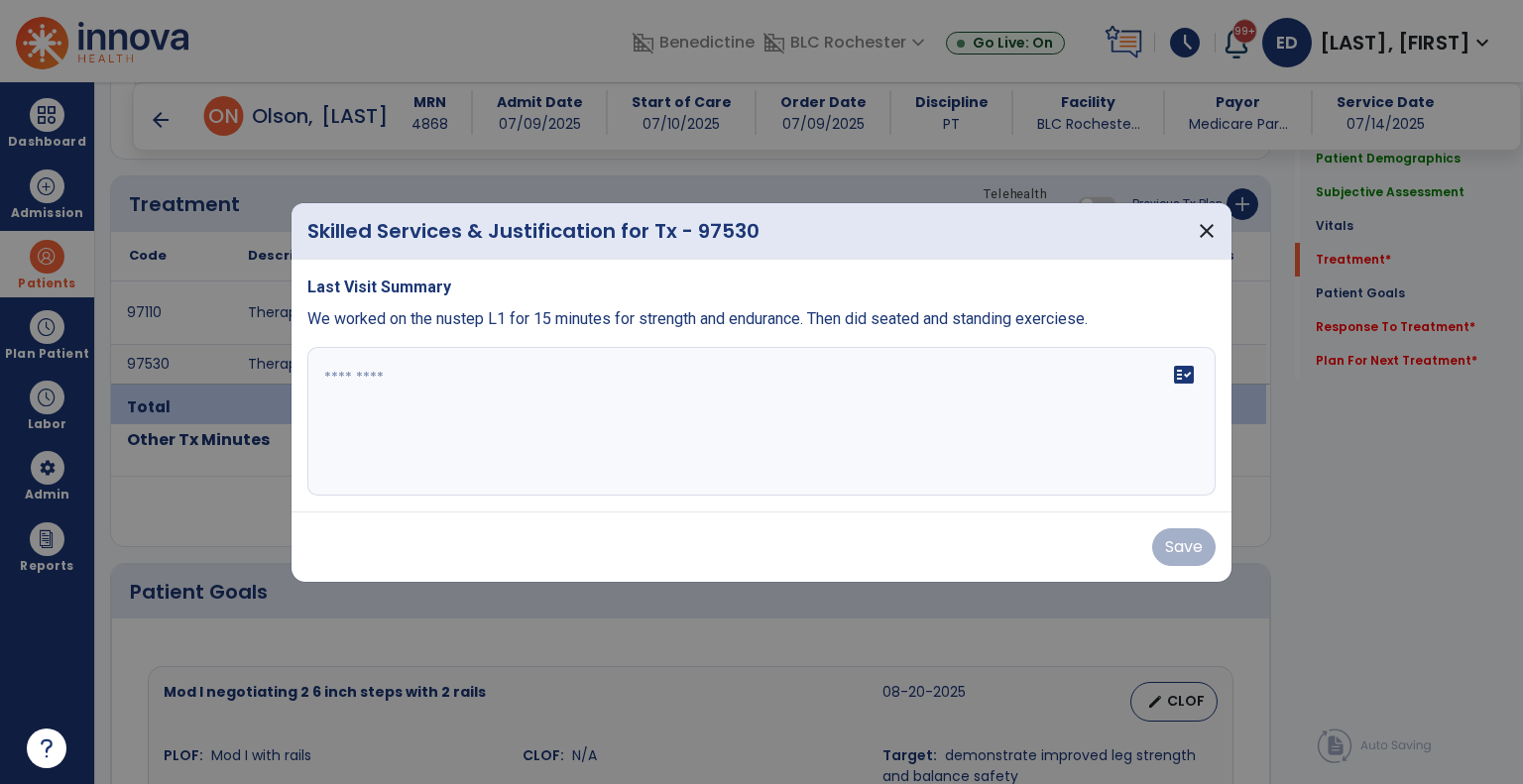 click at bounding box center (762, 421) 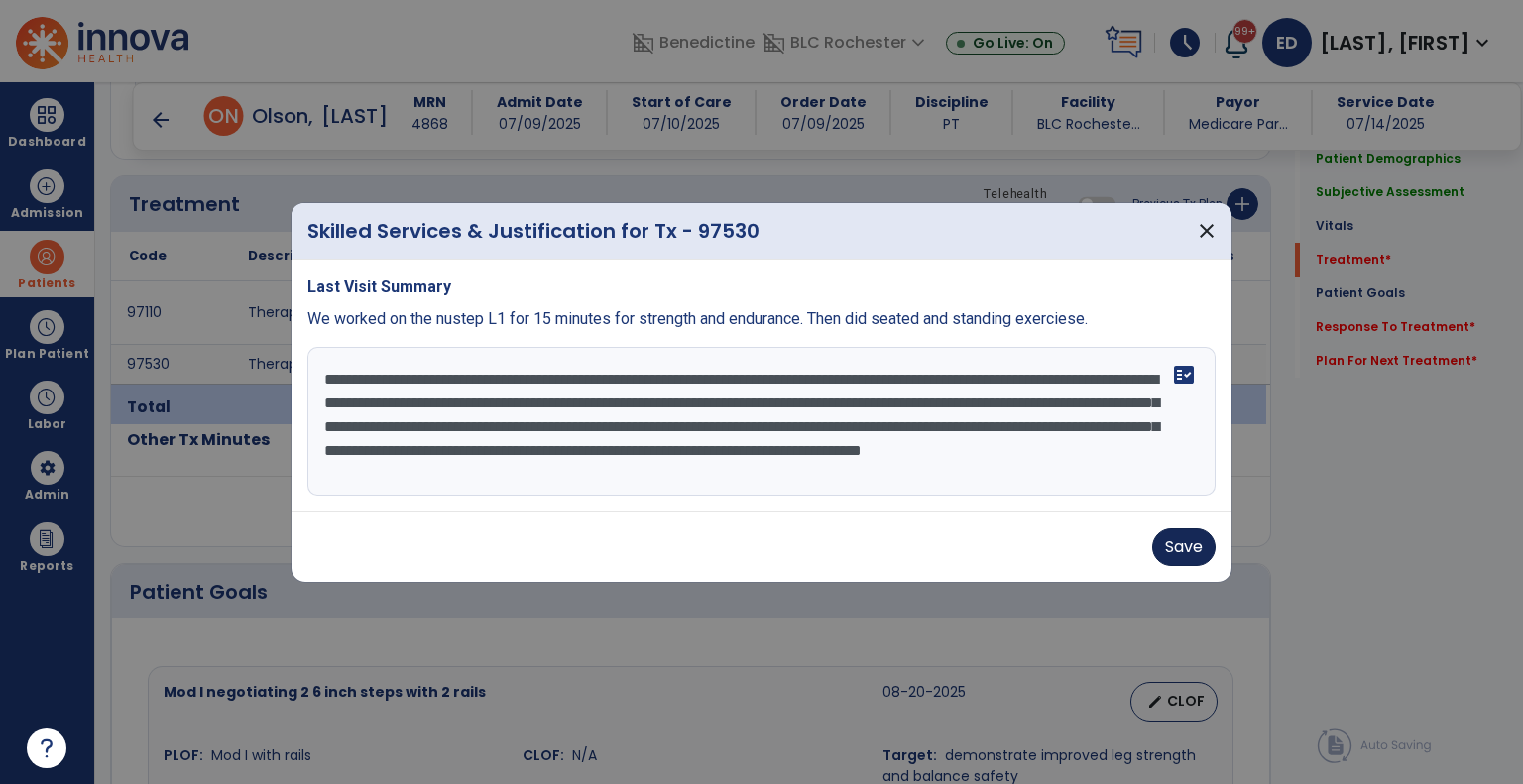 type on "**********" 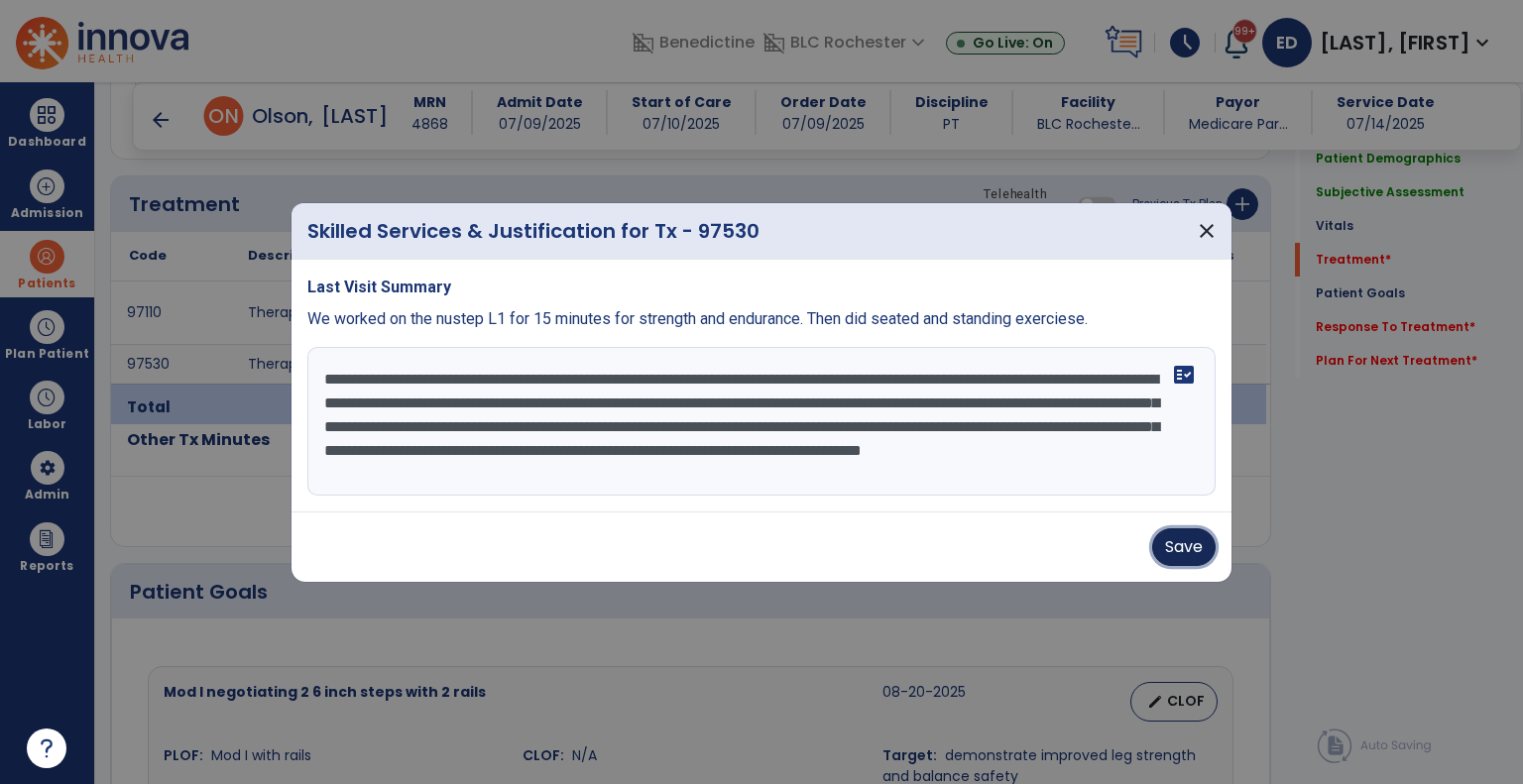 click on "Save" at bounding box center (1184, 547) 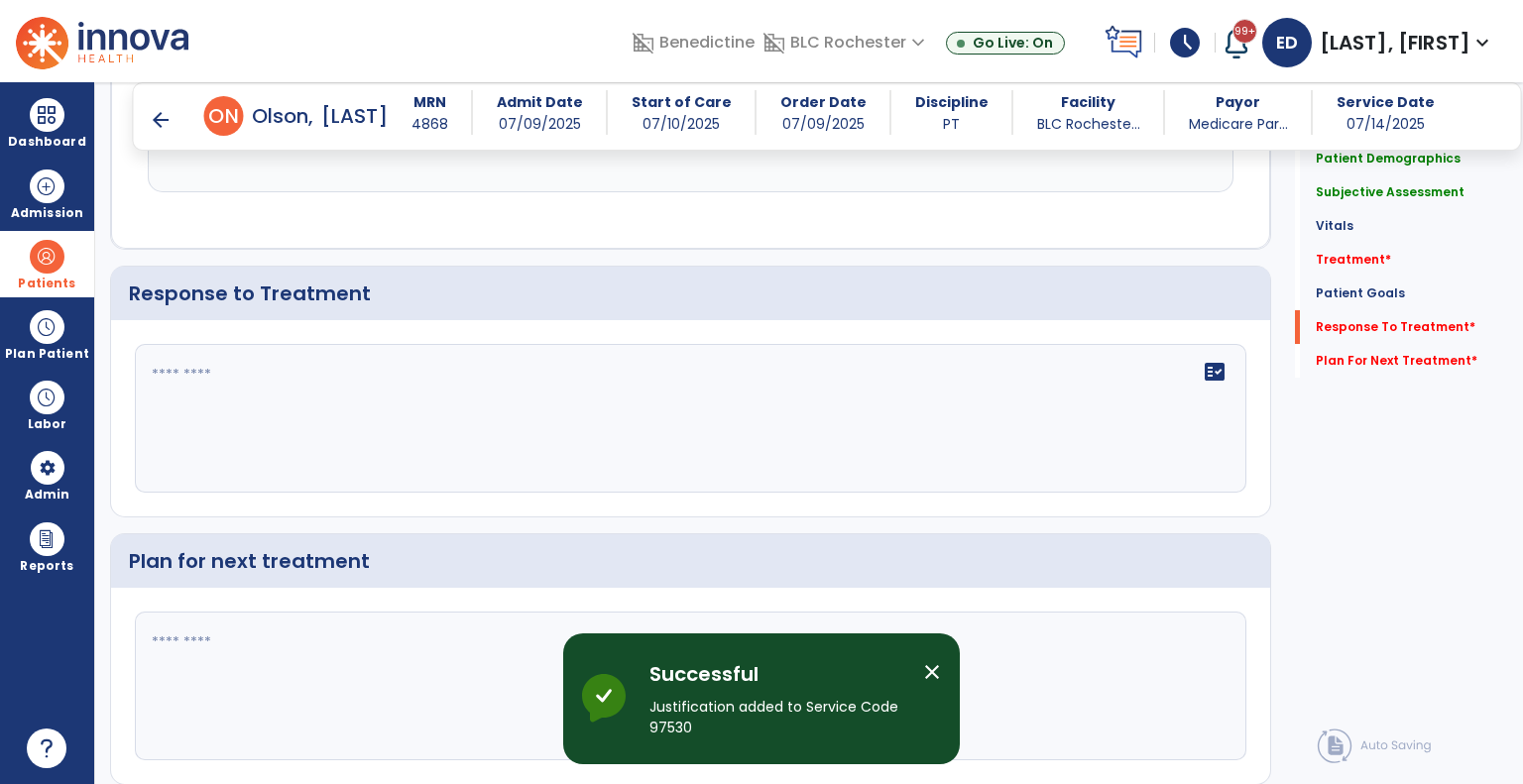 scroll, scrollTop: 3603, scrollLeft: 0, axis: vertical 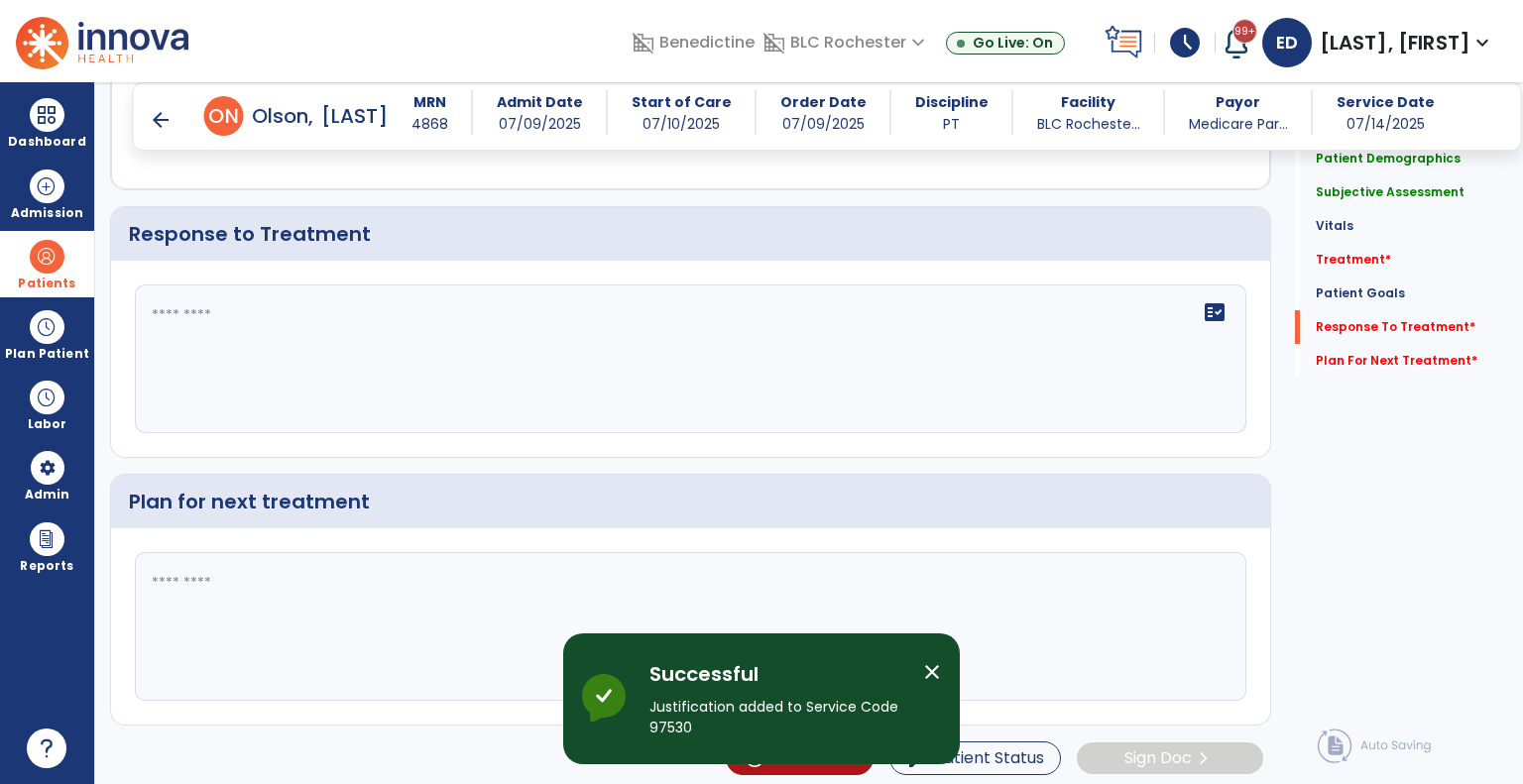 click on "fact_check" 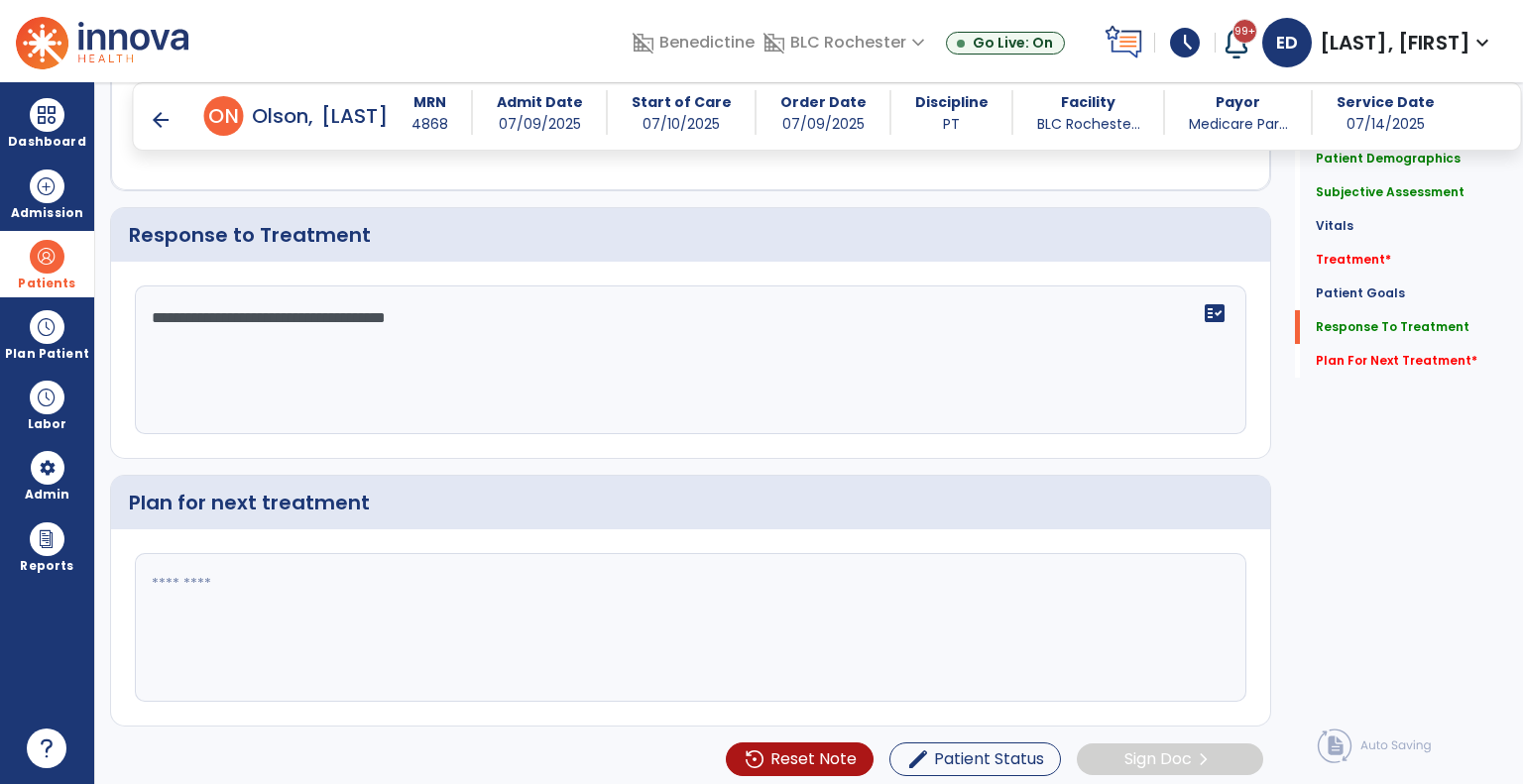 scroll, scrollTop: 3602, scrollLeft: 0, axis: vertical 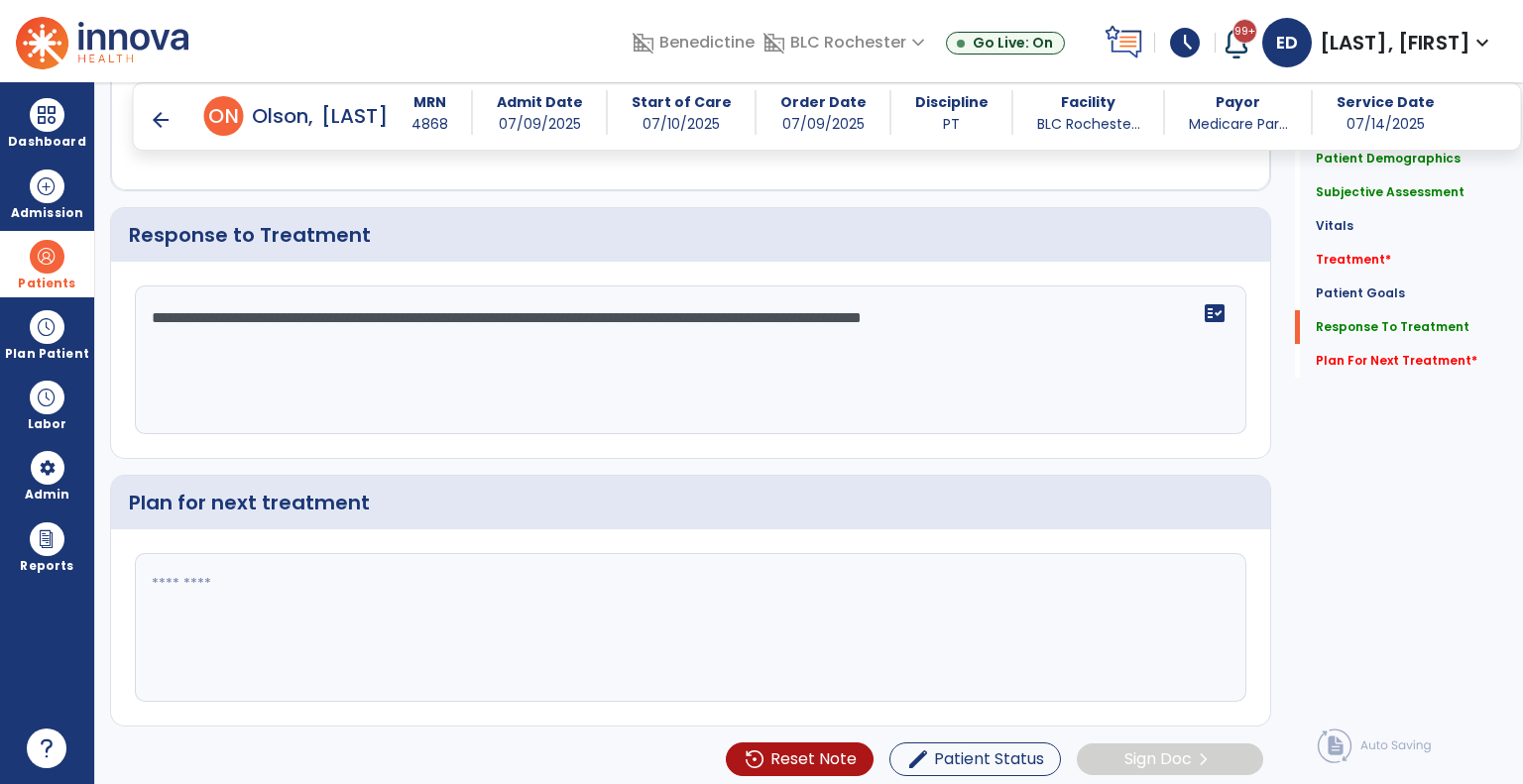 click 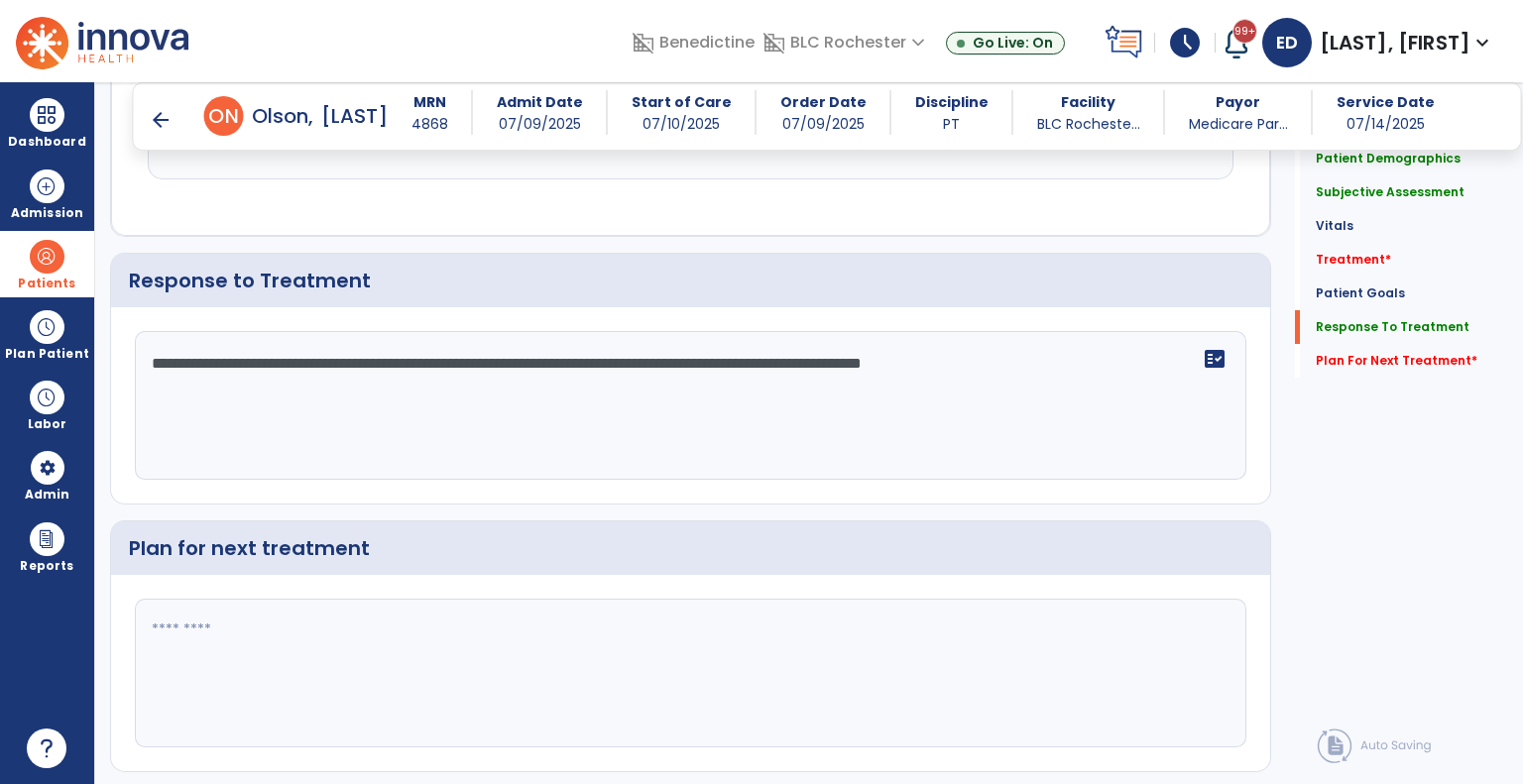 scroll, scrollTop: 3601, scrollLeft: 0, axis: vertical 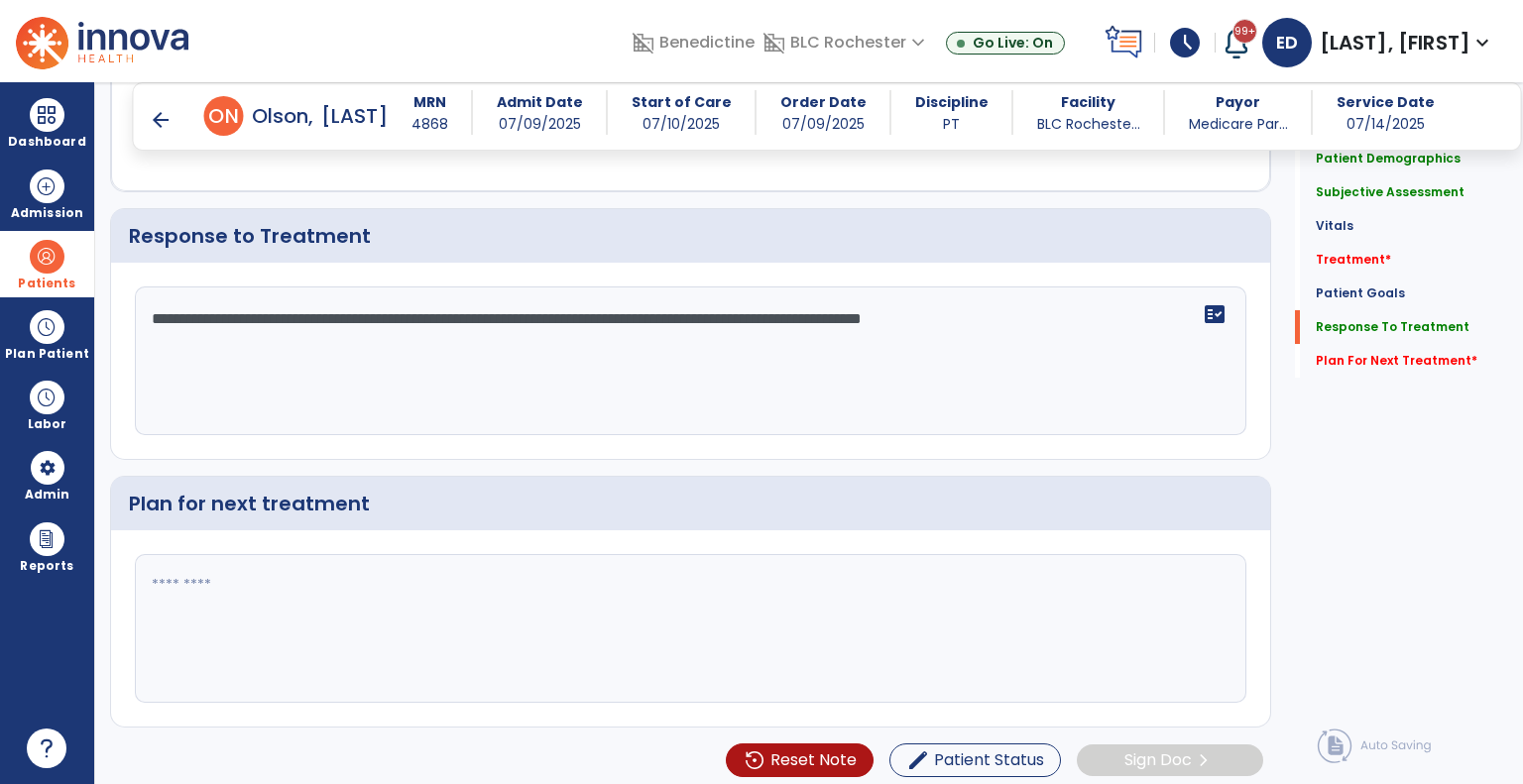 click on "**********" 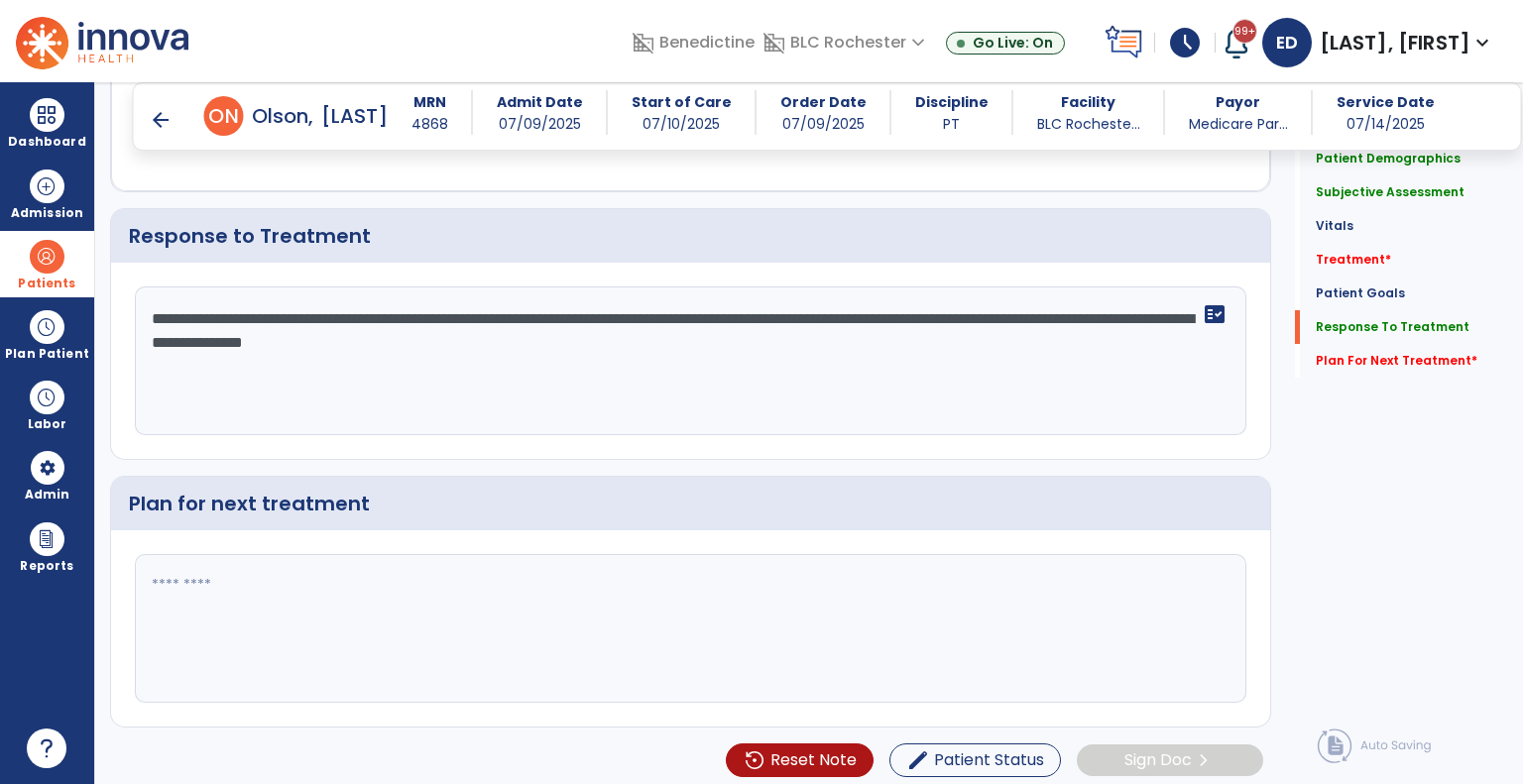 type on "**********" 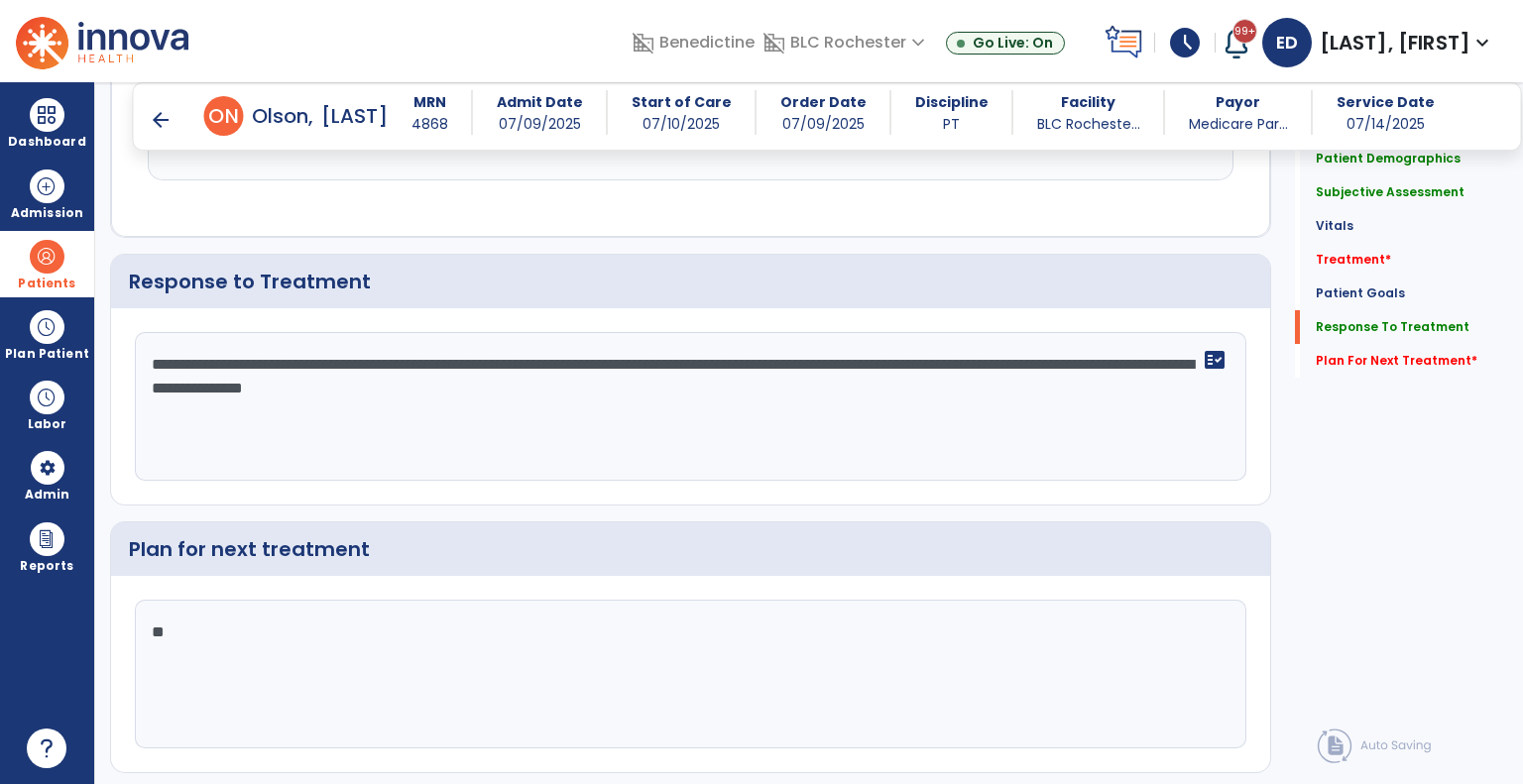 scroll, scrollTop: 3600, scrollLeft: 0, axis: vertical 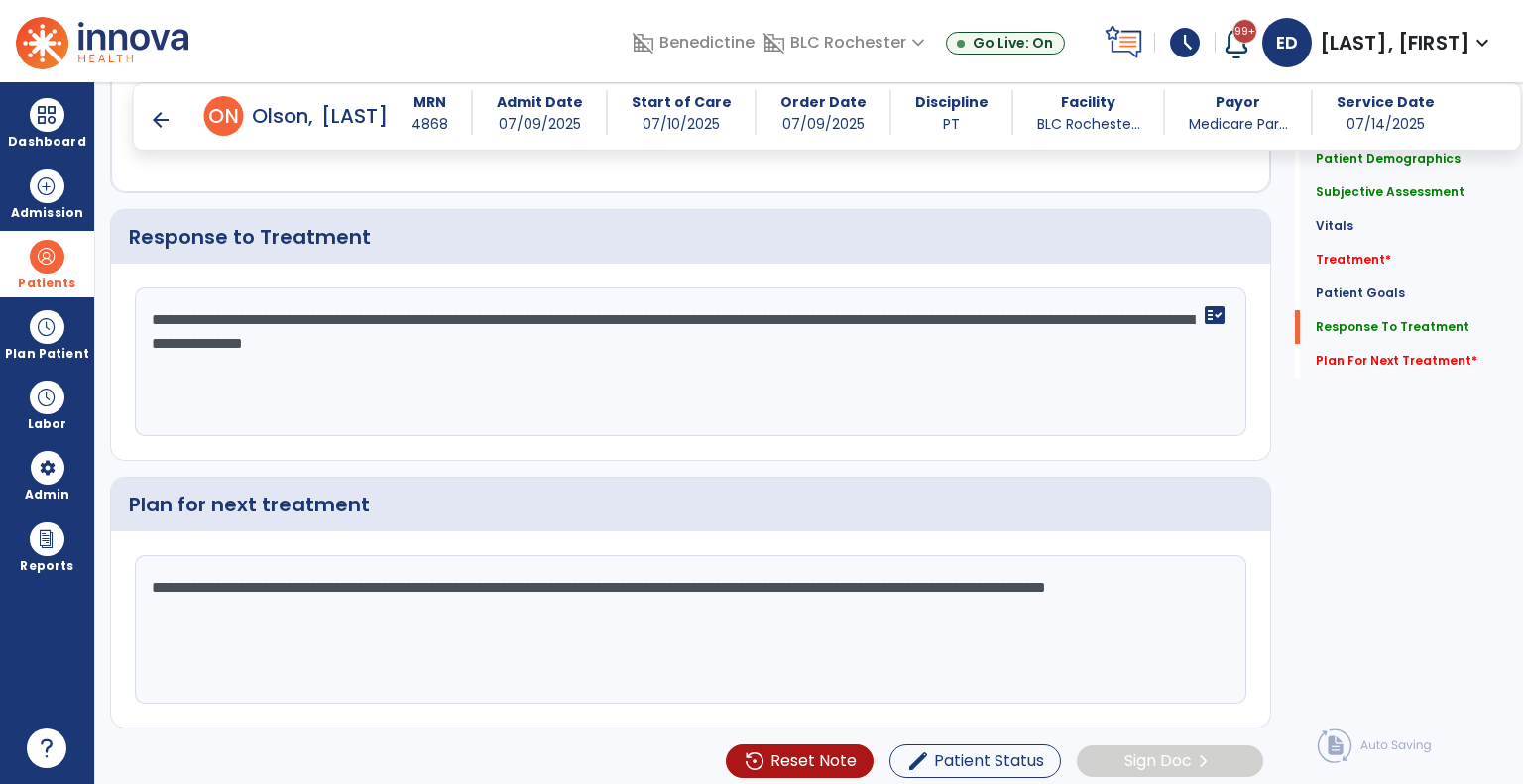 type on "**********" 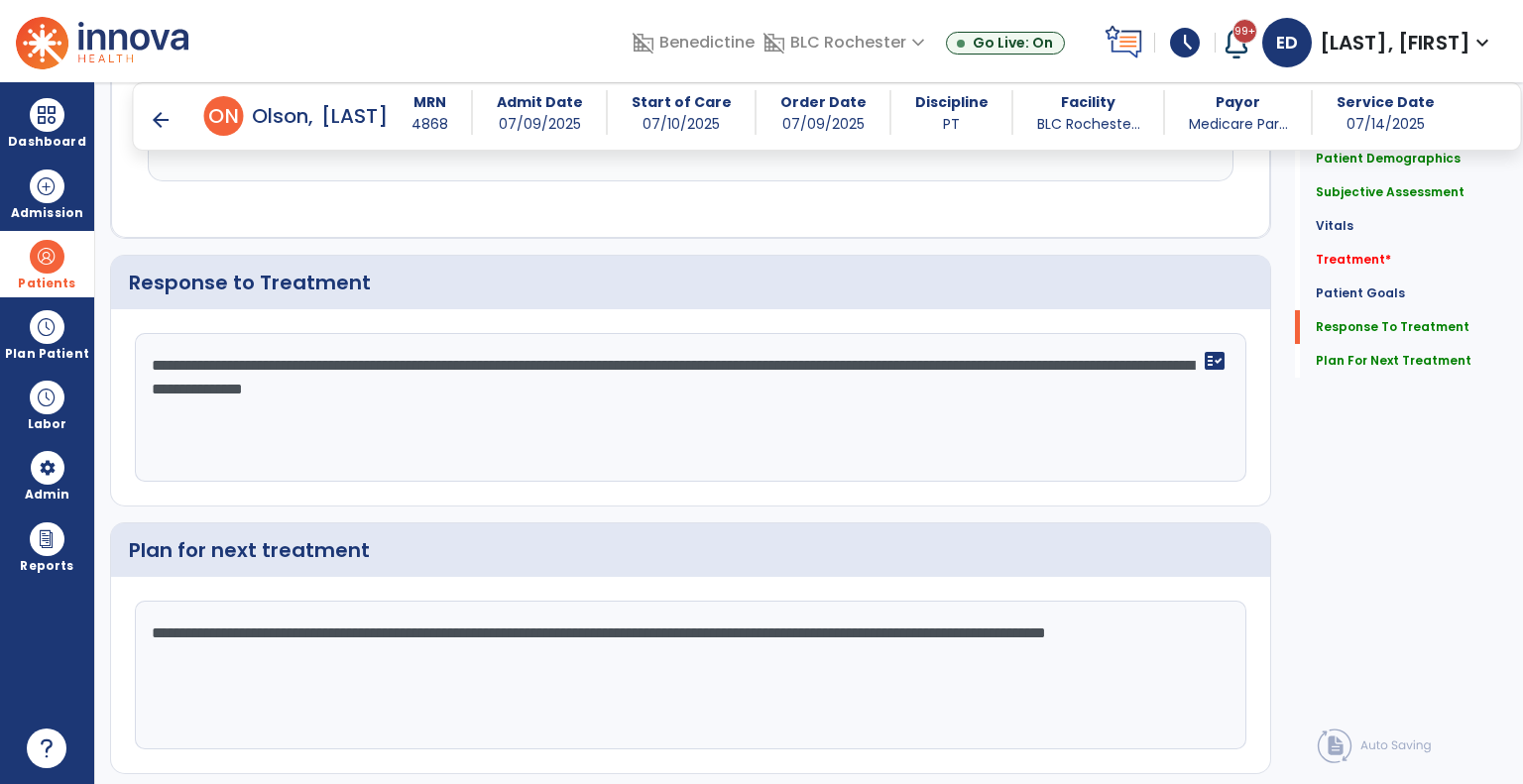 scroll, scrollTop: 3600, scrollLeft: 0, axis: vertical 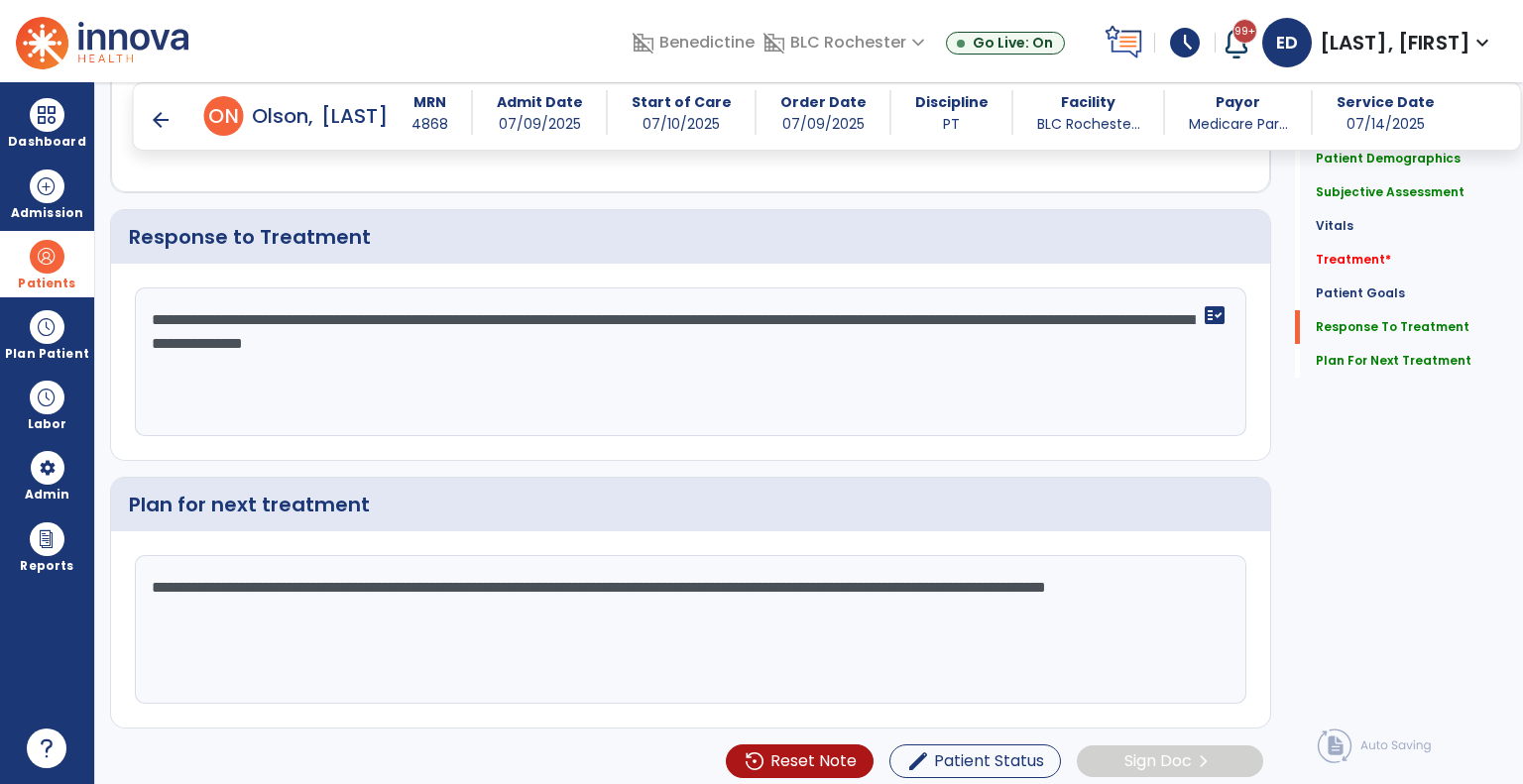 click on "**********" 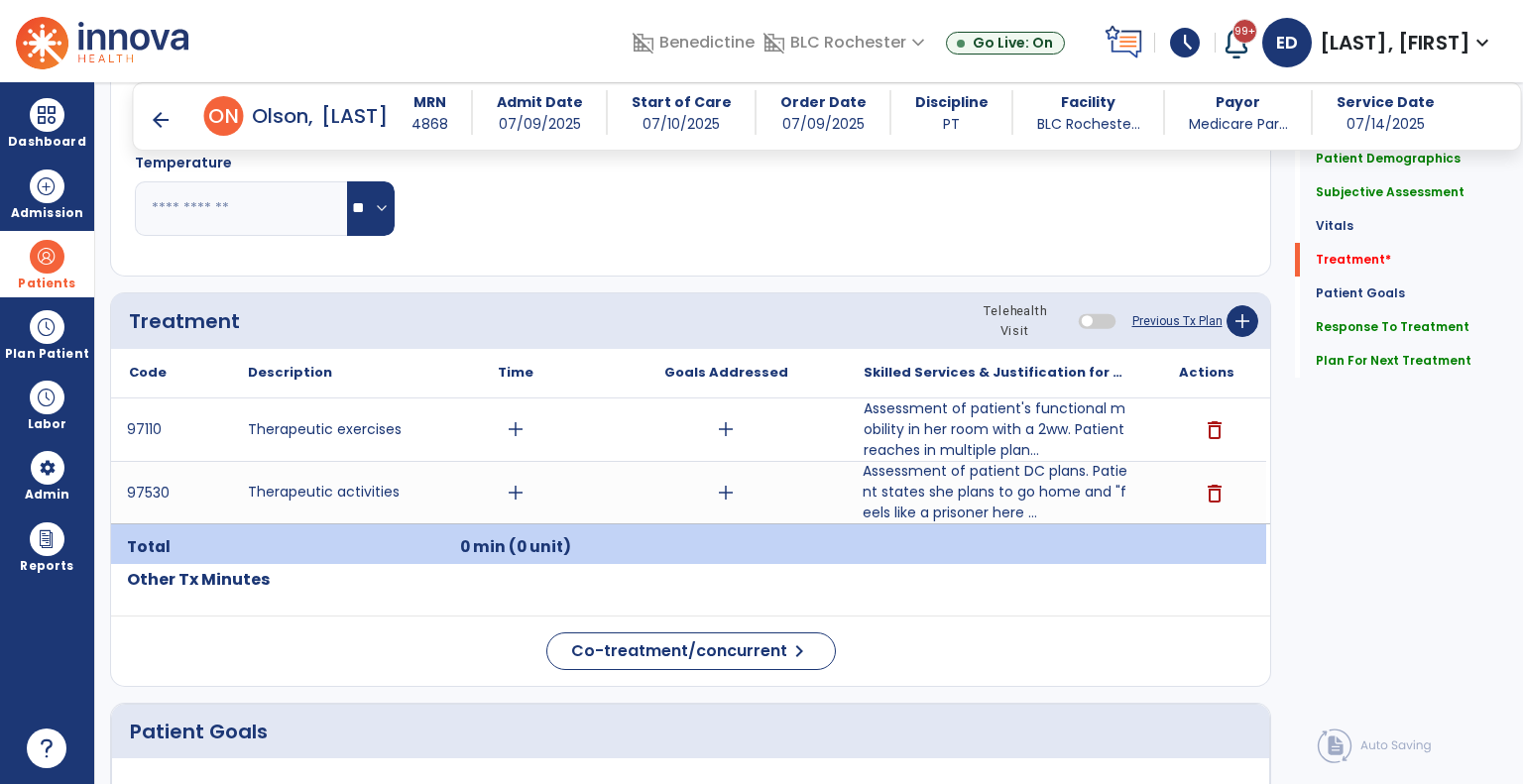 scroll, scrollTop: 2173, scrollLeft: 0, axis: vertical 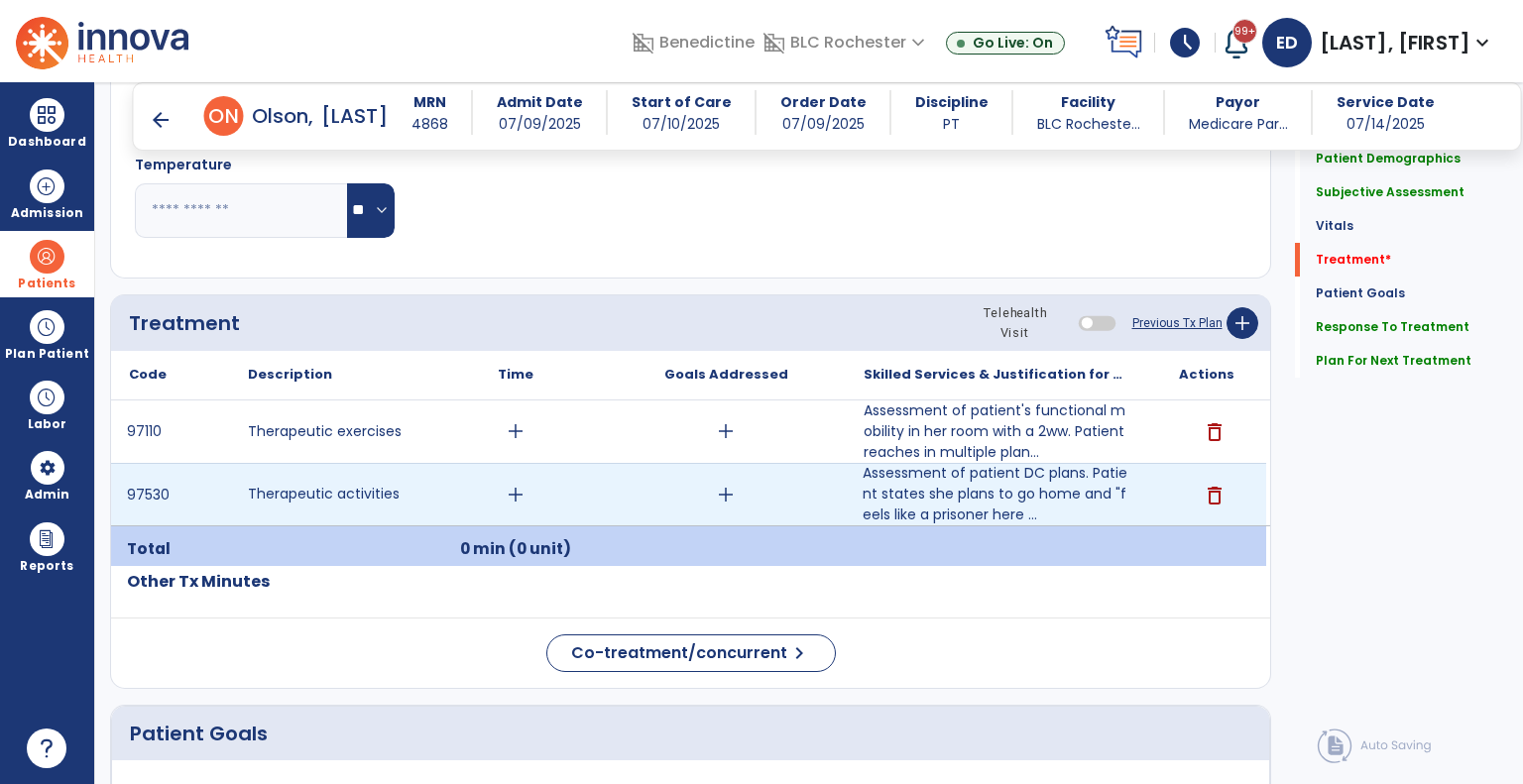 click on "add" at bounding box center [516, 495] 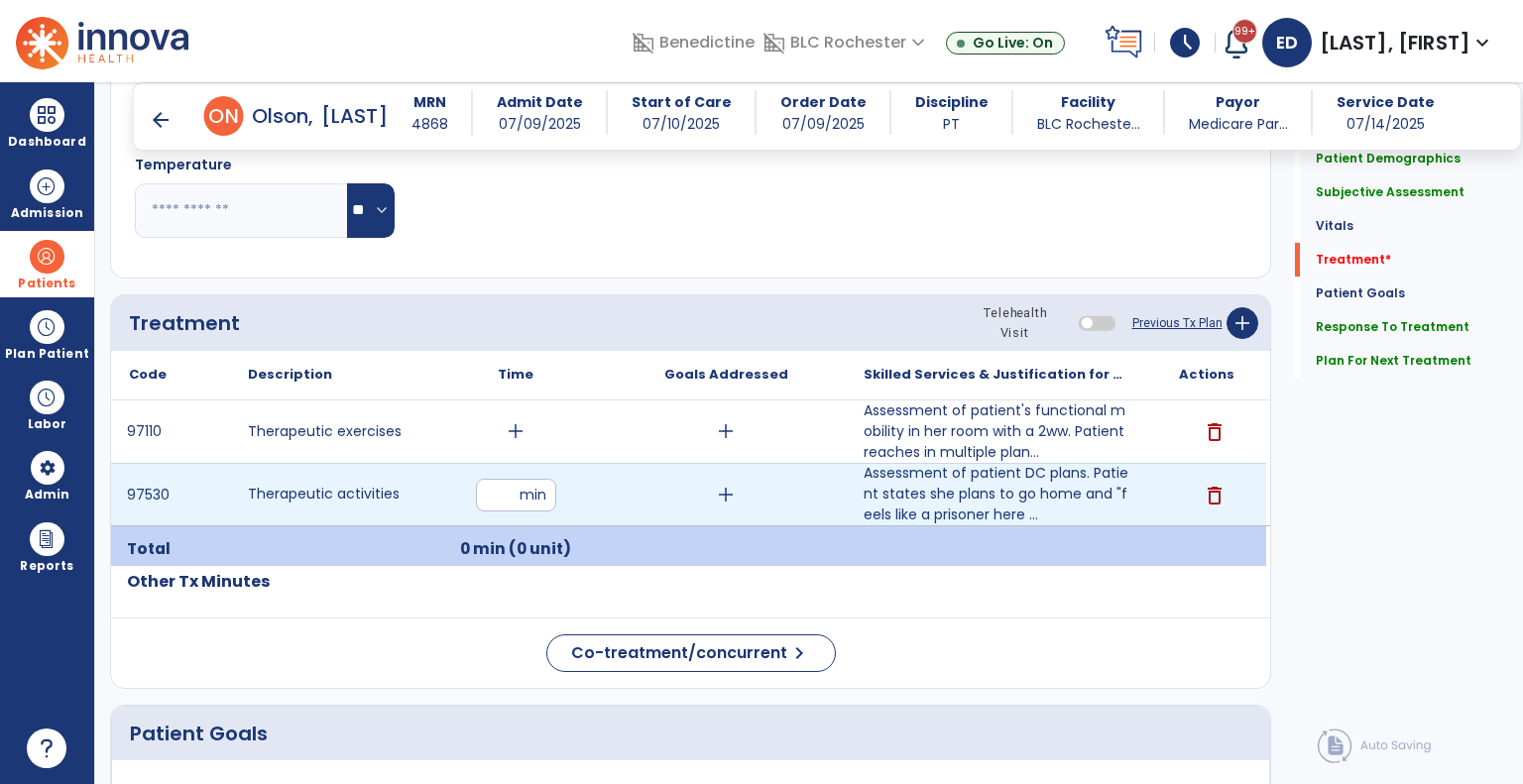 type on "**" 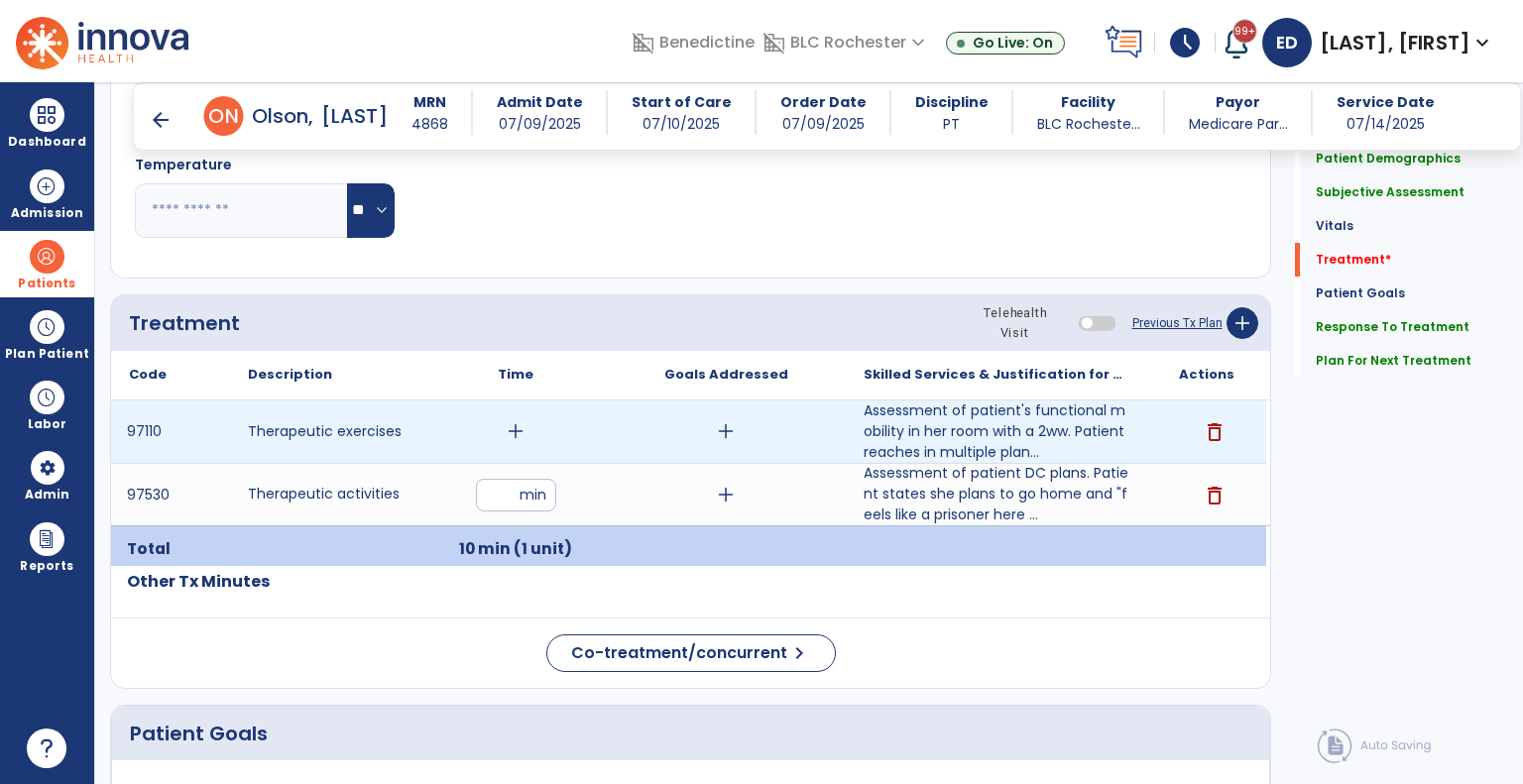 click on "add" at bounding box center (516, 431) 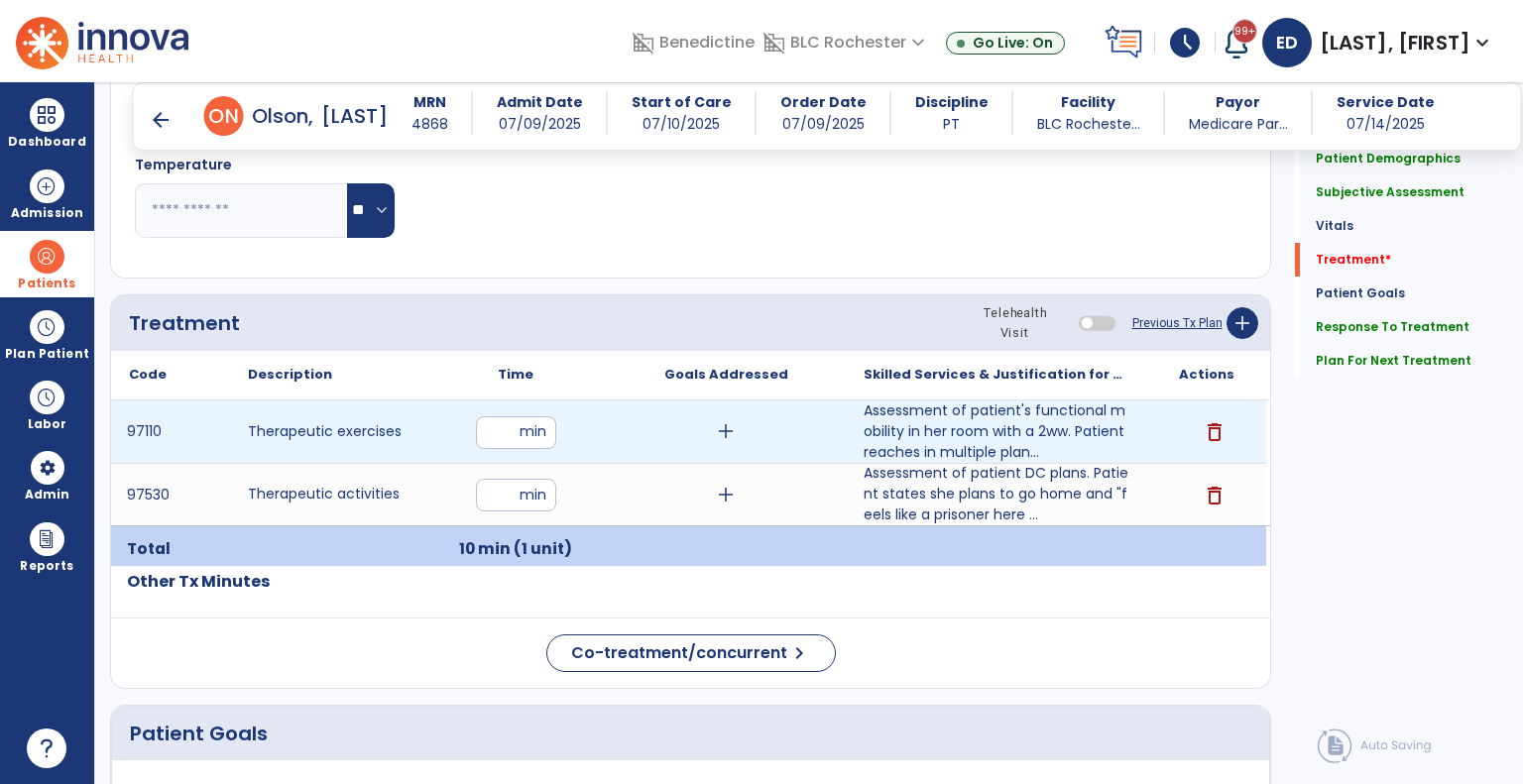 type on "*" 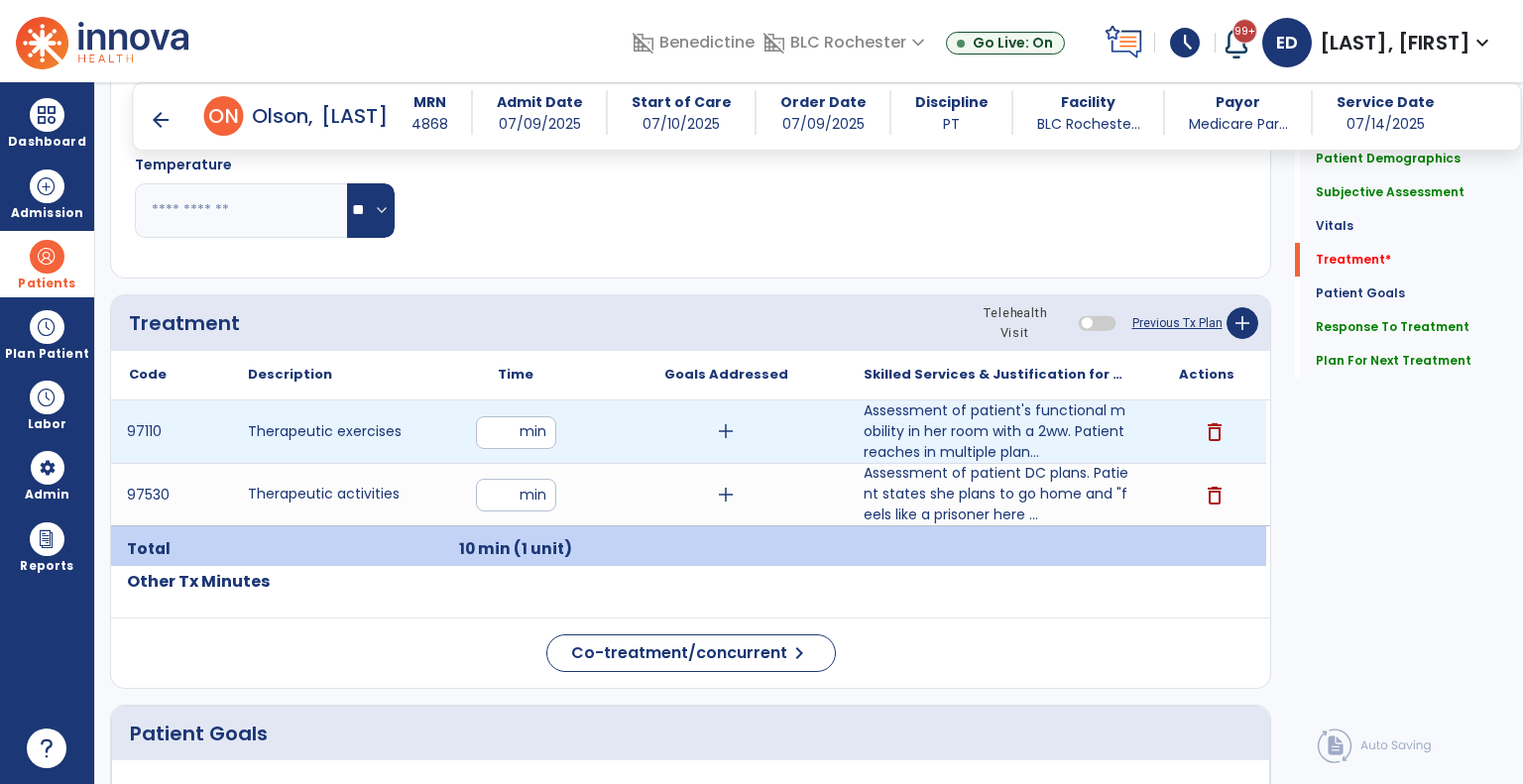 type on "**" 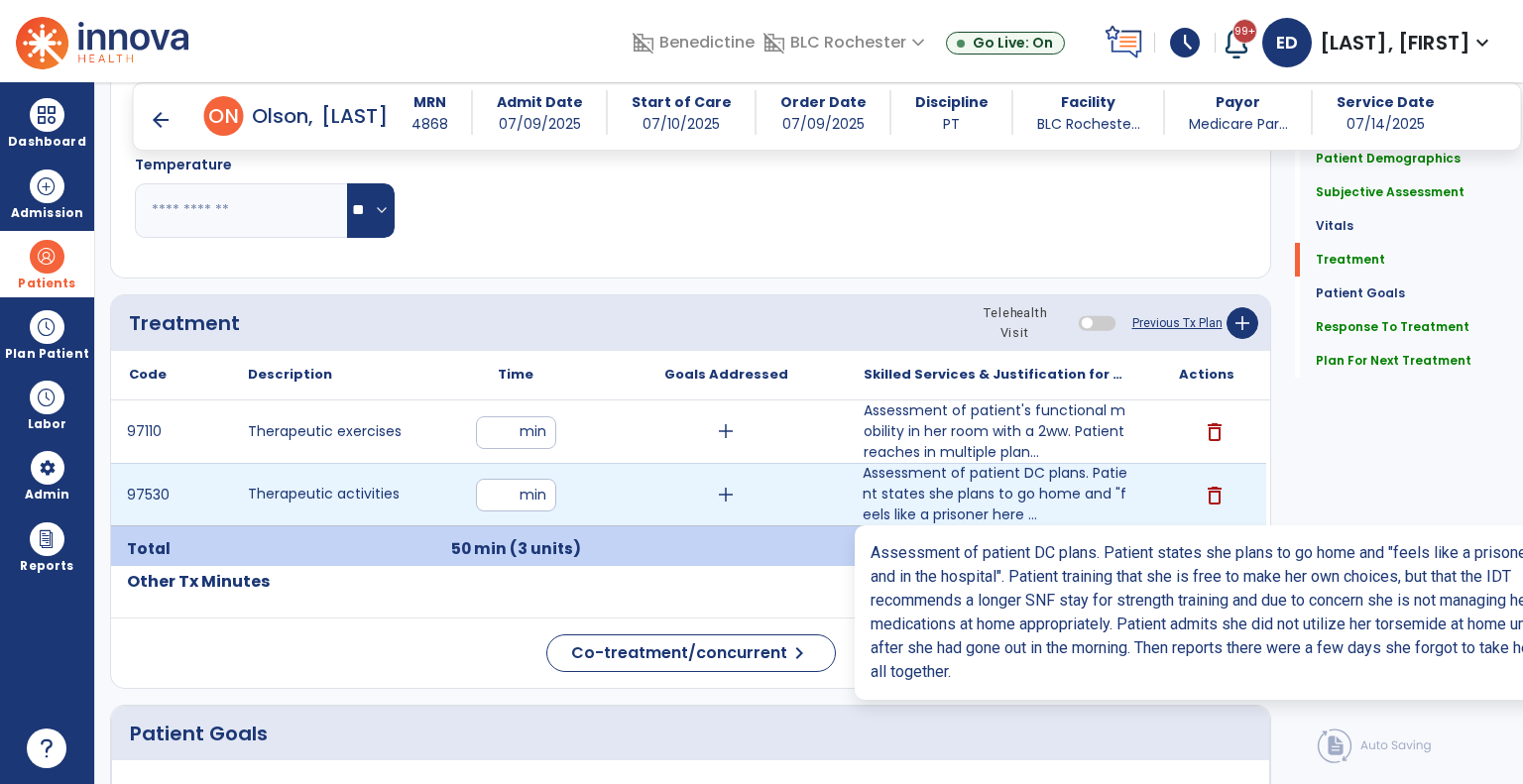 click on "Assessment of patient DC plans. Patient states she plans to go home and "feels like a prisoner here ..." at bounding box center [996, 494] 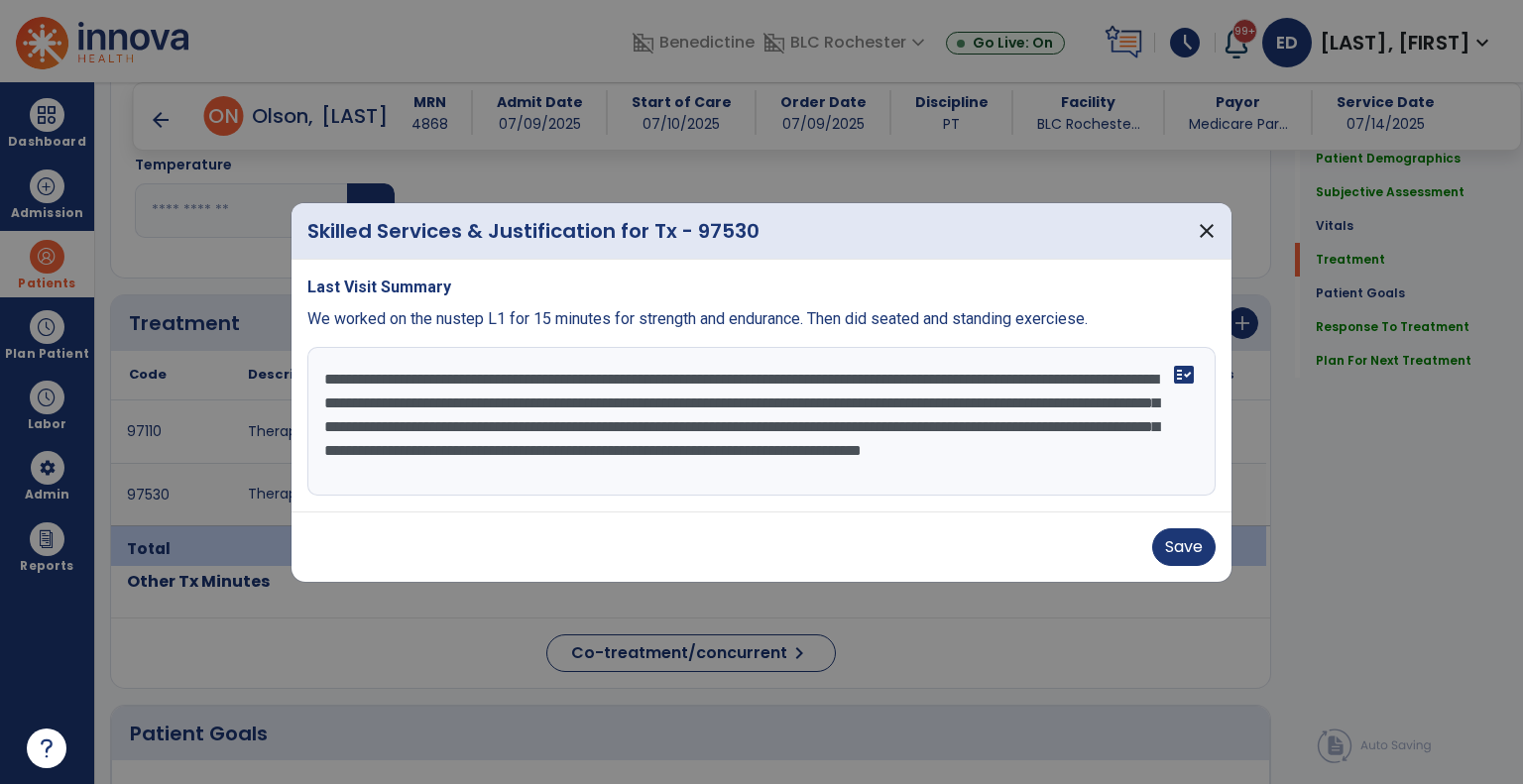 click on "**********" at bounding box center (762, 421) 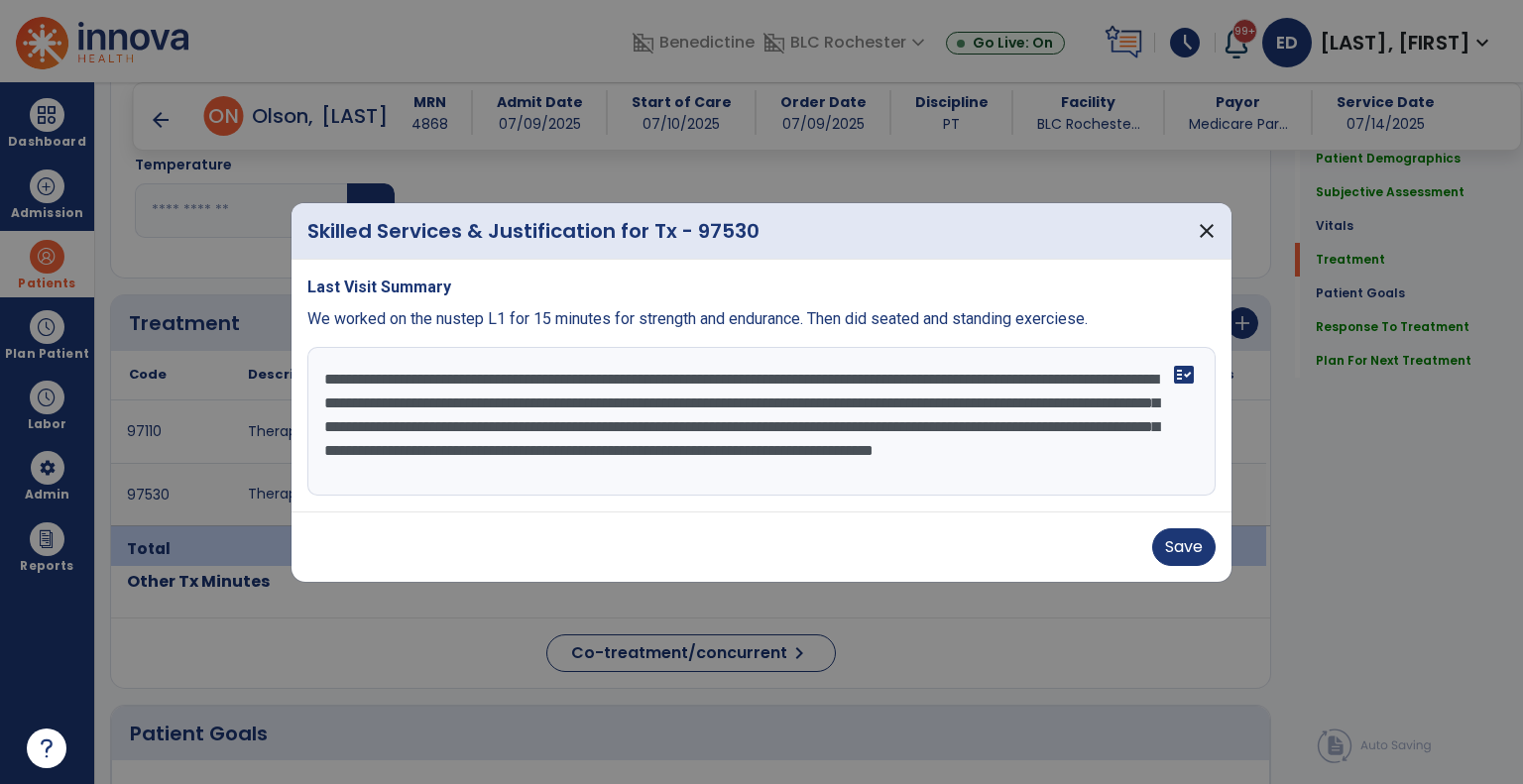 scroll, scrollTop: 39, scrollLeft: 0, axis: vertical 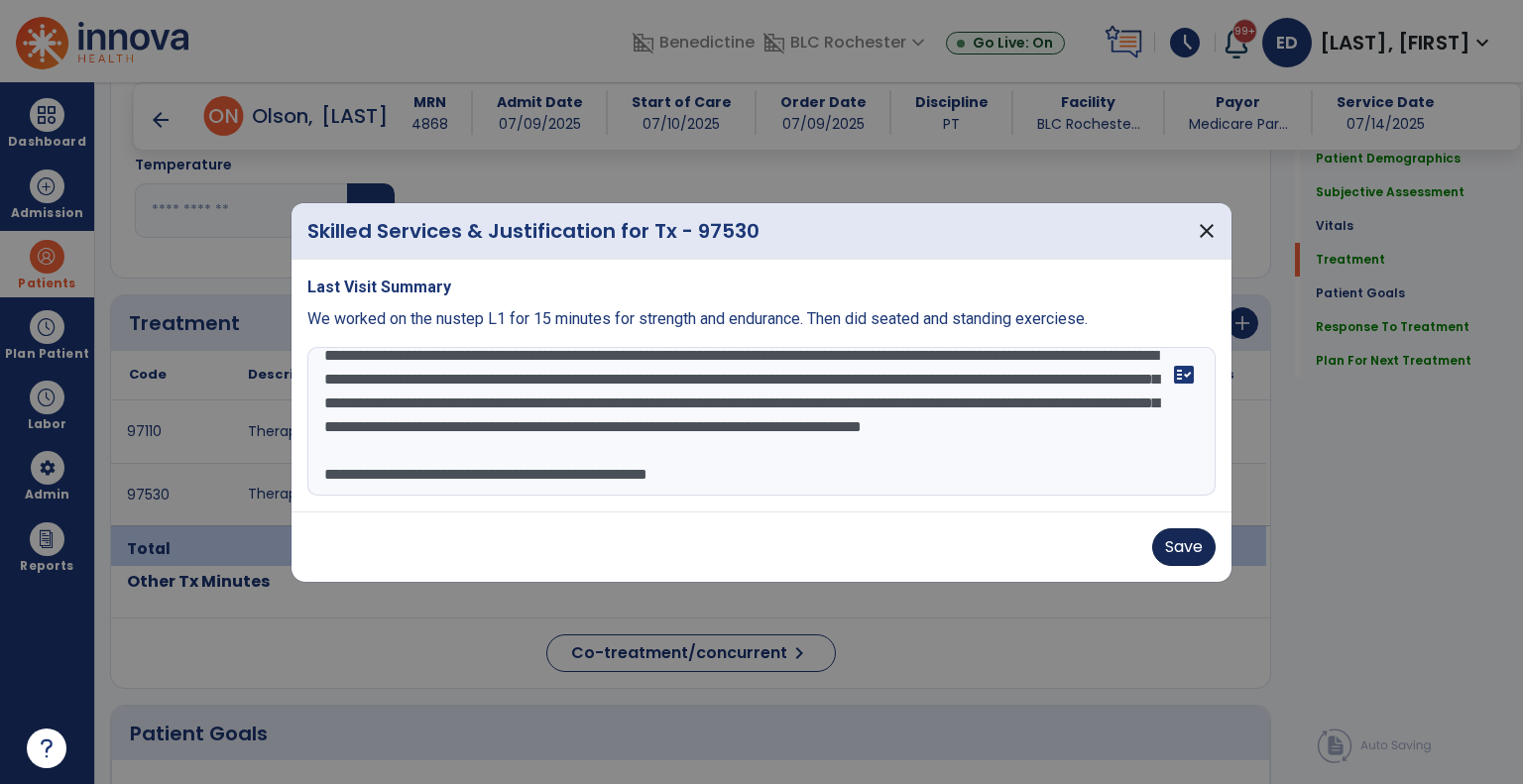 type on "**********" 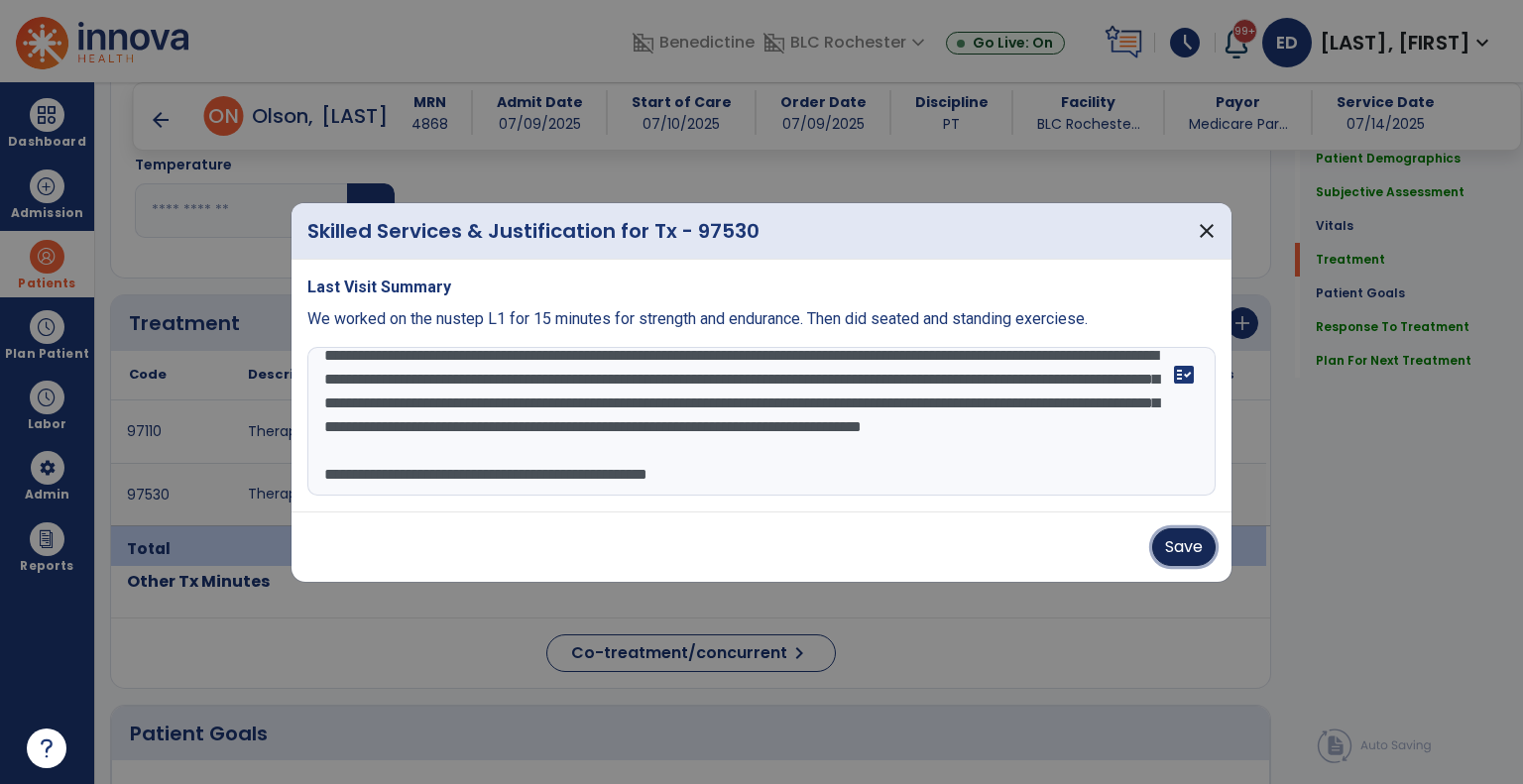 click on "Save" at bounding box center [1184, 547] 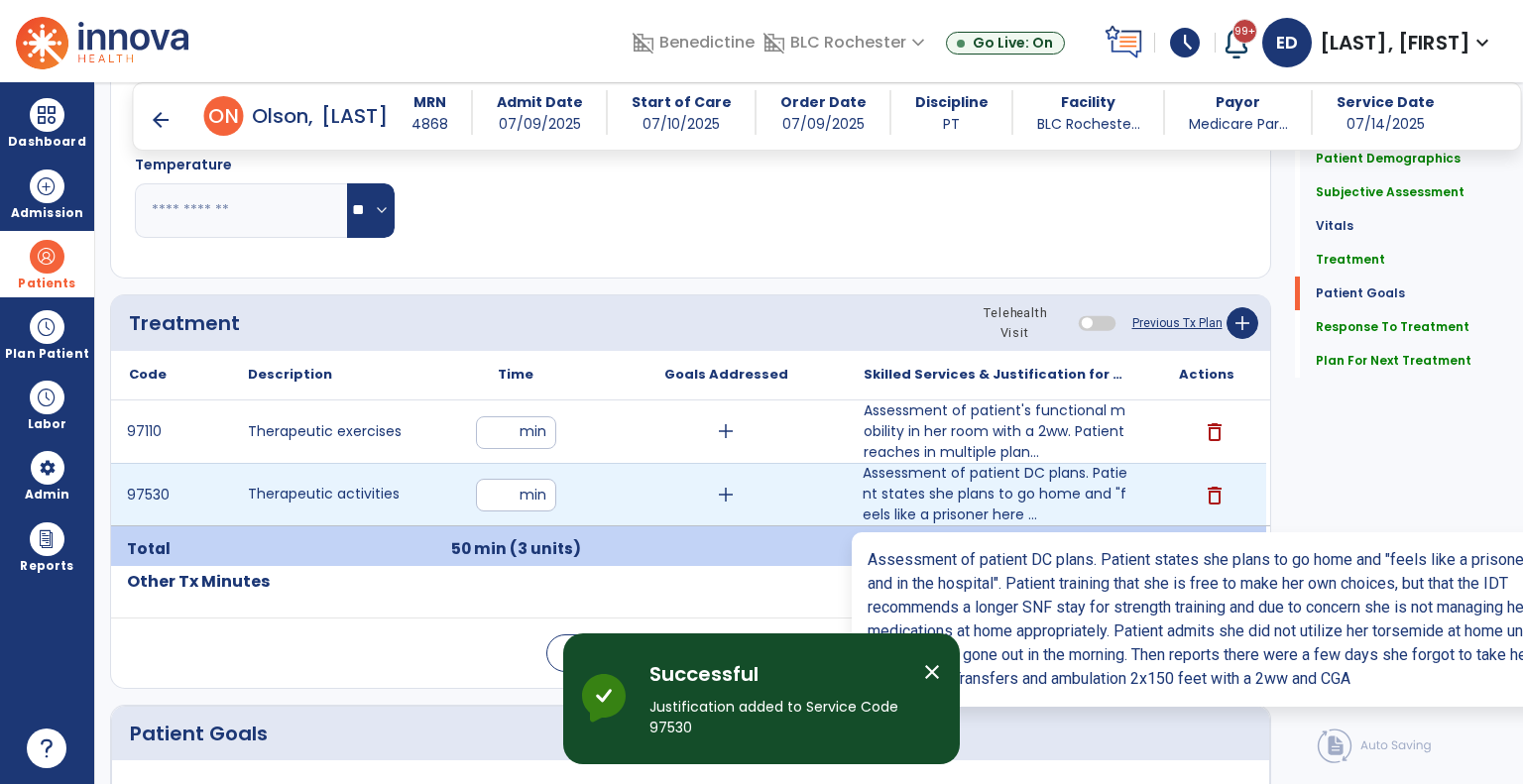 scroll, scrollTop: 3603, scrollLeft: 0, axis: vertical 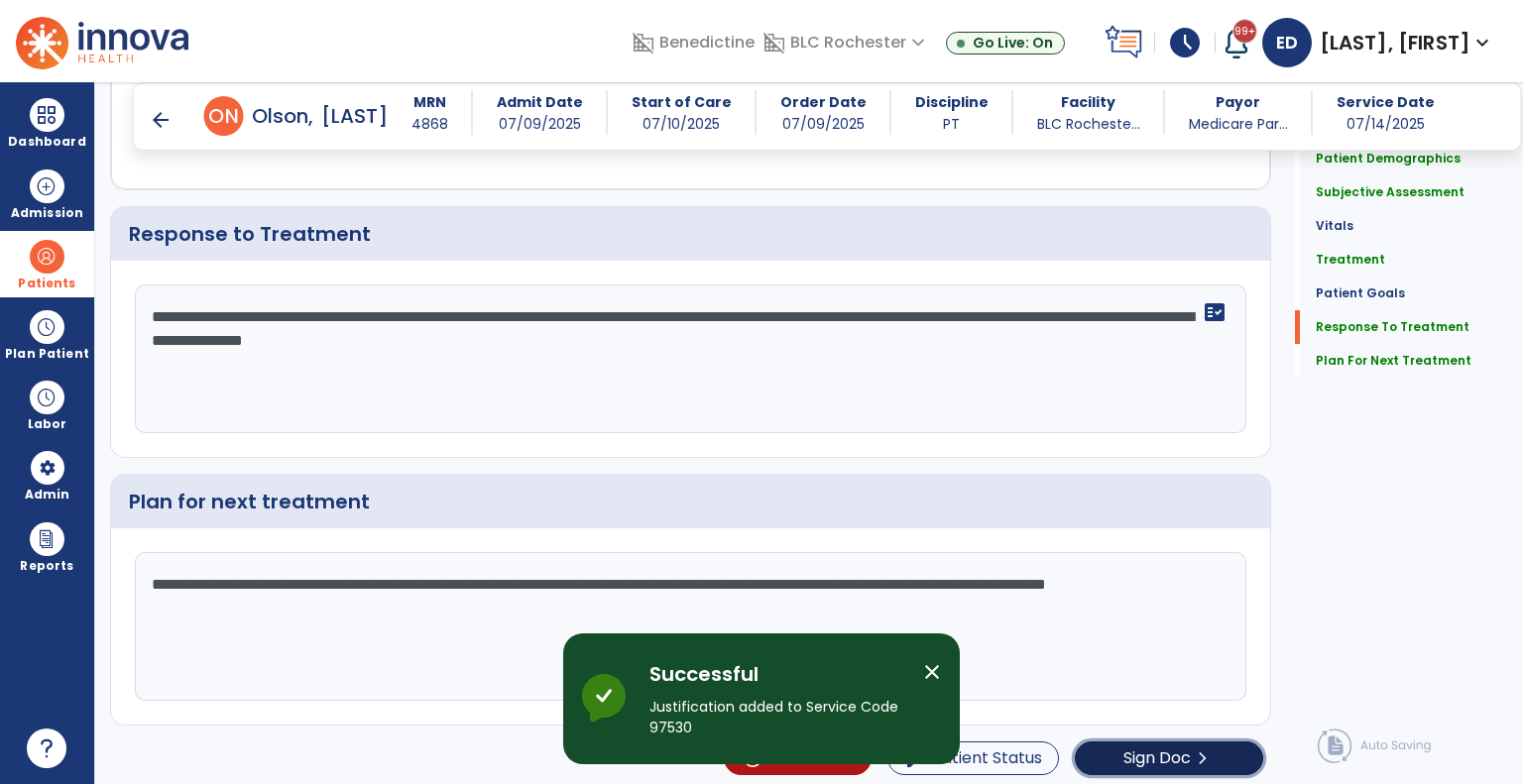 click on "Sign Doc" 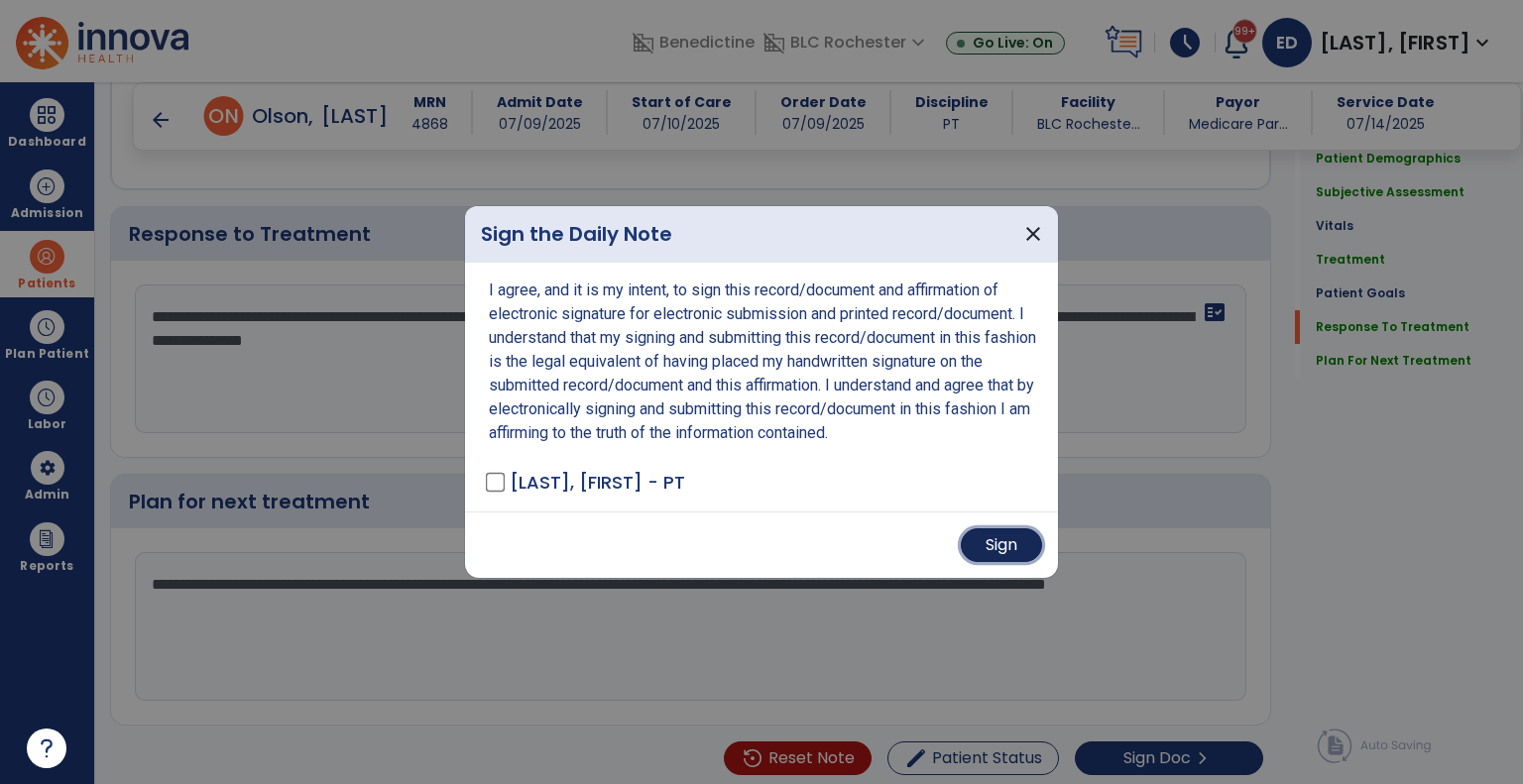 click on "Sign" at bounding box center [1001, 545] 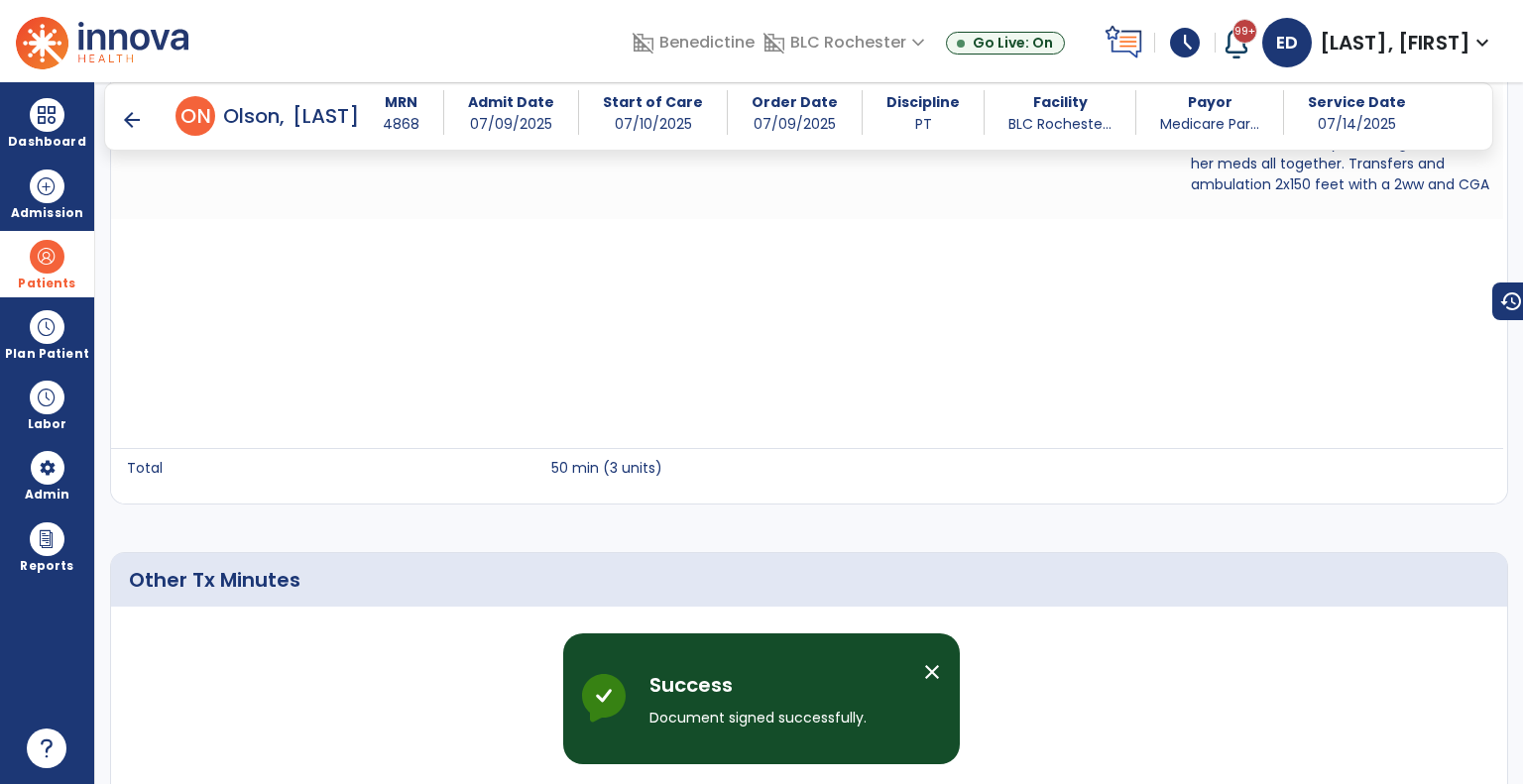 scroll, scrollTop: 5631, scrollLeft: 0, axis: vertical 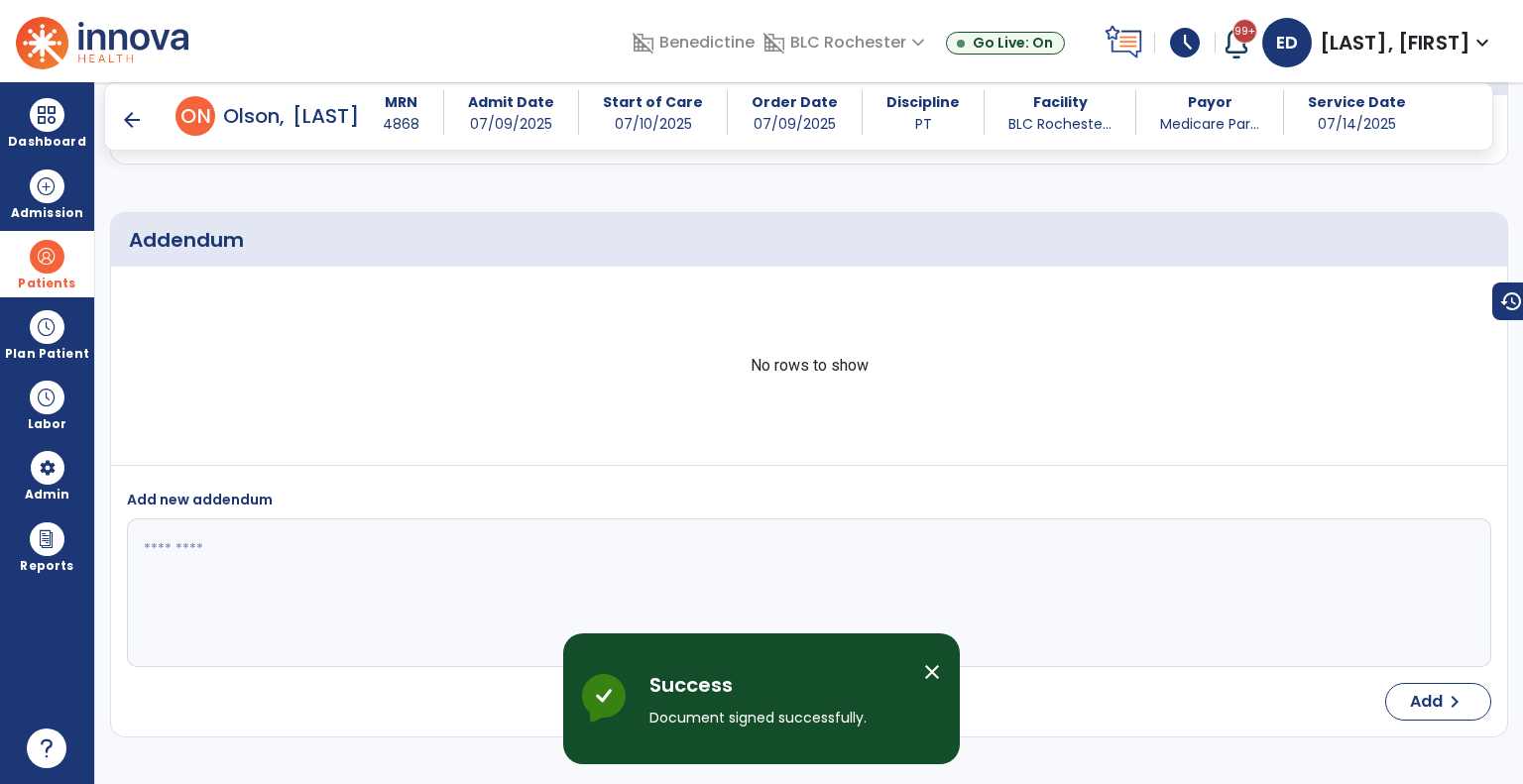 click at bounding box center (47, 257) 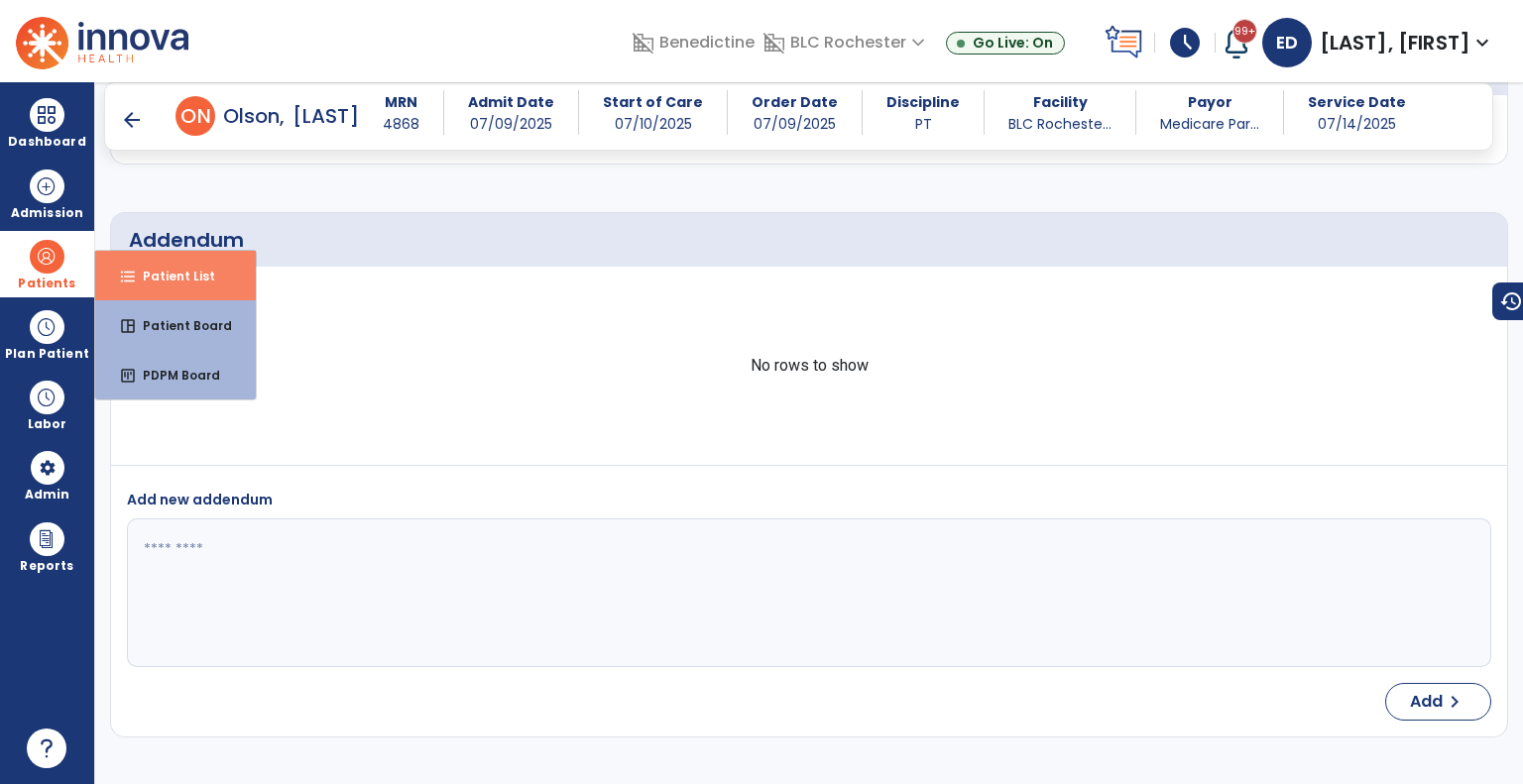 click on "format_list_bulleted  Patient List" at bounding box center [176, 276] 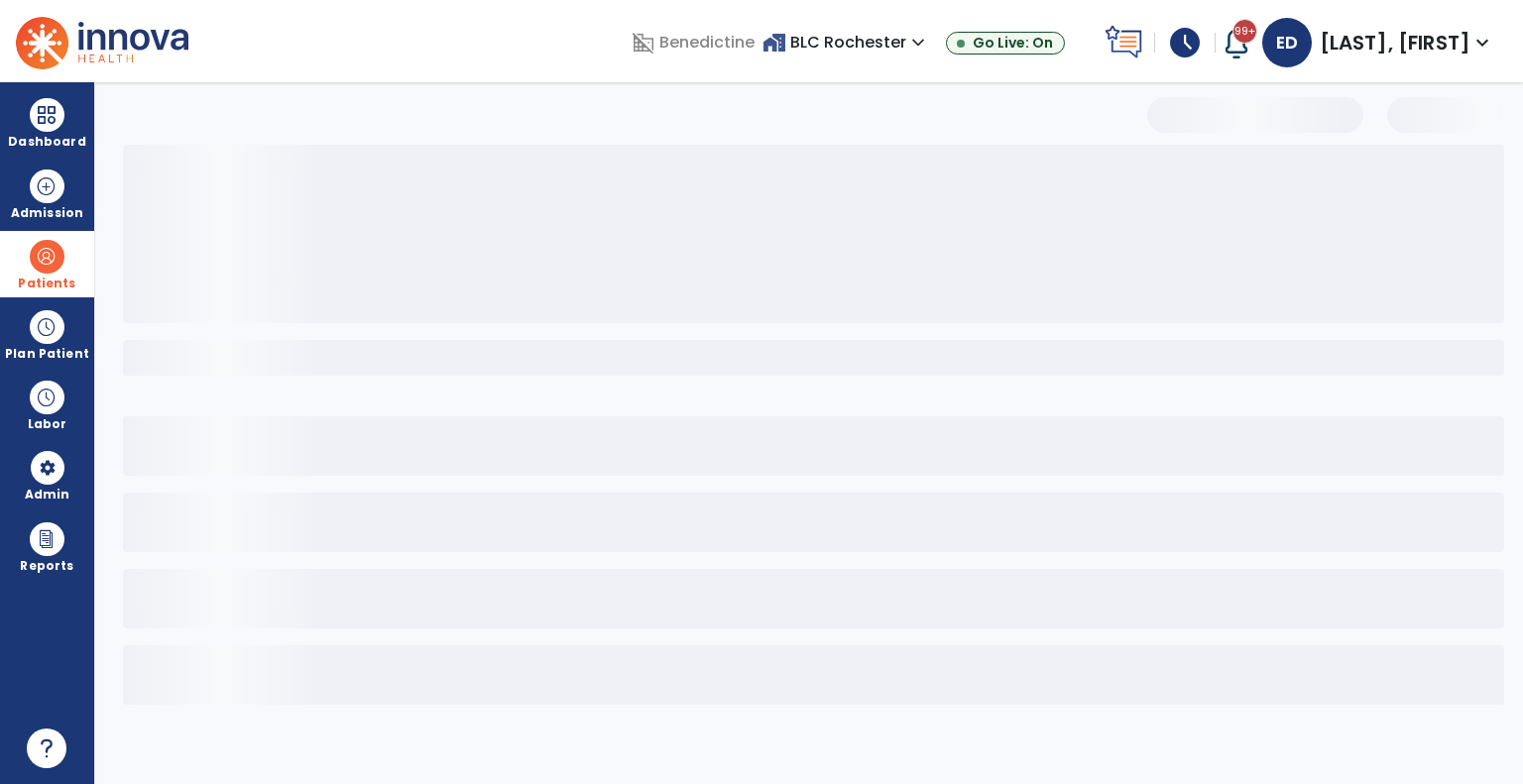 scroll, scrollTop: 0, scrollLeft: 0, axis: both 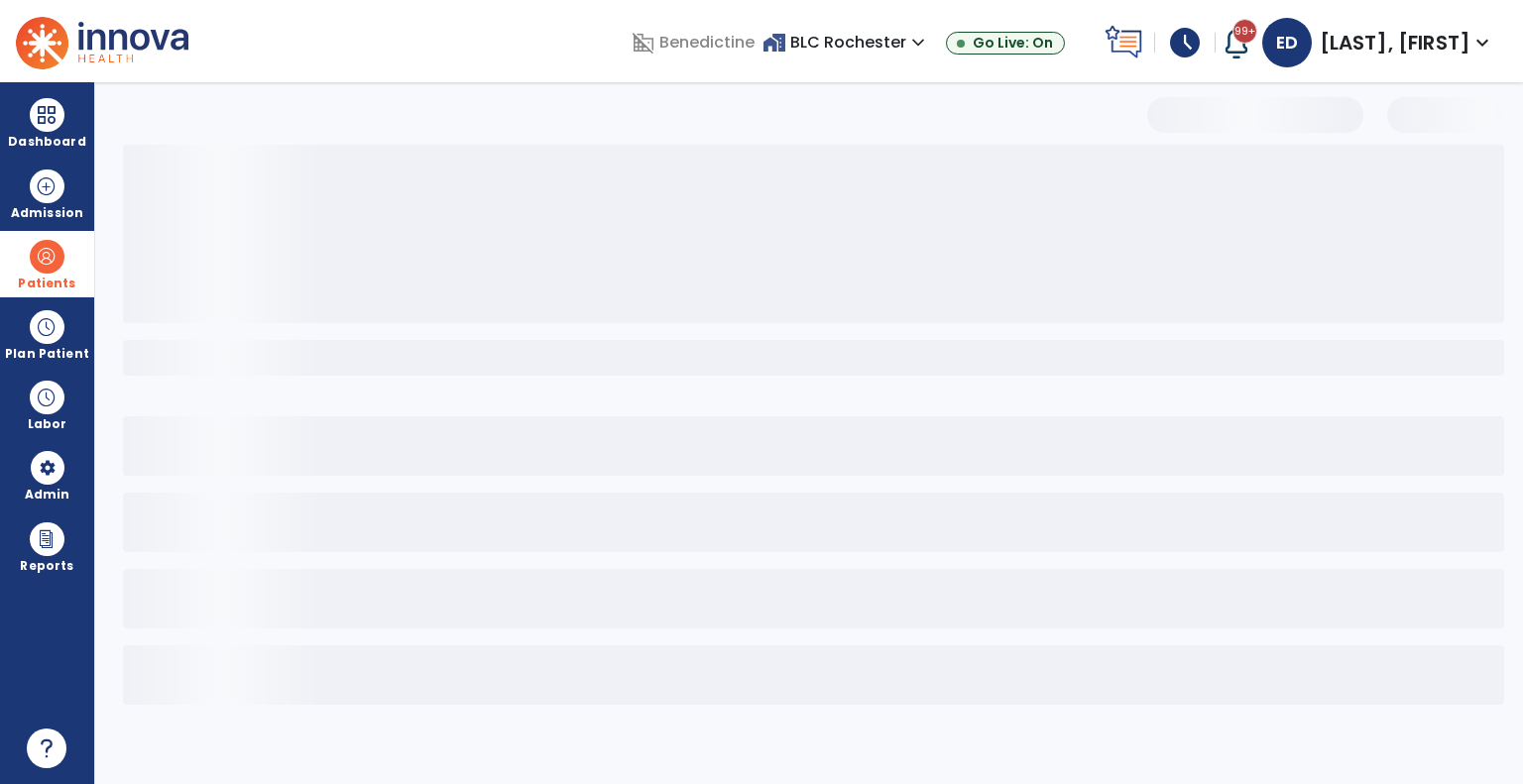 select on "***" 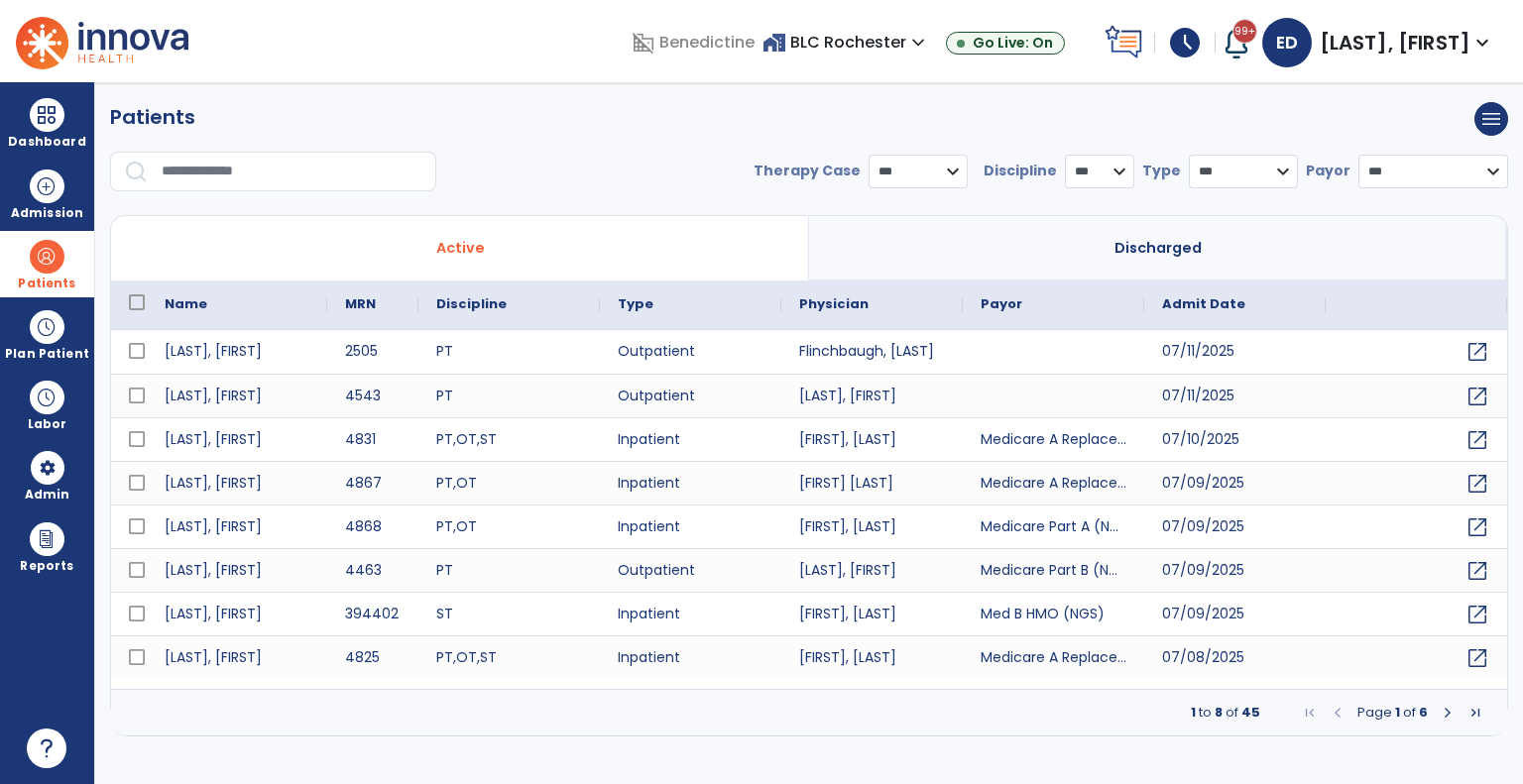 click at bounding box center (292, 171) 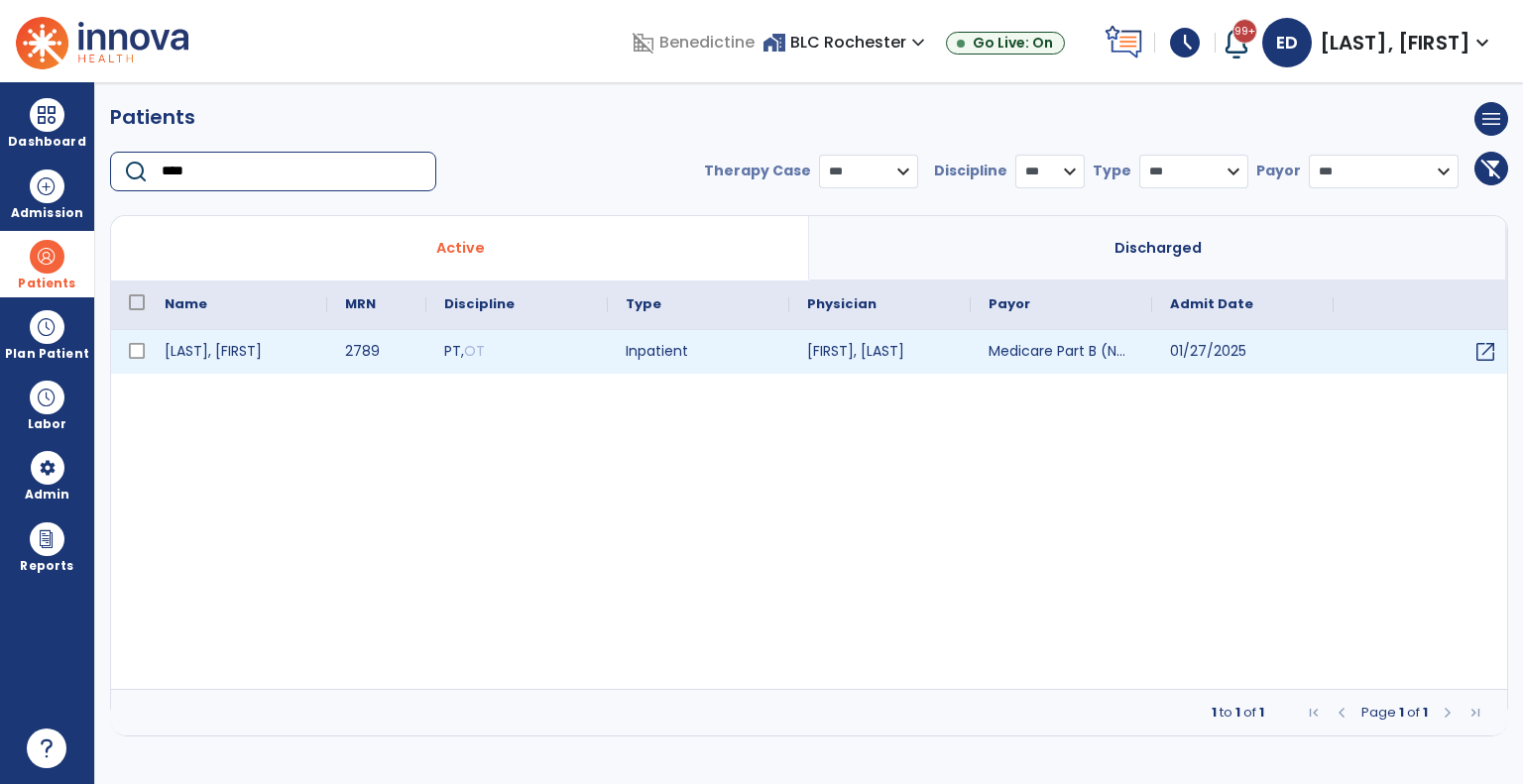 type on "****" 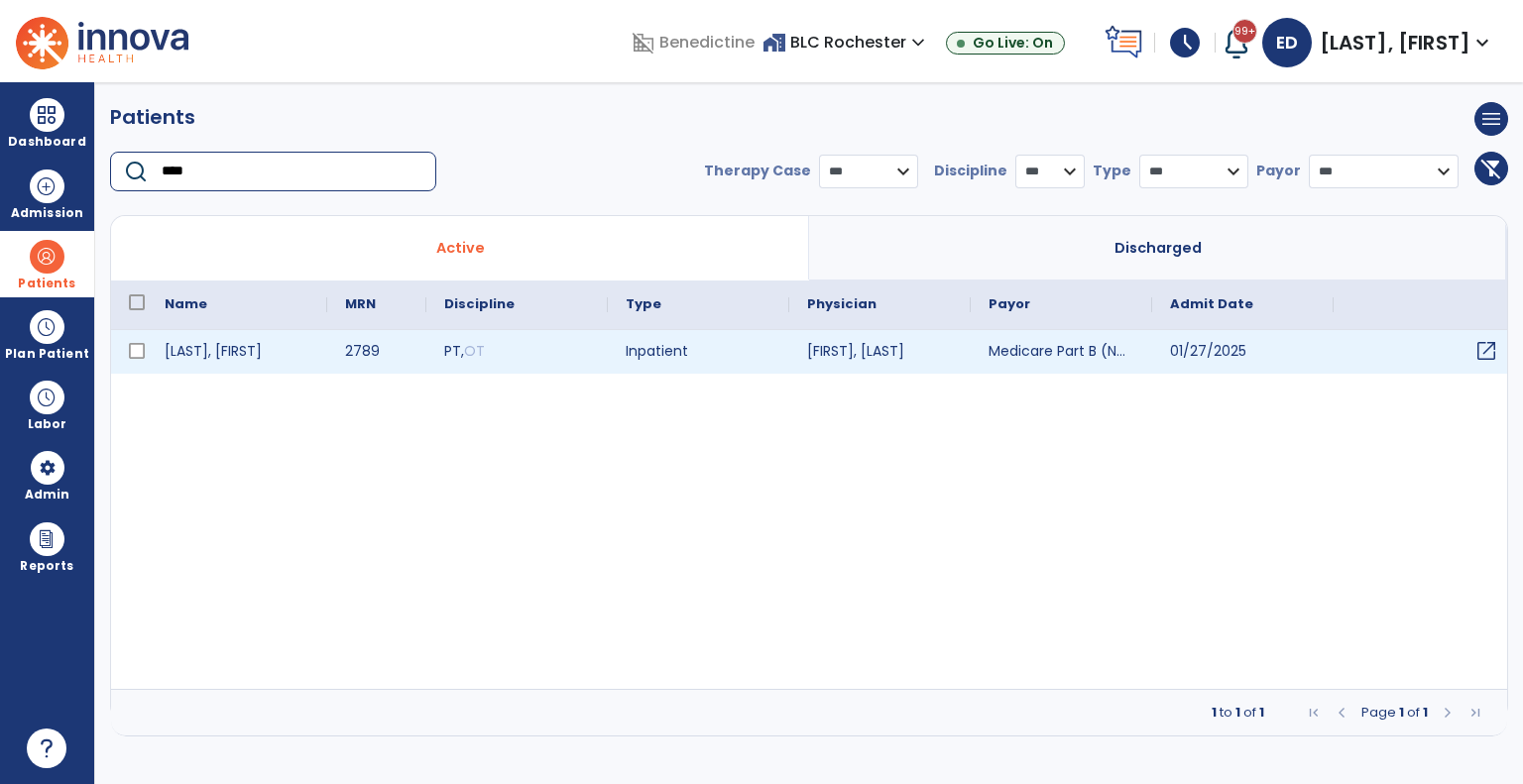 click on "open_in_new" at bounding box center (1486, 351) 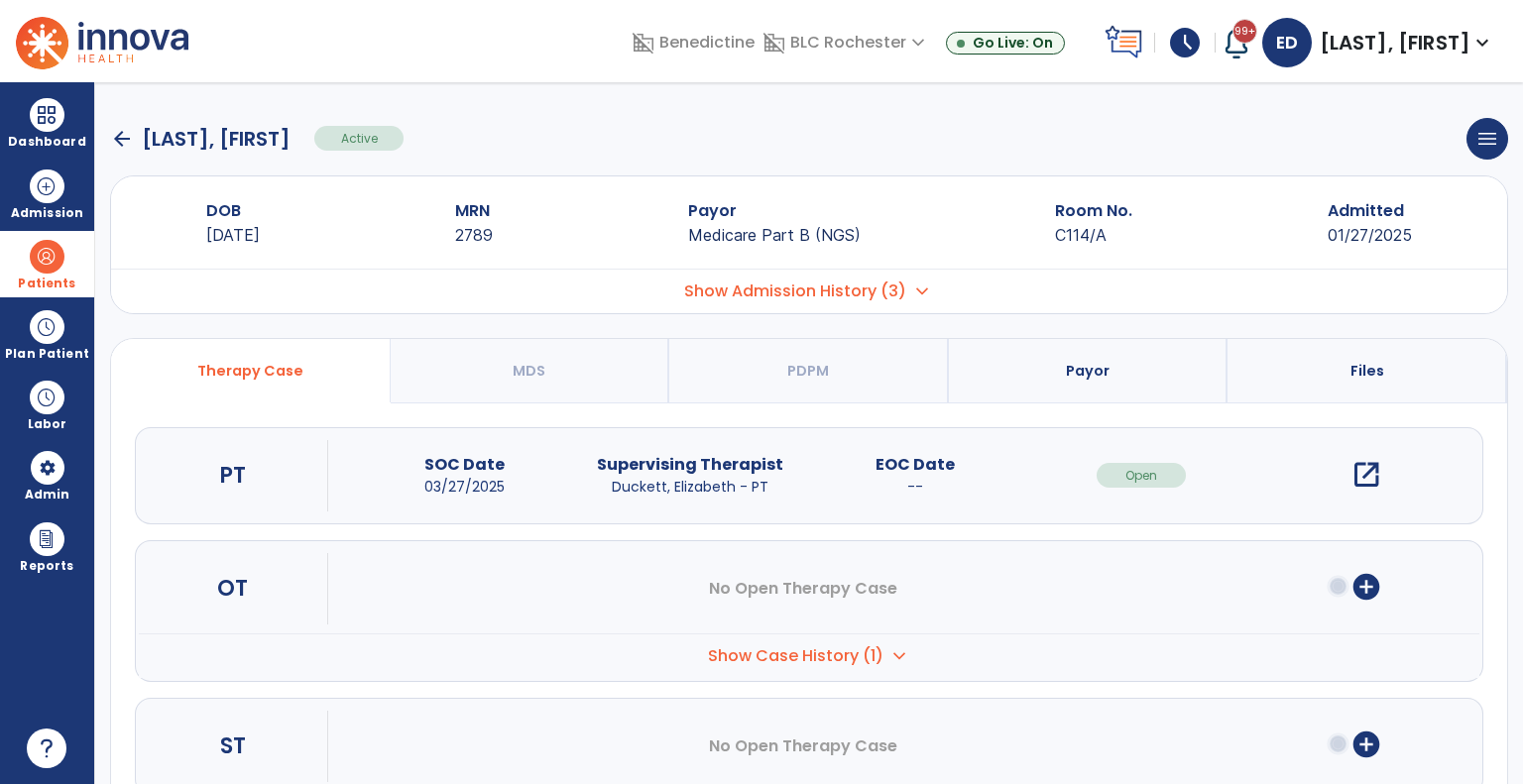 click on "open_in_new" at bounding box center (1366, 475) 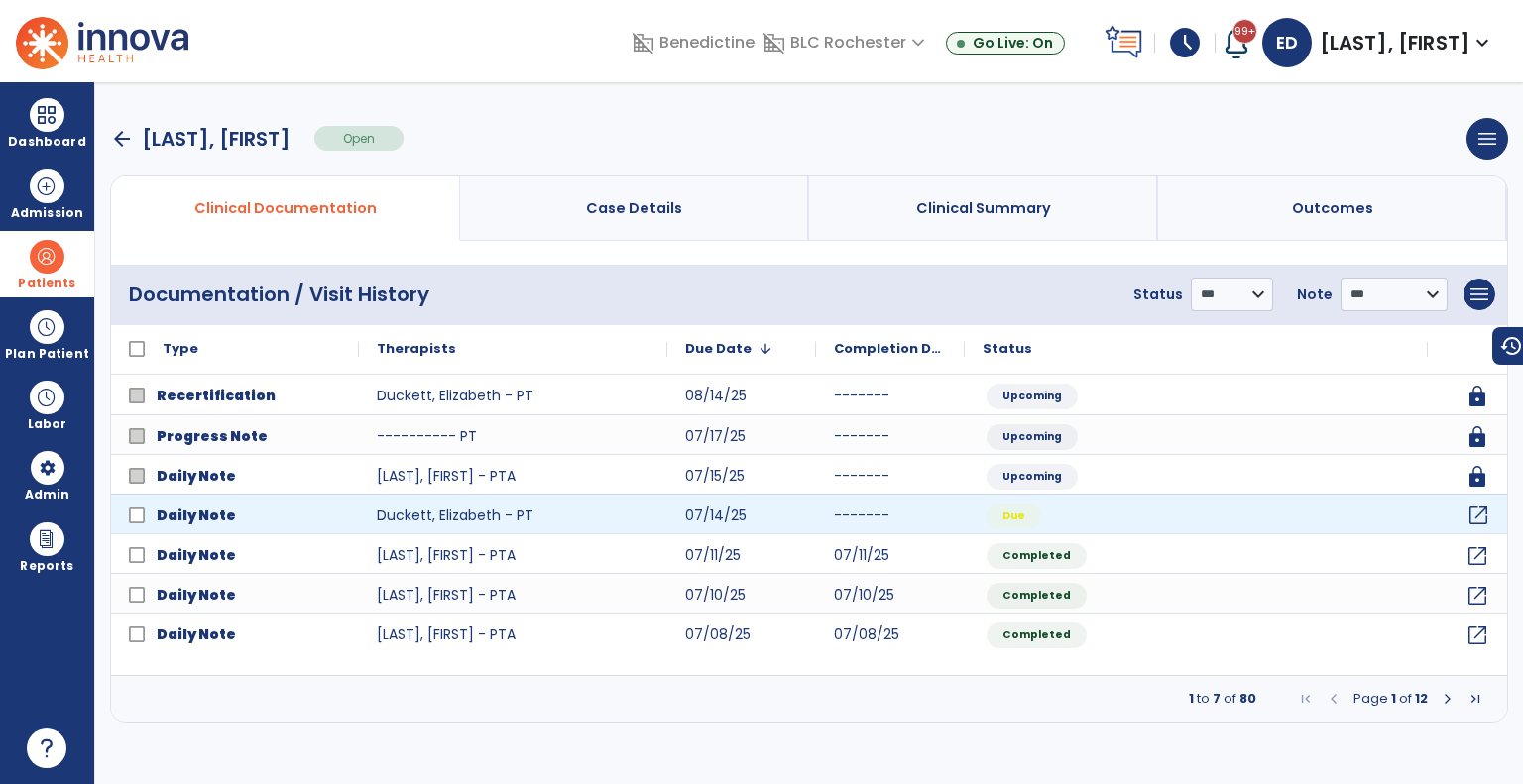 click on "open_in_new" 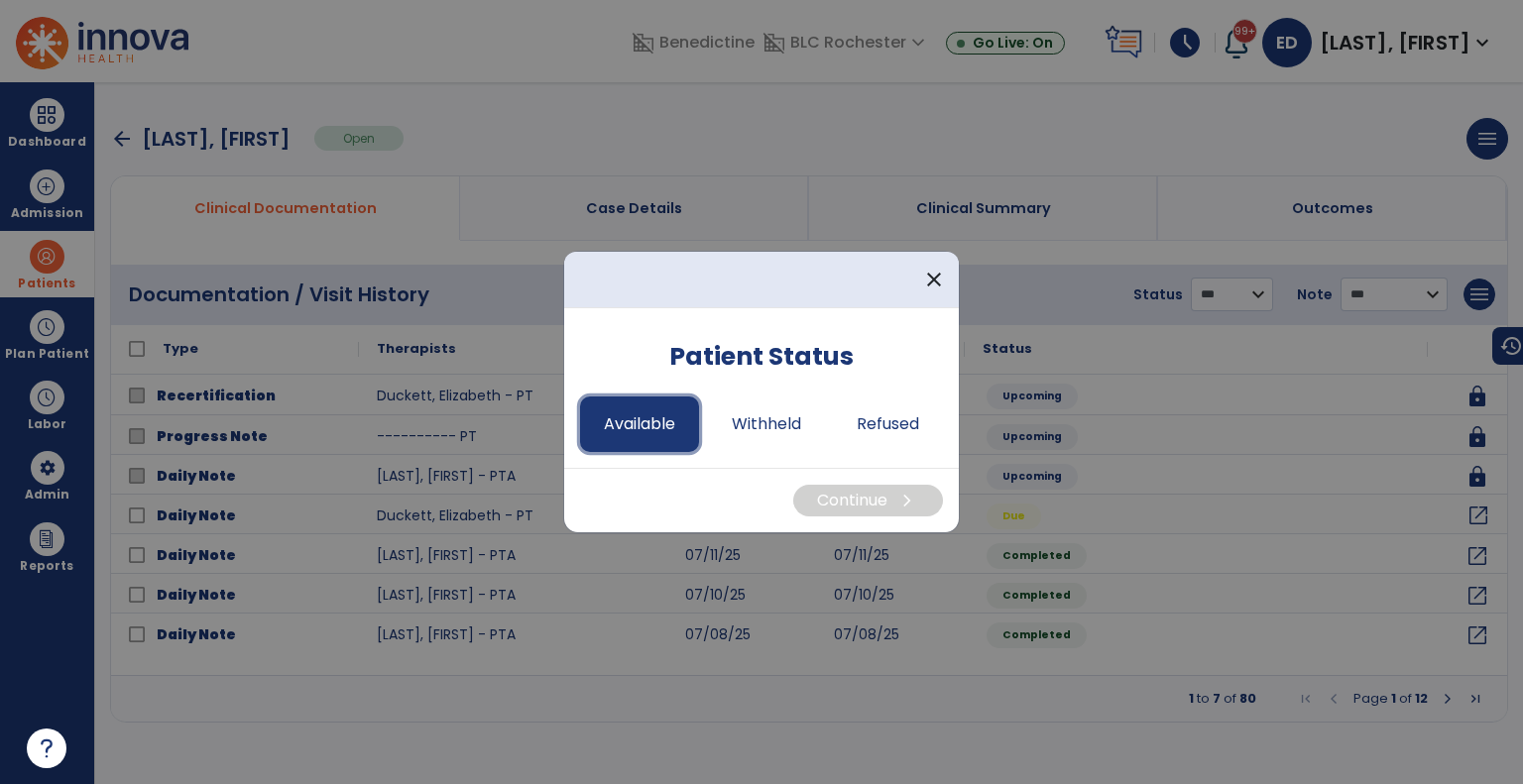click on "Available" at bounding box center (640, 424) 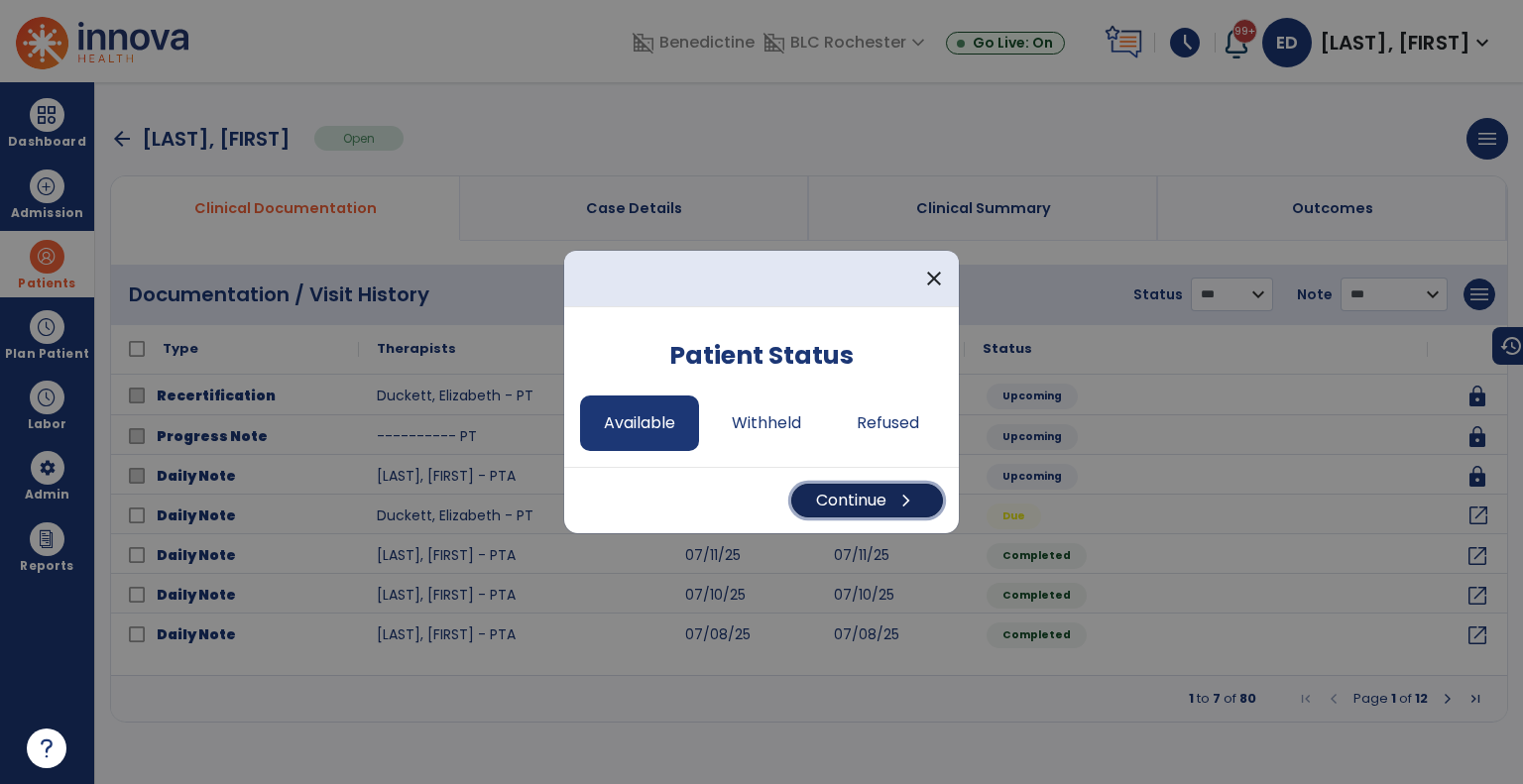 click on "Continue   chevron_right" at bounding box center [867, 501] 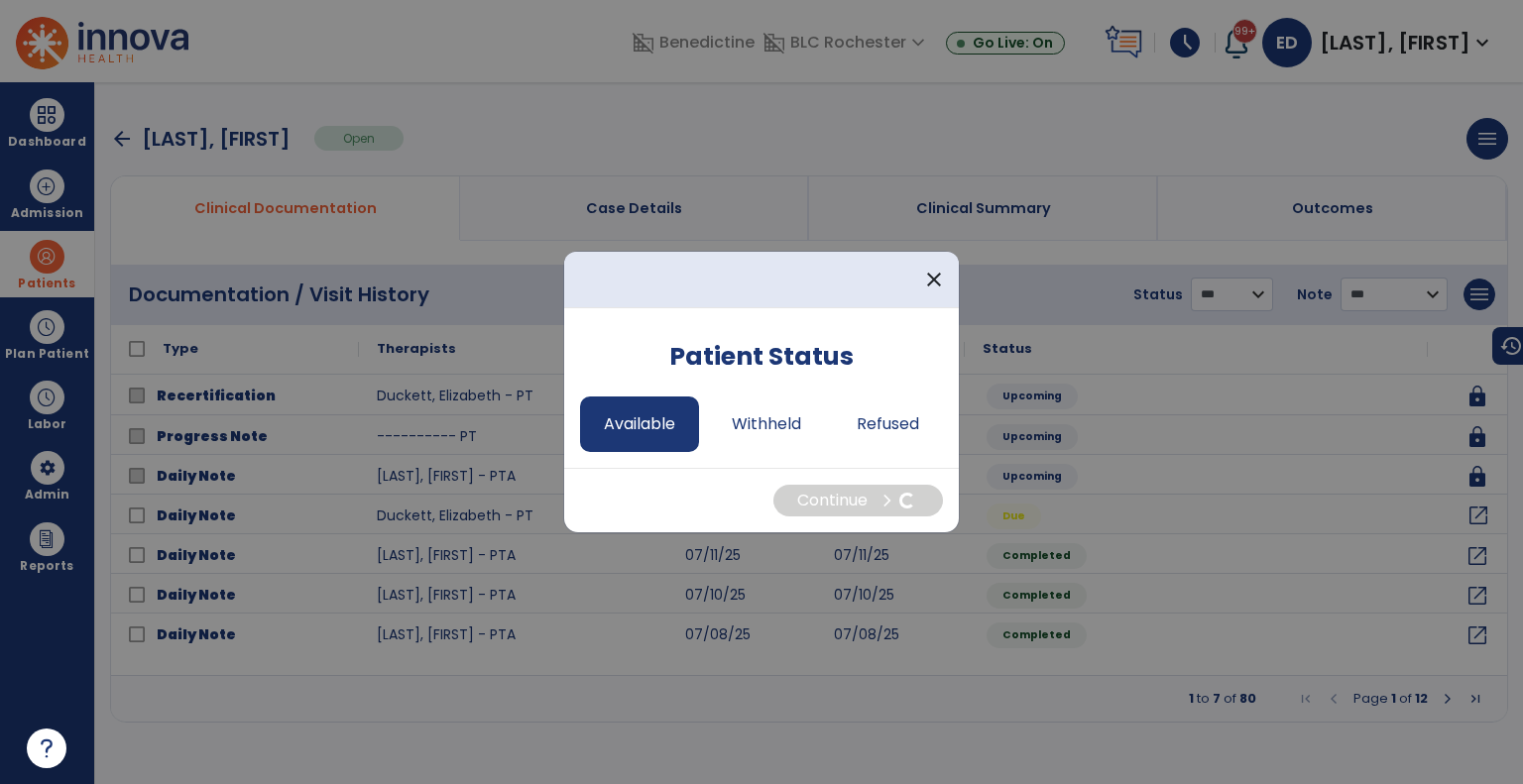 select on "*" 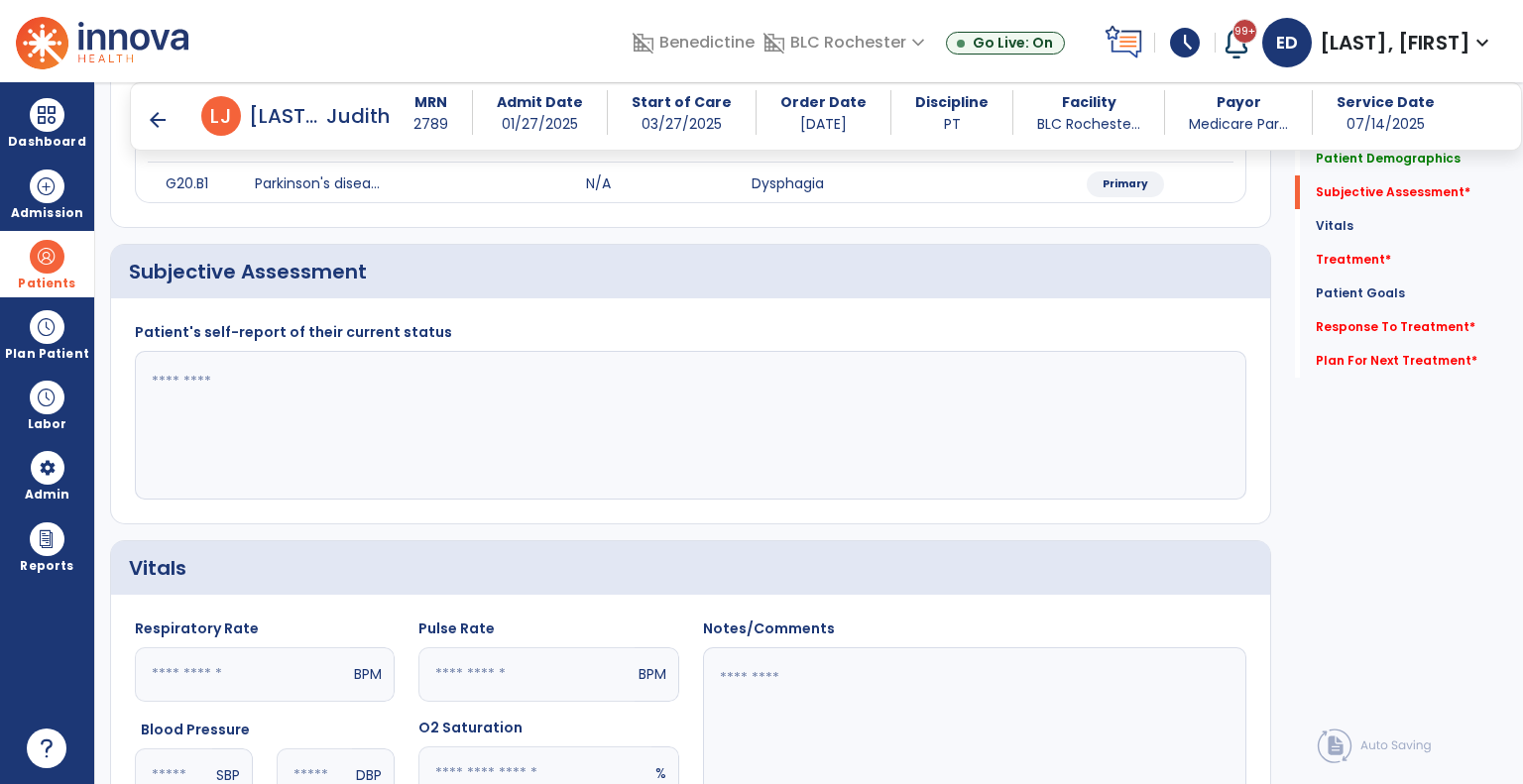 scroll, scrollTop: 280, scrollLeft: 0, axis: vertical 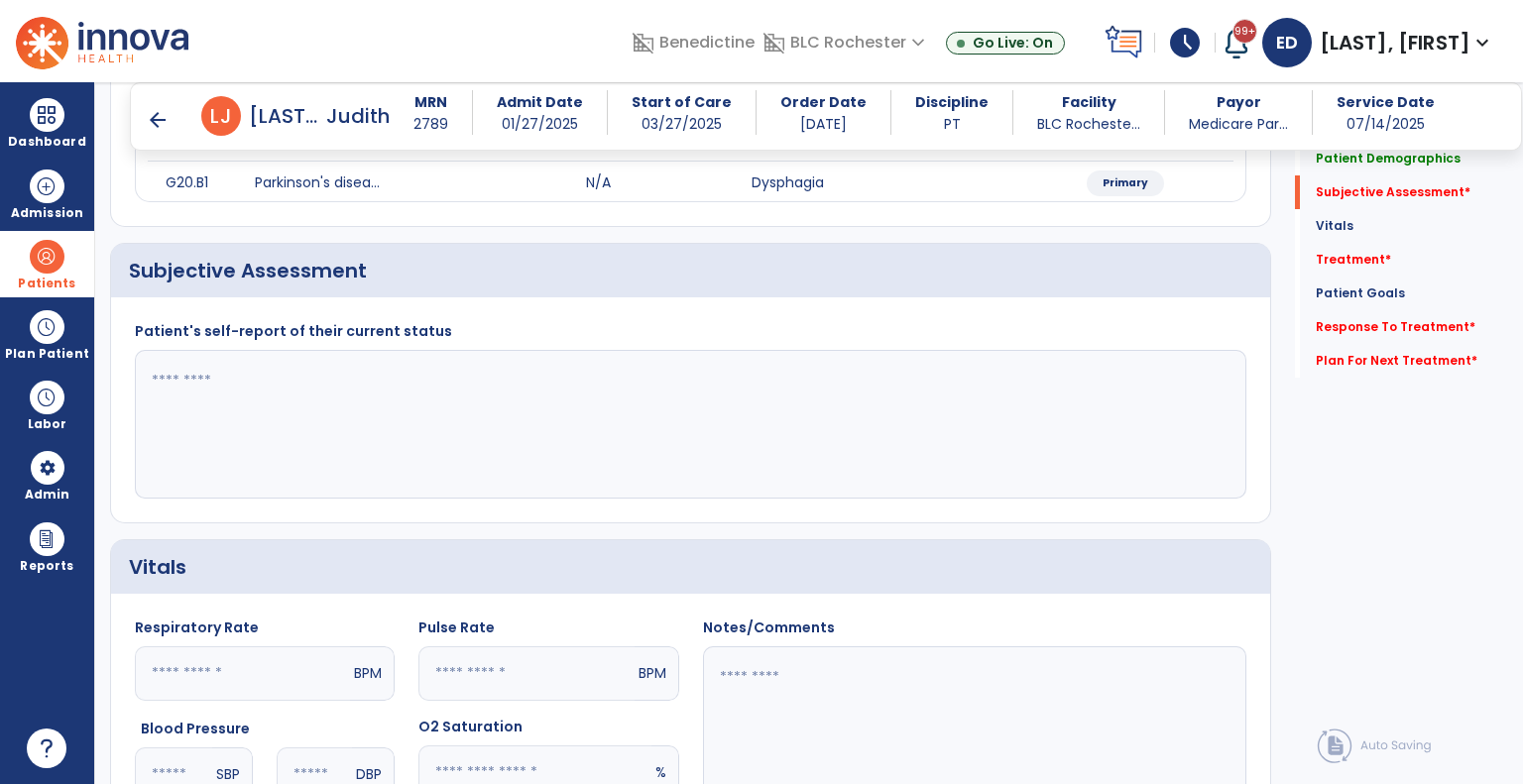 click 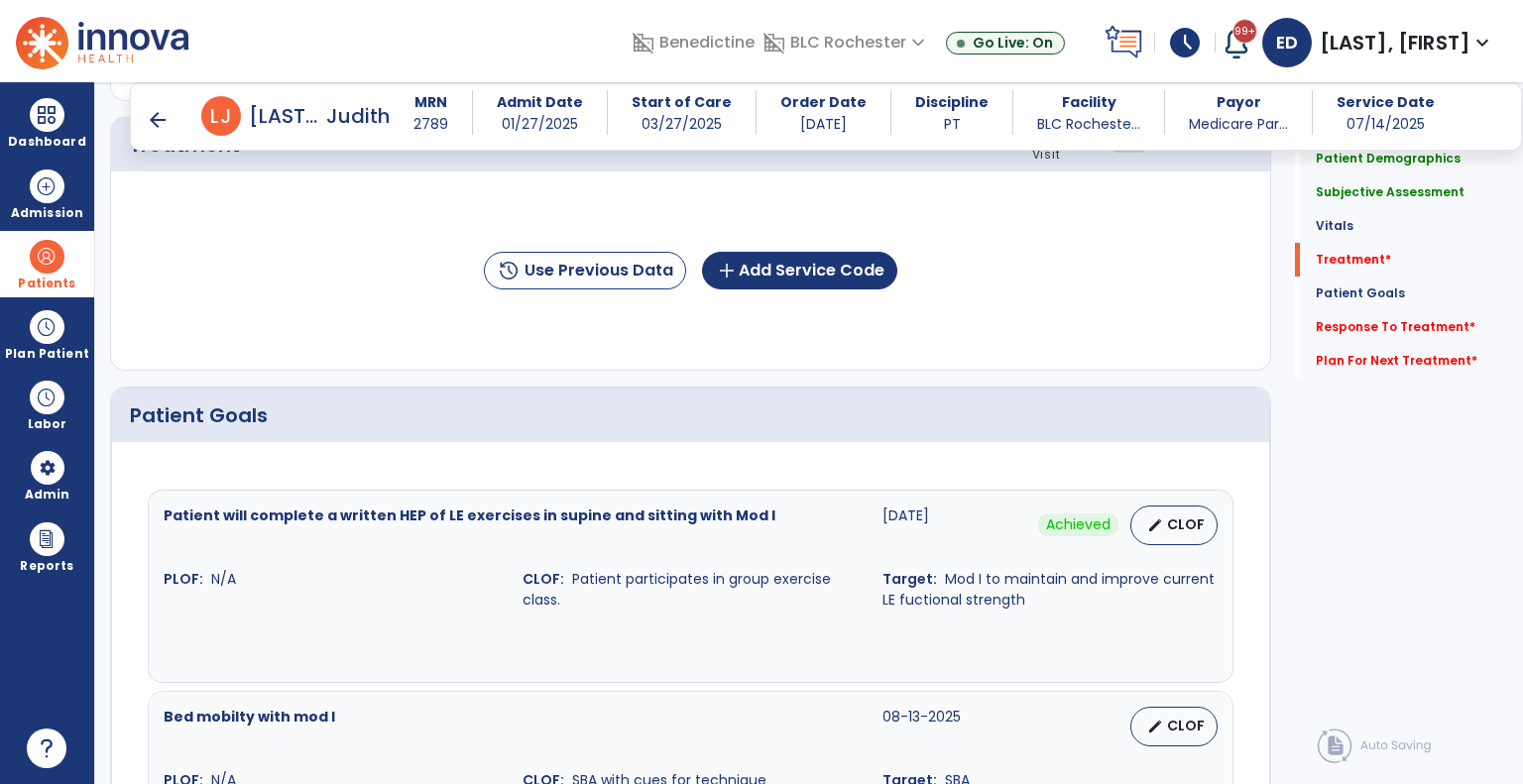 scroll, scrollTop: 1126, scrollLeft: 0, axis: vertical 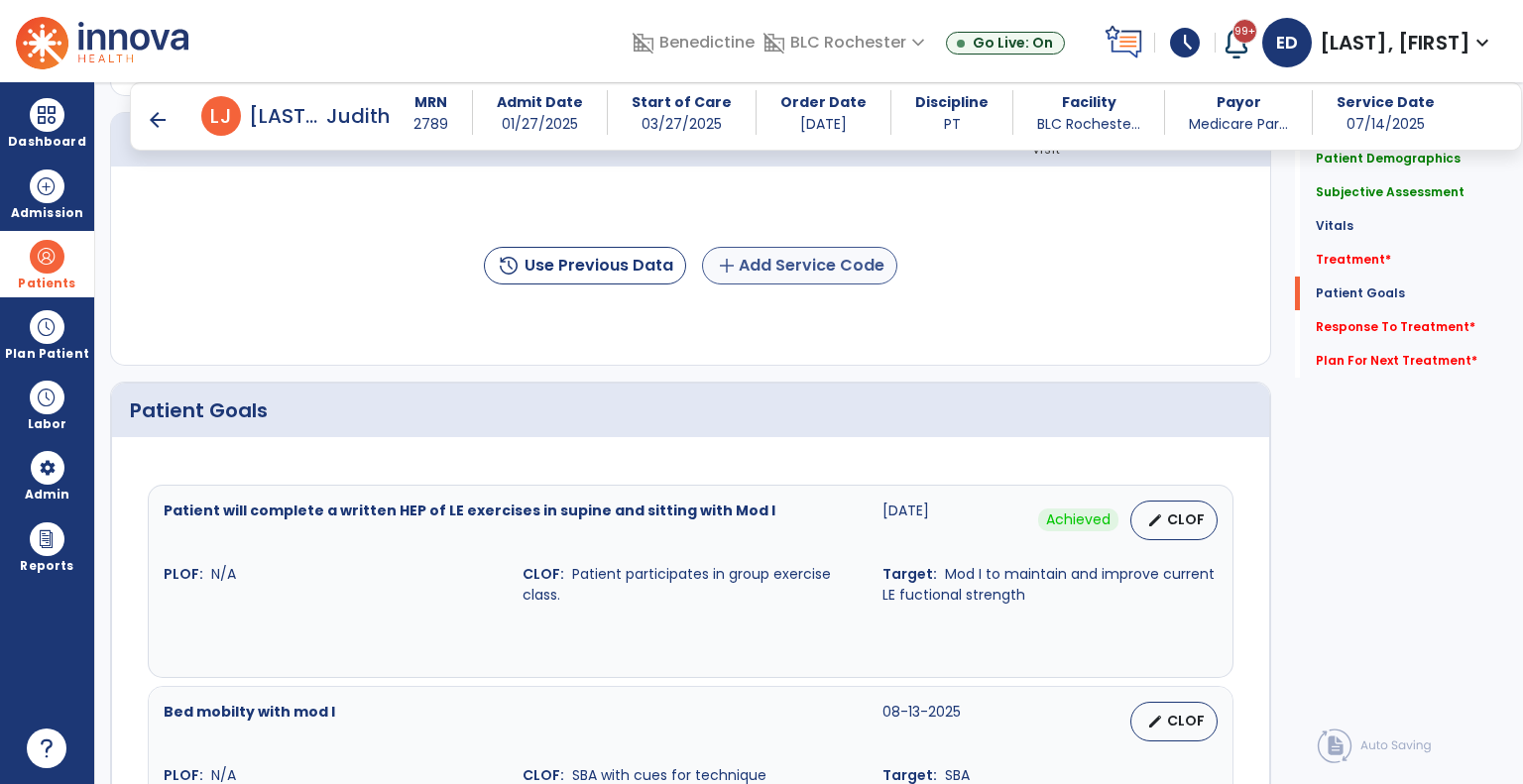 type on "**********" 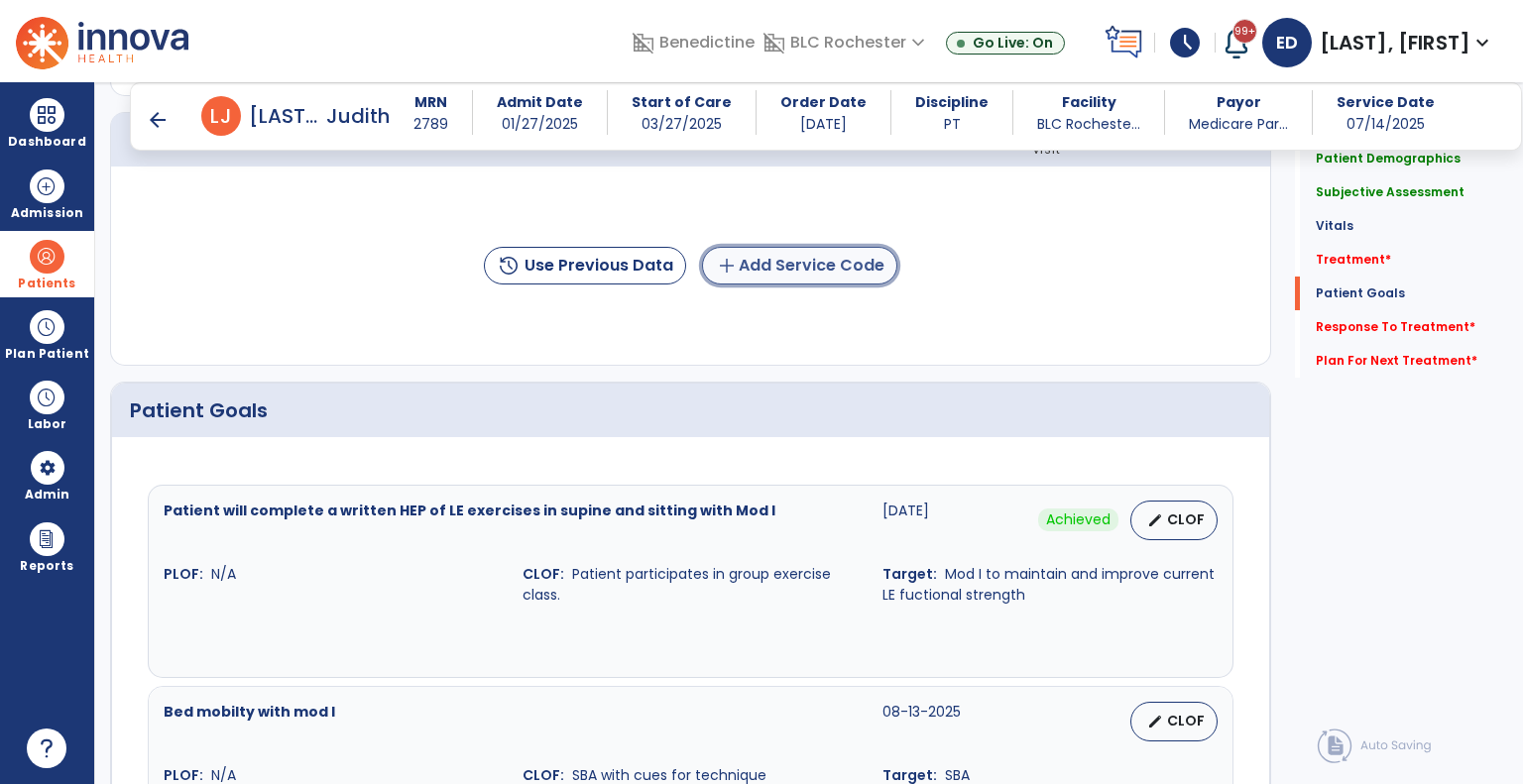 click on "add" 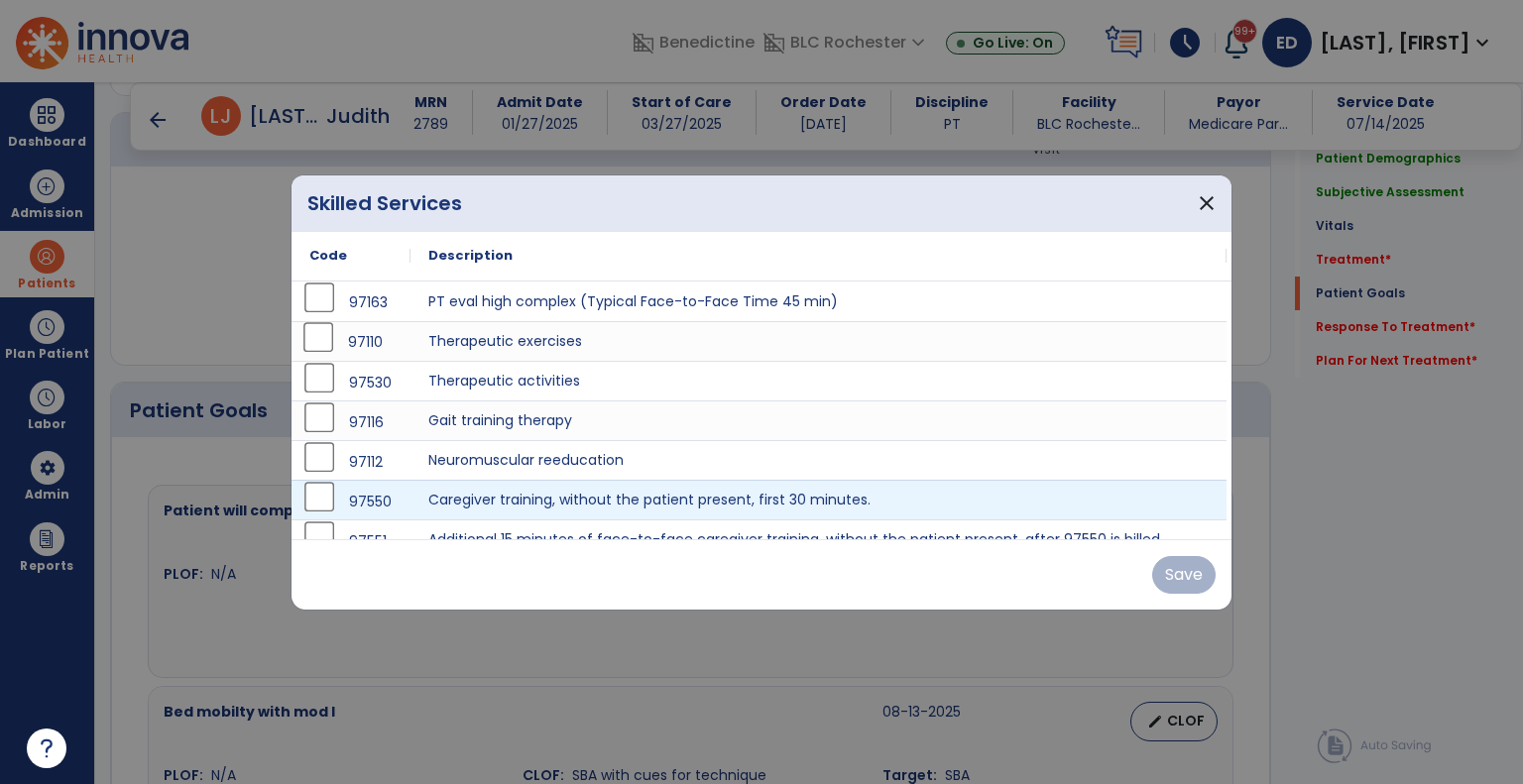 scroll, scrollTop: 20, scrollLeft: 0, axis: vertical 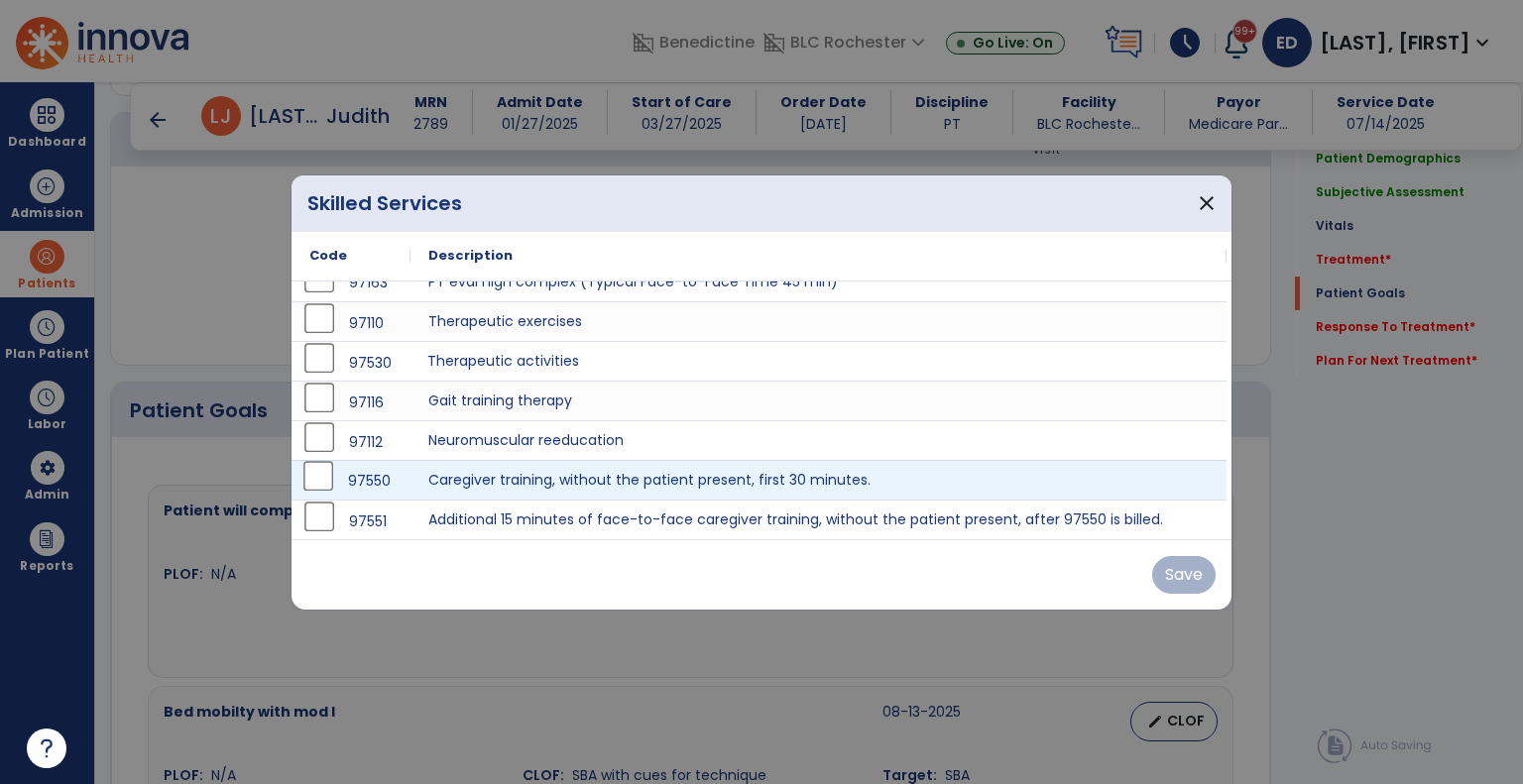 drag, startPoint x: 341, startPoint y: 483, endPoint x: 796, endPoint y: 369, distance: 469.06396 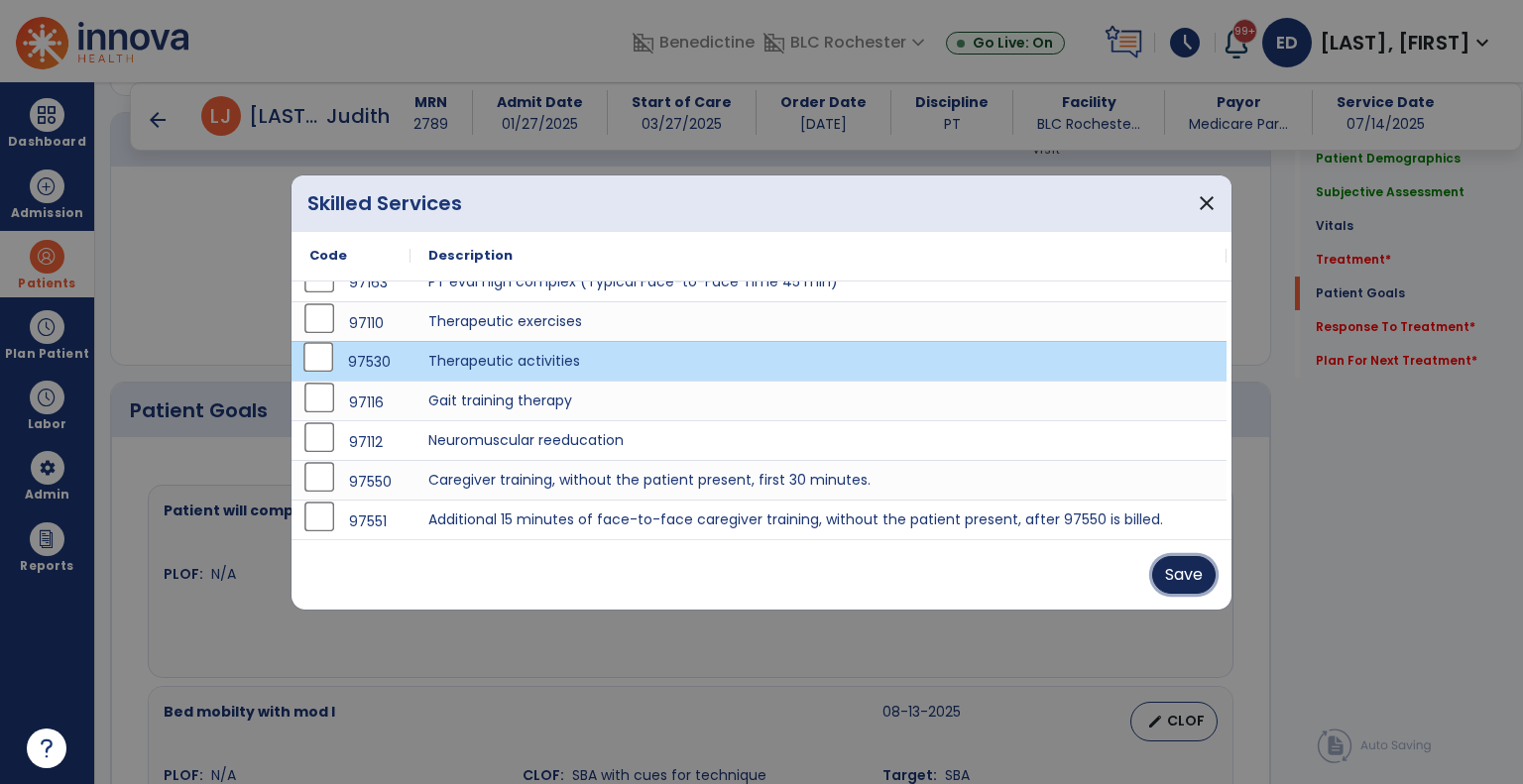 click on "Save" at bounding box center [1184, 575] 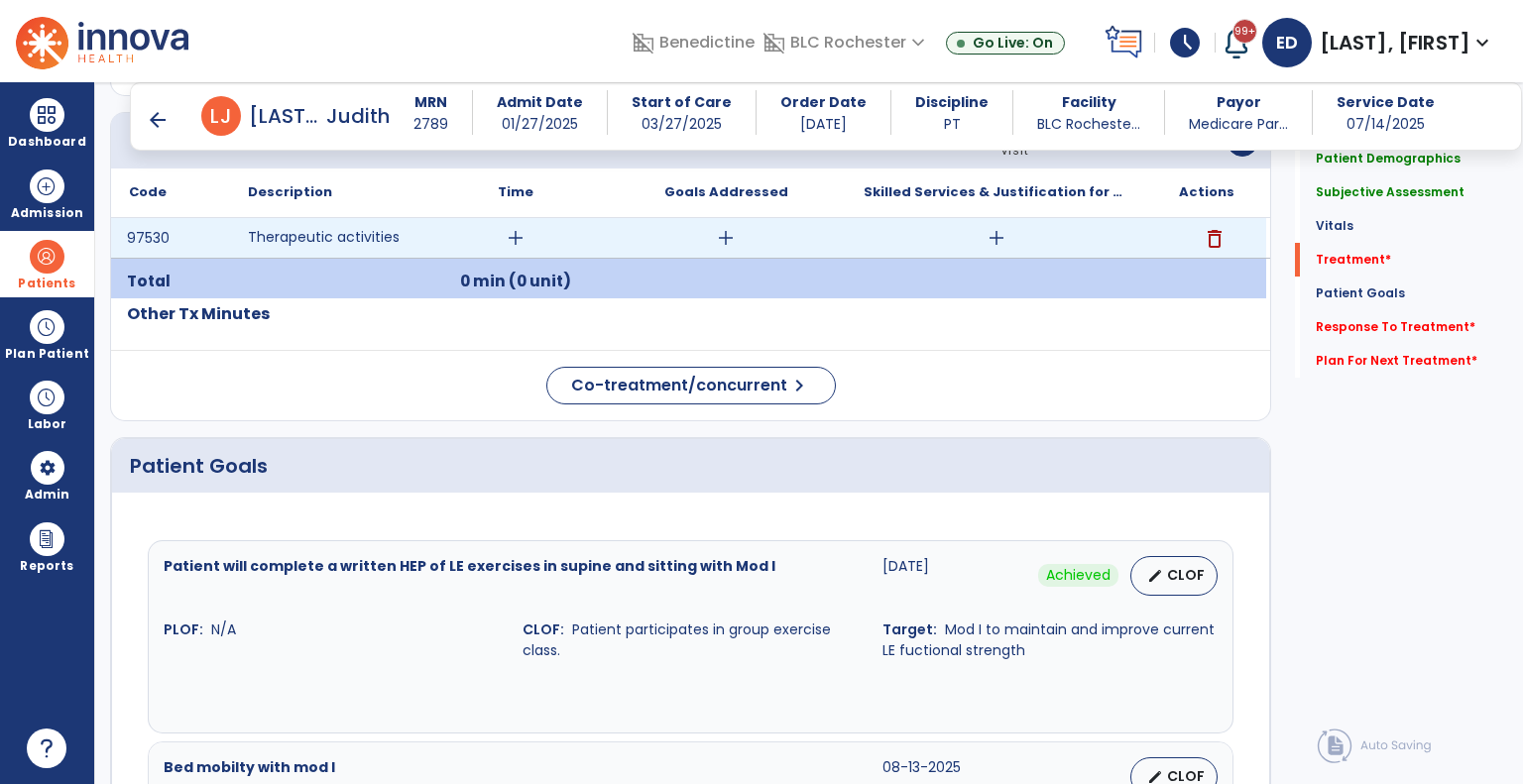 click on "add" at bounding box center [996, 238] 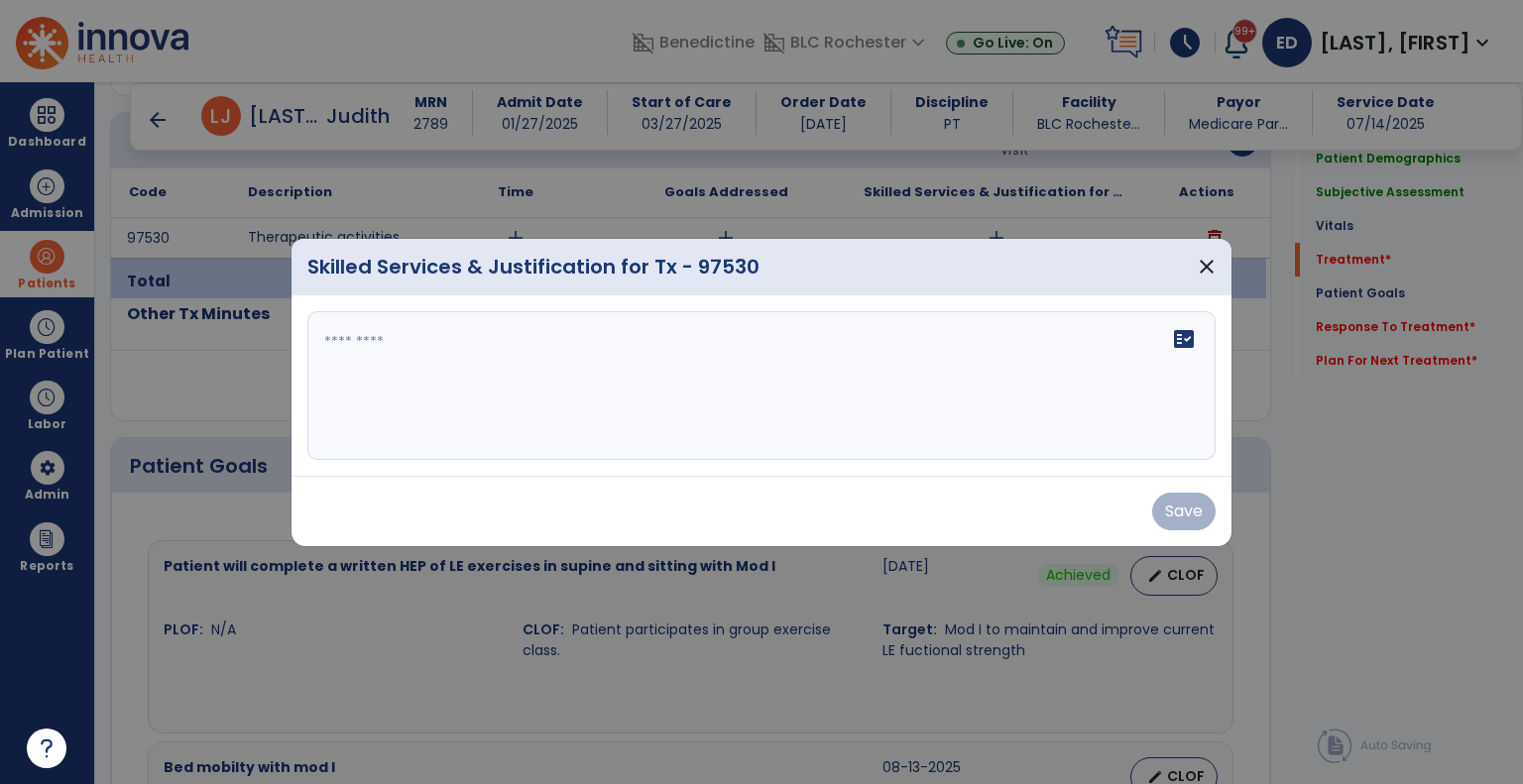 click at bounding box center [762, 386] 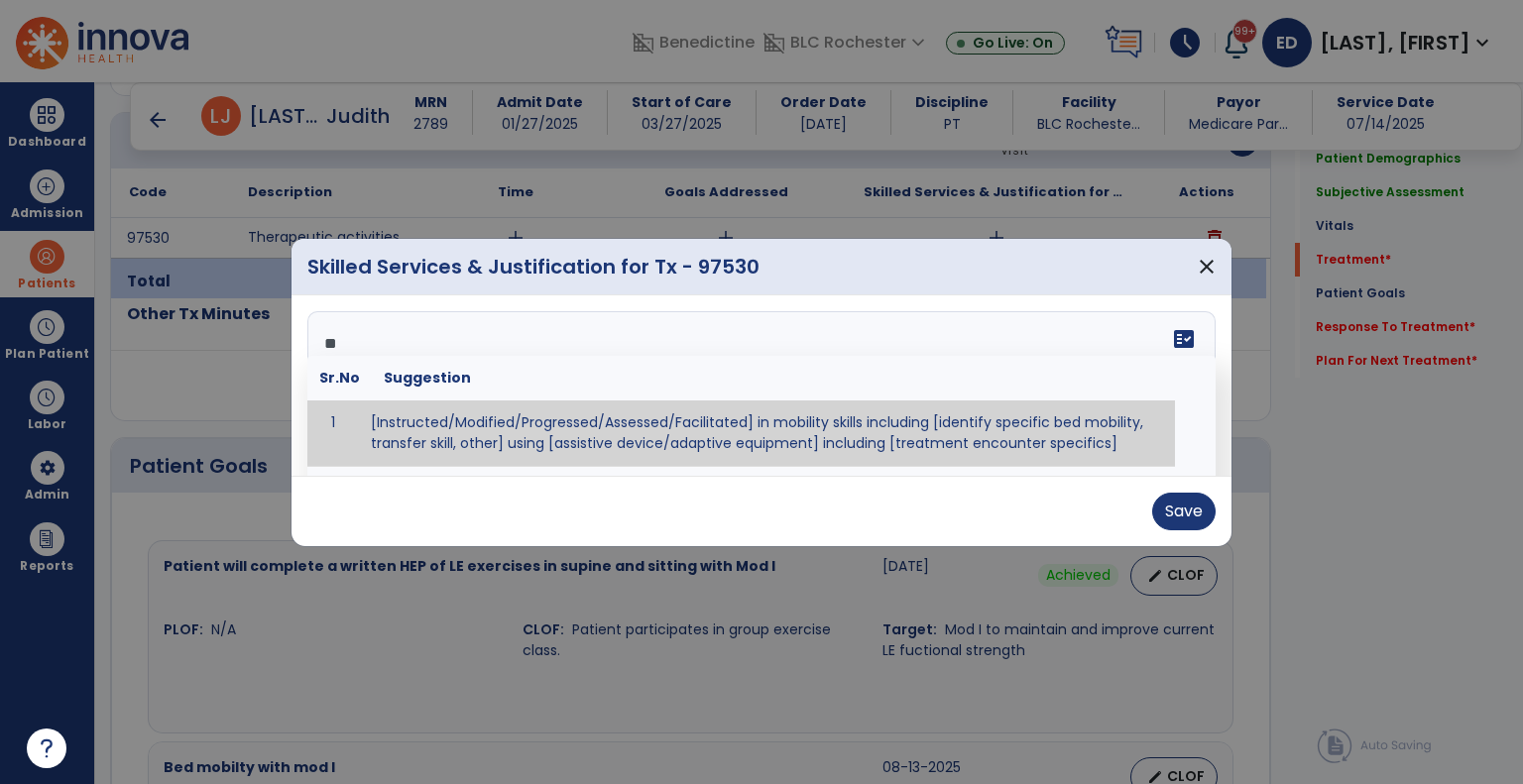 type on "*" 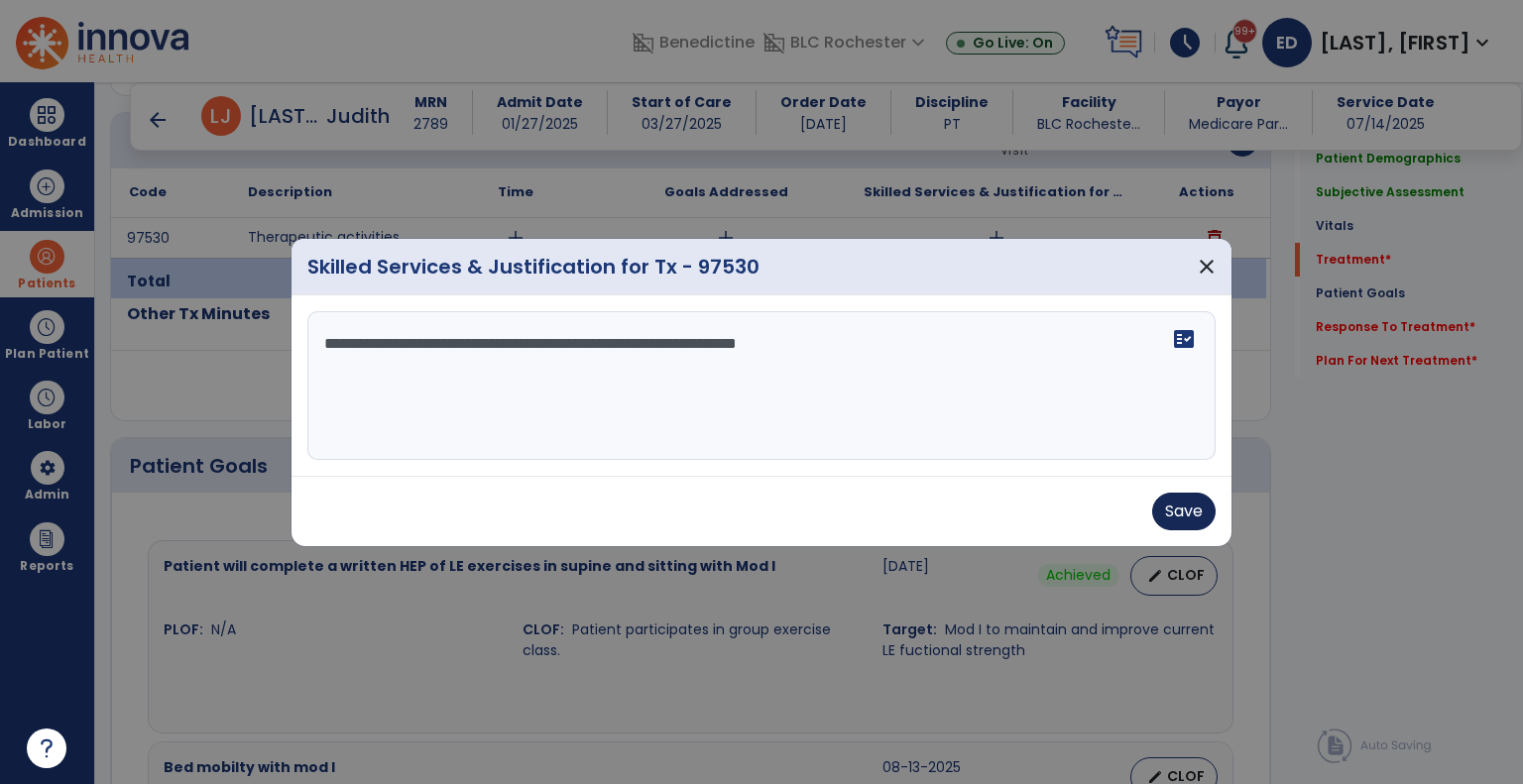type on "**********" 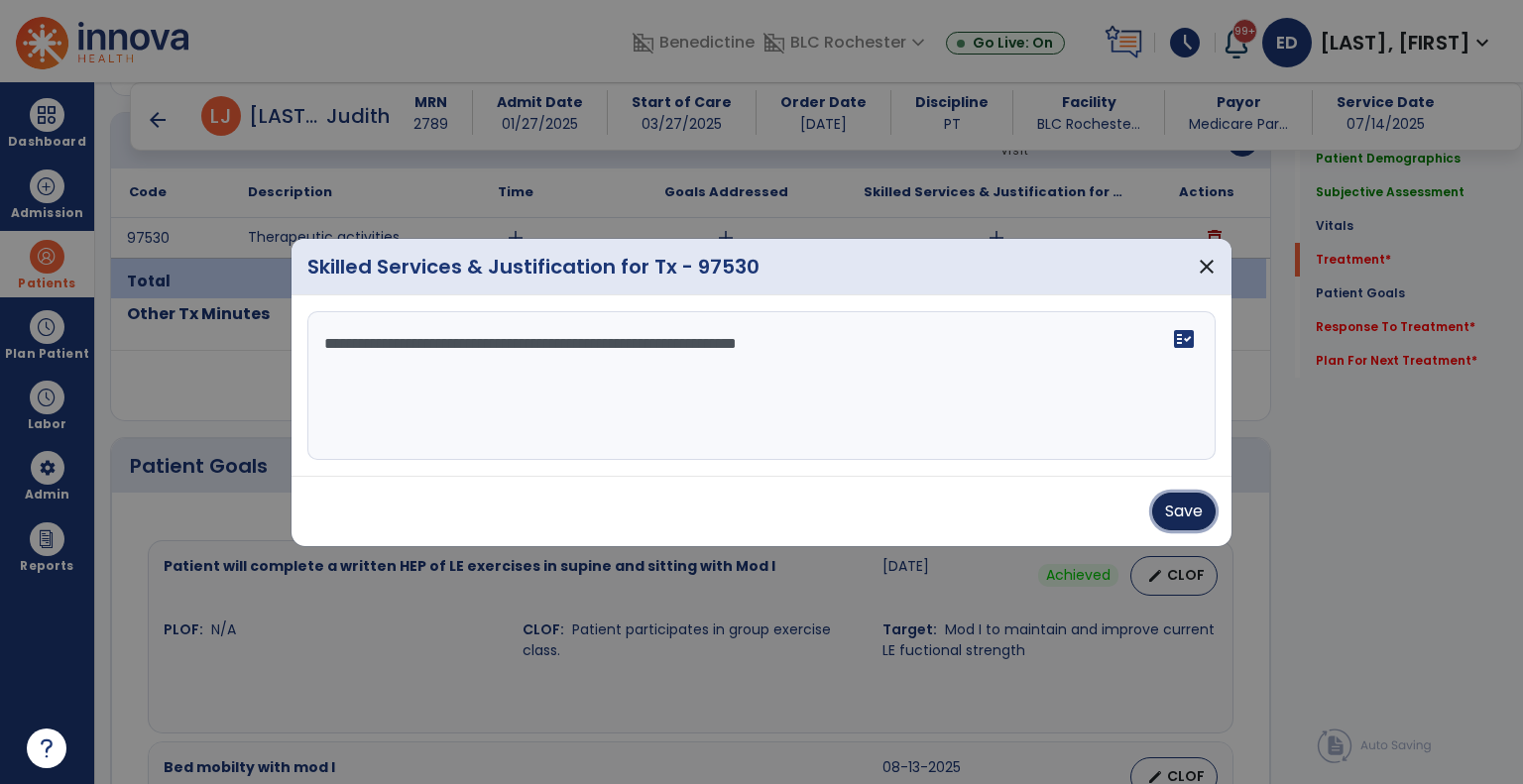 click on "Save" at bounding box center (1184, 511) 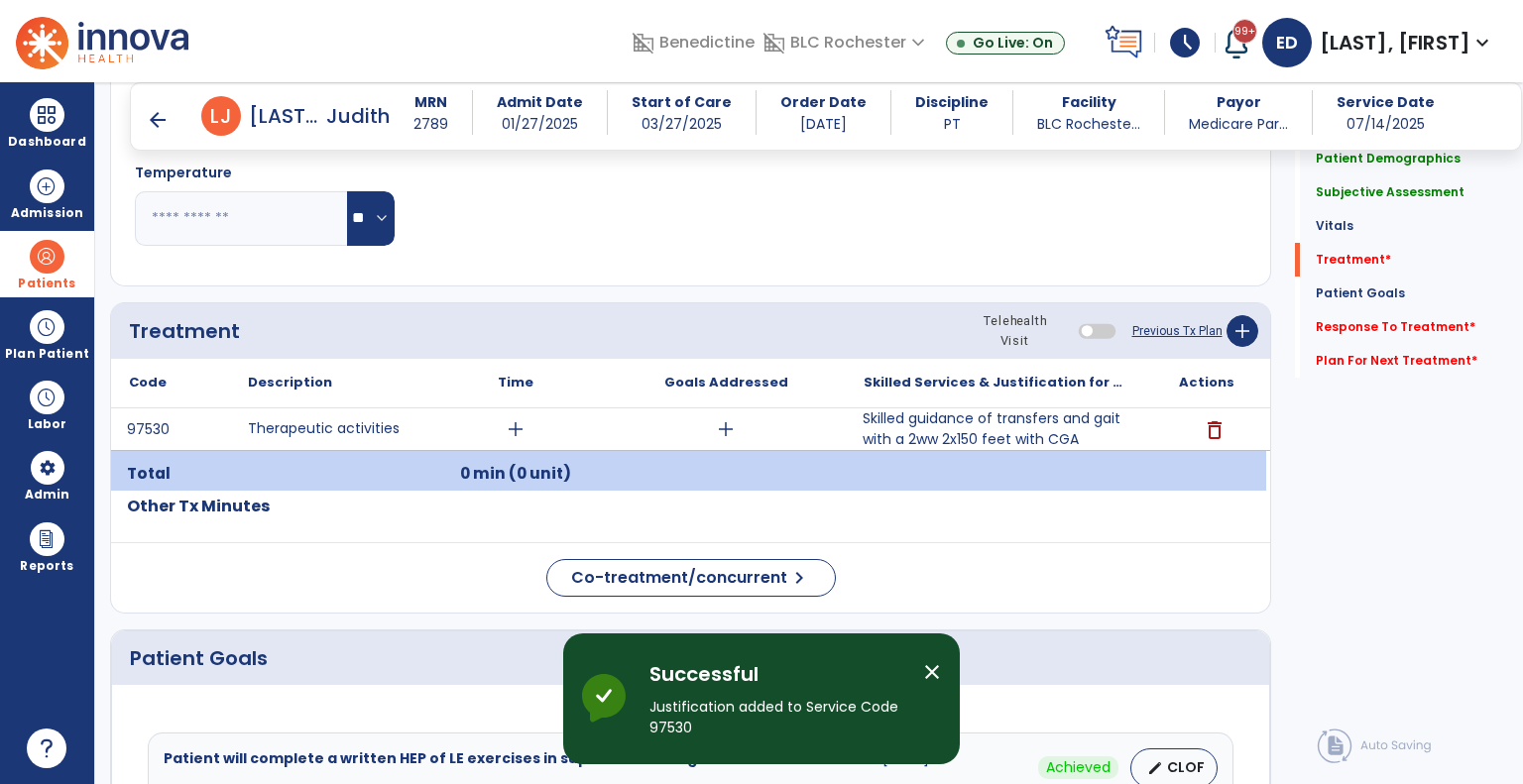 scroll, scrollTop: 932, scrollLeft: 0, axis: vertical 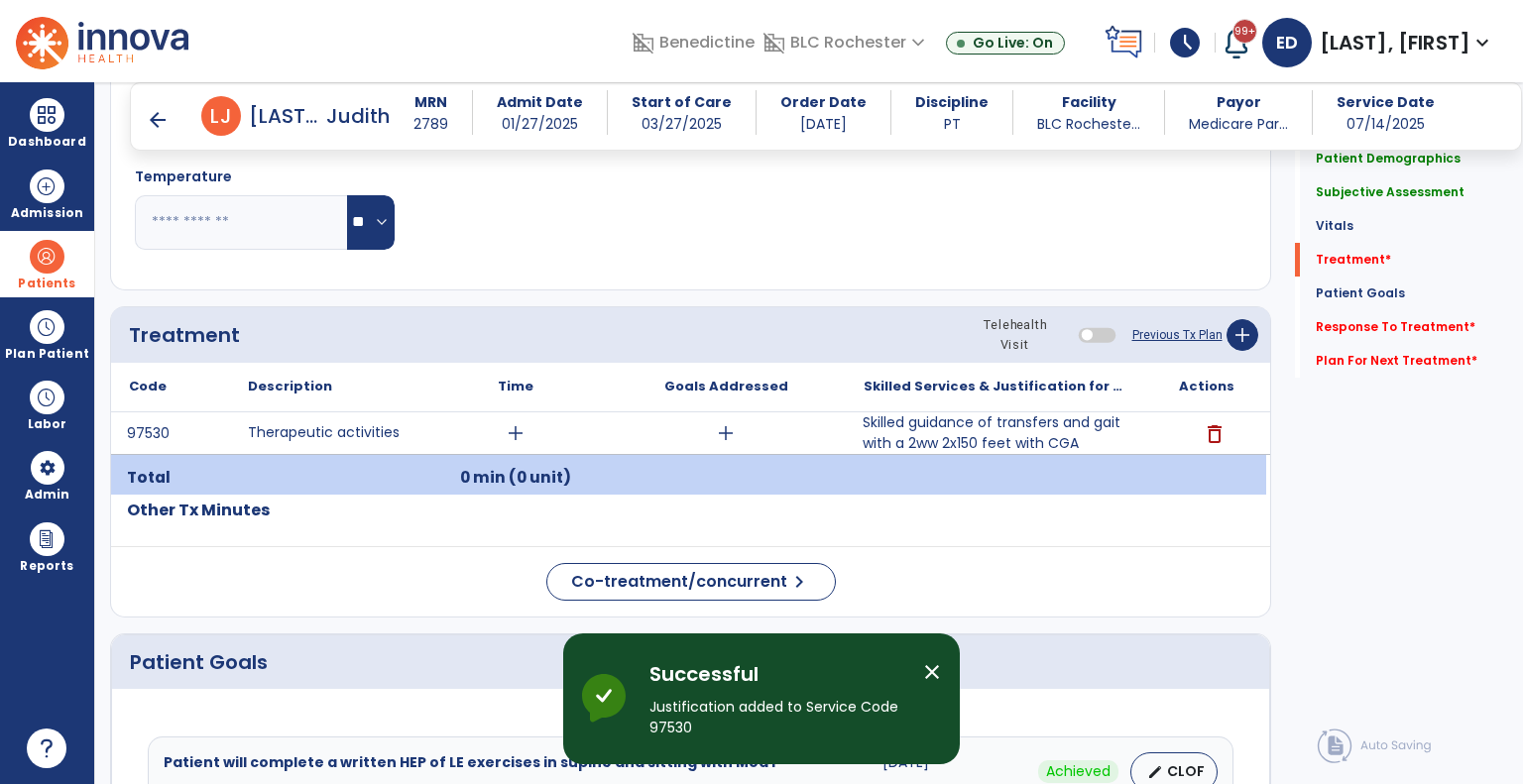 click on "Treatment Telehealth Visit  Previous Tx Plan   add" 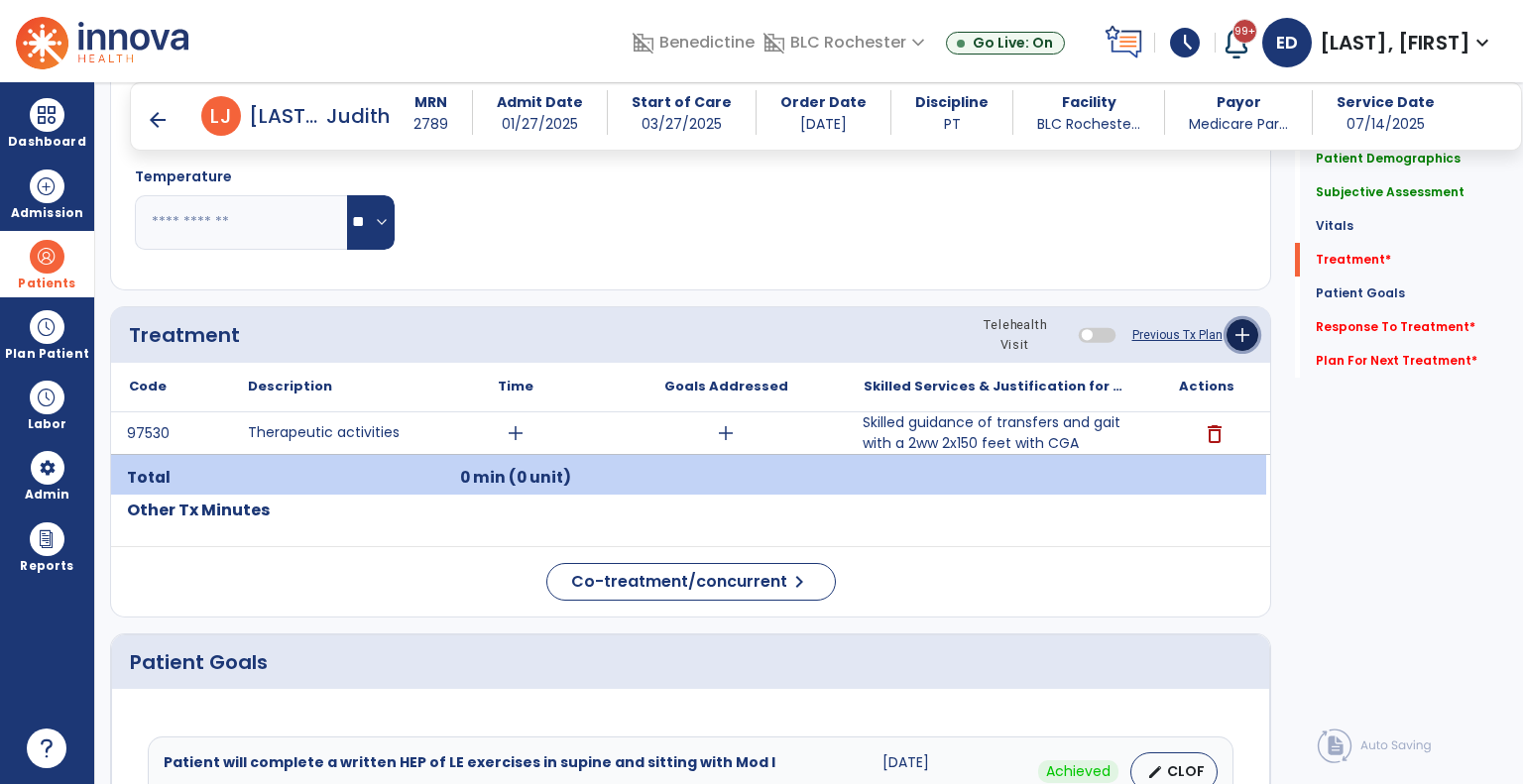 click on "add" 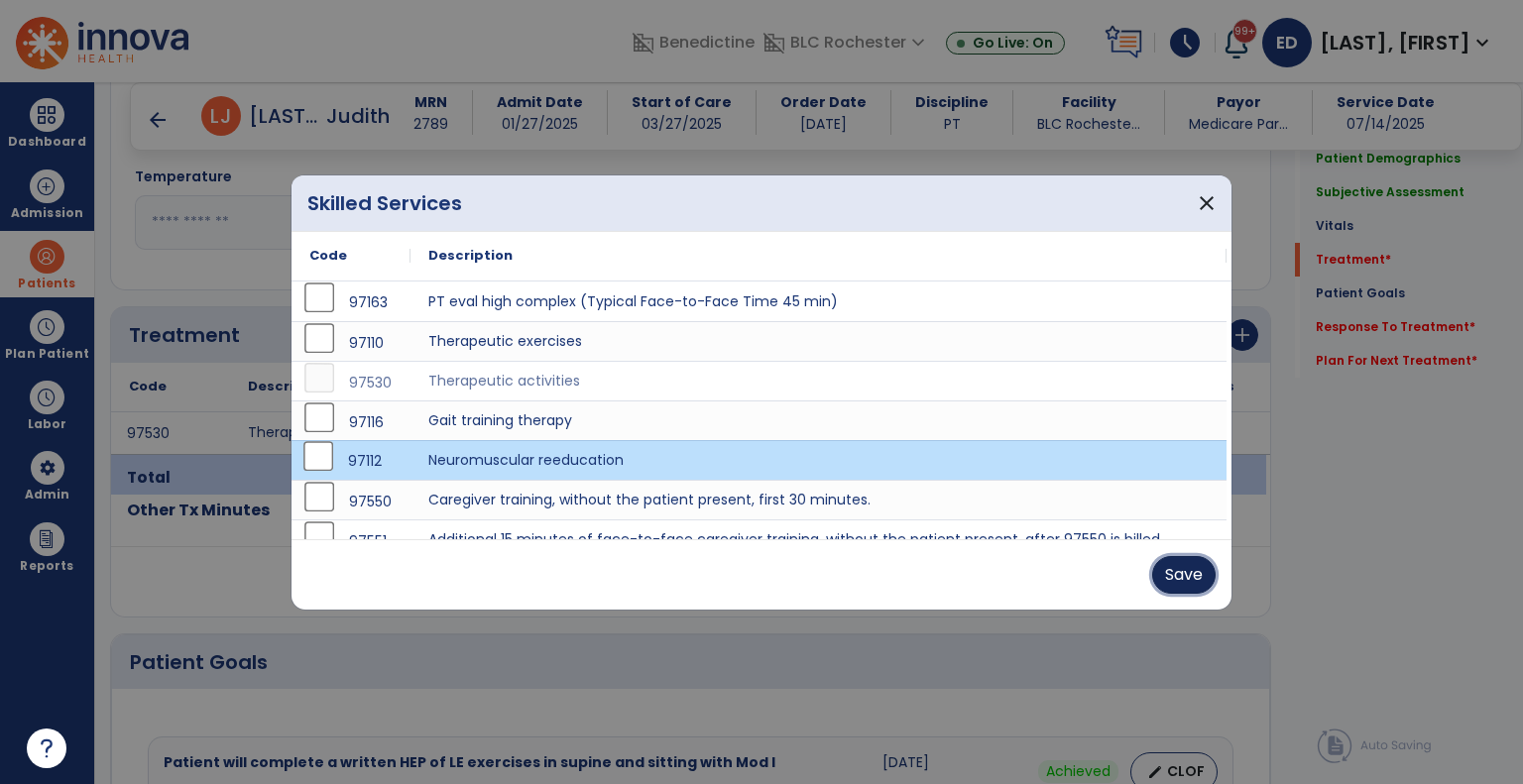 click on "Save" at bounding box center [1184, 575] 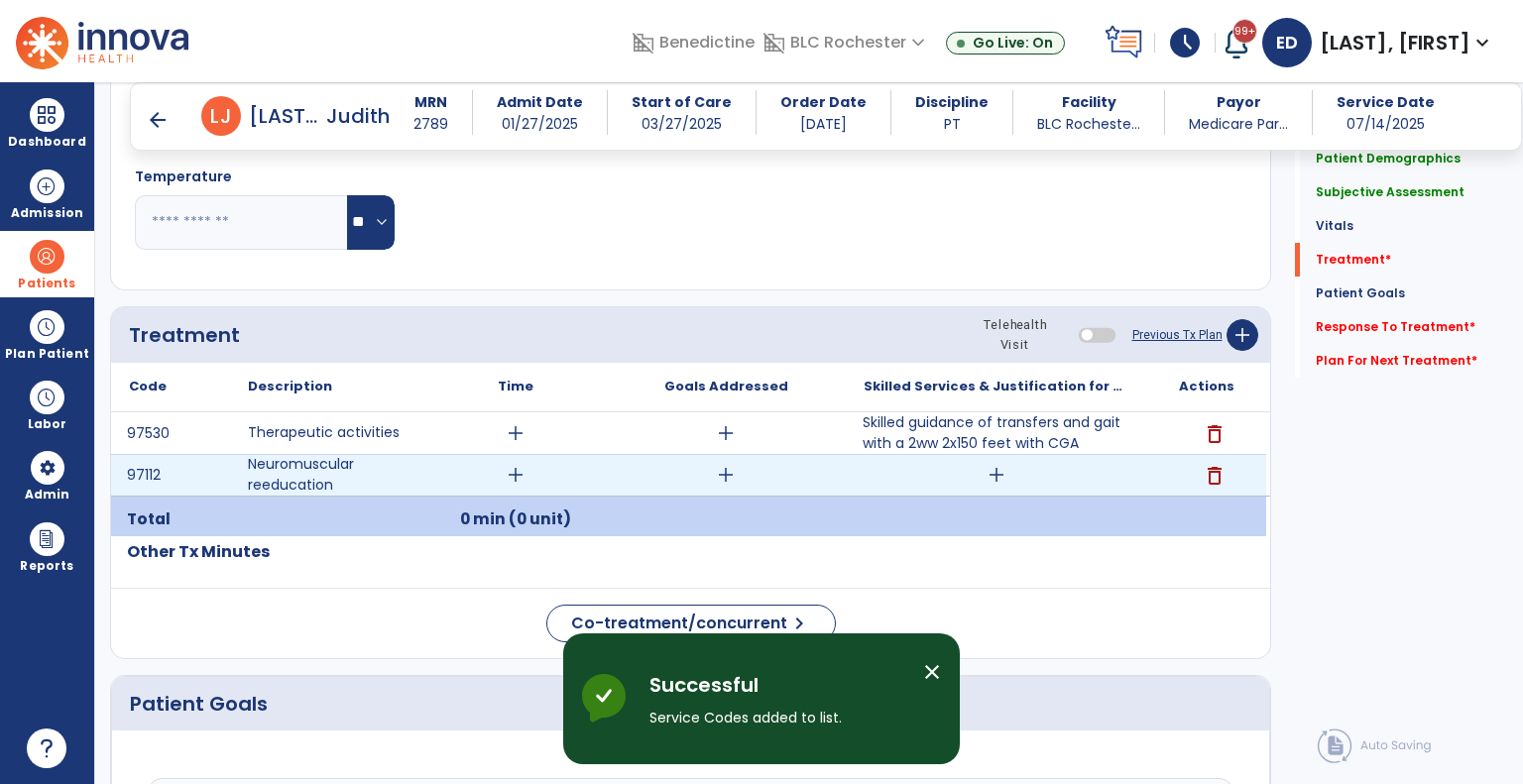 click on "add" at bounding box center (996, 475) 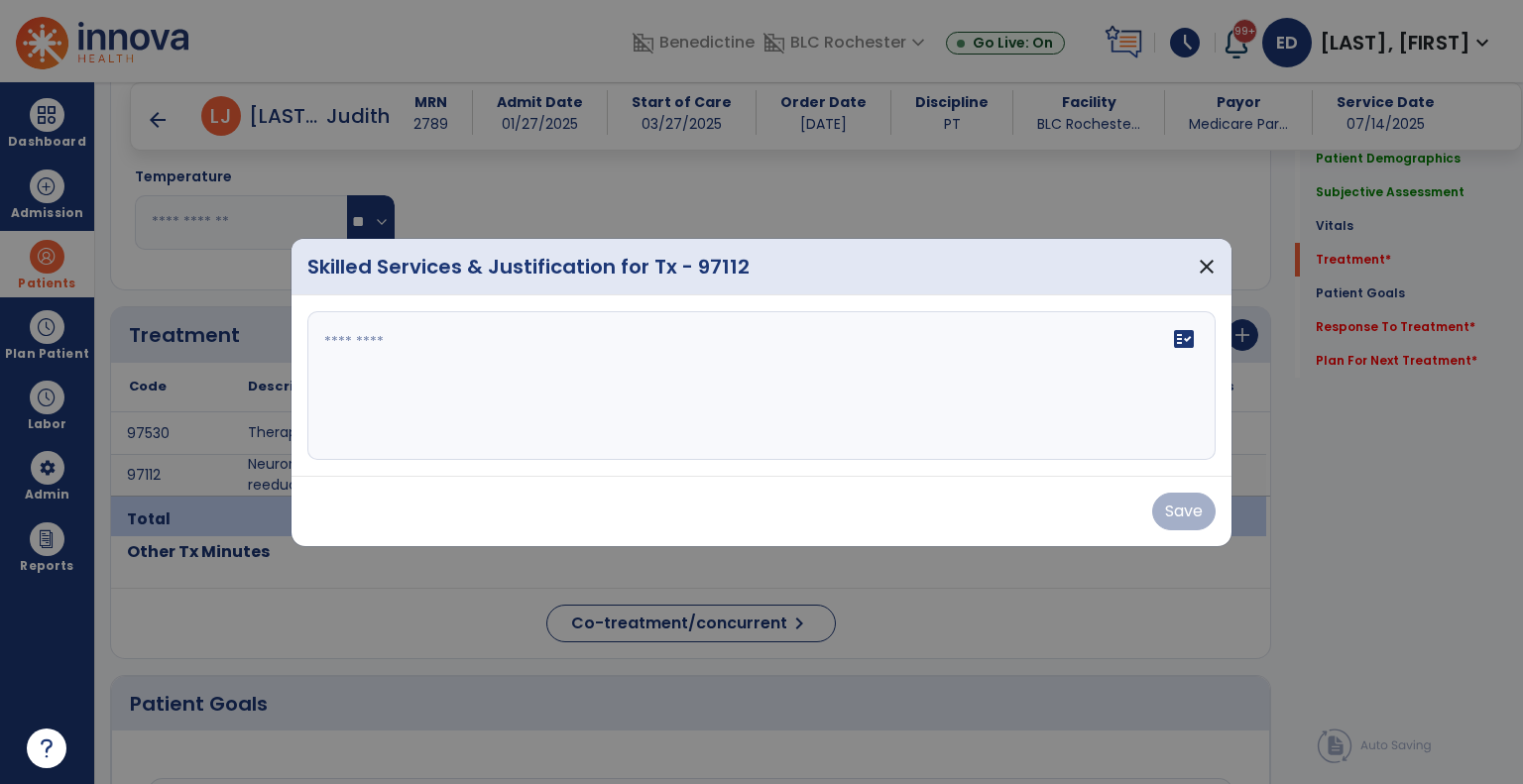 click on "fact_check" at bounding box center (762, 386) 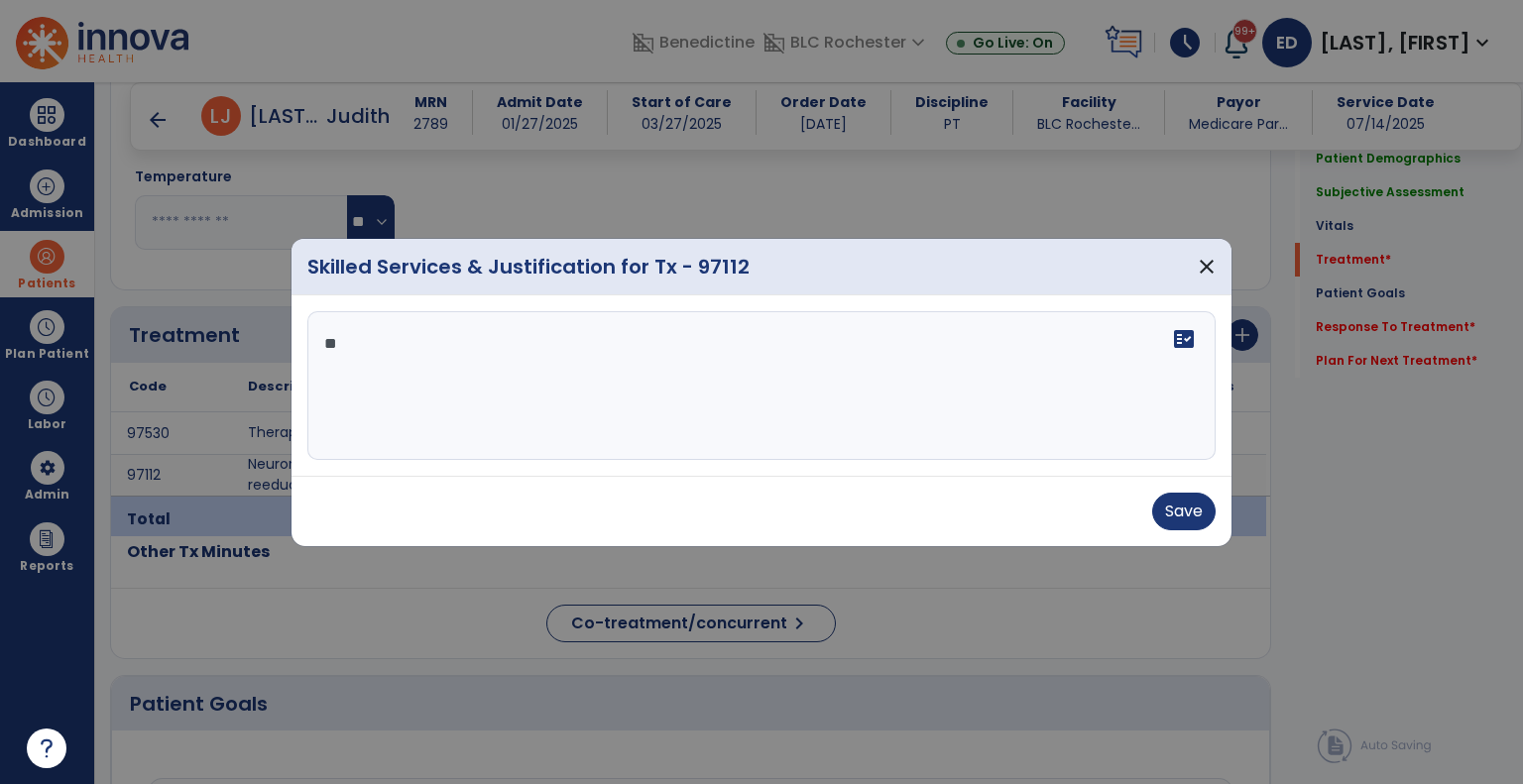 type on "*" 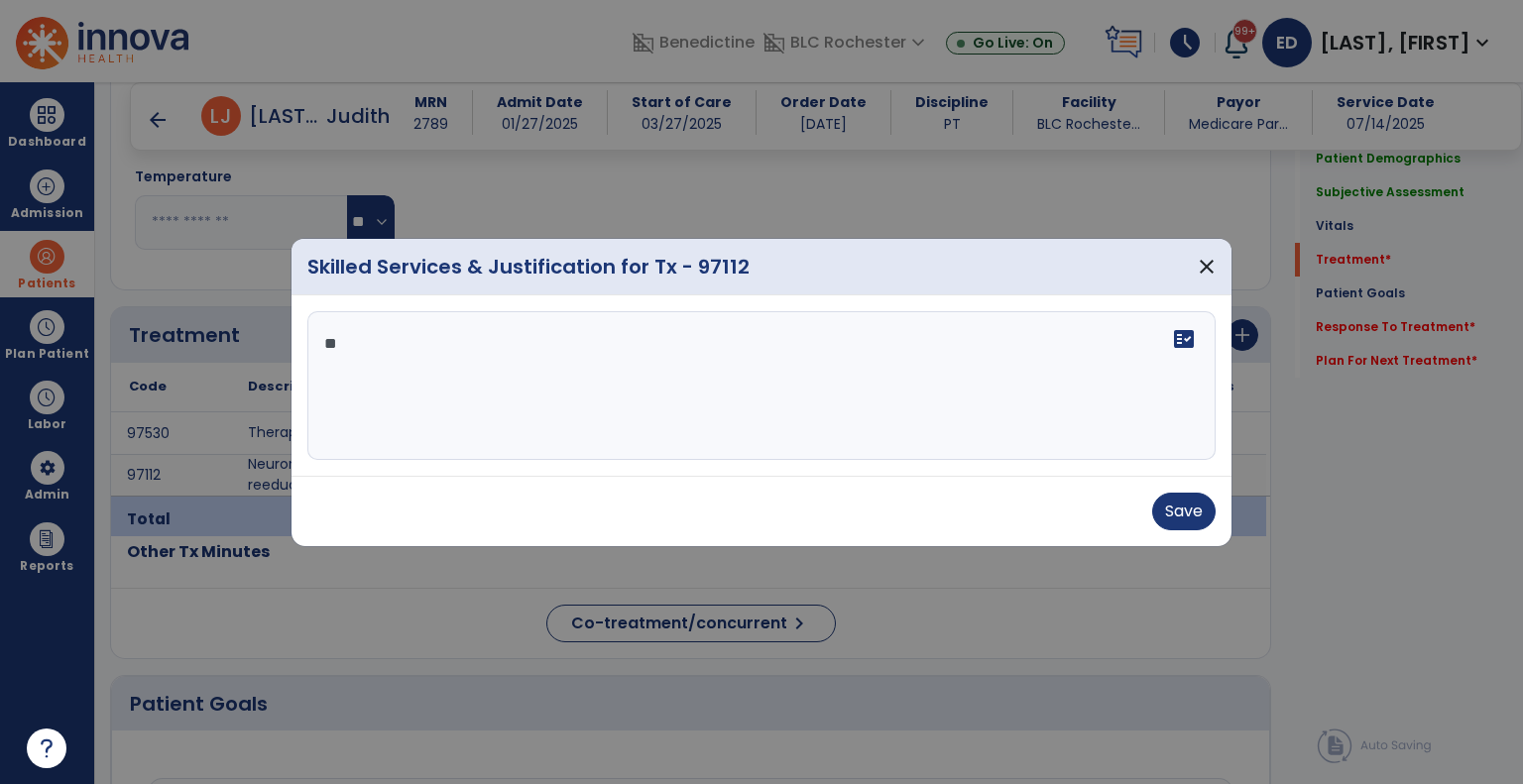 type on "*" 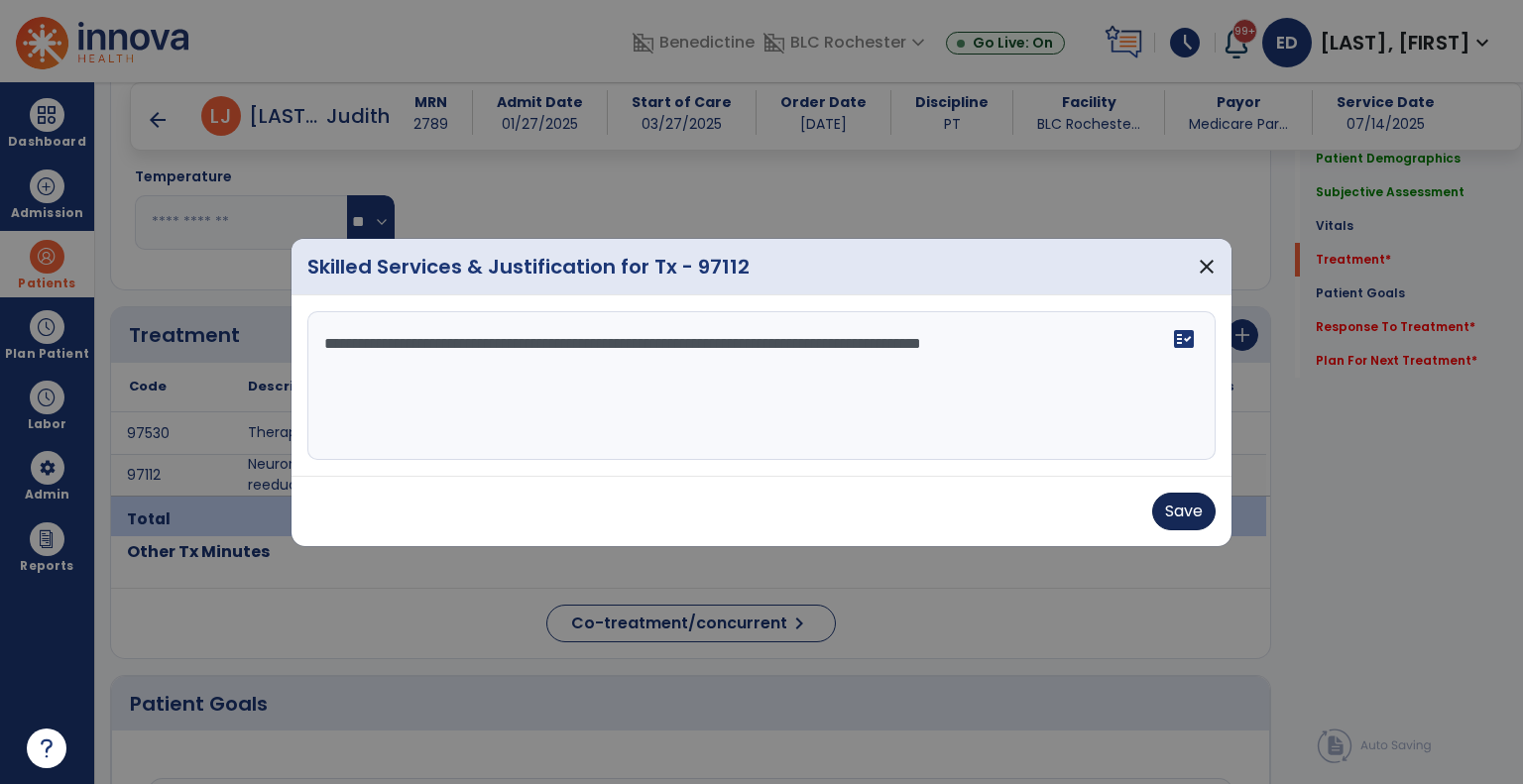 type on "**********" 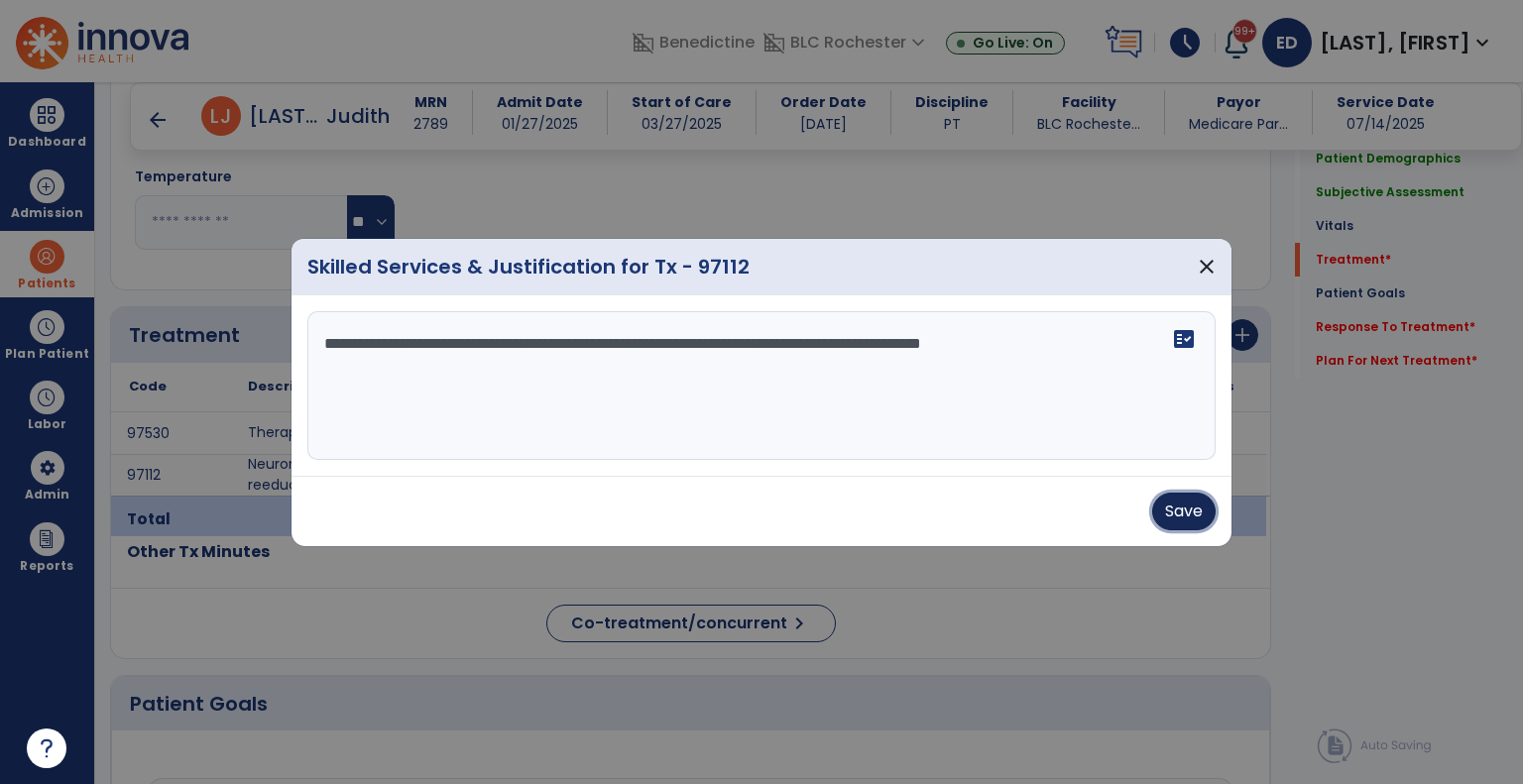 click on "Save" at bounding box center (1184, 511) 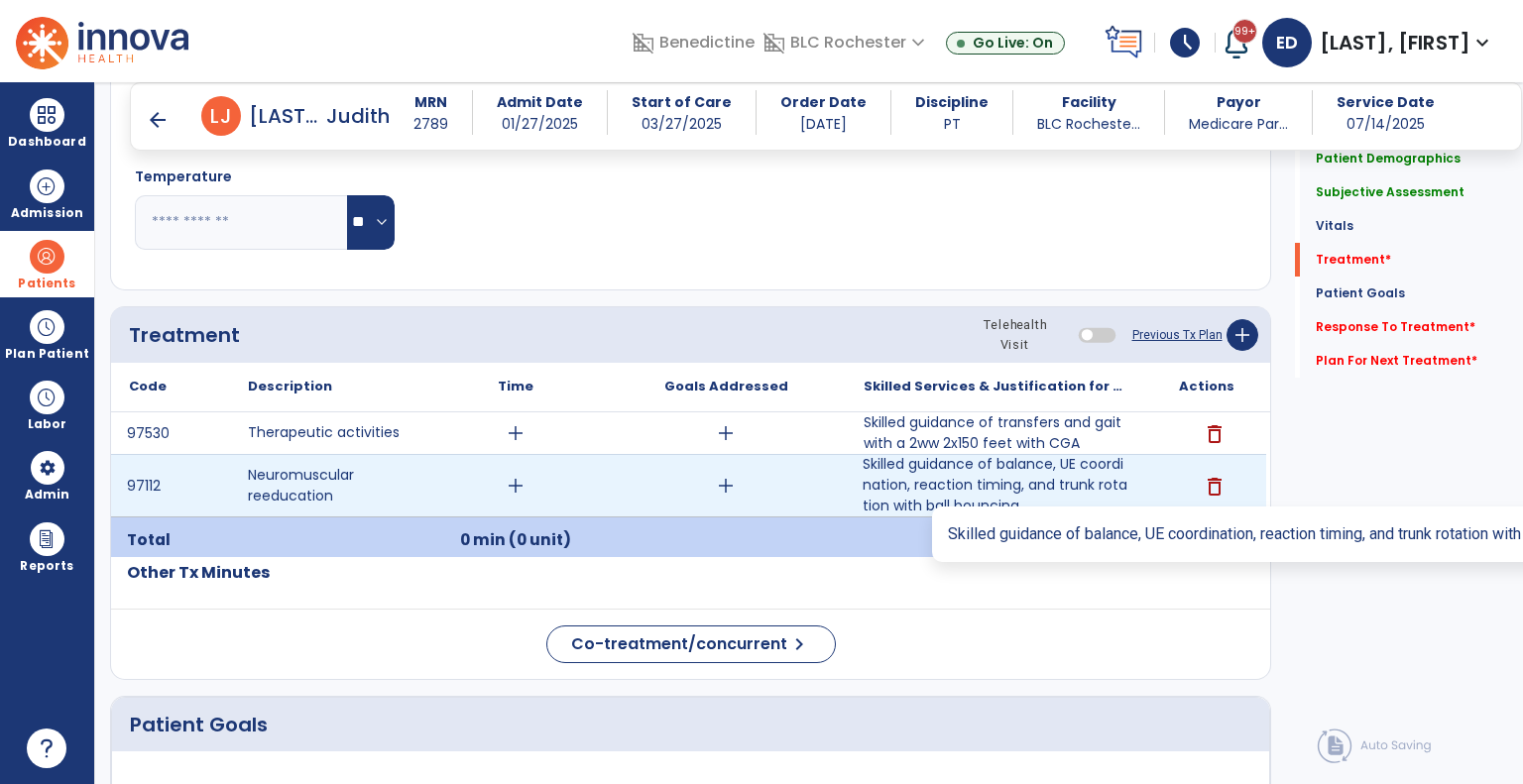 click on "Skilled guidance of balance, UE coordination, reaction timing, and trunk rotation with ball bouncing..." at bounding box center [996, 485] 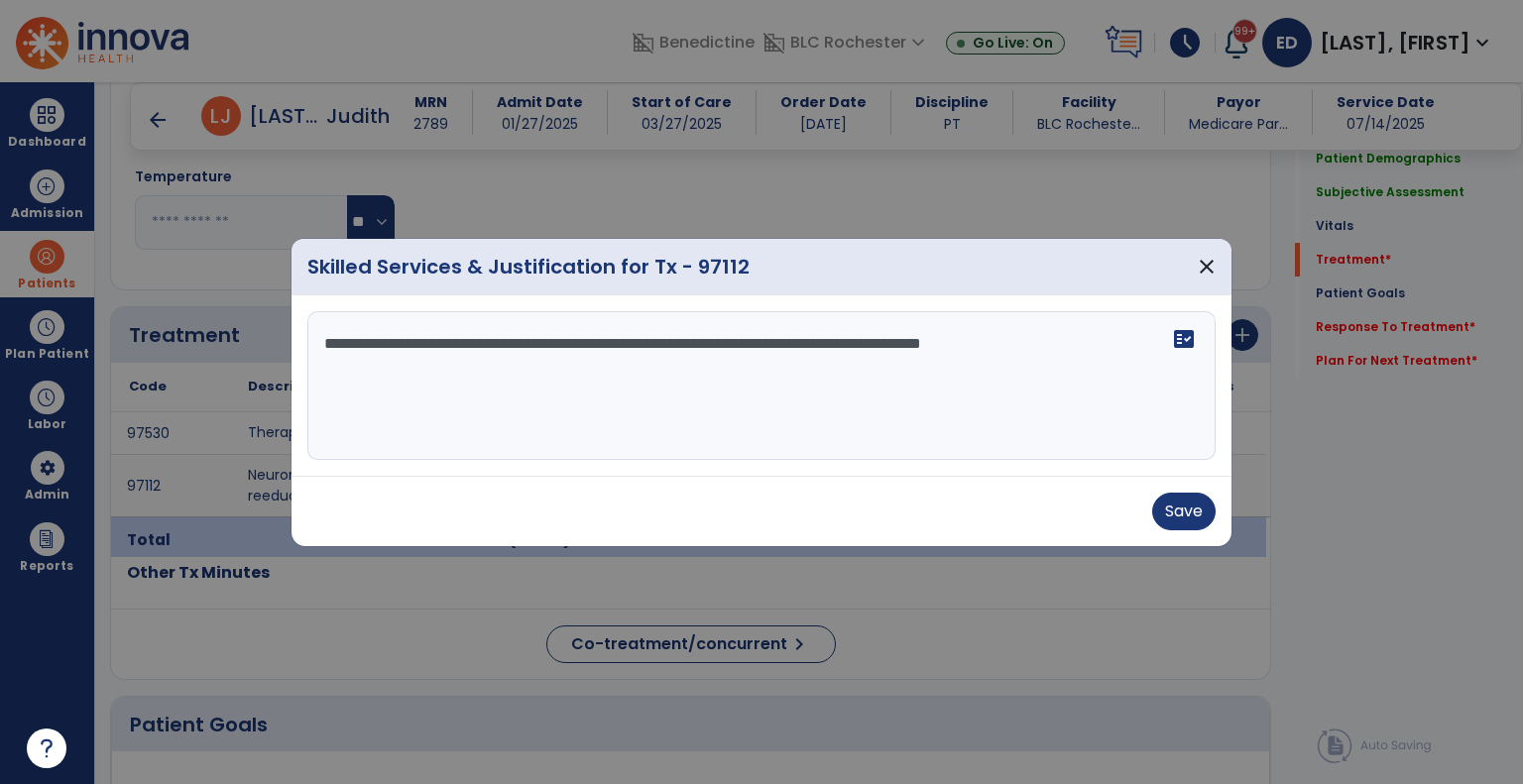 click on "**********" at bounding box center (762, 386) 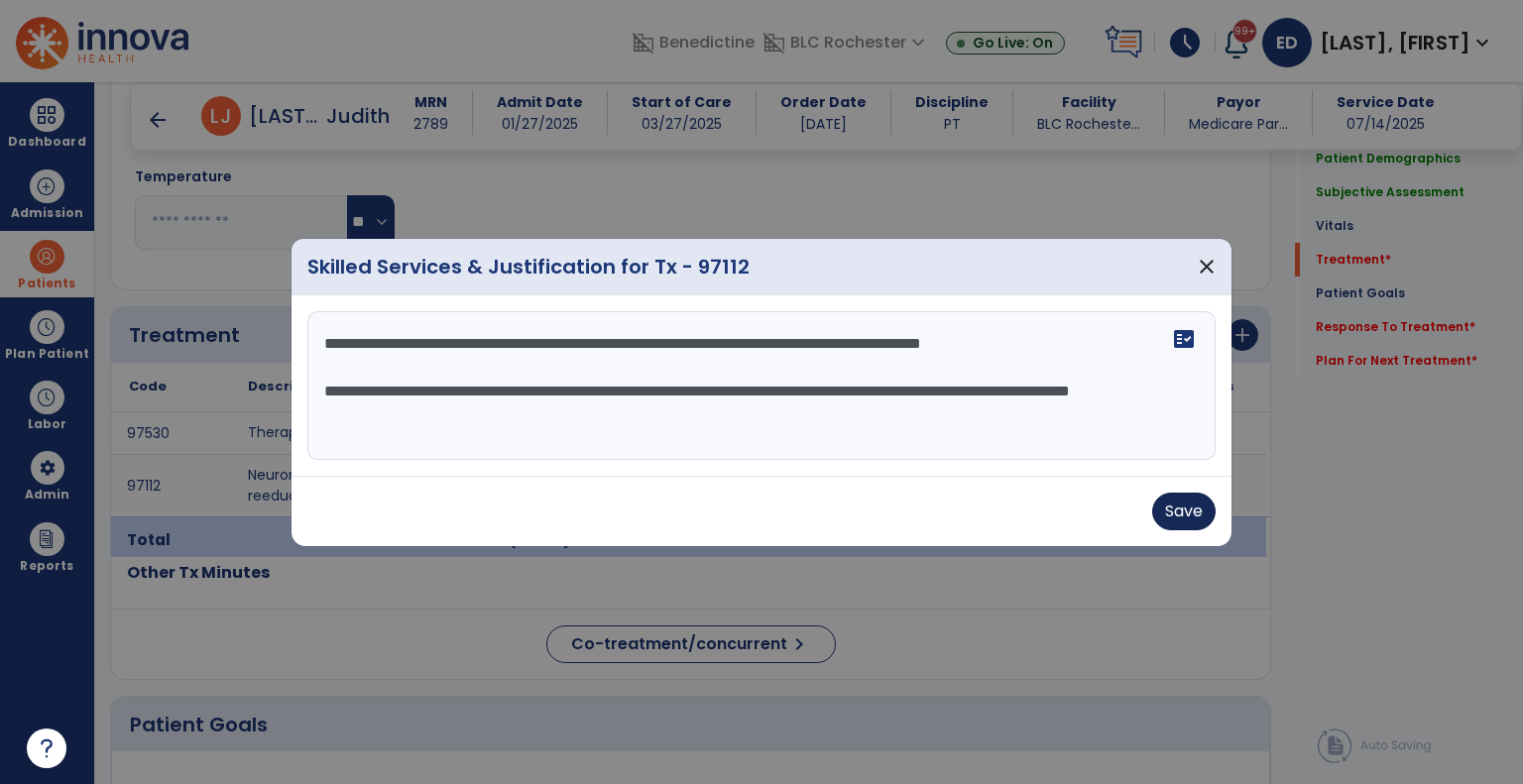 type on "**********" 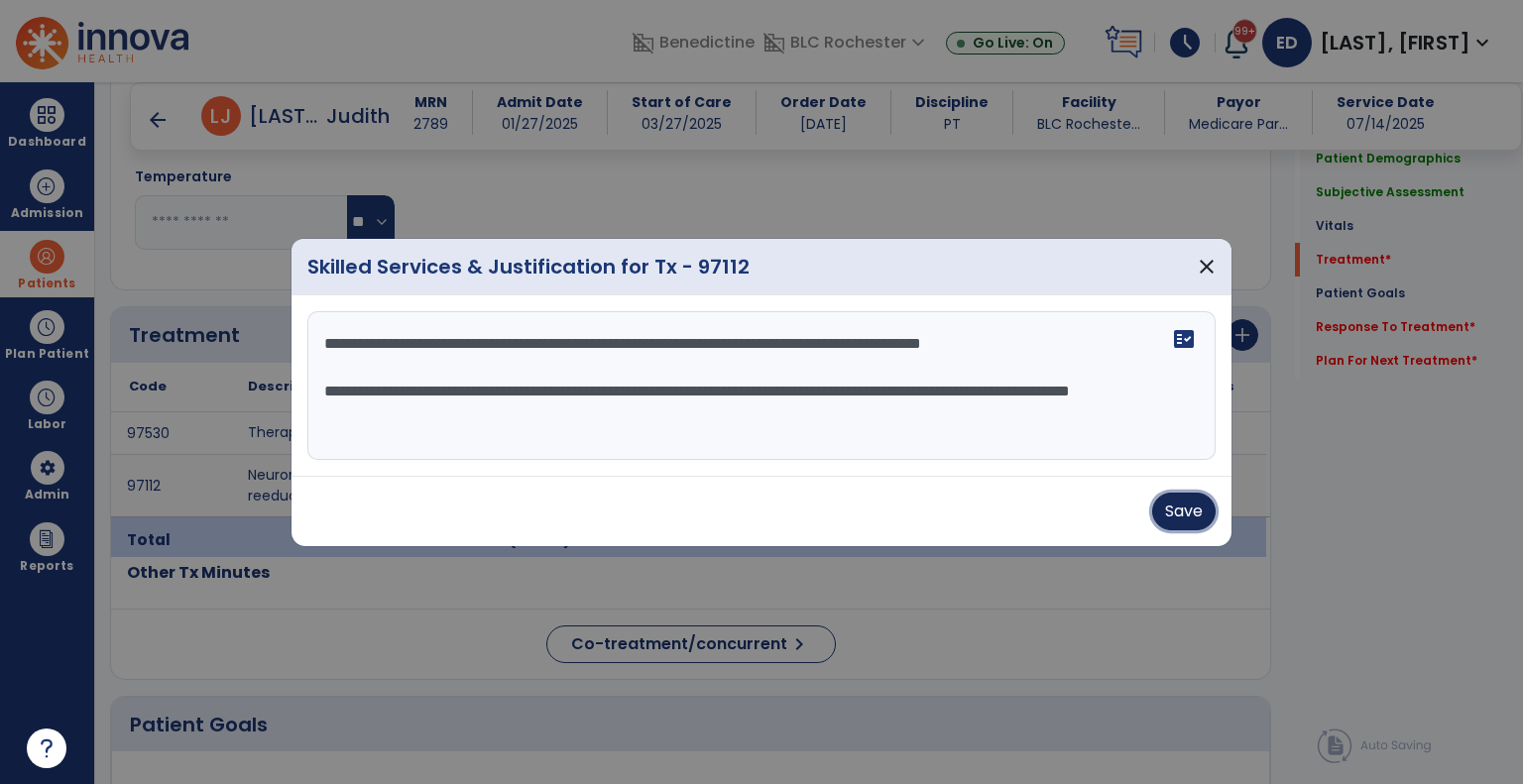 click on "Save" at bounding box center [1184, 511] 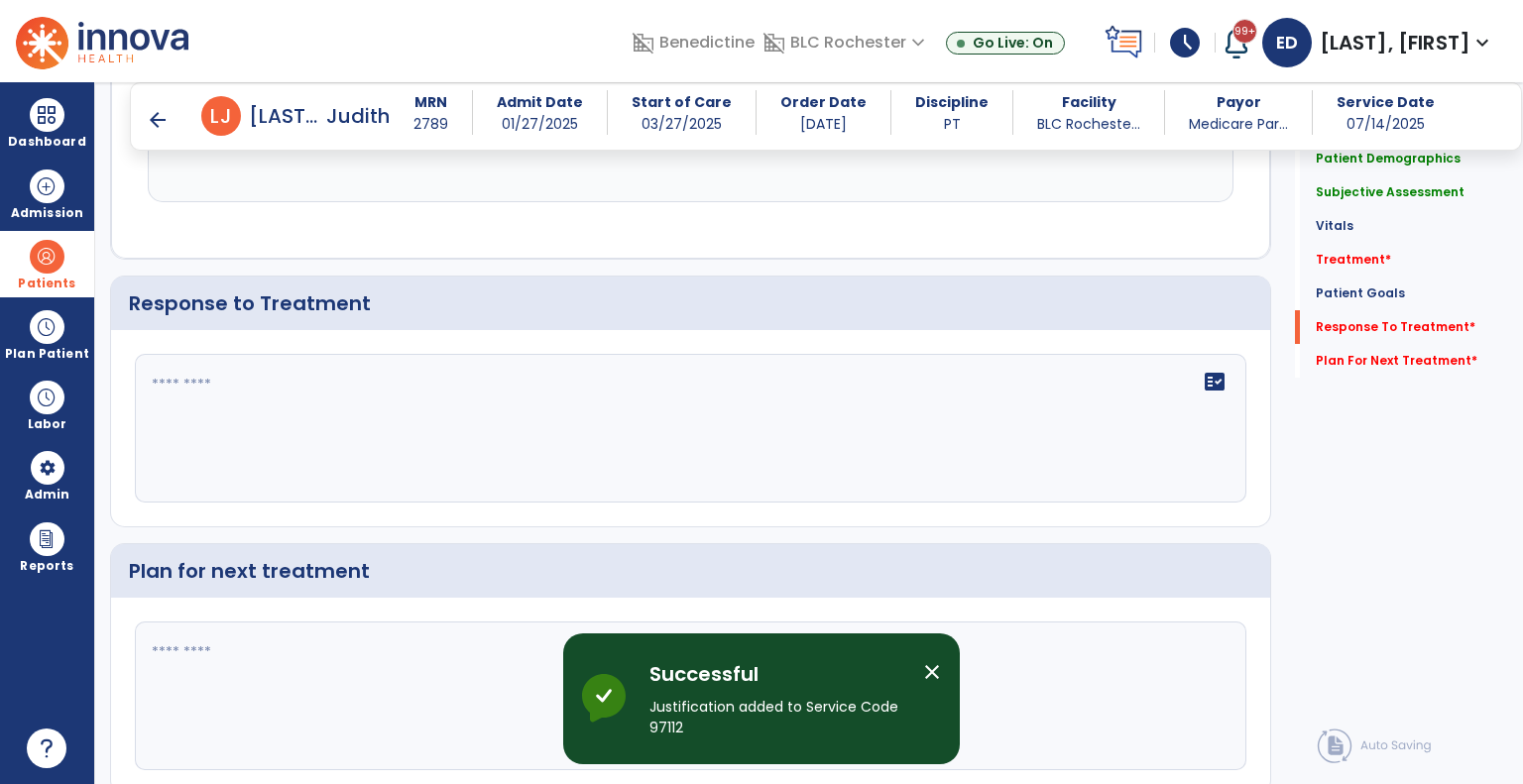 scroll, scrollTop: 3427, scrollLeft: 0, axis: vertical 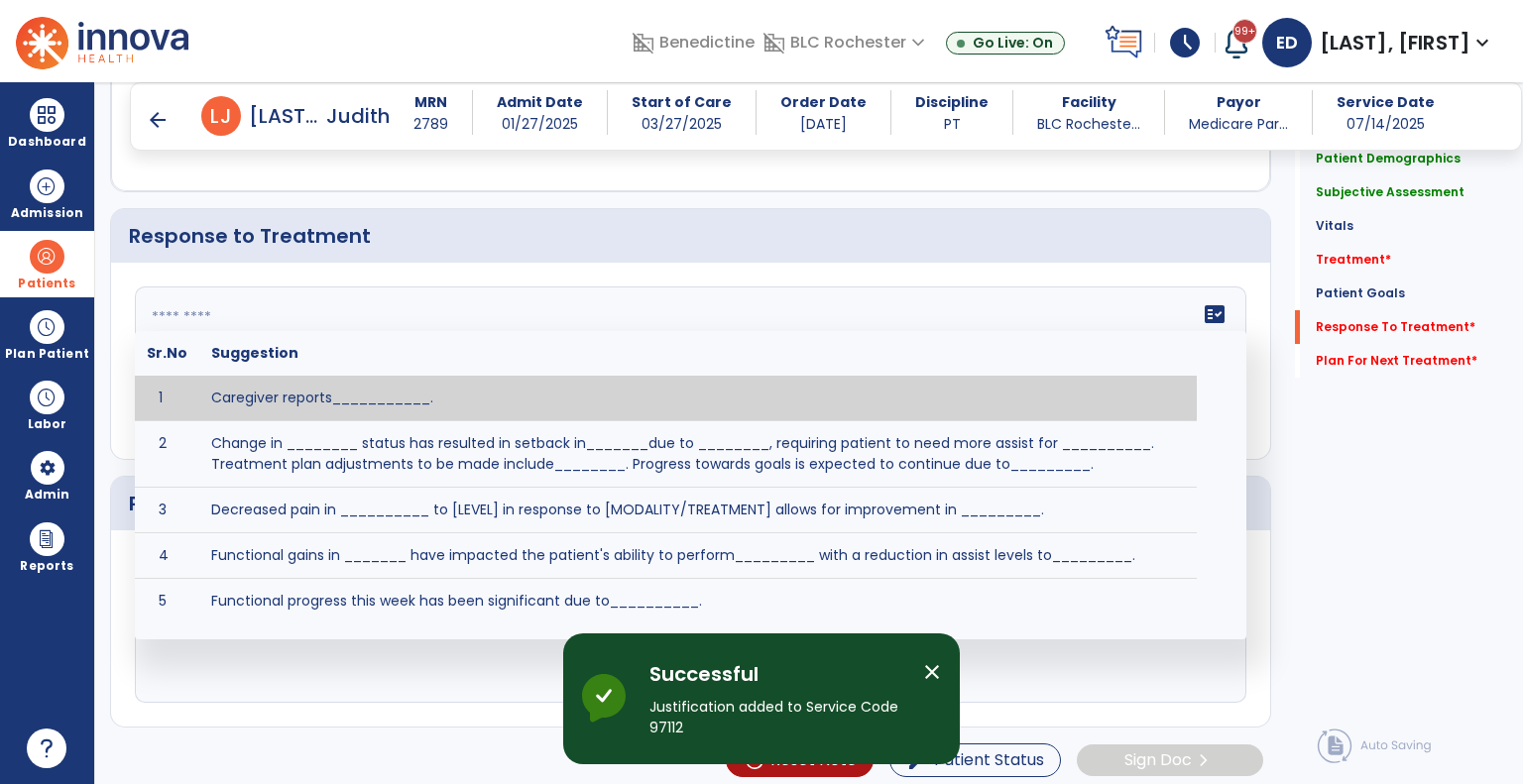 click on "fact_check  Sr.No Suggestion 1 Caregiver reports___________. 2 Change in ________ status has resulted in setback in_______due to ________, requiring patient to need more assist for __________.   Treatment plan adjustments to be made include________.  Progress towards goals is expected to continue due to_________. 3 Decreased pain in __________ to [LEVEL] in response to [MODALITY/TREATMENT] allows for improvement in _________. 4 Functional gains in _______ have impacted the patient's ability to perform_________ with a reduction in assist levels to_________. 5 Functional progress this week has been significant due to__________. 6 Gains in ________ have improved the patient's ability to perform ______with decreased levels of assist to___________. 7 Improvement in ________allows patient to tolerate higher levels of challenges in_________. 8 Pain in [AREA] has decreased to [LEVEL] in response to [TREATMENT/MODALITY], allowing fore ease in completing__________. 9 10 11 12 13 14 15 16 17 18 19 20 21" 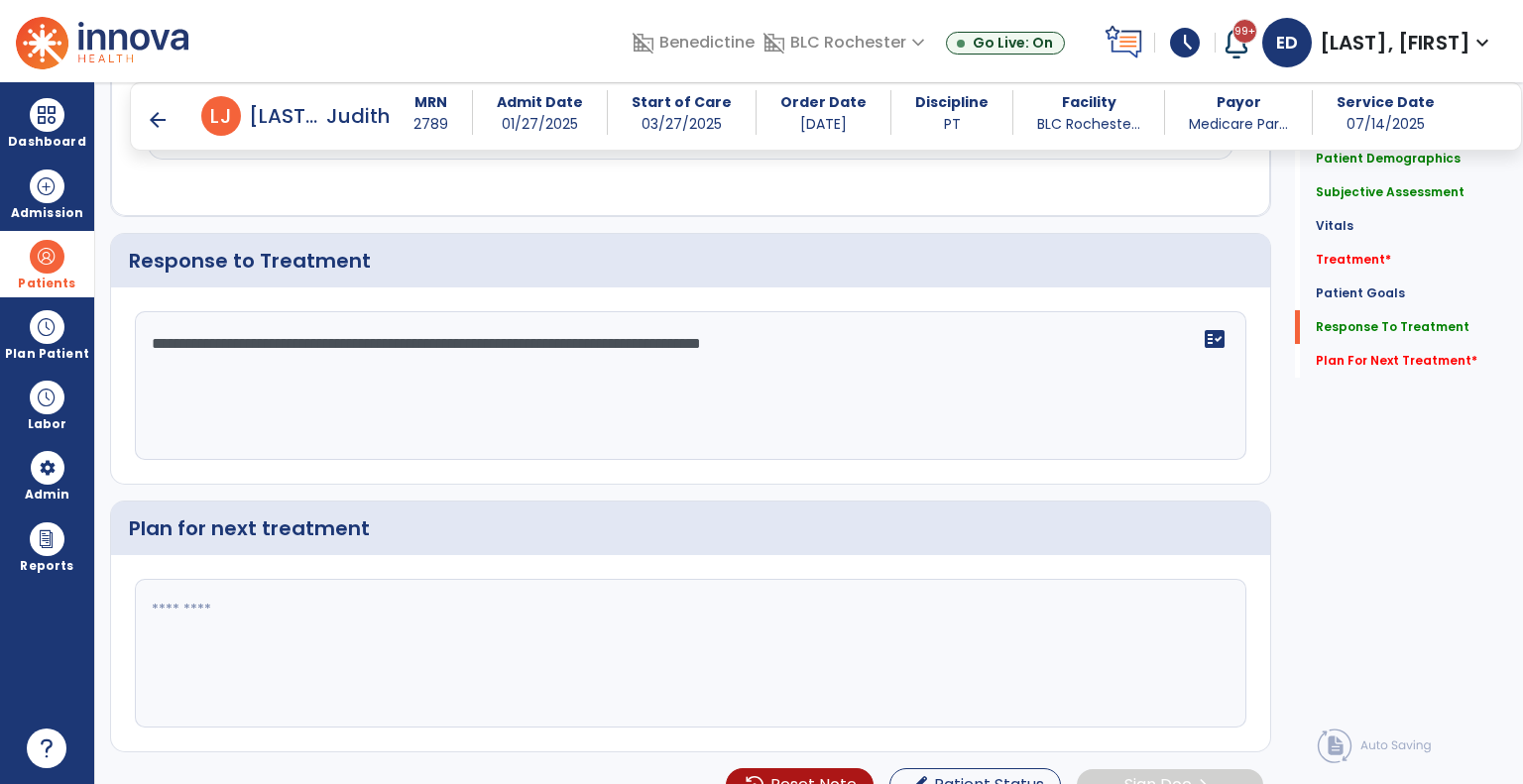 scroll, scrollTop: 3427, scrollLeft: 0, axis: vertical 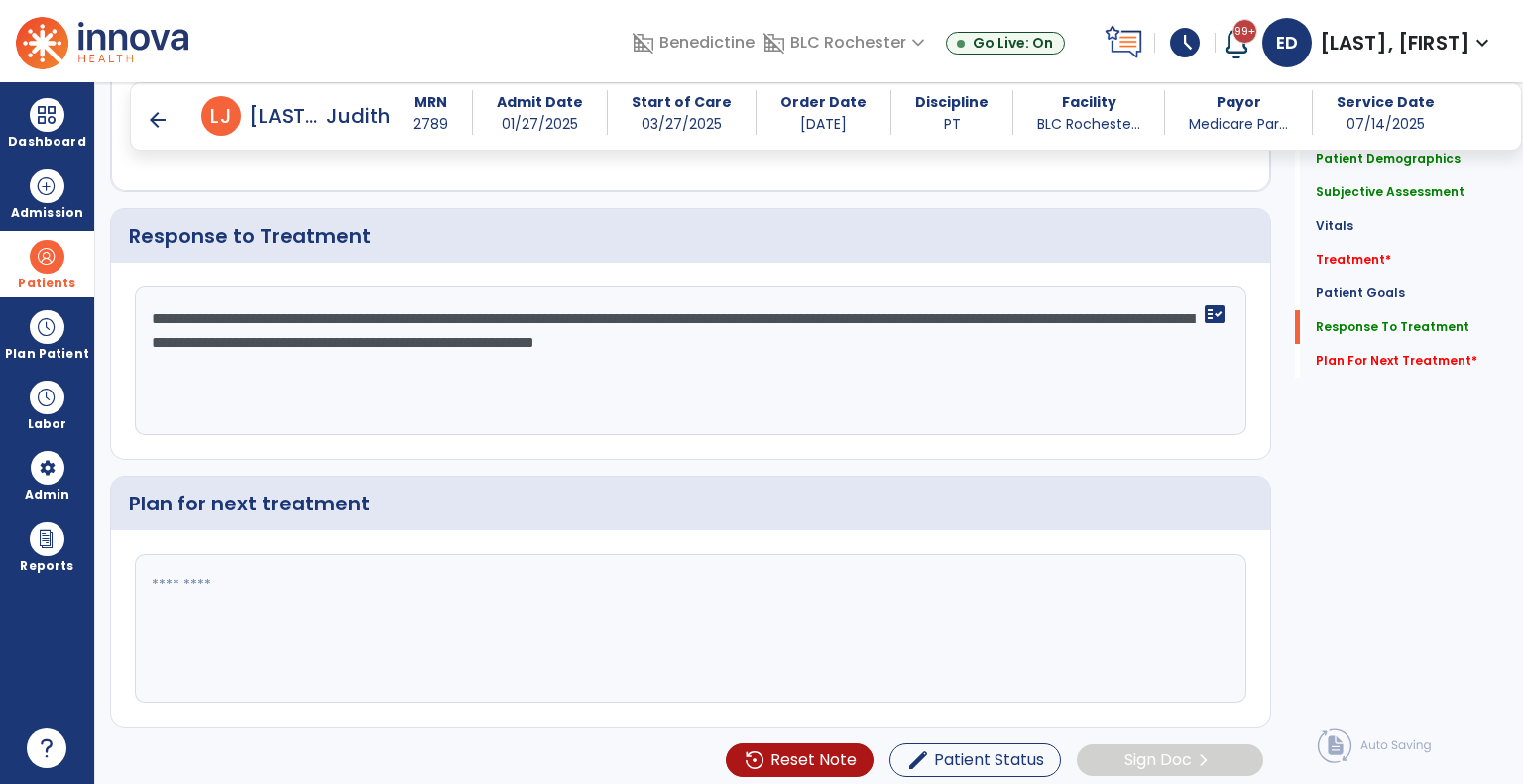 type on "**********" 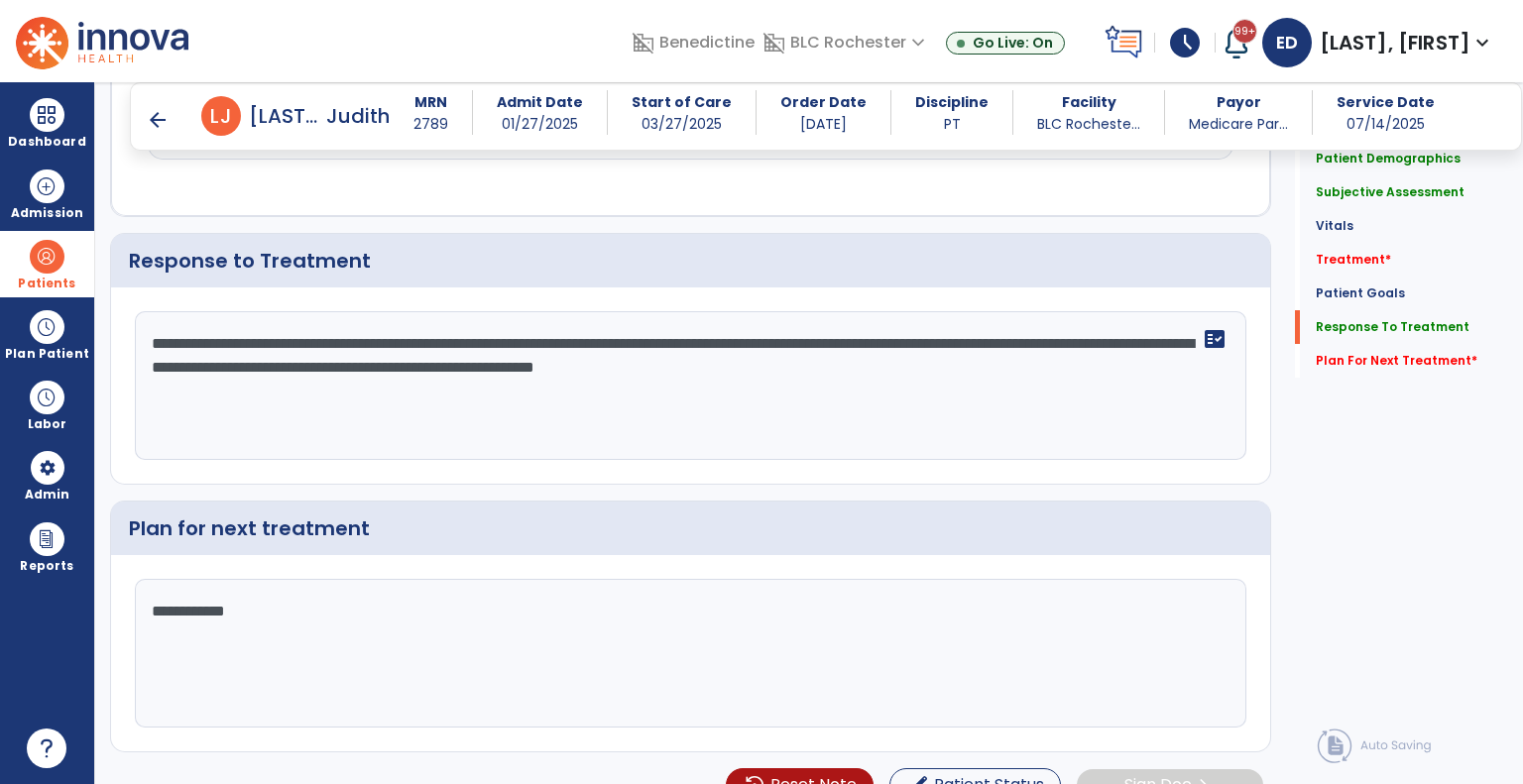 scroll, scrollTop: 3427, scrollLeft: 0, axis: vertical 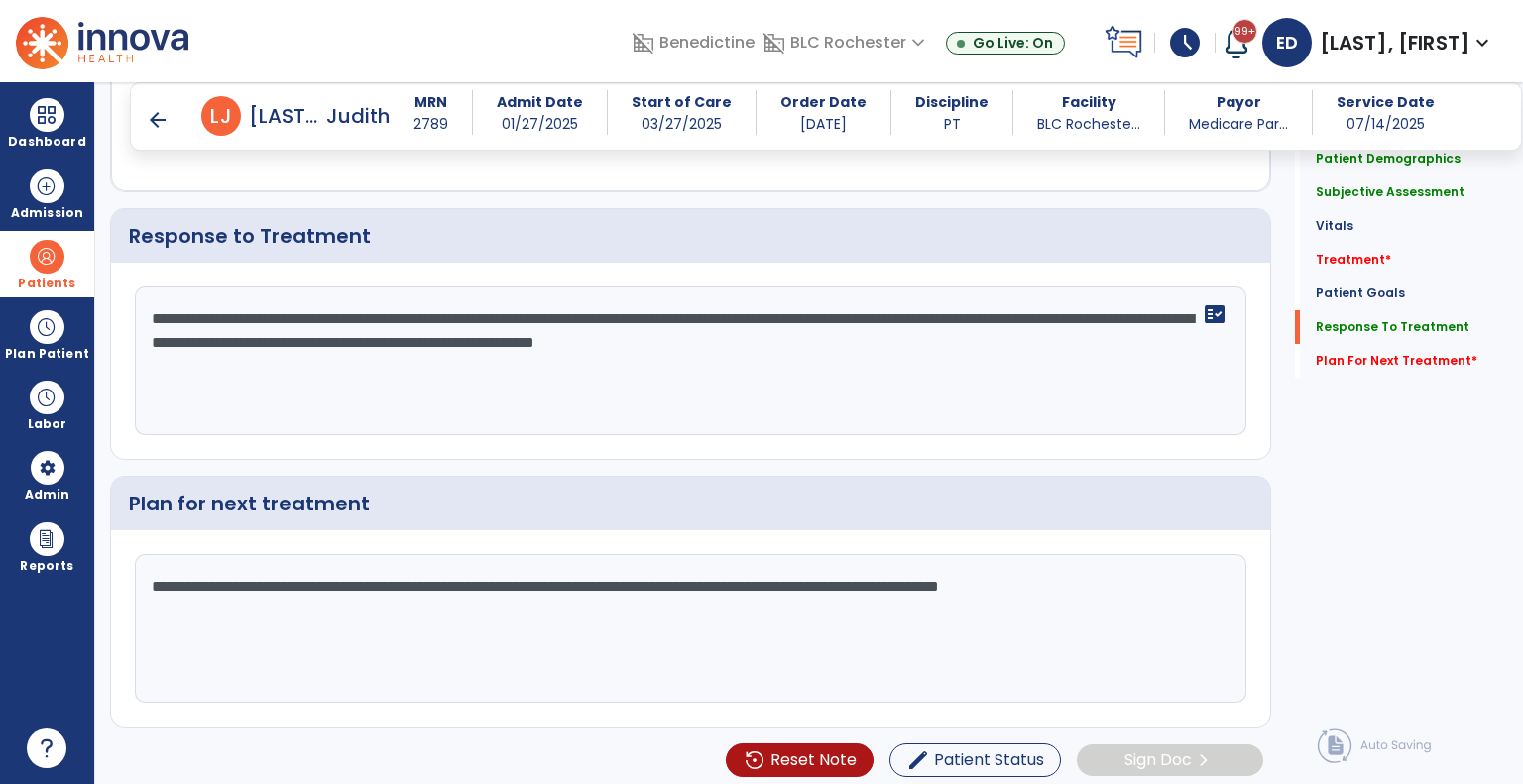 type on "**********" 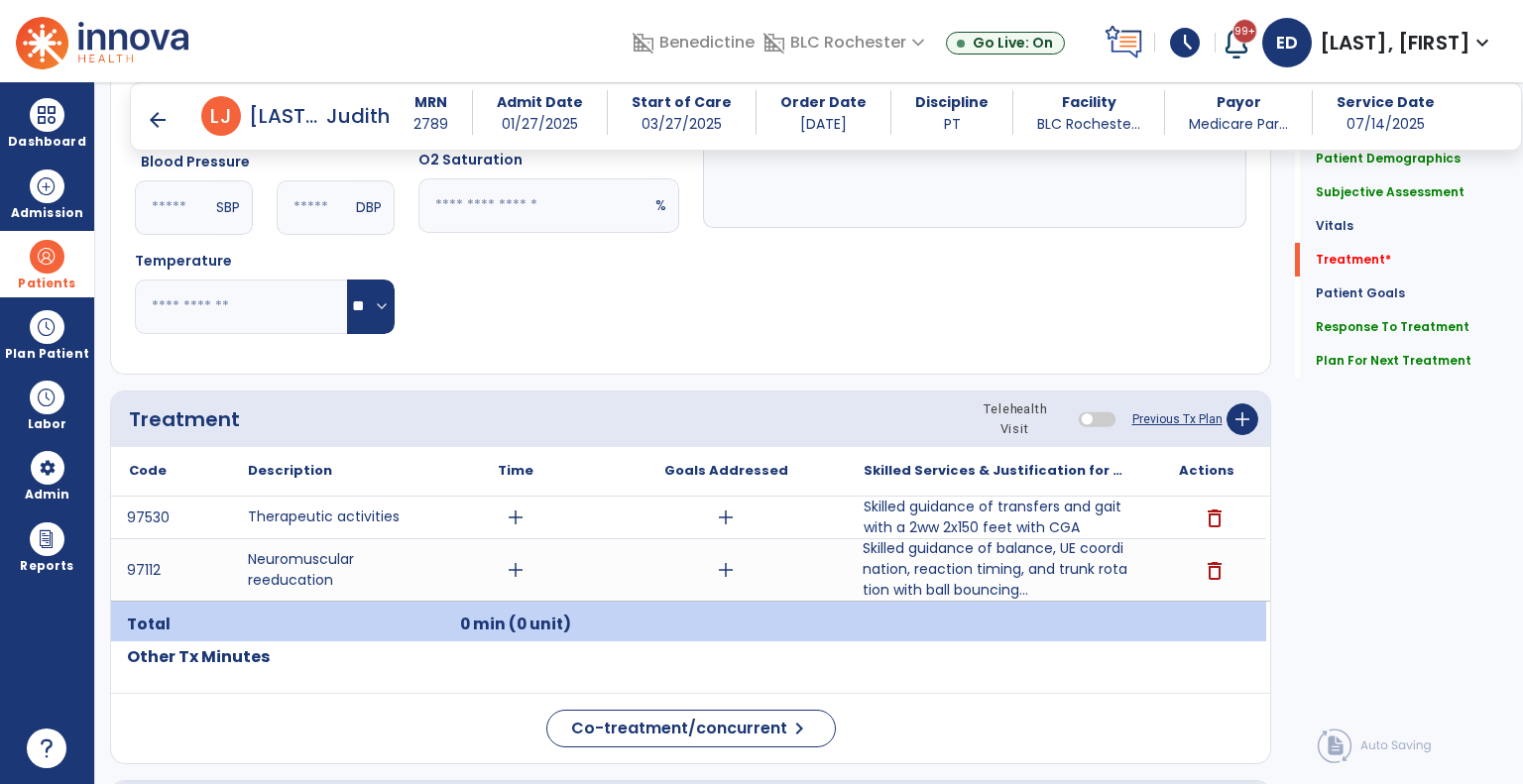scroll, scrollTop: 851, scrollLeft: 0, axis: vertical 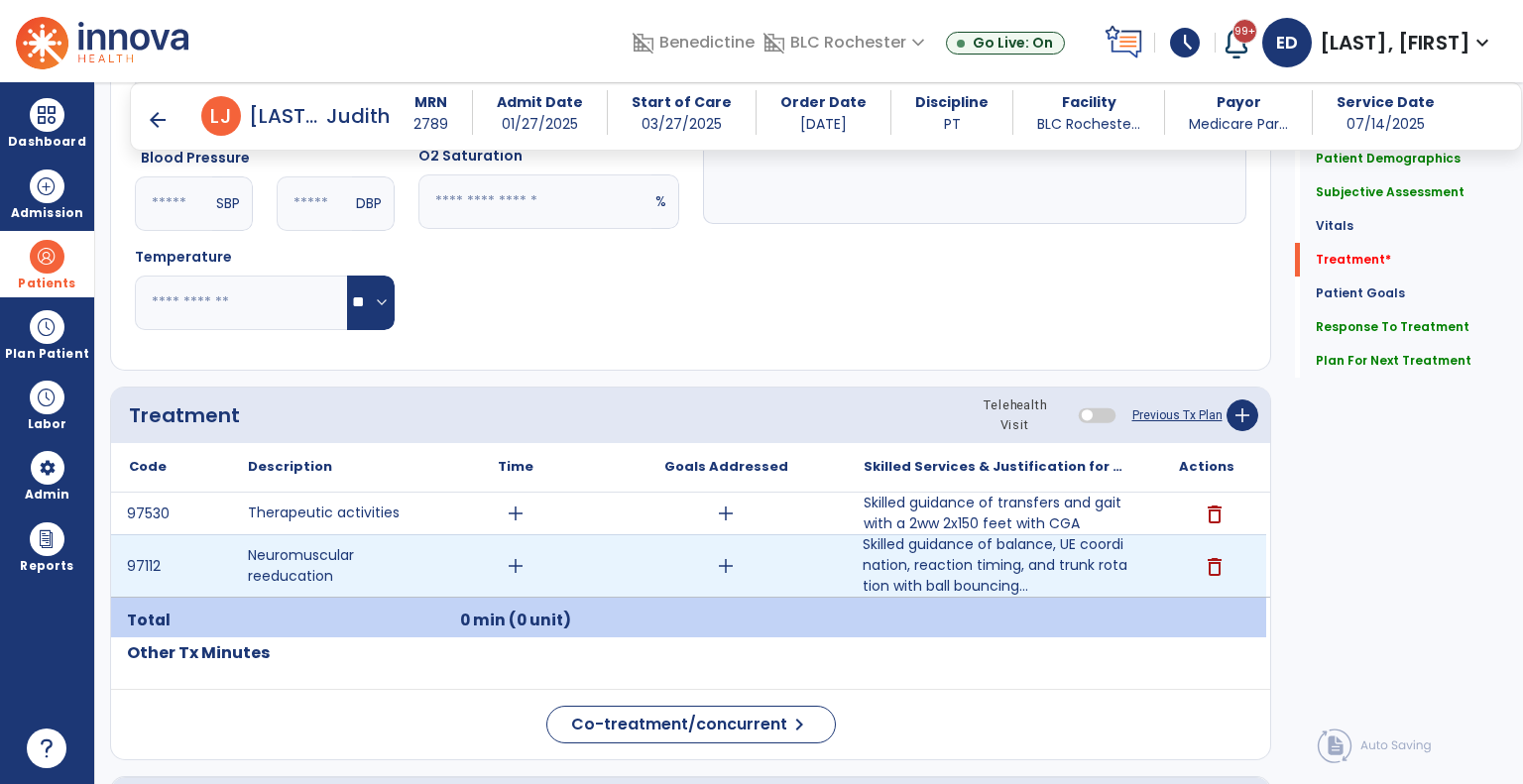 click on "add" at bounding box center [516, 566] 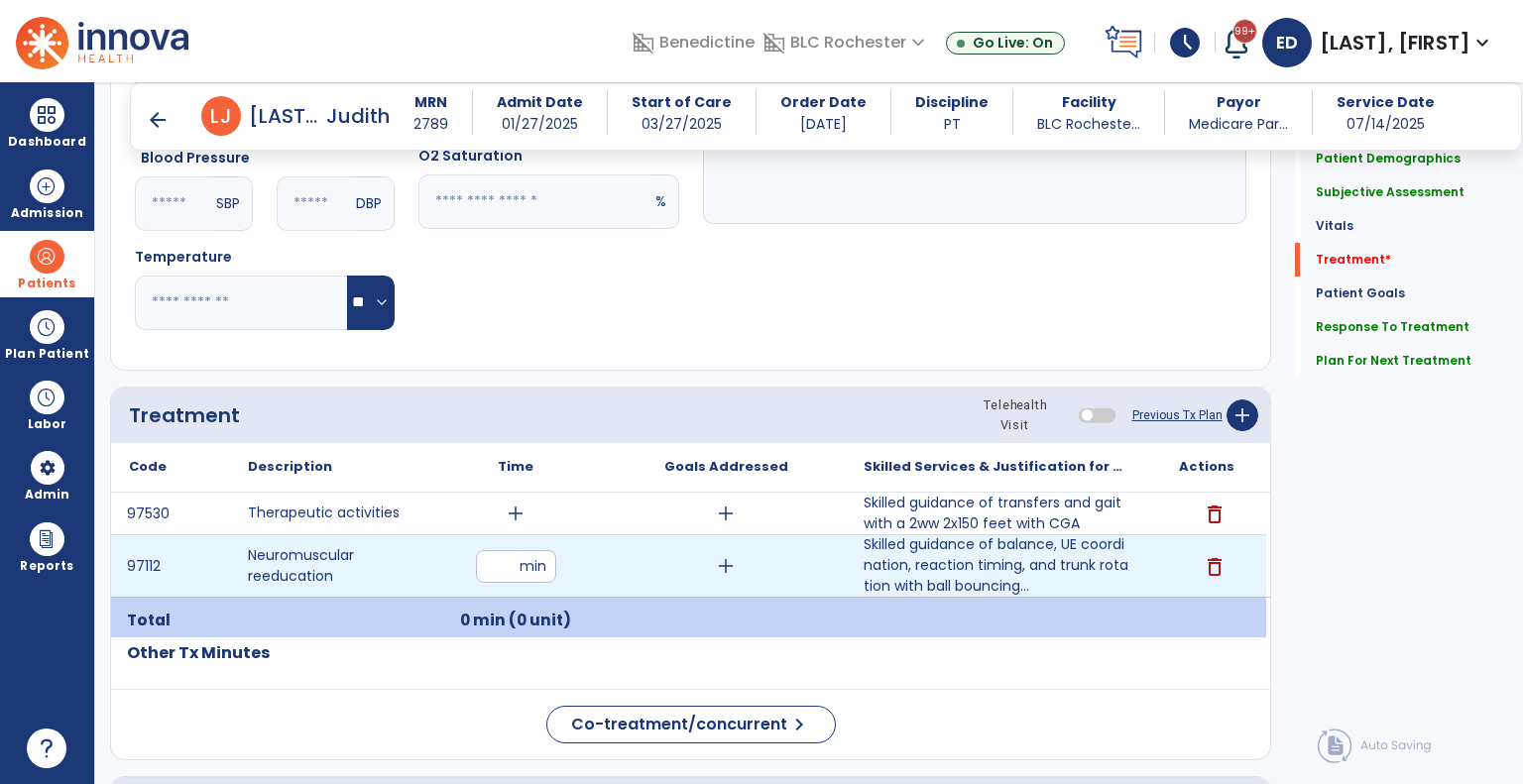 drag, startPoint x: 511, startPoint y: 561, endPoint x: 476, endPoint y: 567, distance: 35.510562 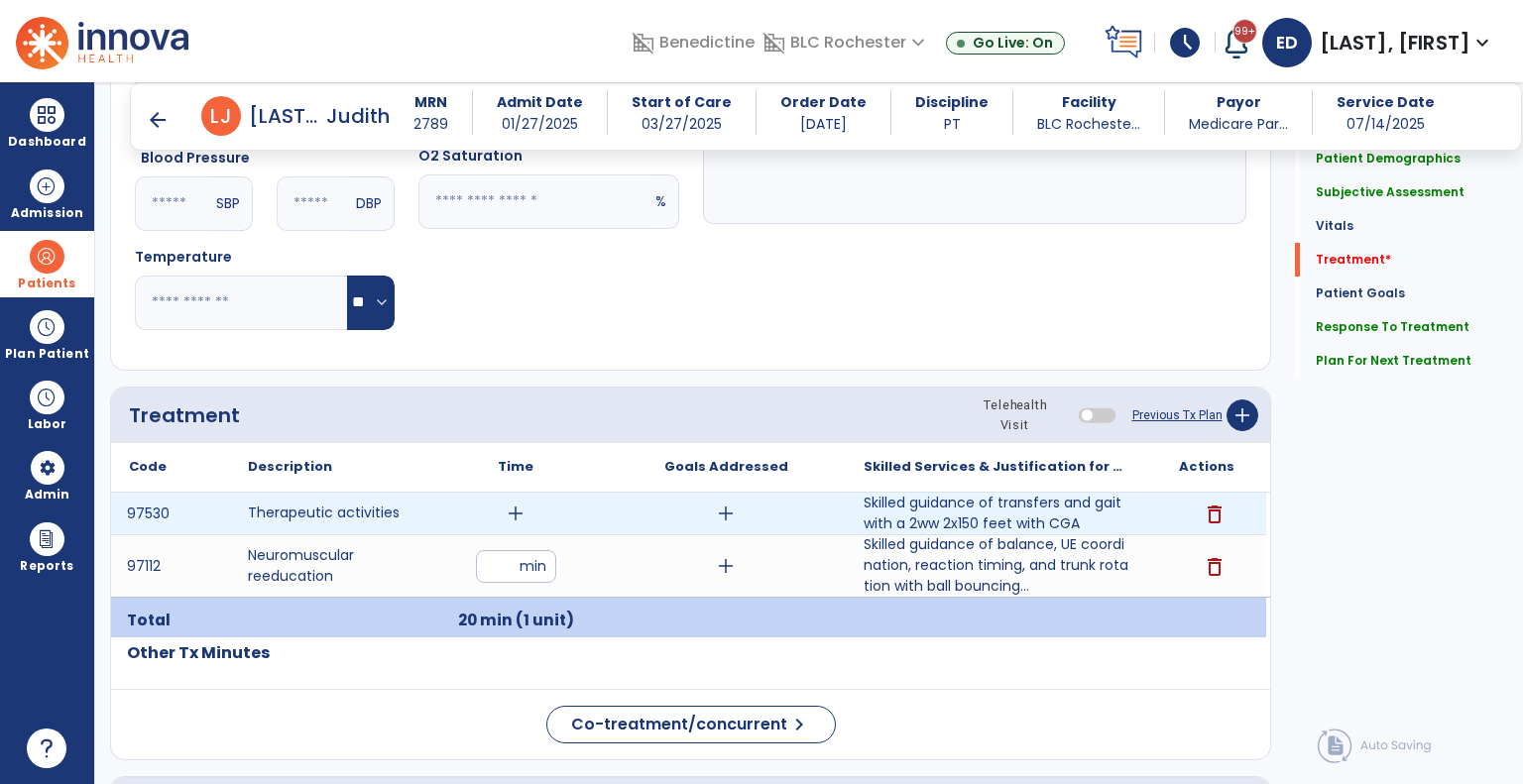 click on "add" at bounding box center [516, 513] 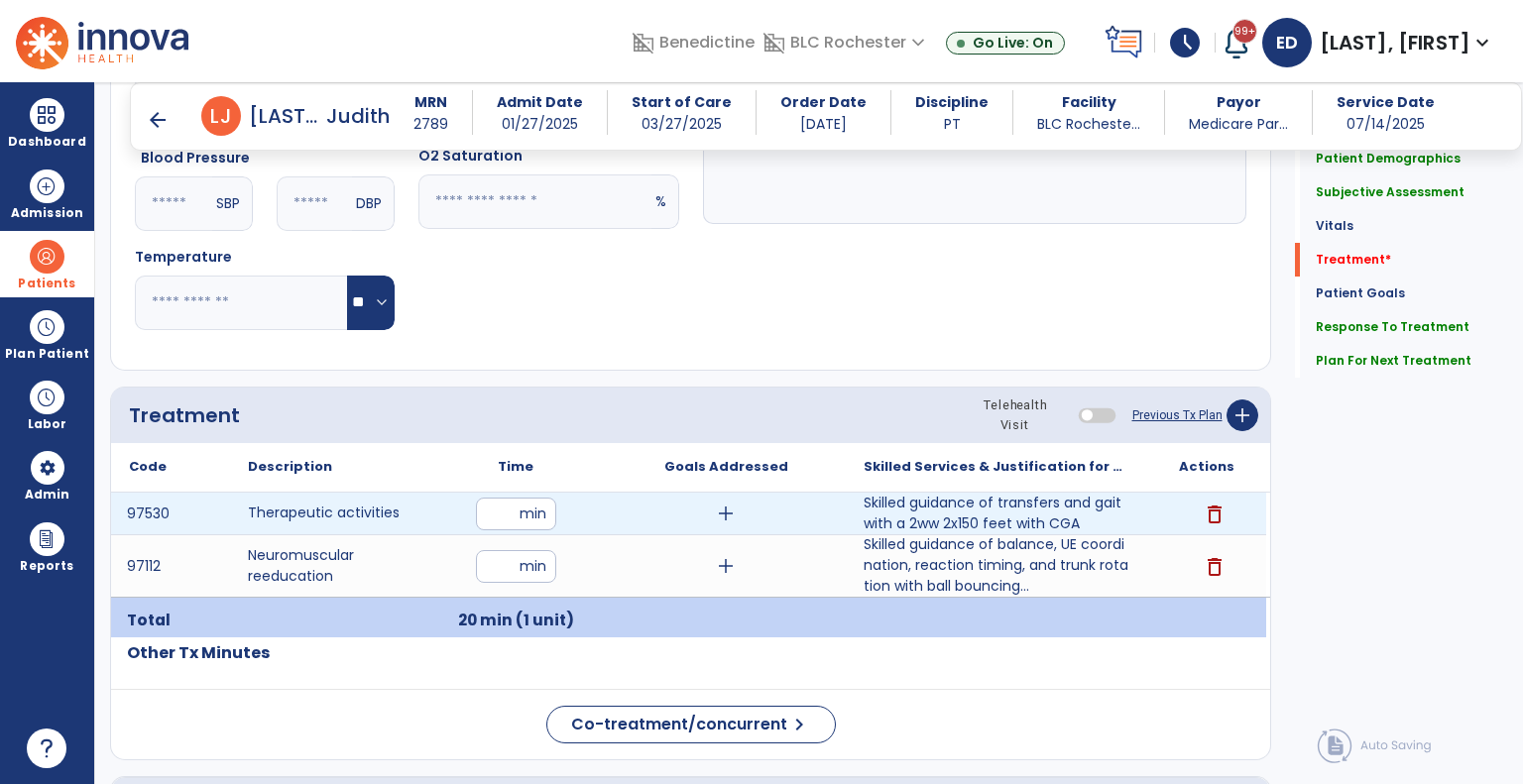 type on "**" 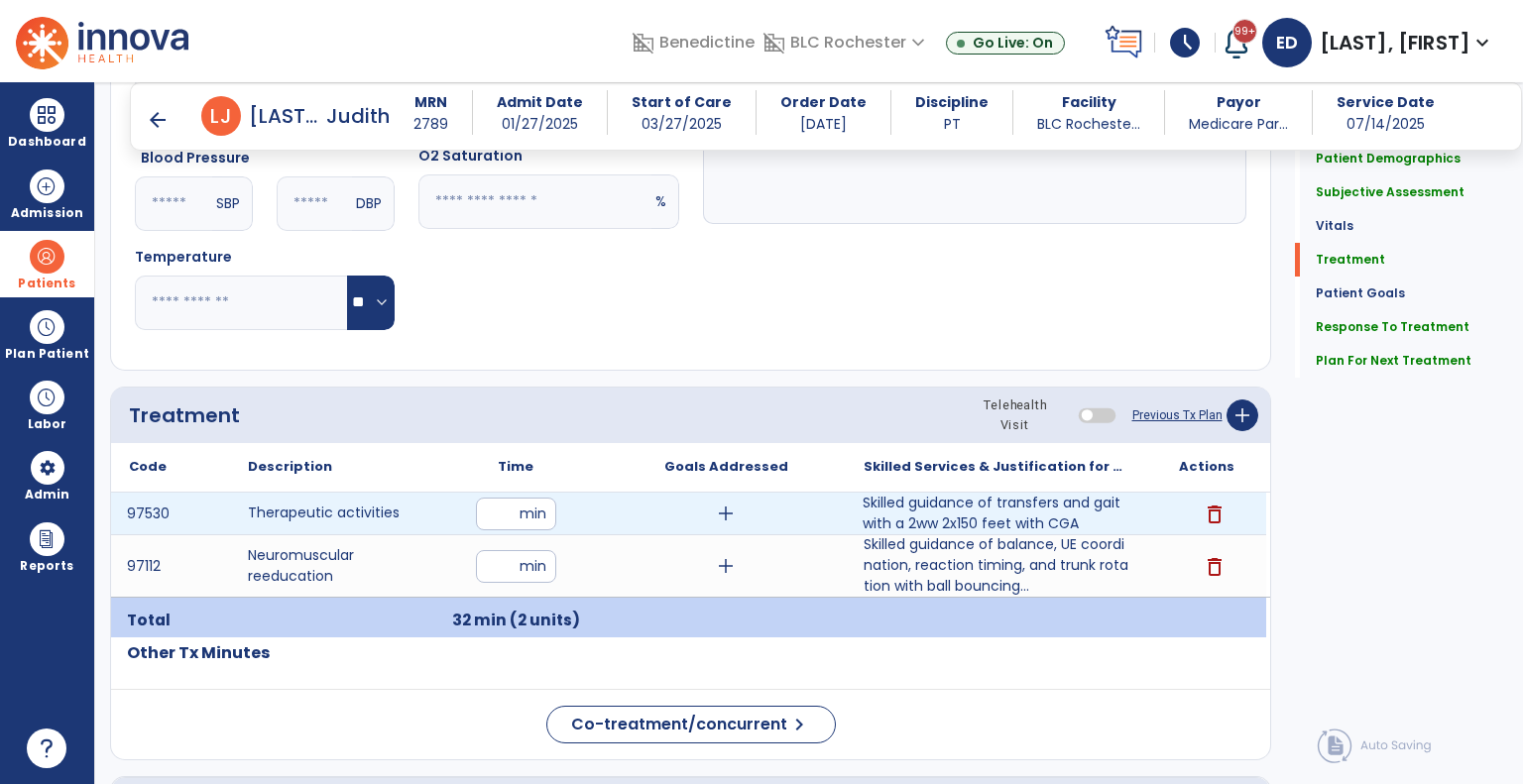 click on "Skilled guidance of transfers and gait with a 2ww 2x150 feet with CGA" at bounding box center (996, 513) 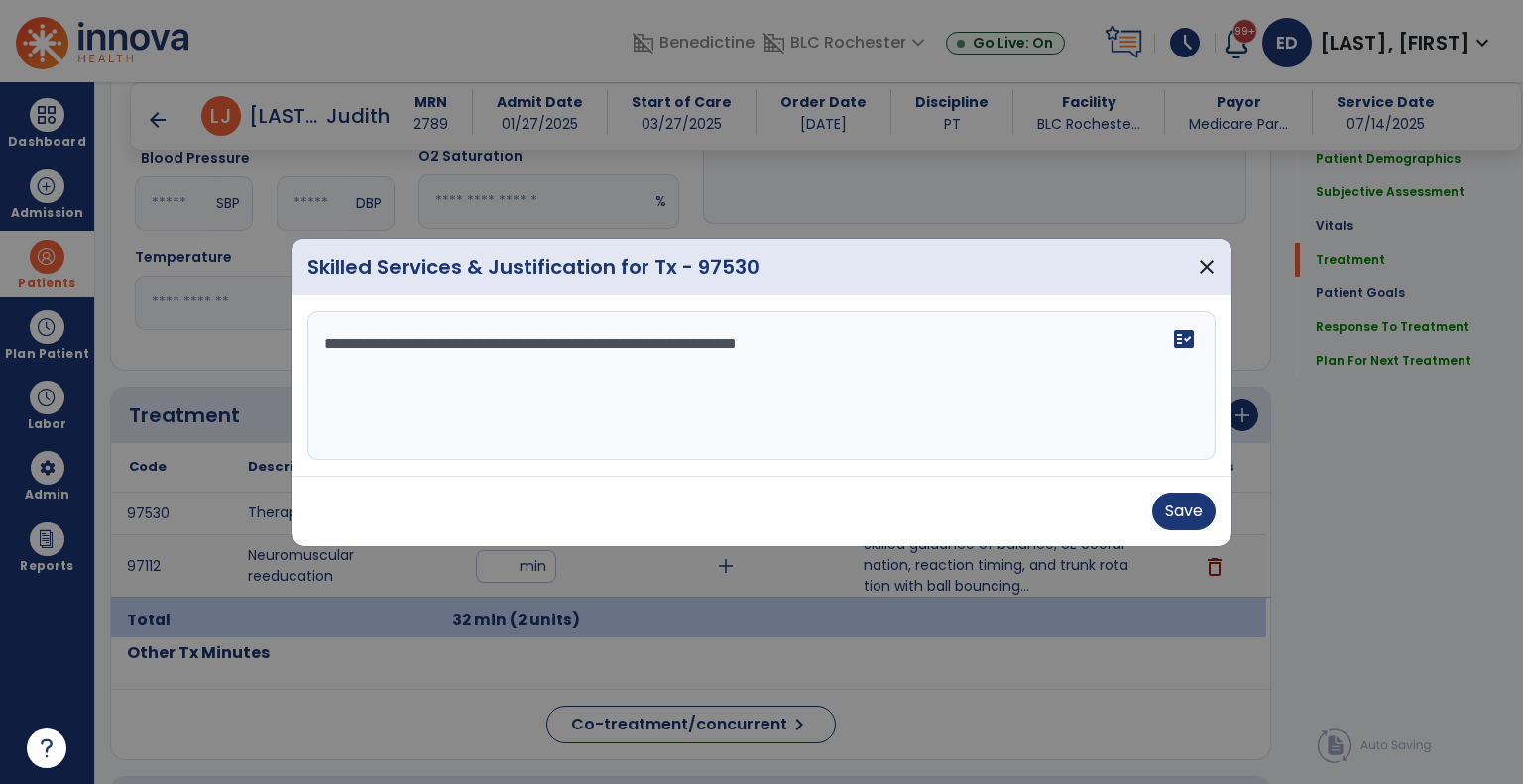 click on "**********" at bounding box center (762, 386) 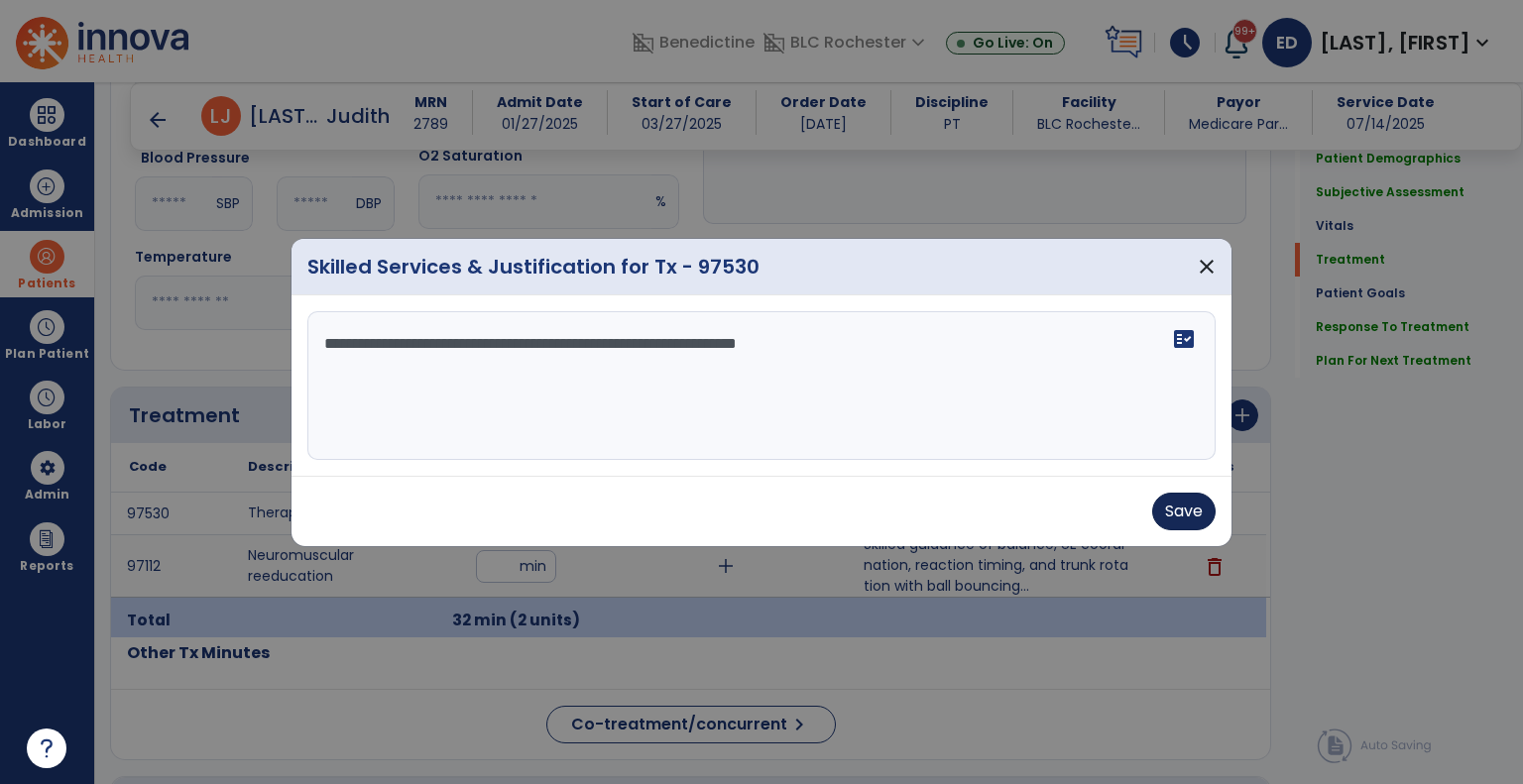 type on "**********" 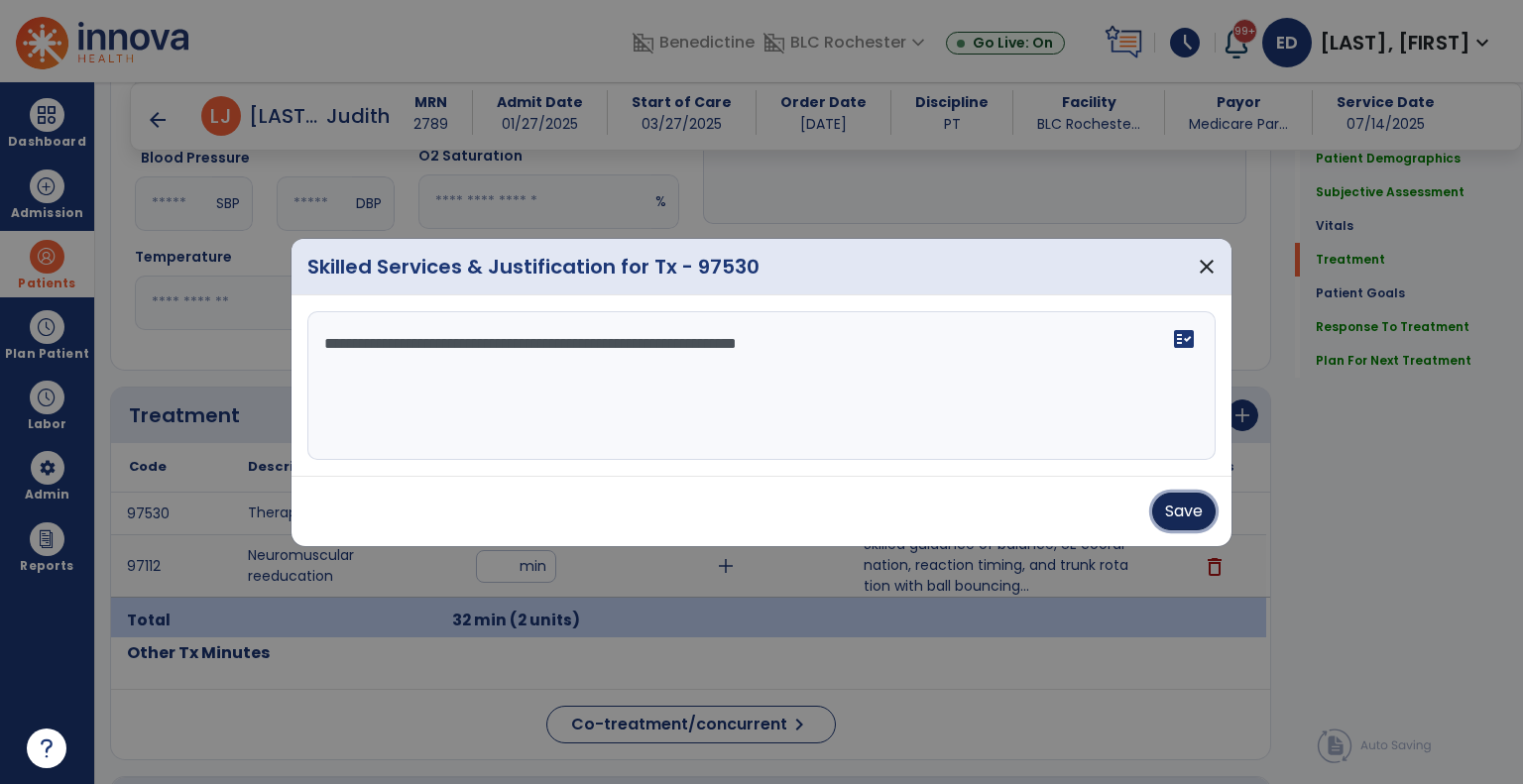 click on "Save" at bounding box center [1184, 511] 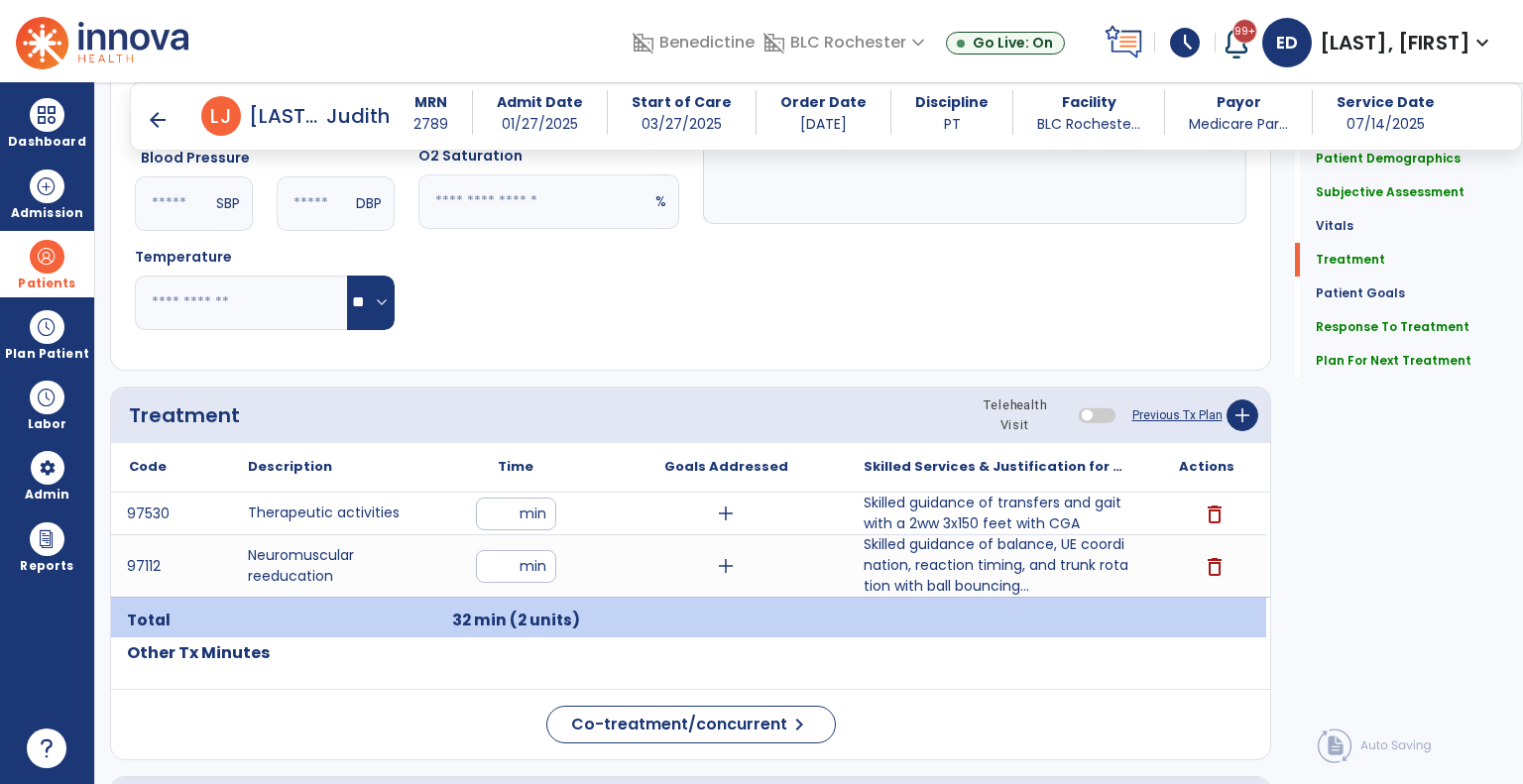 drag, startPoint x: 1169, startPoint y: 503, endPoint x: 1154, endPoint y: 486, distance: 22.671568 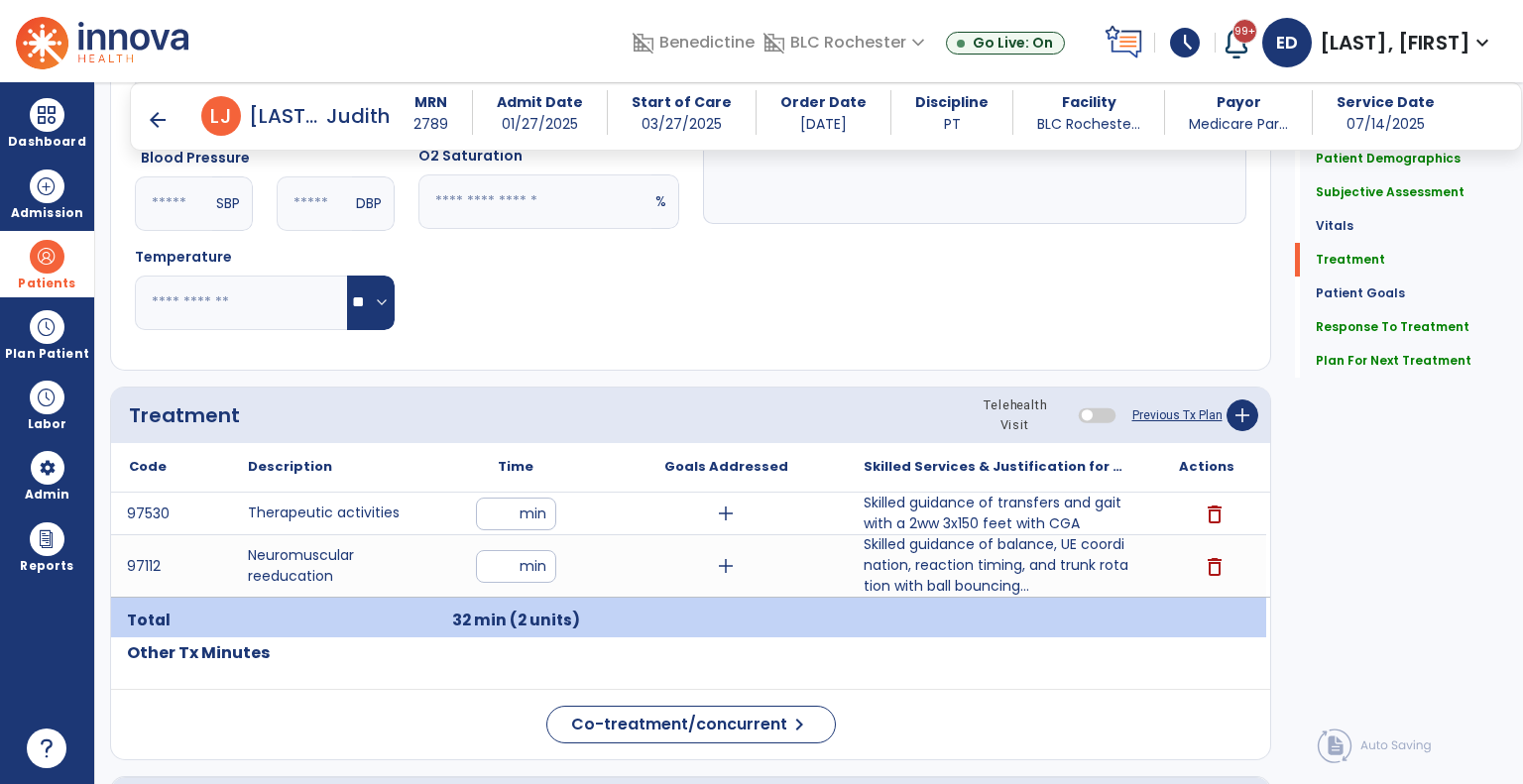click on "Code
Description
Time" at bounding box center [690, 540] 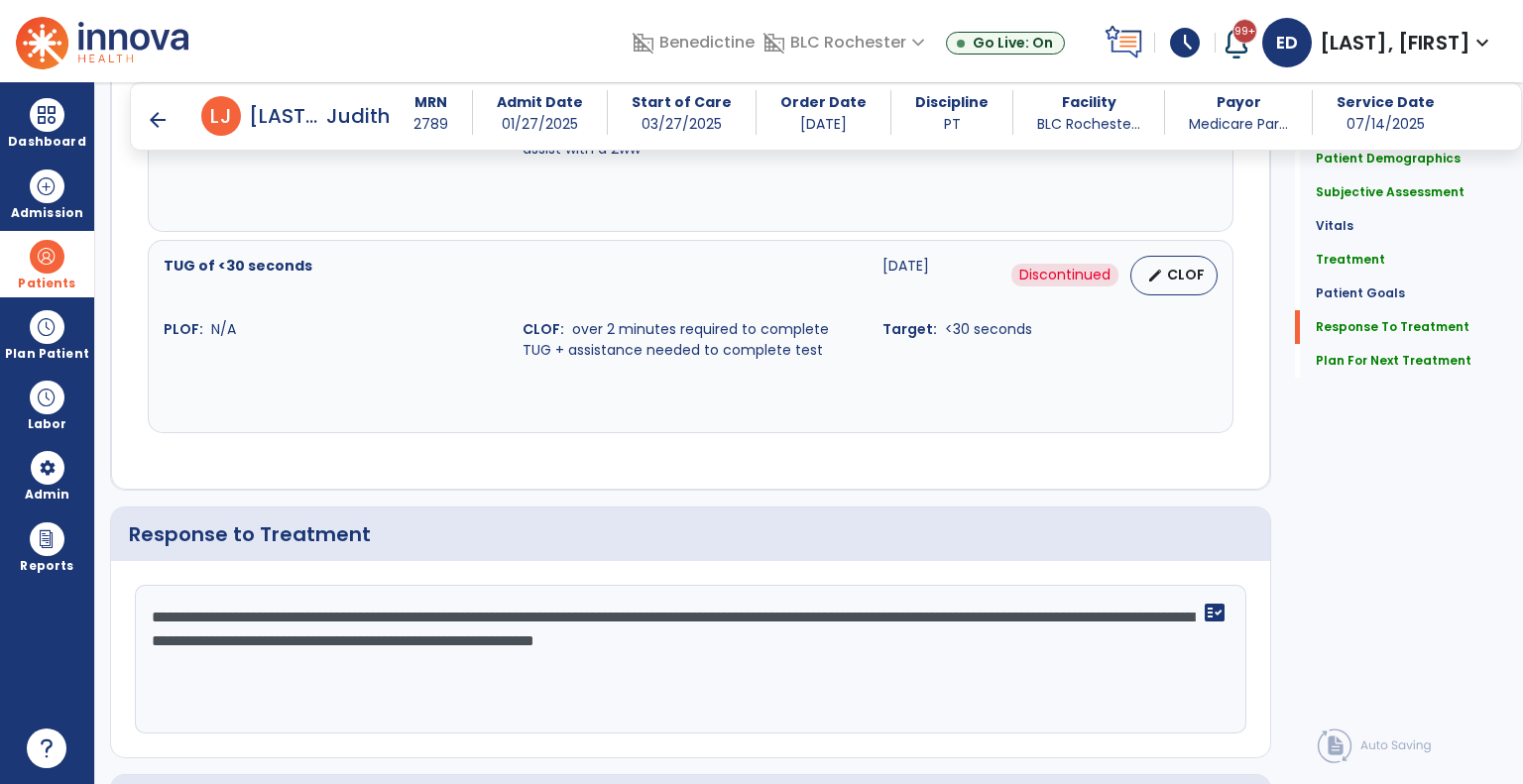 scroll, scrollTop: 3427, scrollLeft: 0, axis: vertical 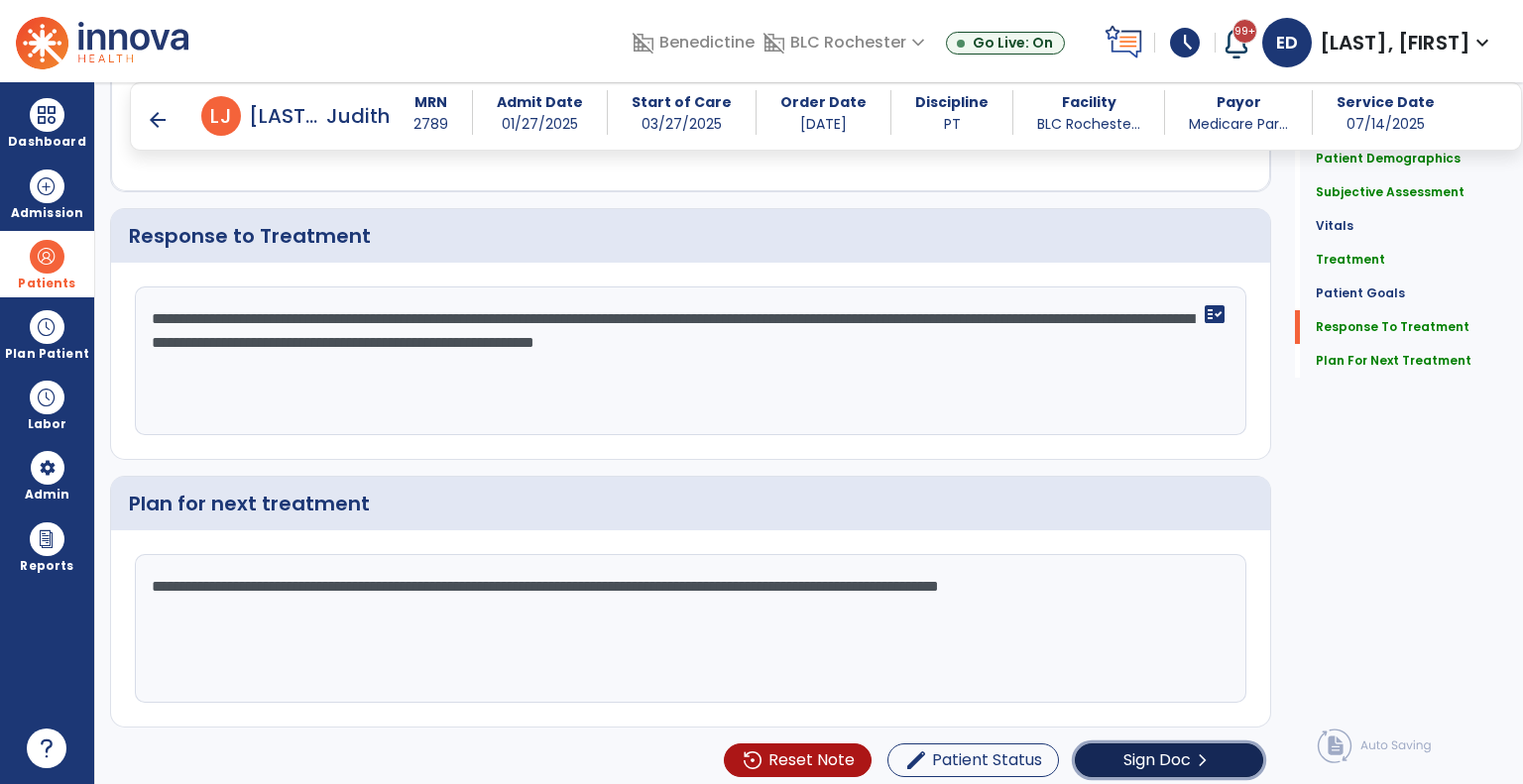 click on "Sign Doc" 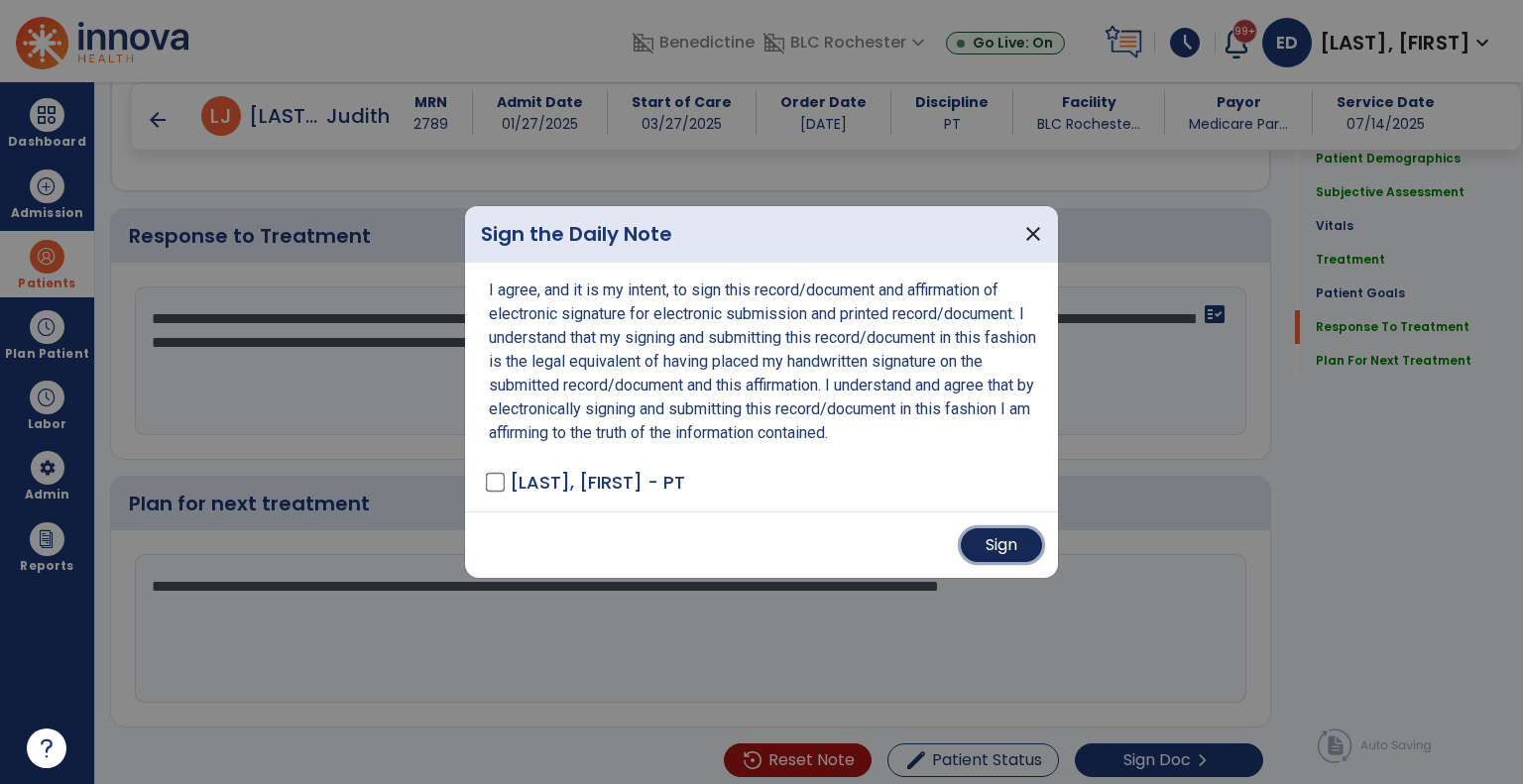click on "Sign" at bounding box center [1001, 545] 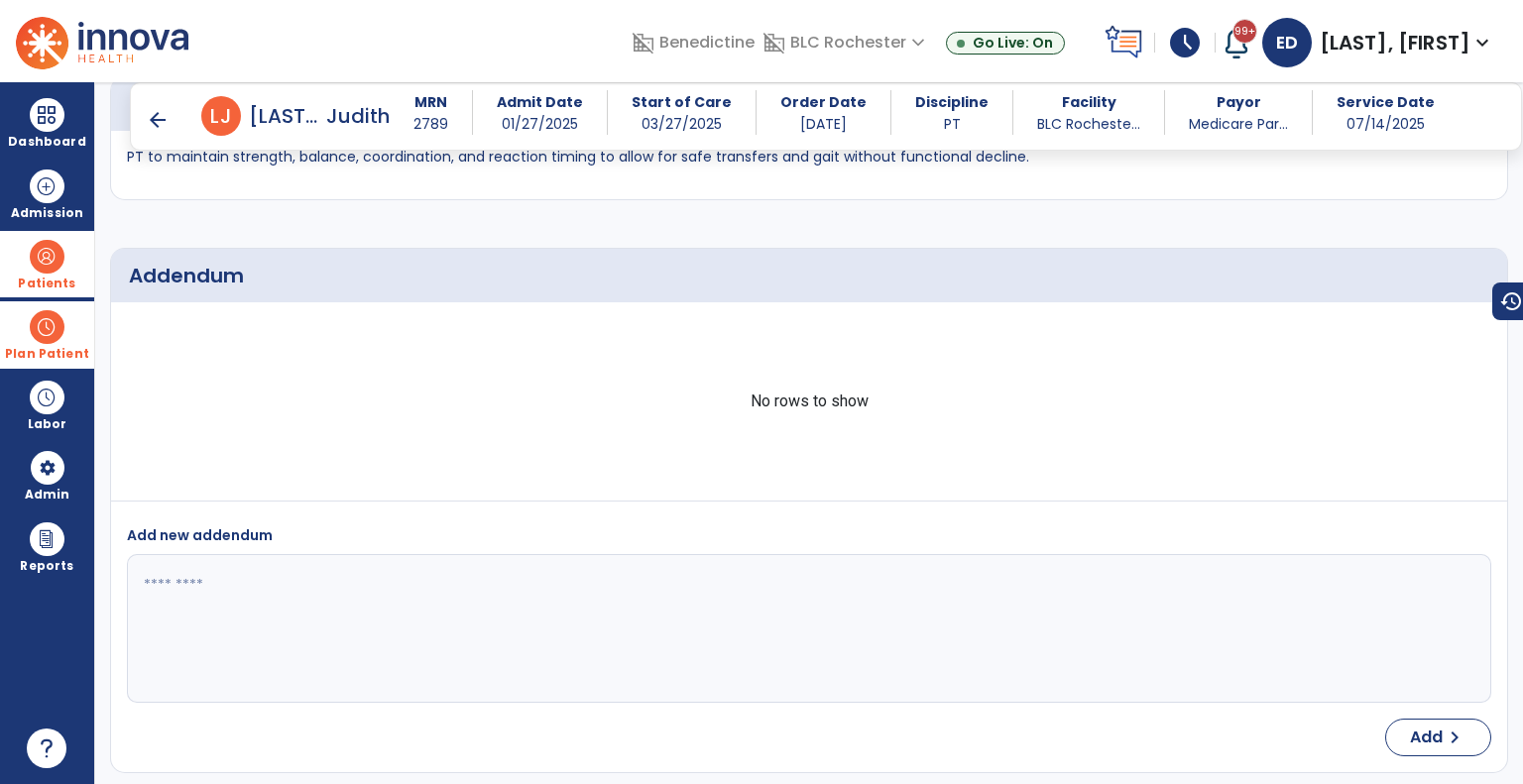 scroll, scrollTop: 4716, scrollLeft: 0, axis: vertical 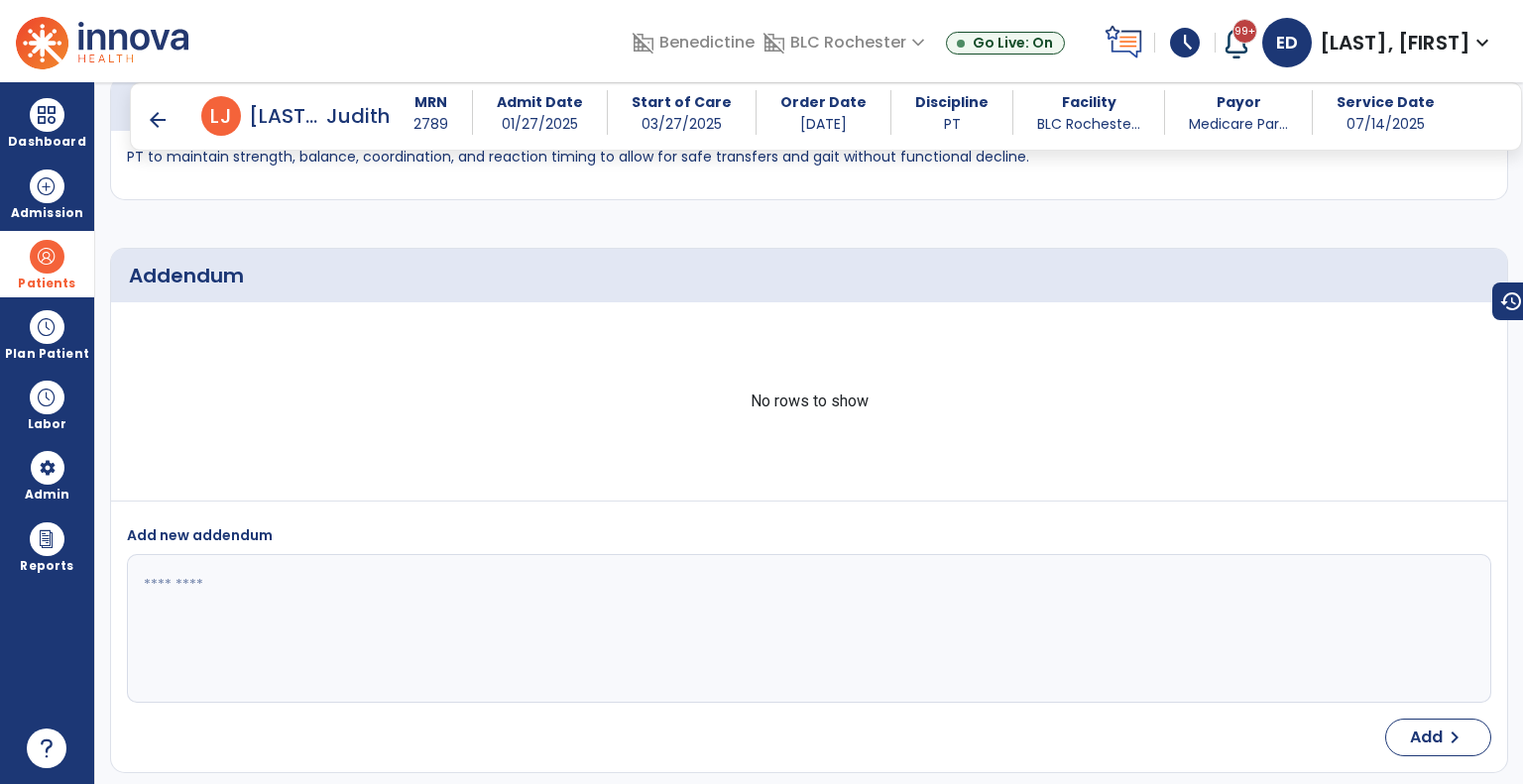 click on "Patients" at bounding box center [47, 264] 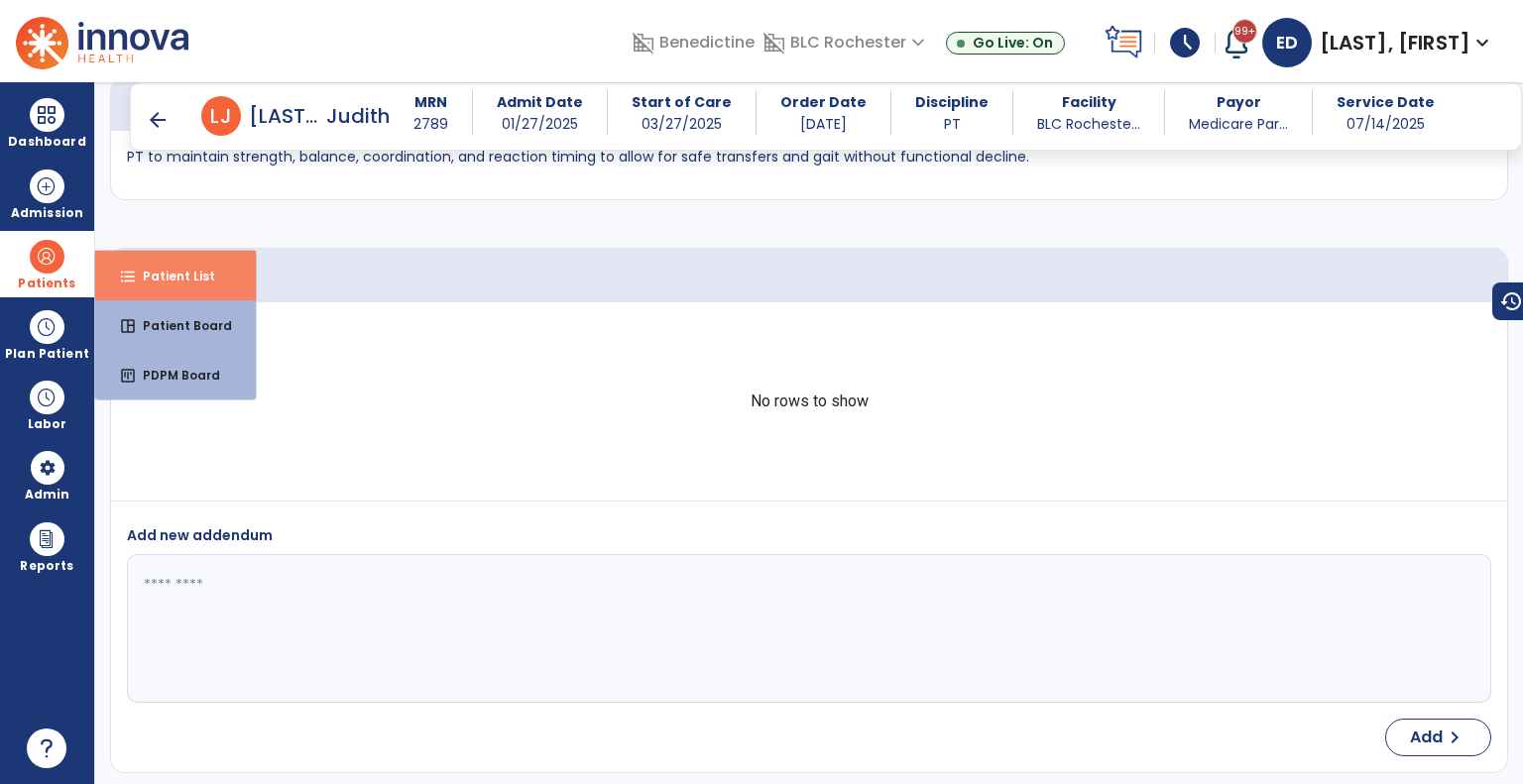 click on "format_list_bulleted  Patient List" at bounding box center [176, 276] 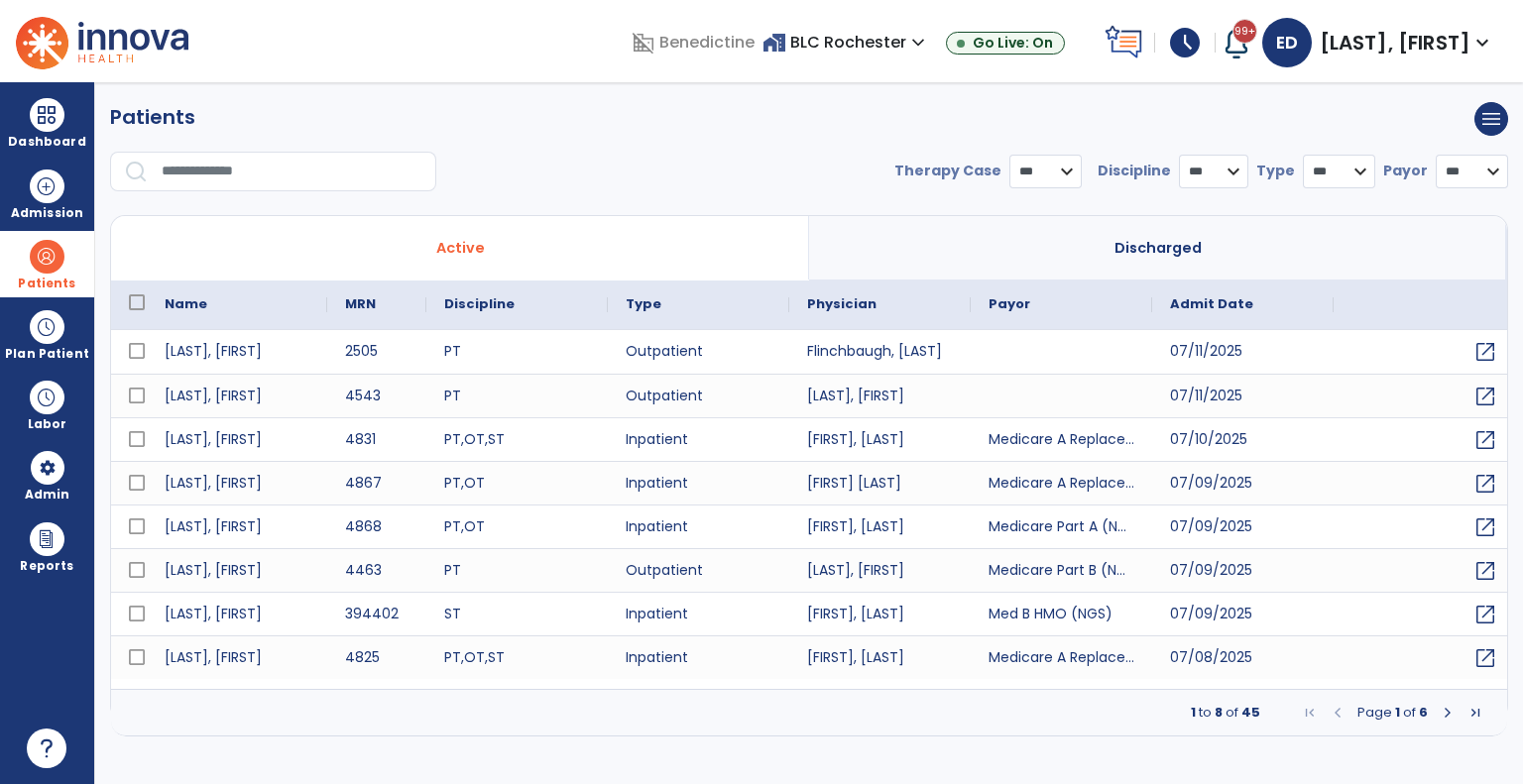 select on "***" 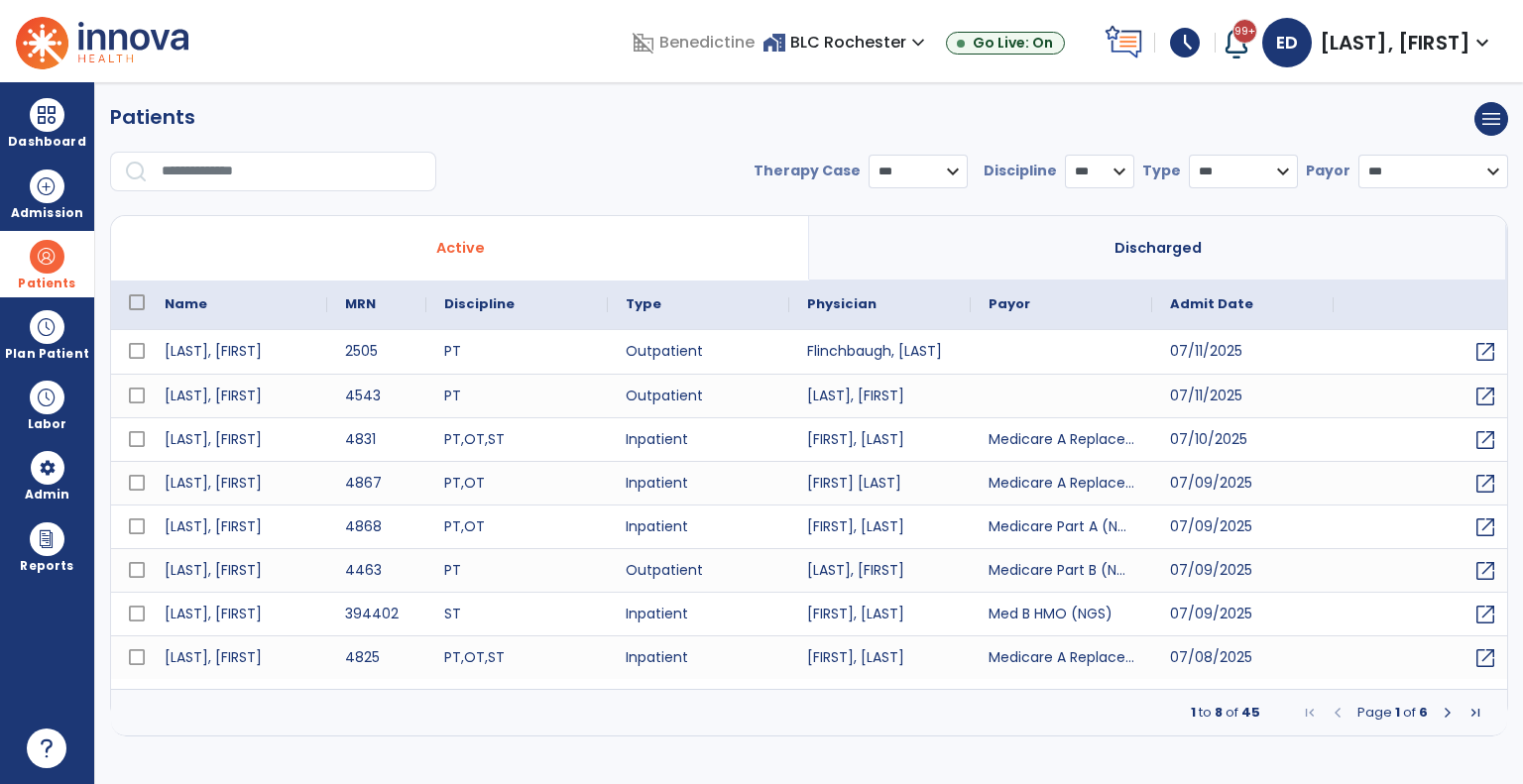 click at bounding box center [292, 171] 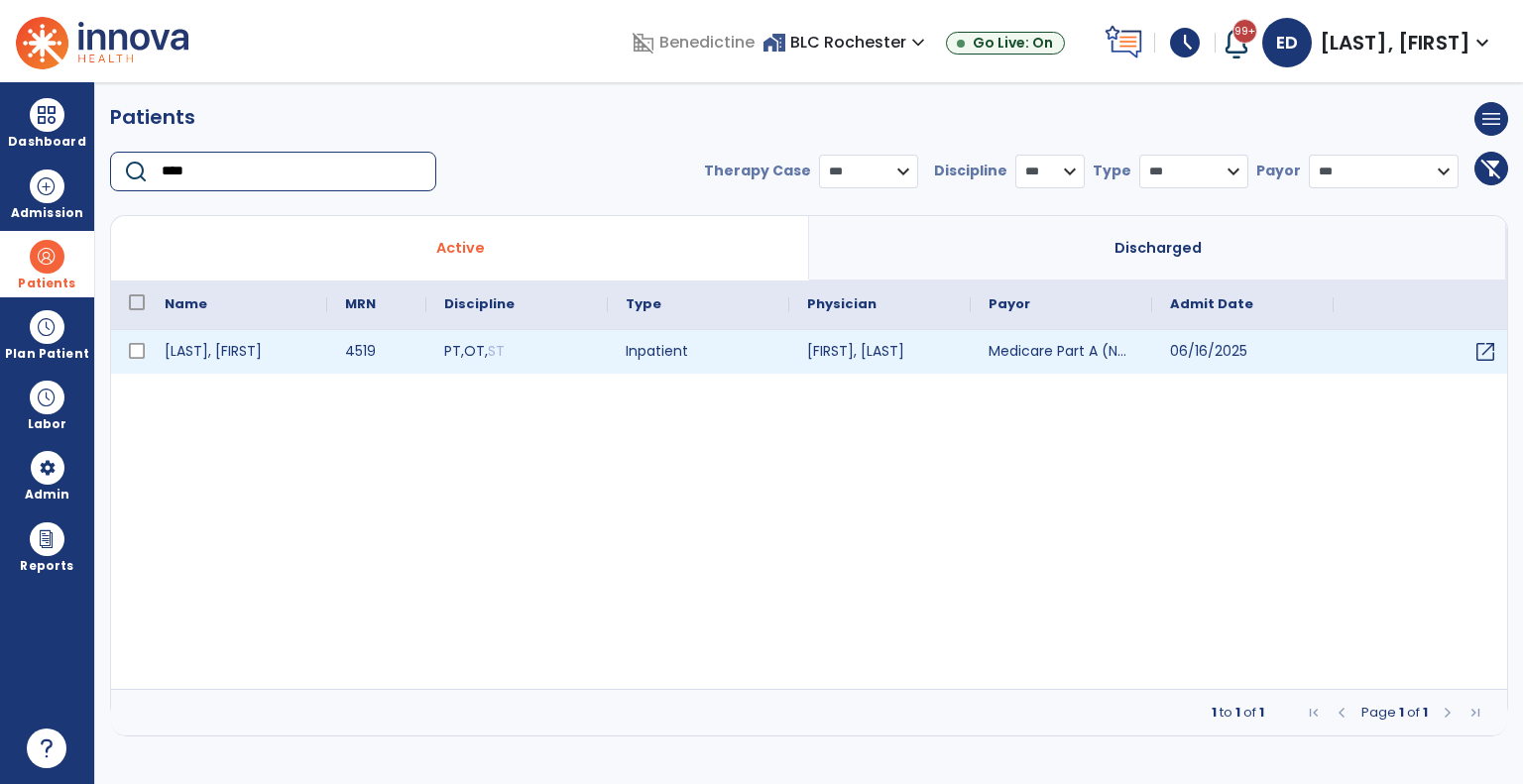 type on "****" 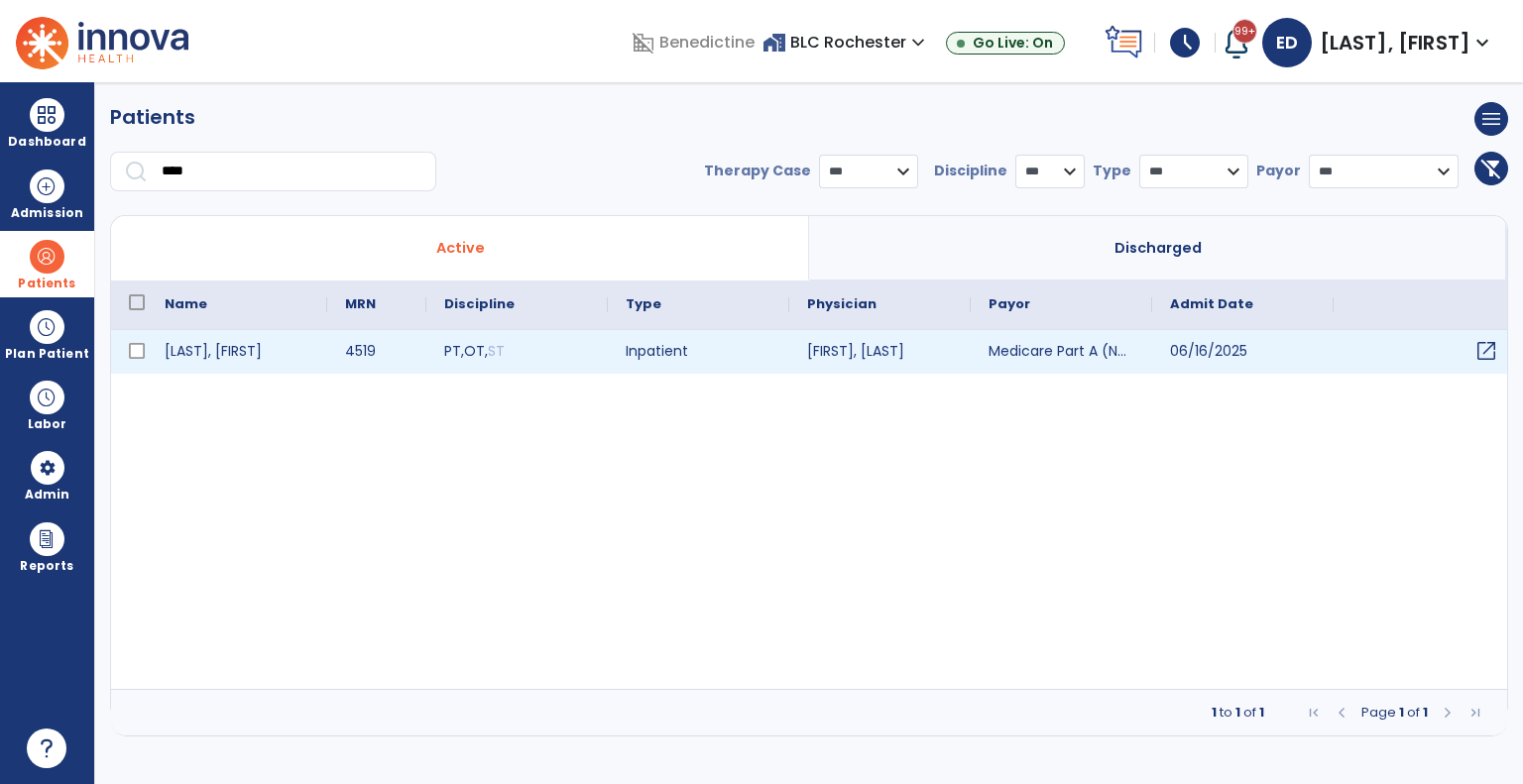 click on "open_in_new" at bounding box center [1486, 351] 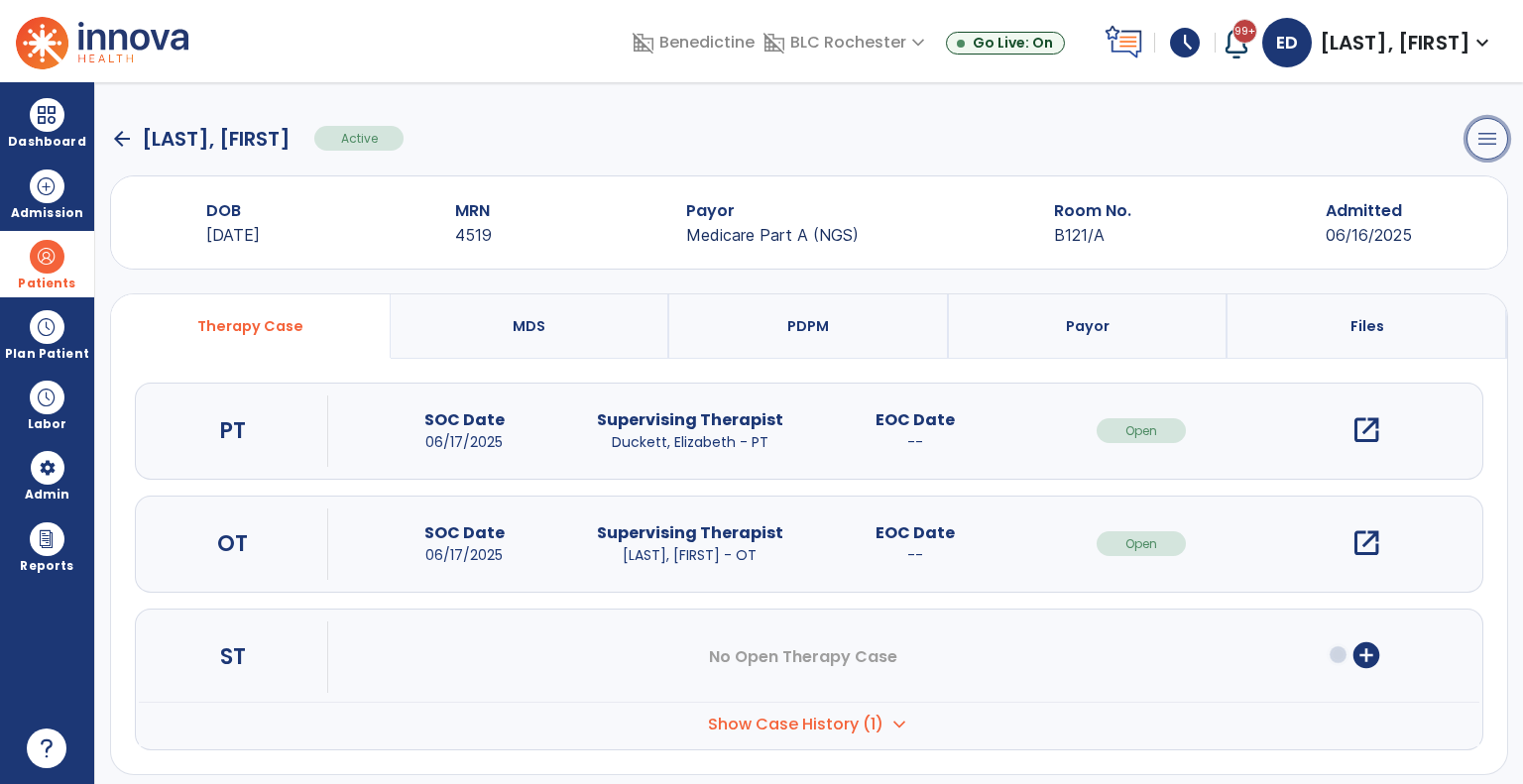 click on "menu" at bounding box center (1487, 139) 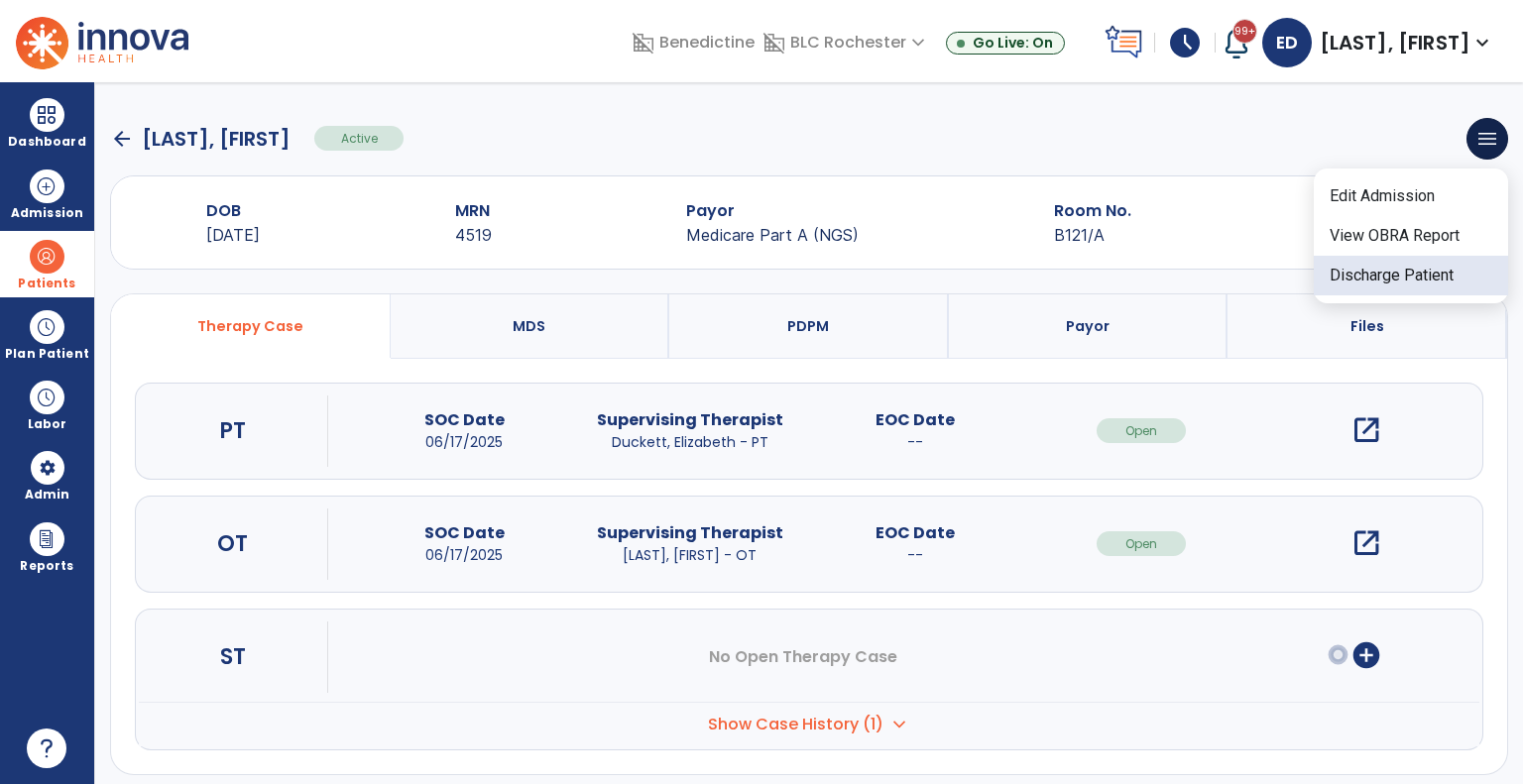 click on "Discharge Patient" 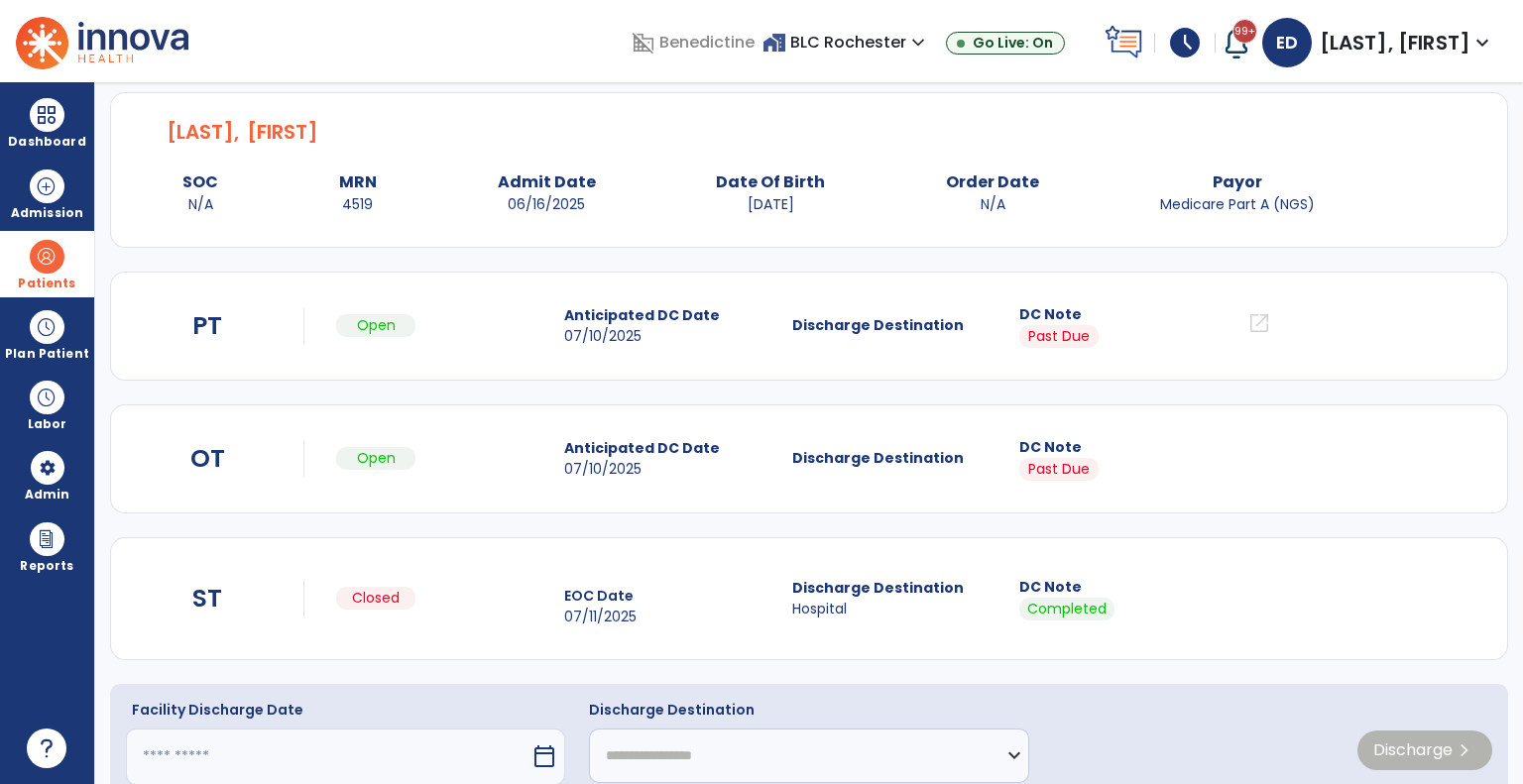 scroll, scrollTop: 117, scrollLeft: 0, axis: vertical 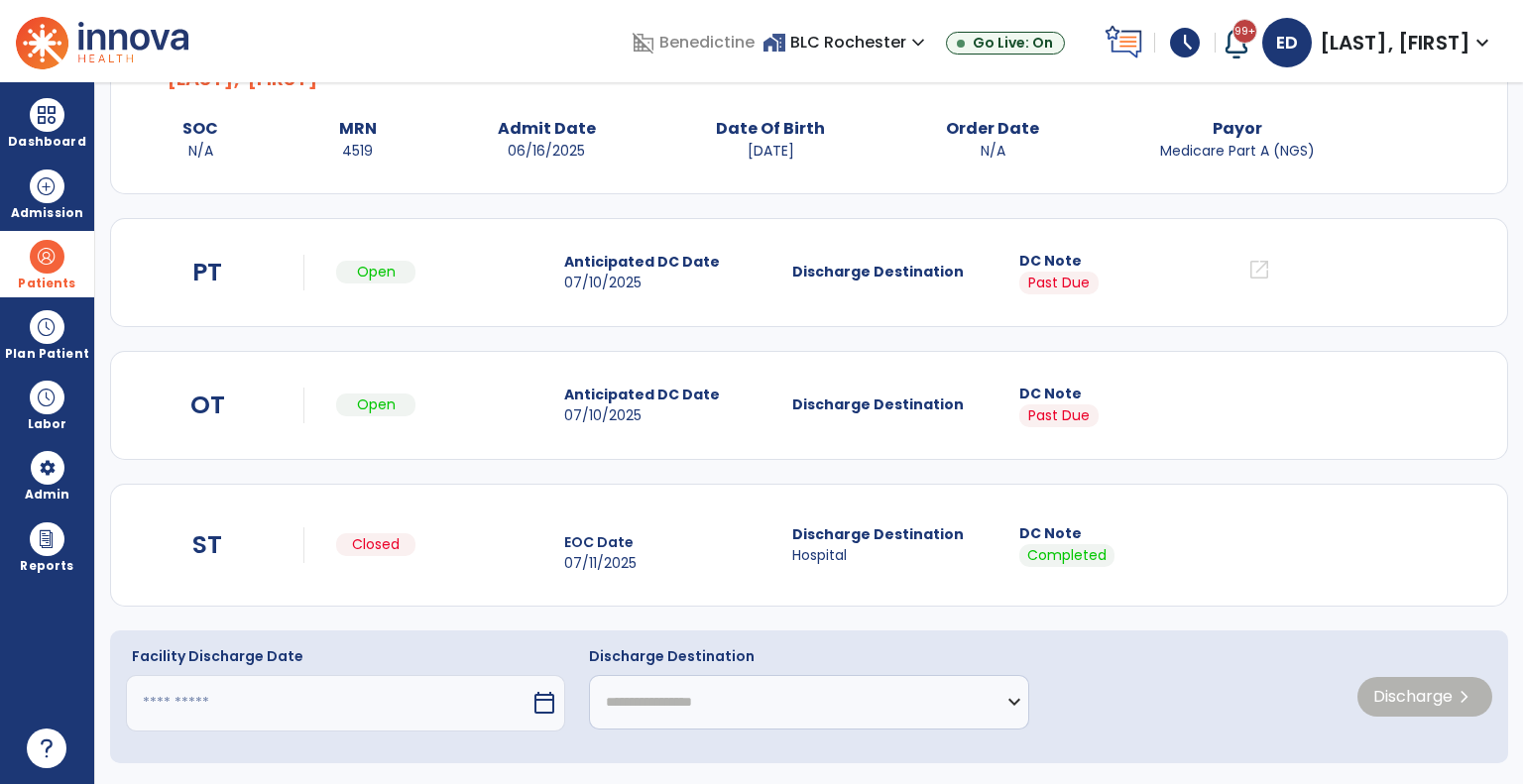 click at bounding box center (328, 703) 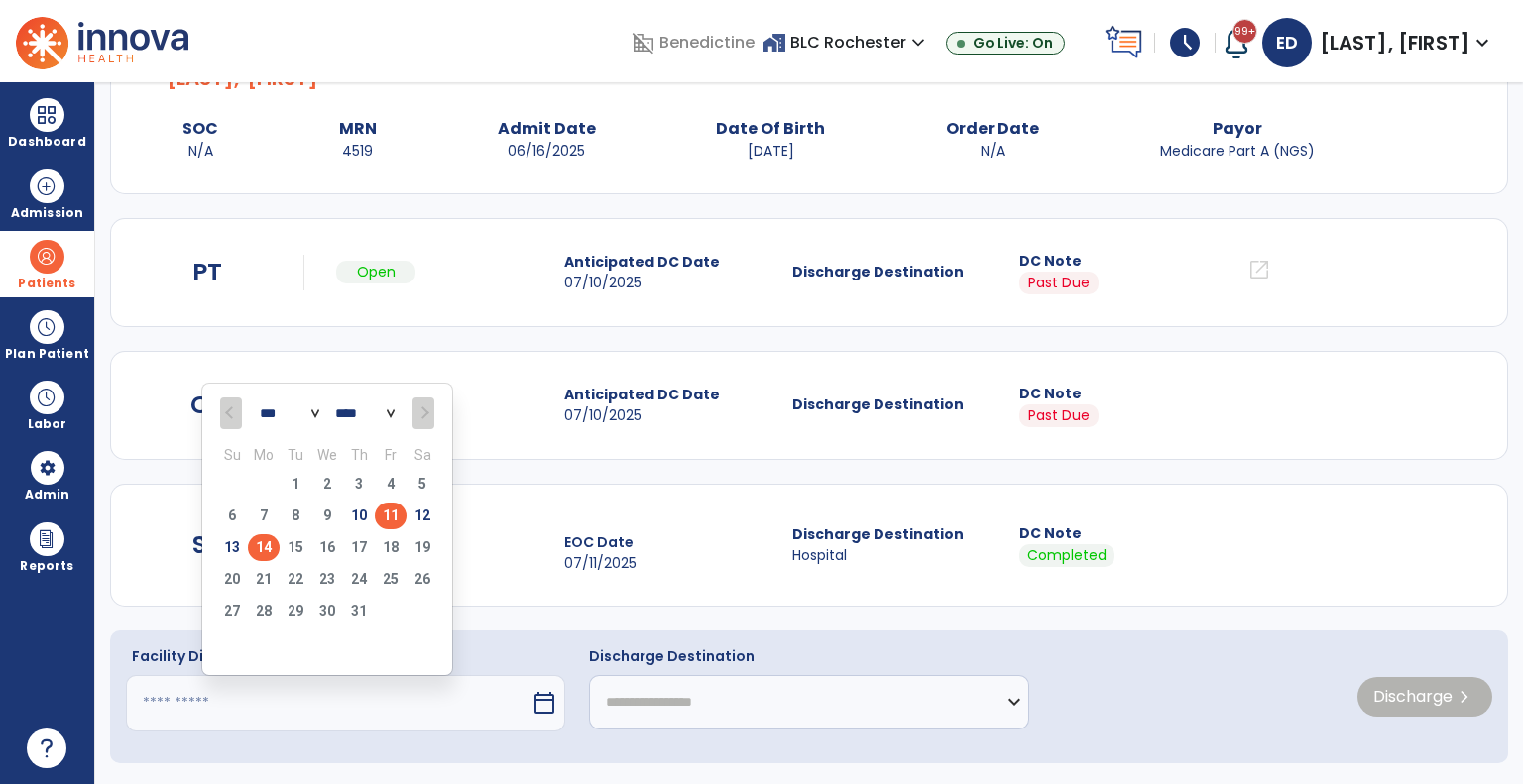 click on "11" at bounding box center (391, 515) 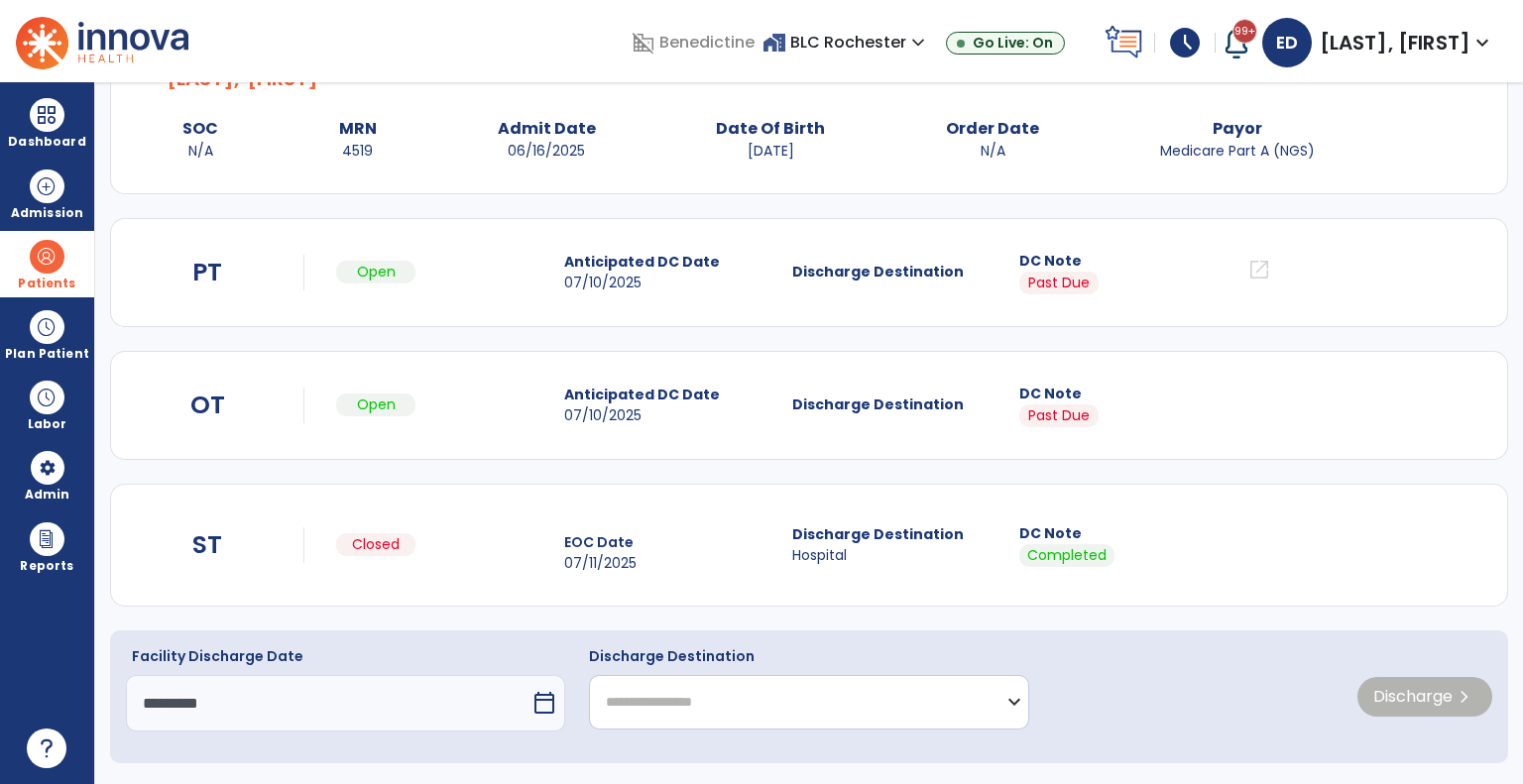 click on "**********" 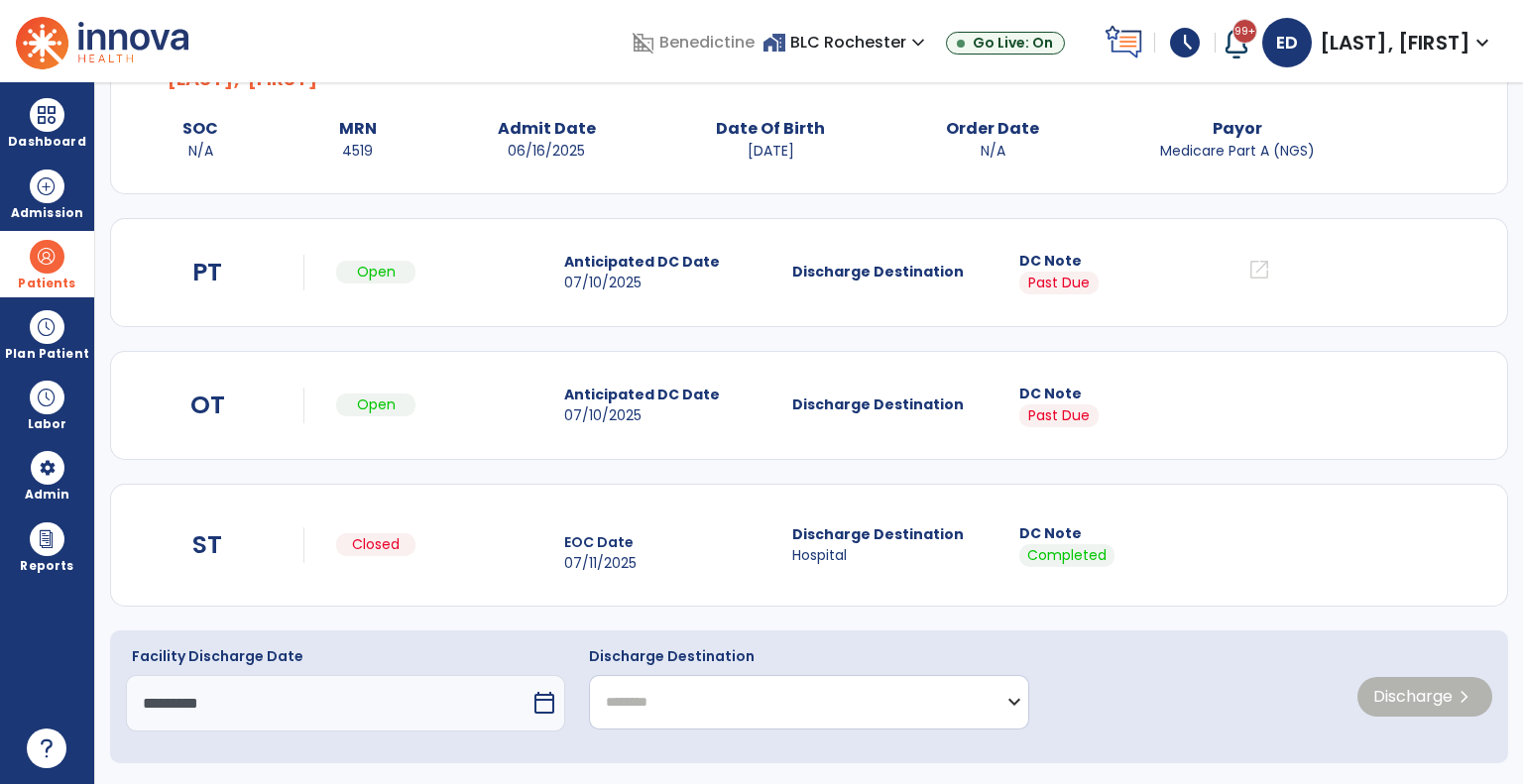 click on "**********" 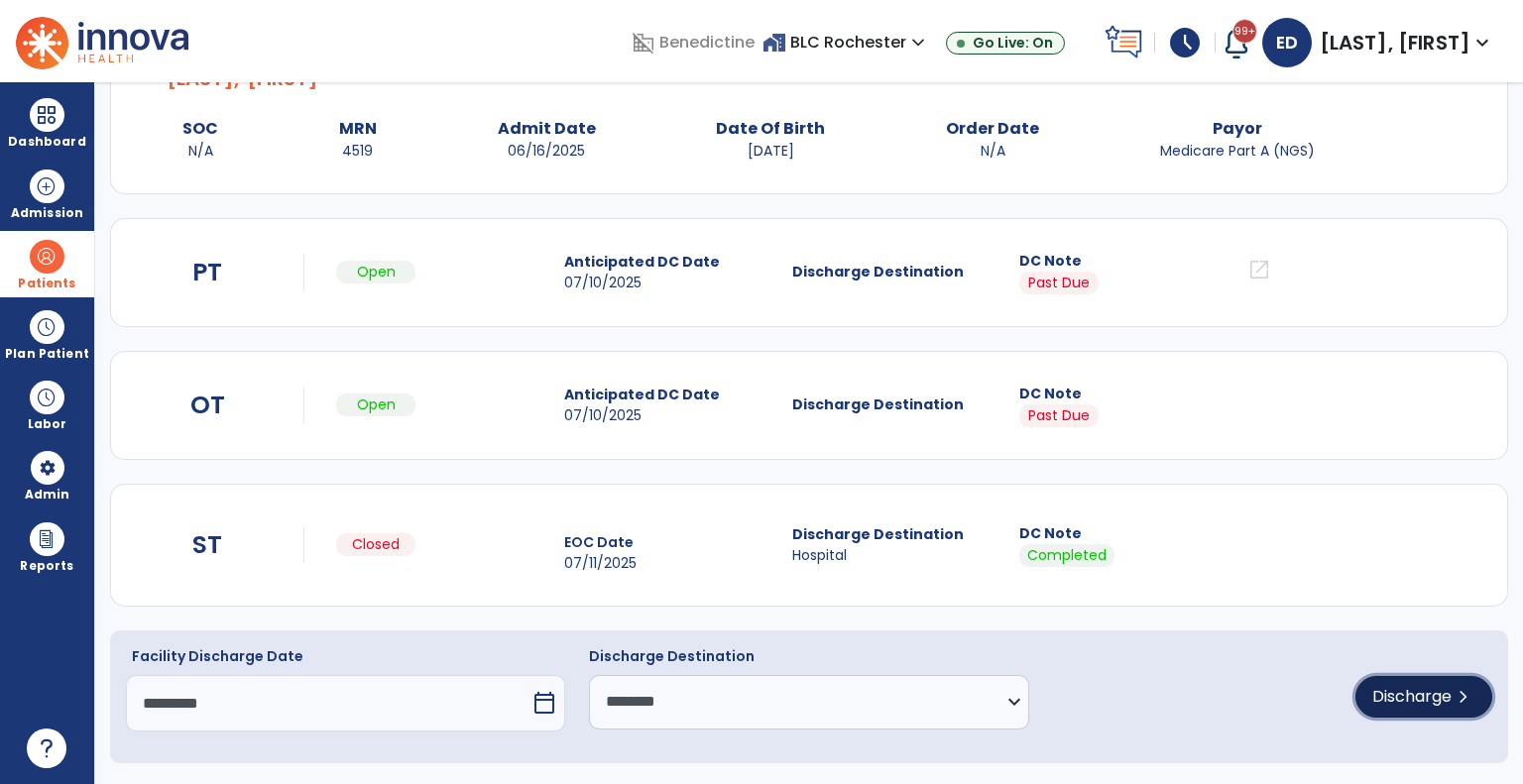 click on "Discharge" 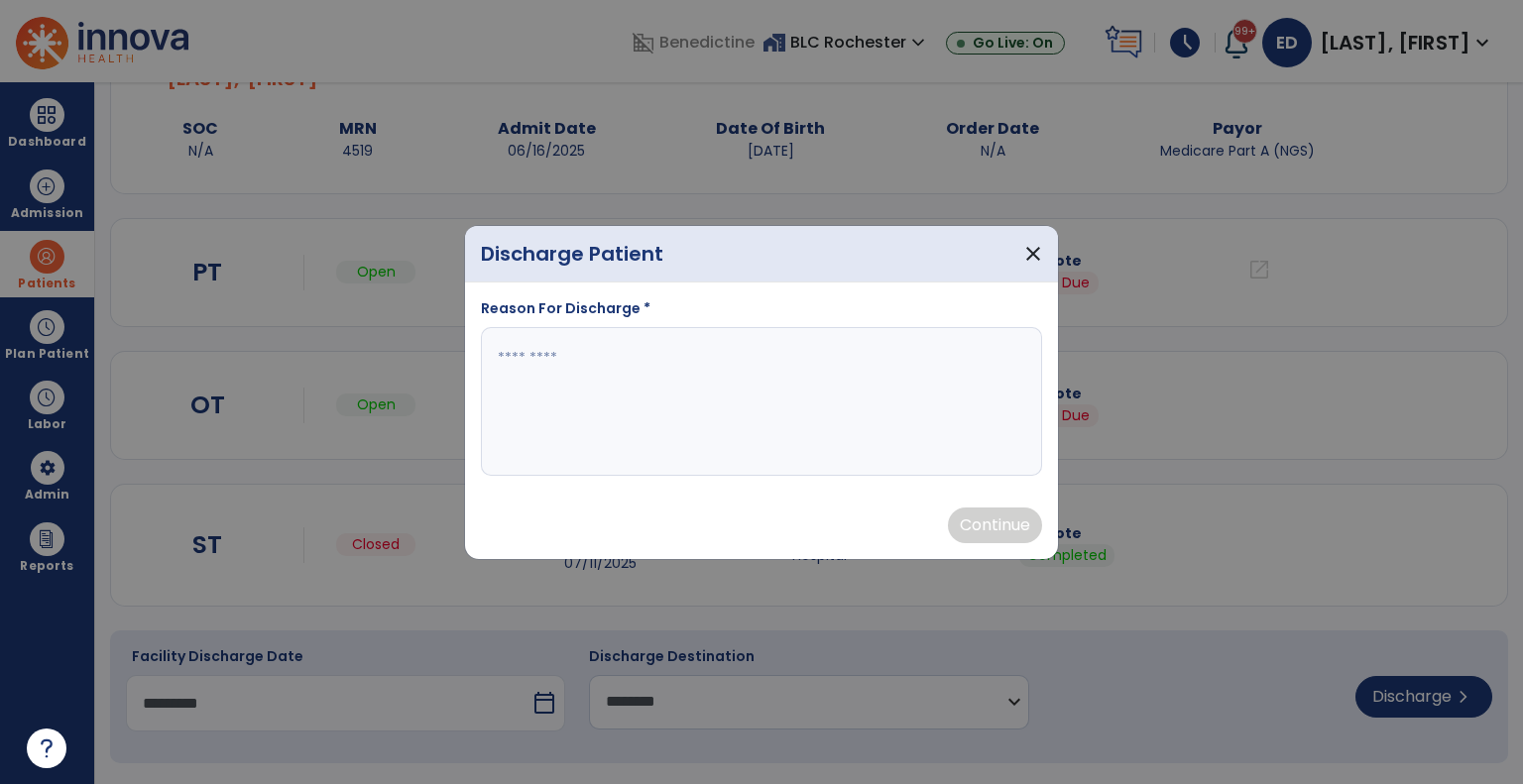 click at bounding box center (762, 401) 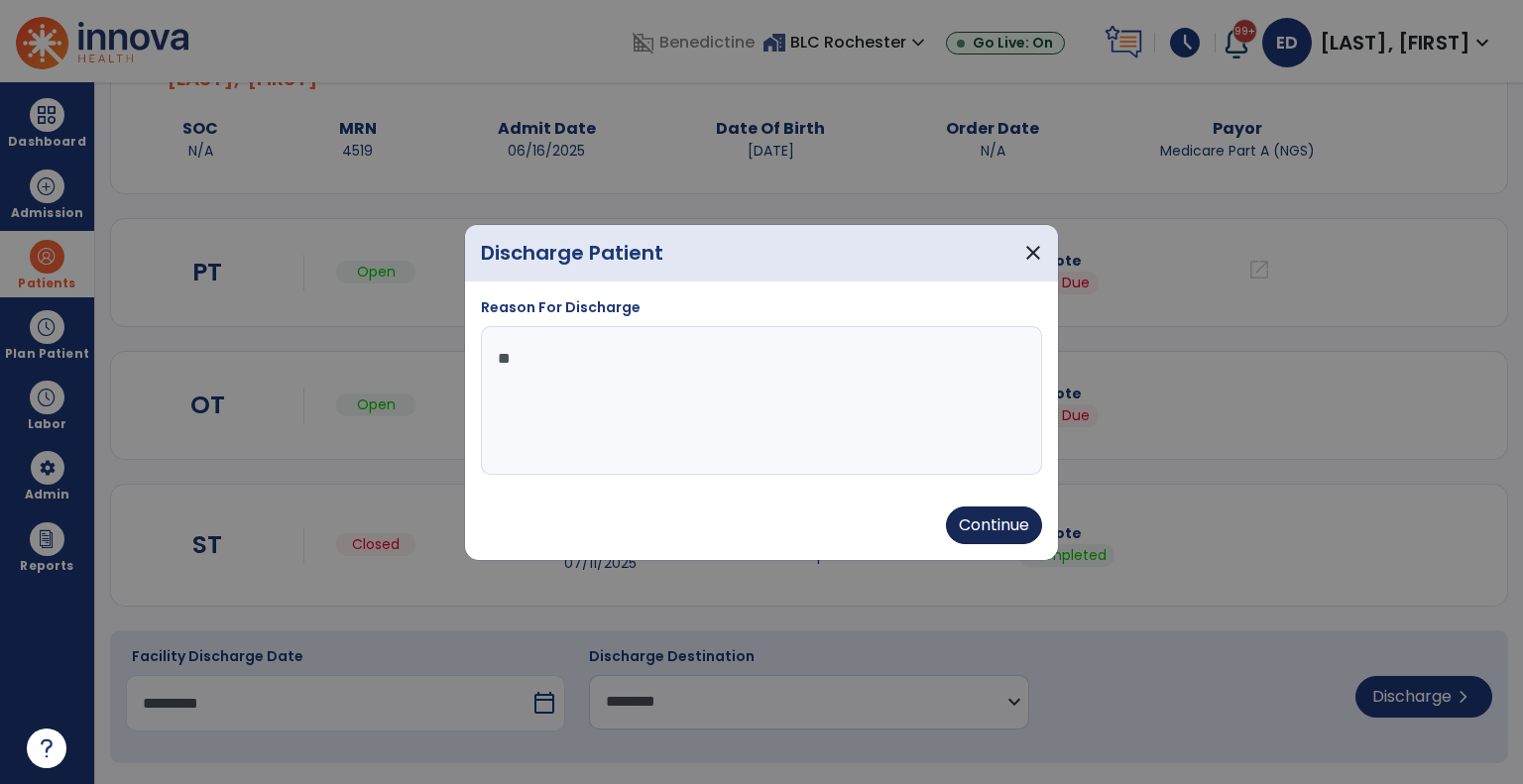 type on "**" 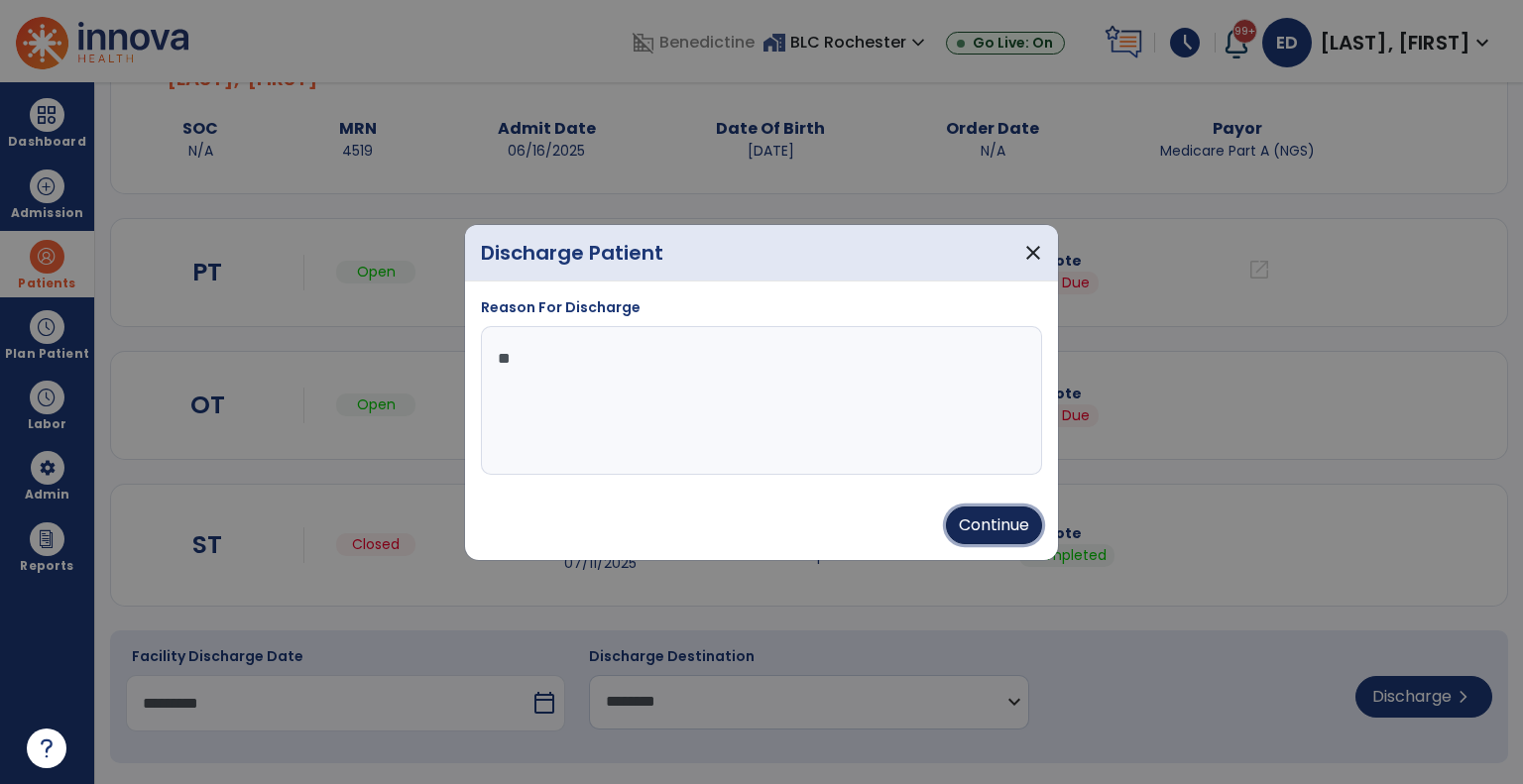 click on "Continue" at bounding box center [994, 525] 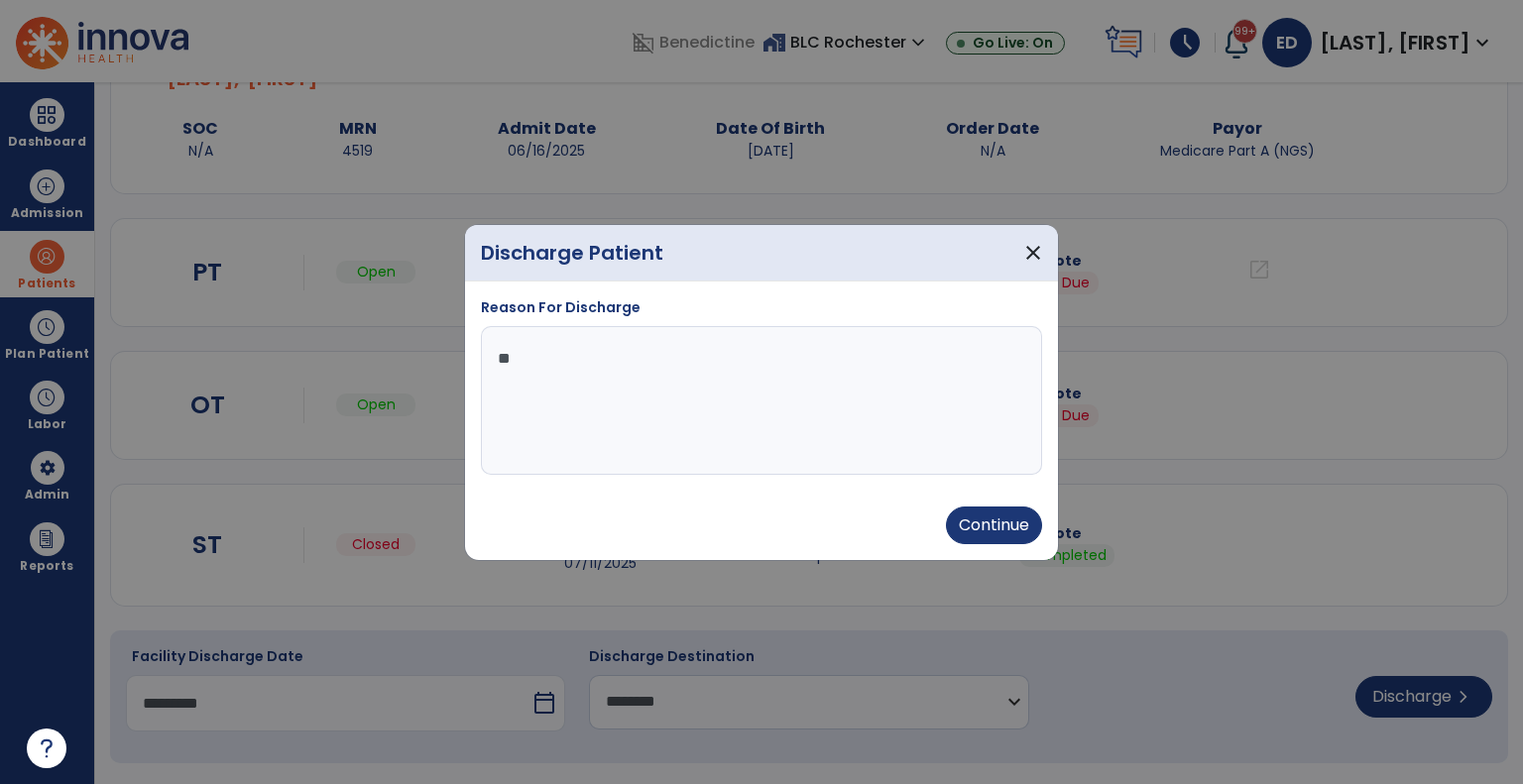 type on "*********" 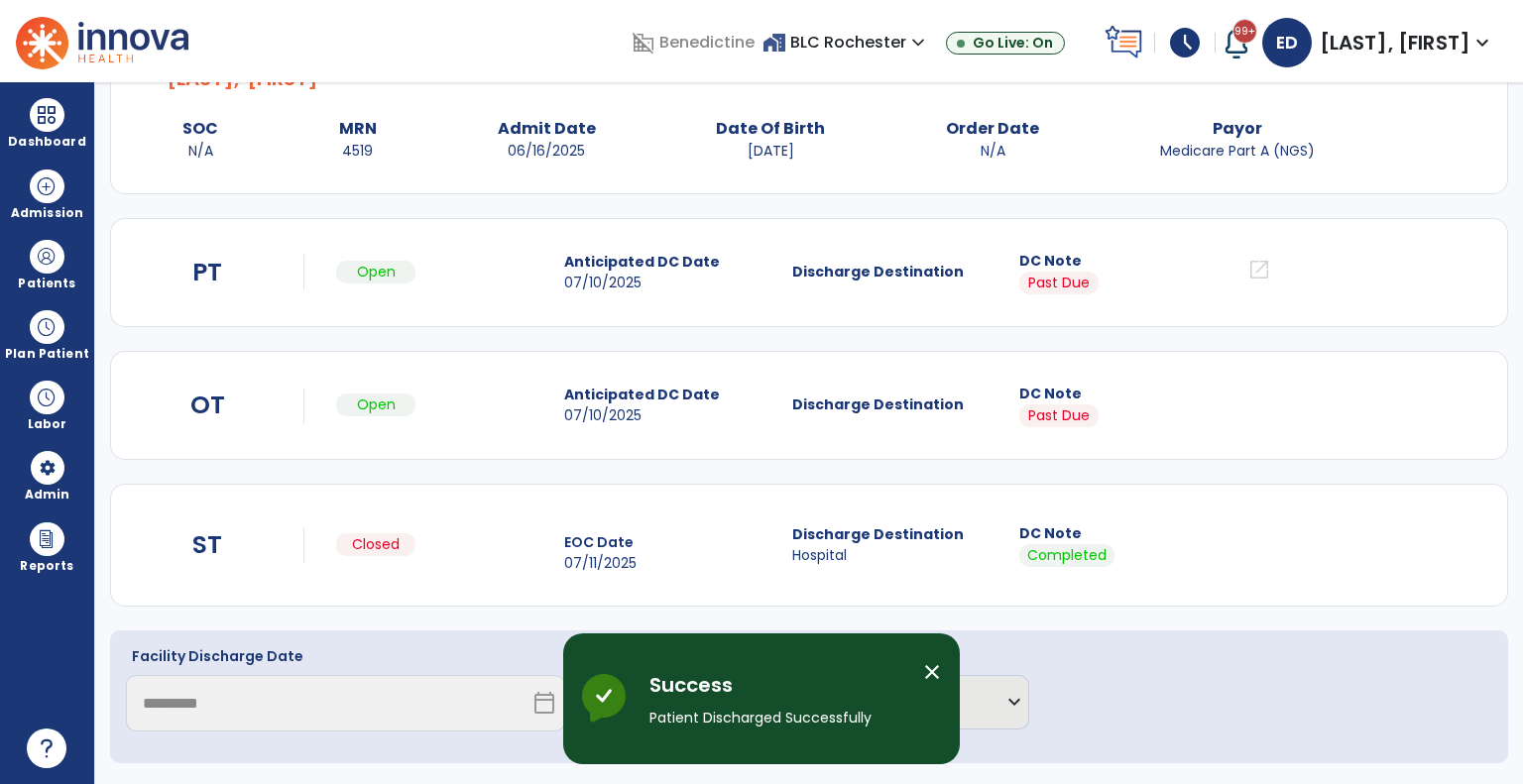 scroll, scrollTop: 11, scrollLeft: 0, axis: vertical 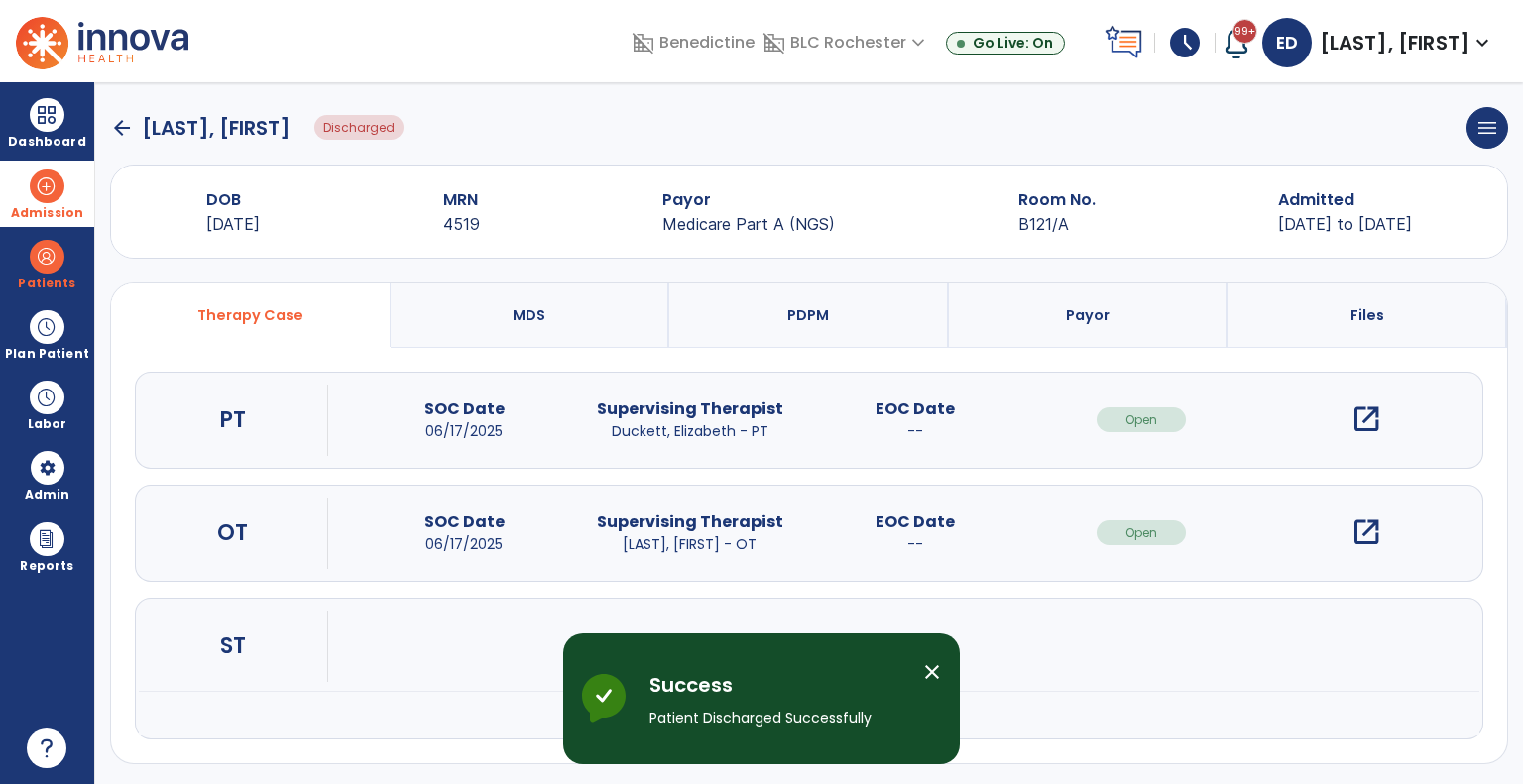 click on "Admission" at bounding box center [47, 213] 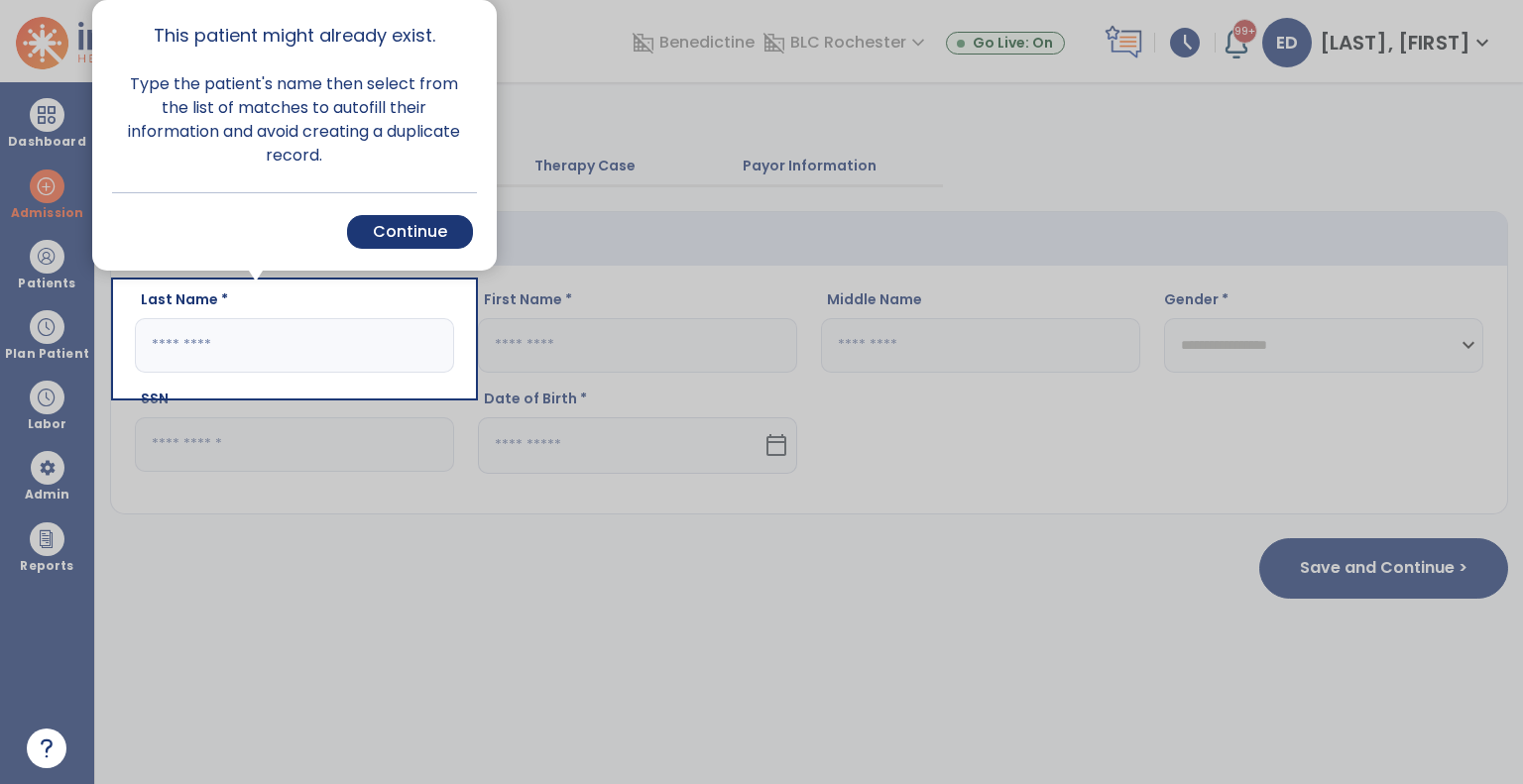 scroll, scrollTop: 0, scrollLeft: 0, axis: both 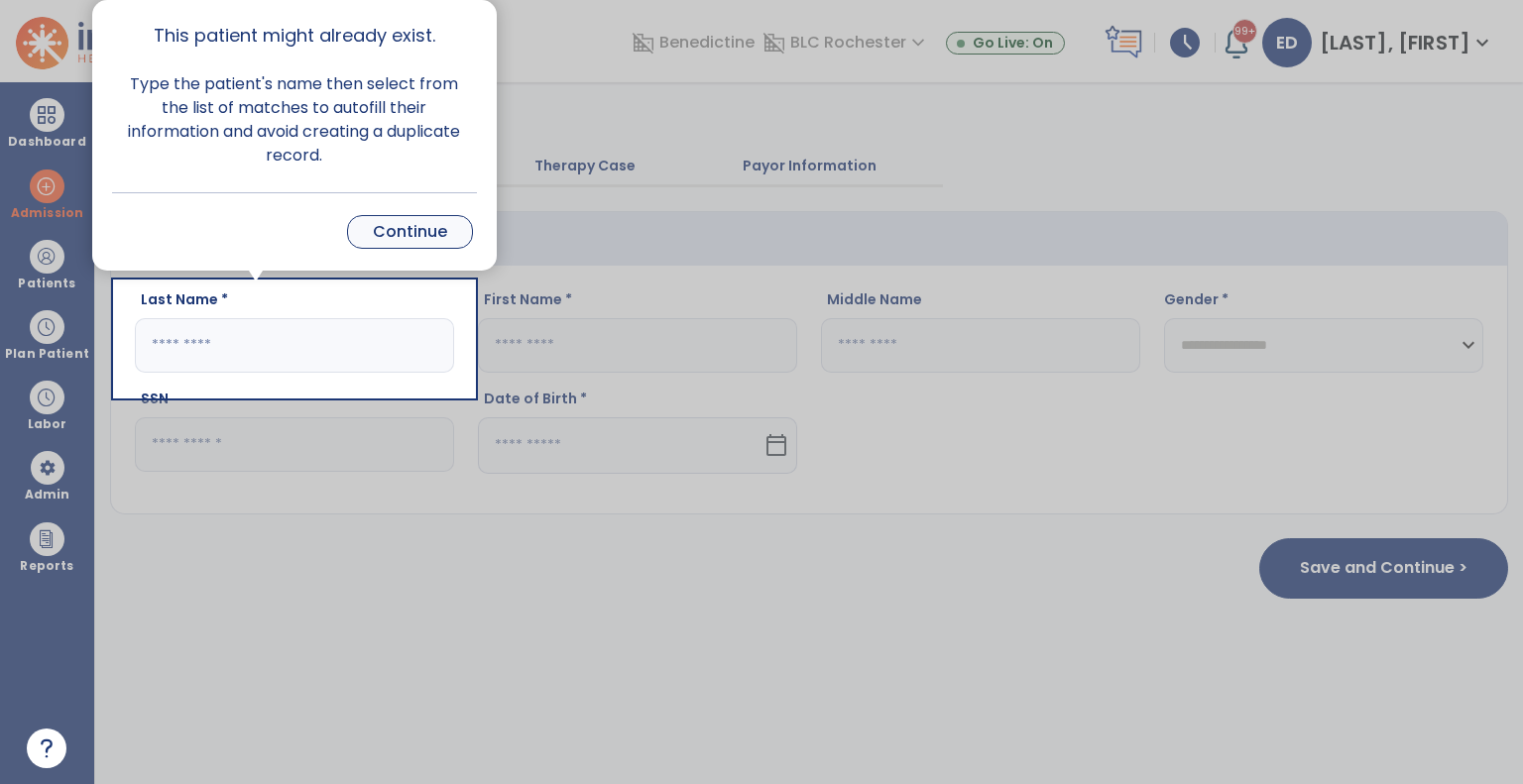 click on "Continue" at bounding box center [410, 232] 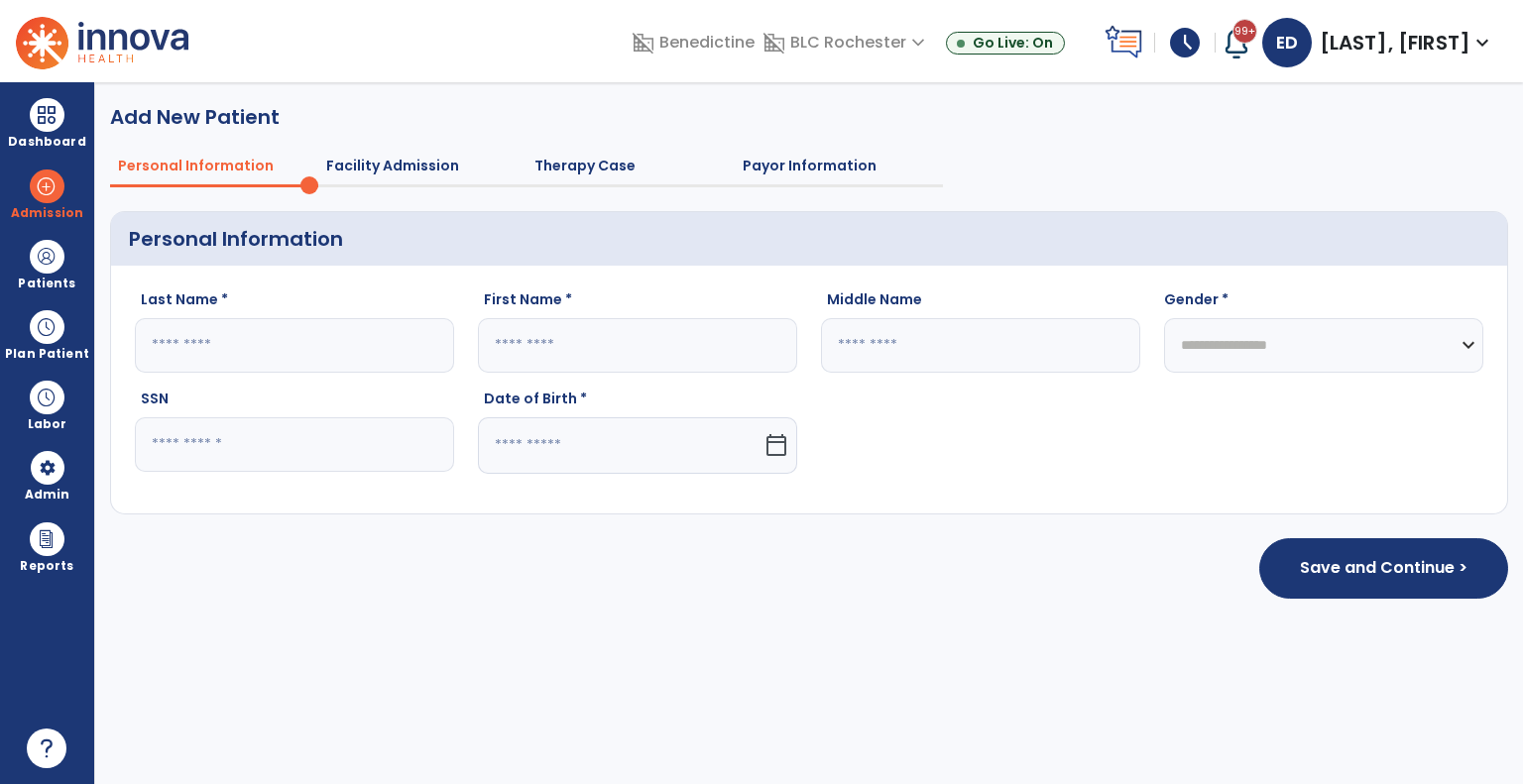 click 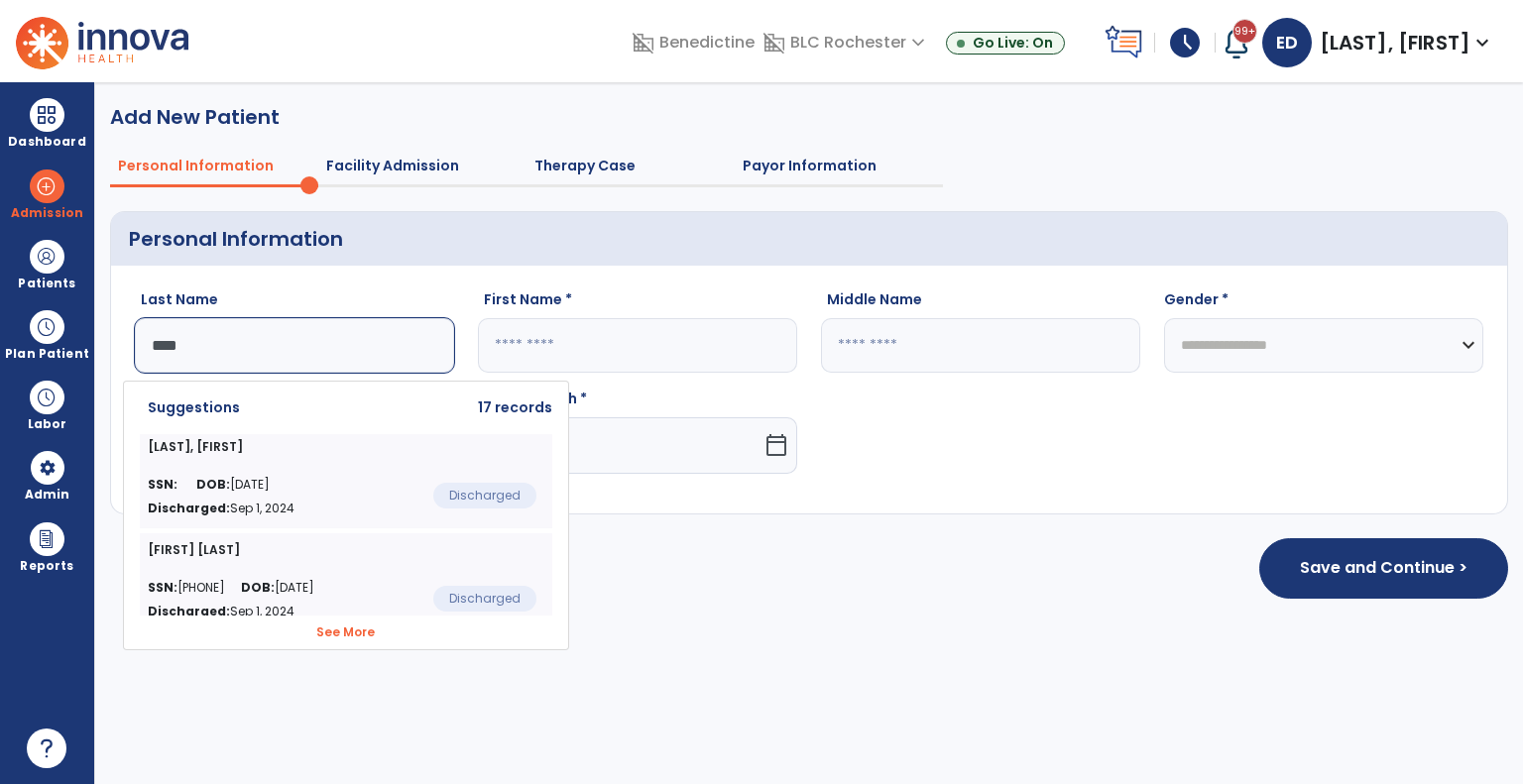click on "See More" 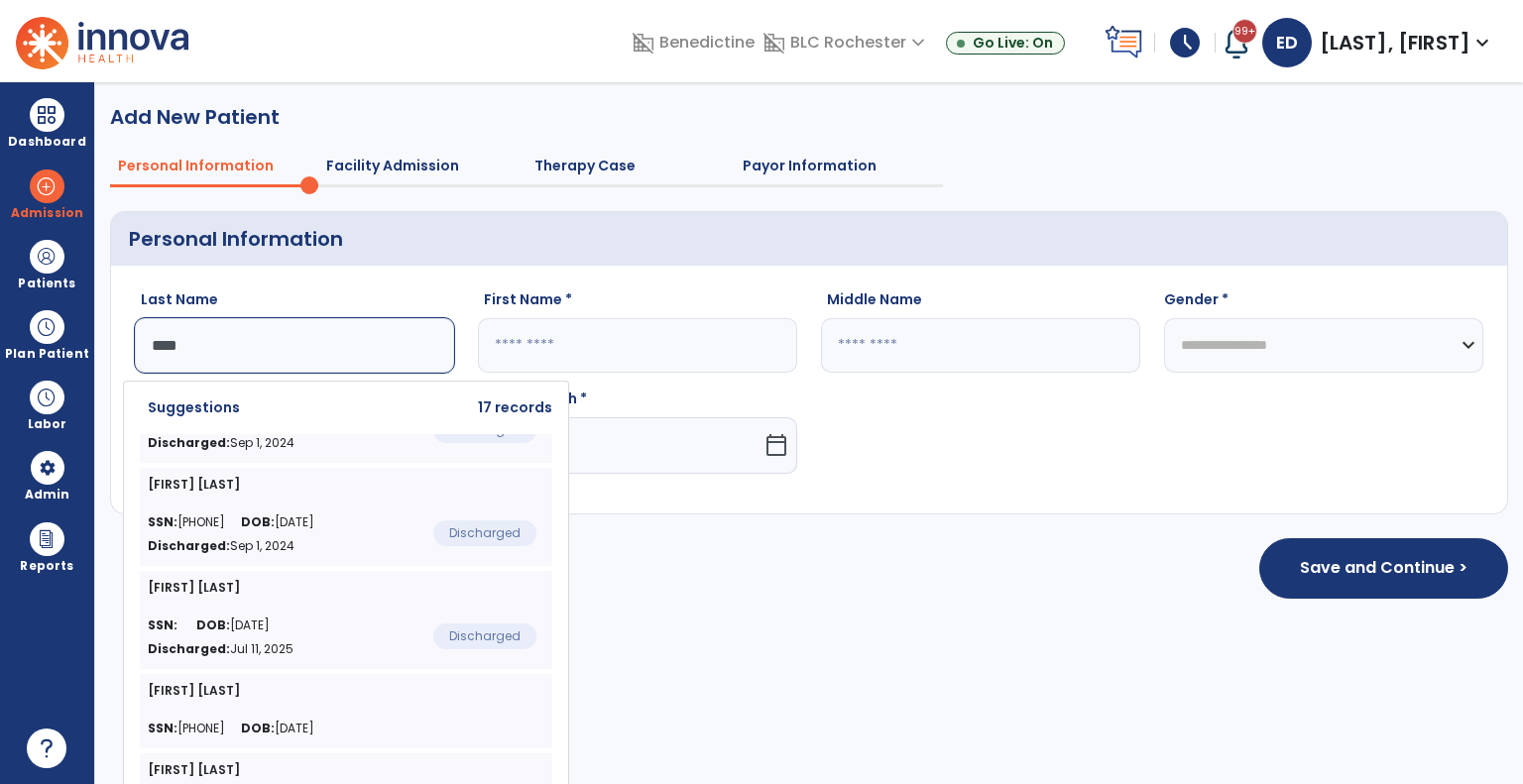 scroll, scrollTop: 99, scrollLeft: 0, axis: vertical 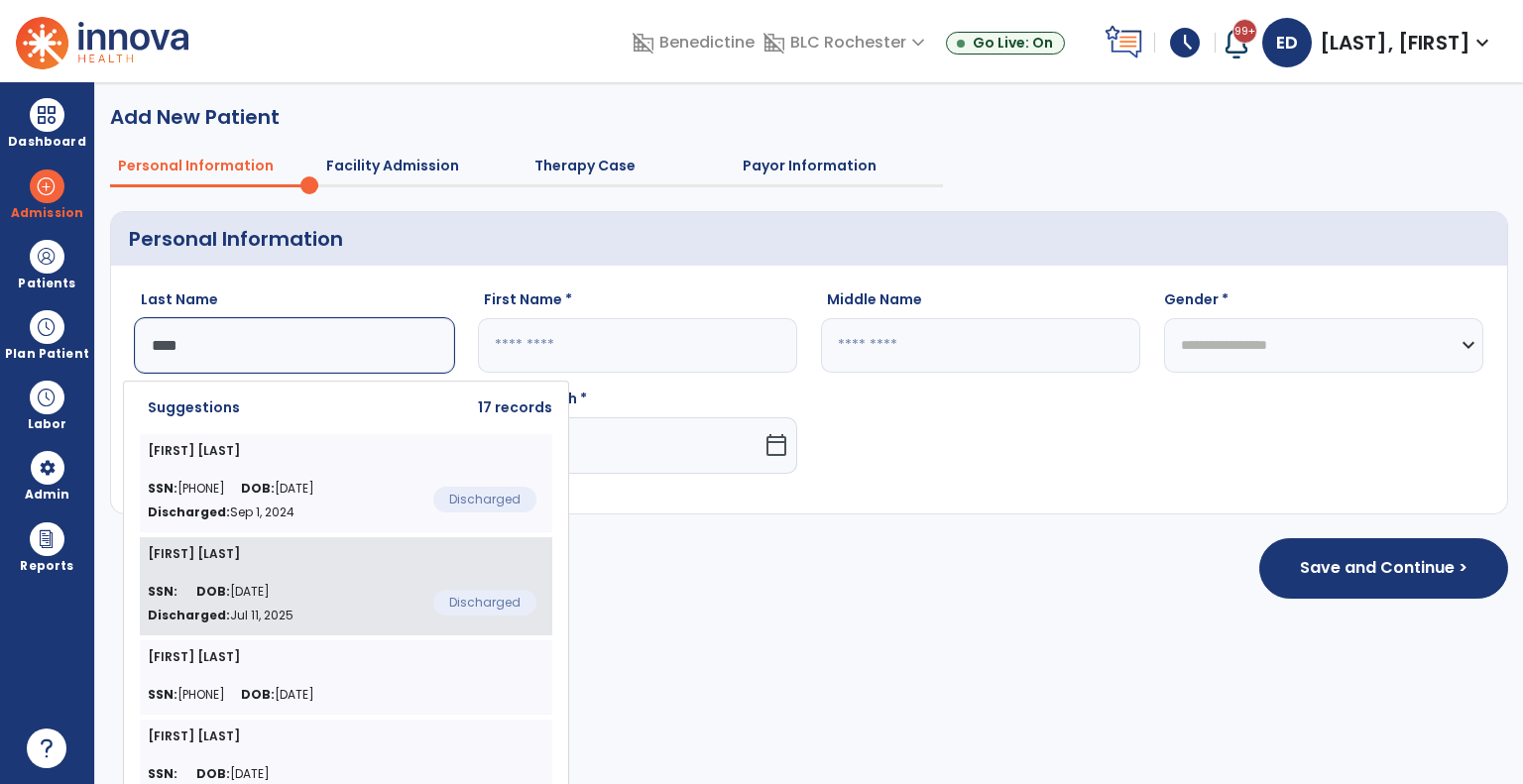 click on "DOB:  [DATE]" 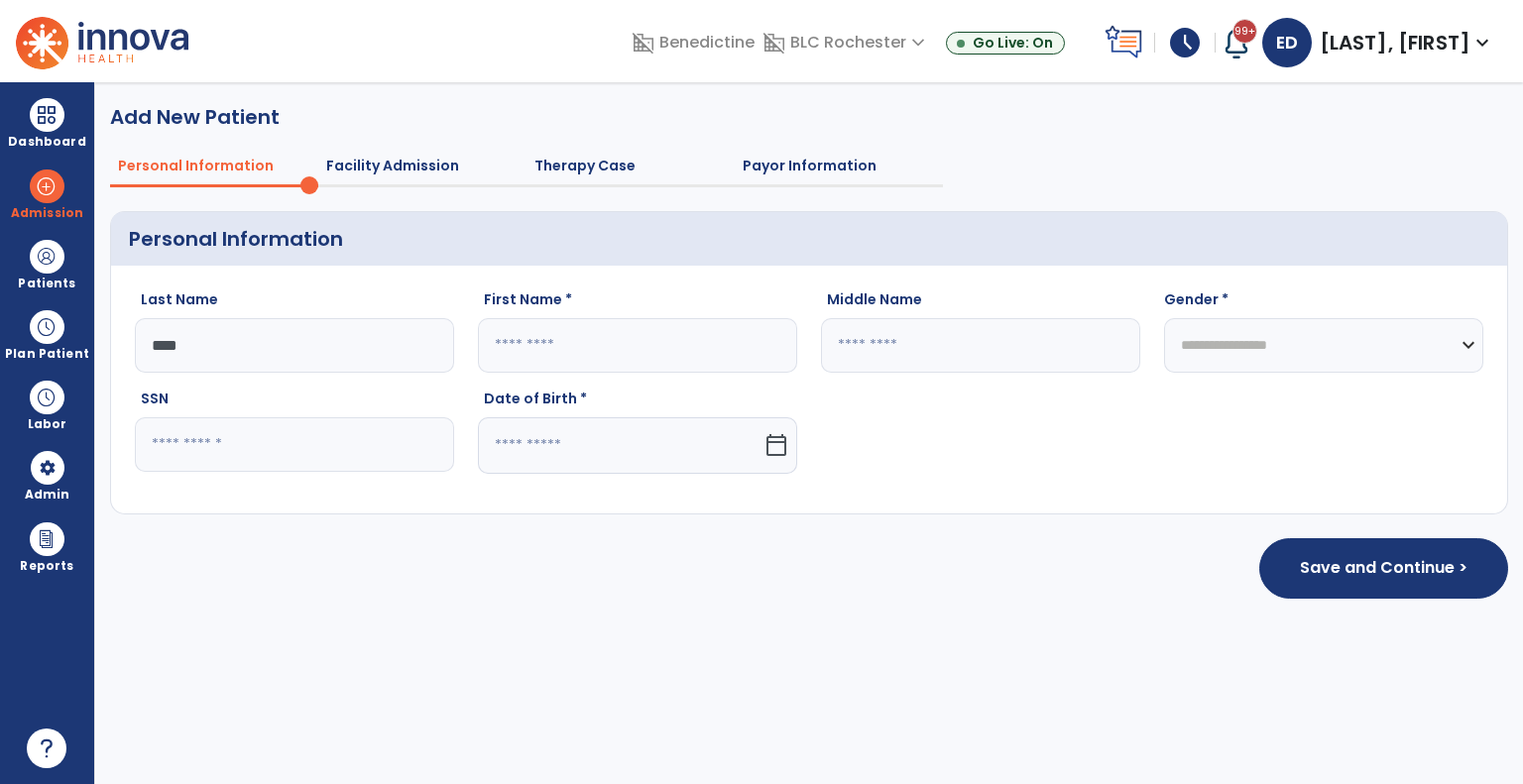 type on "******" 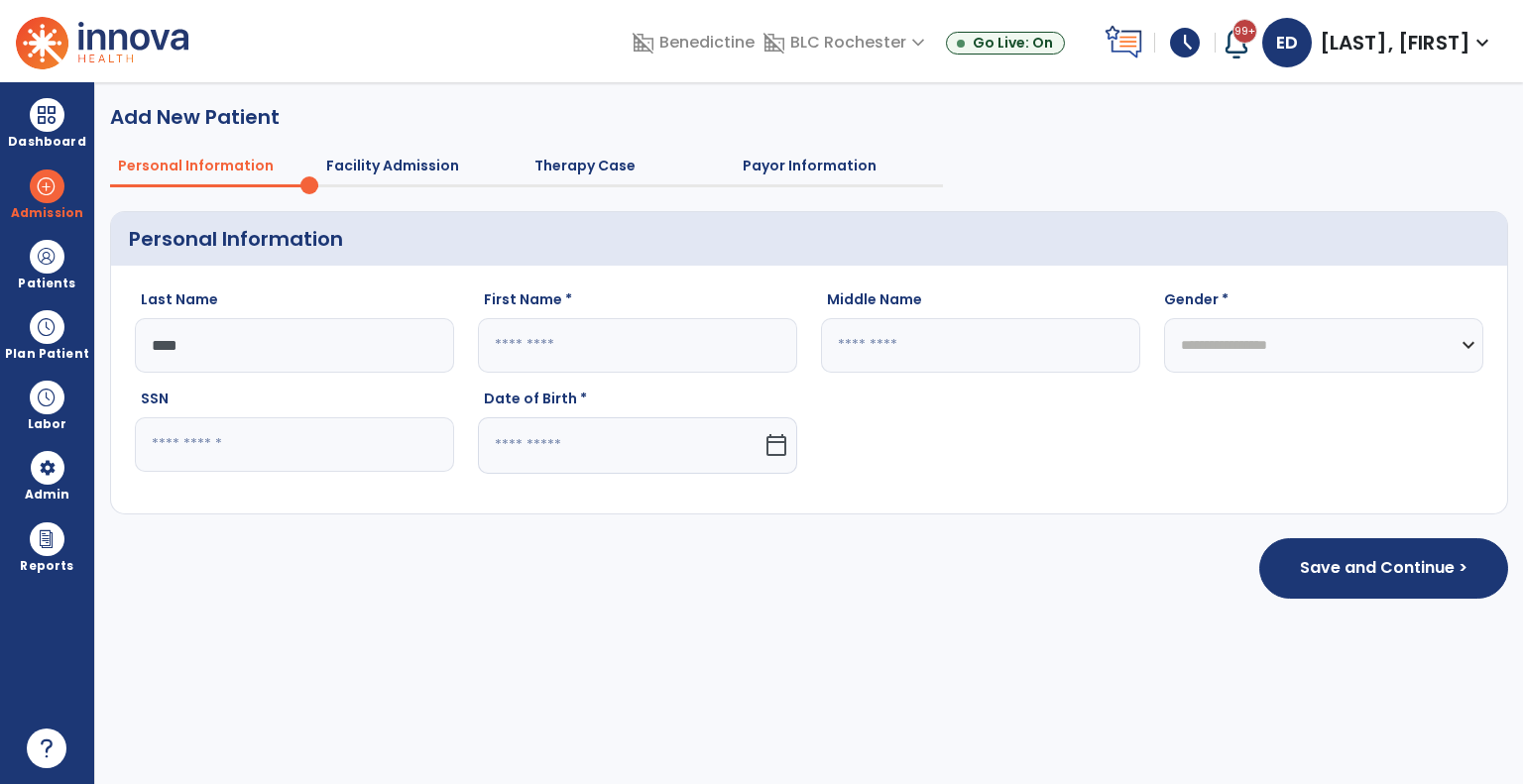 type on "******" 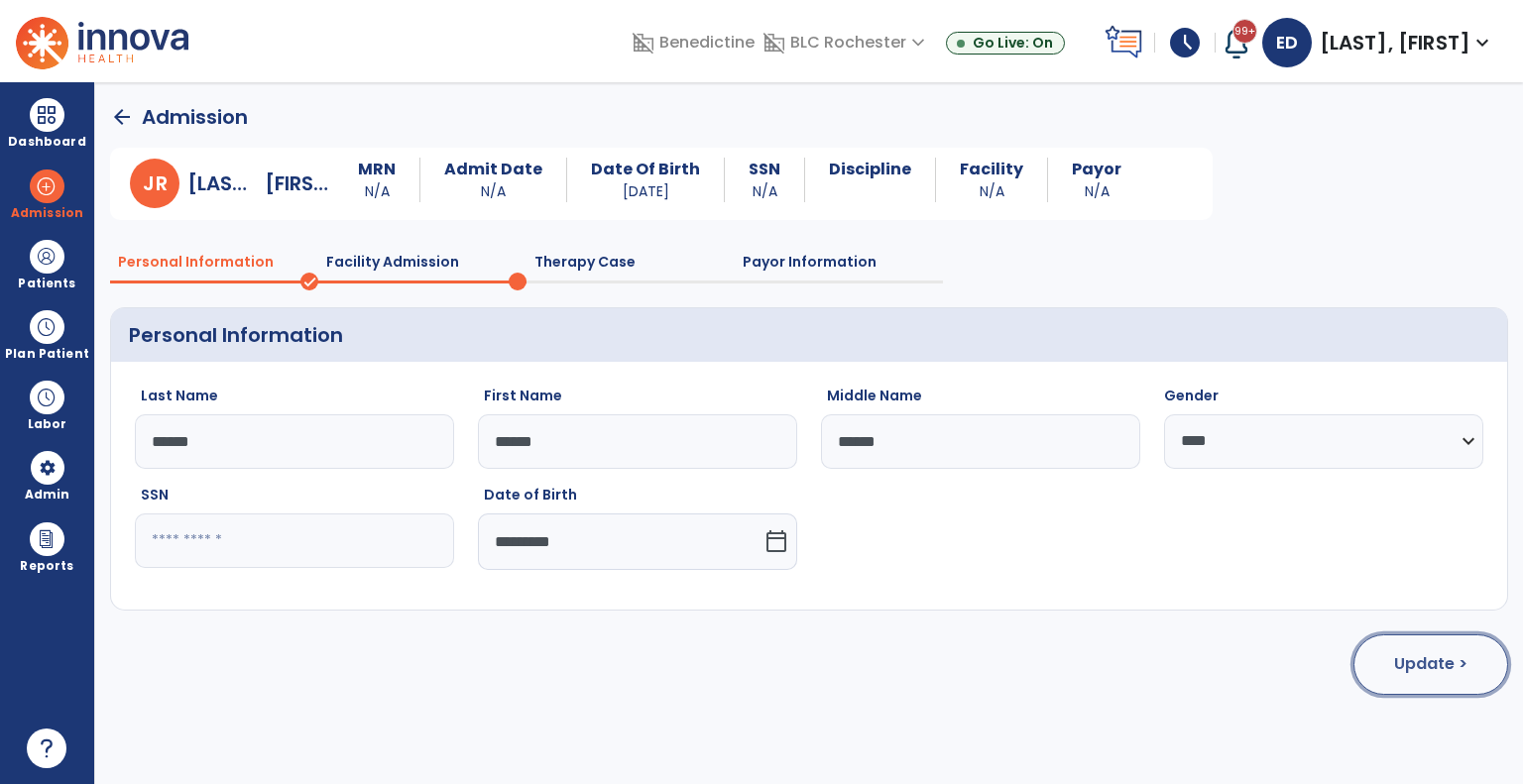 click on "Update >" 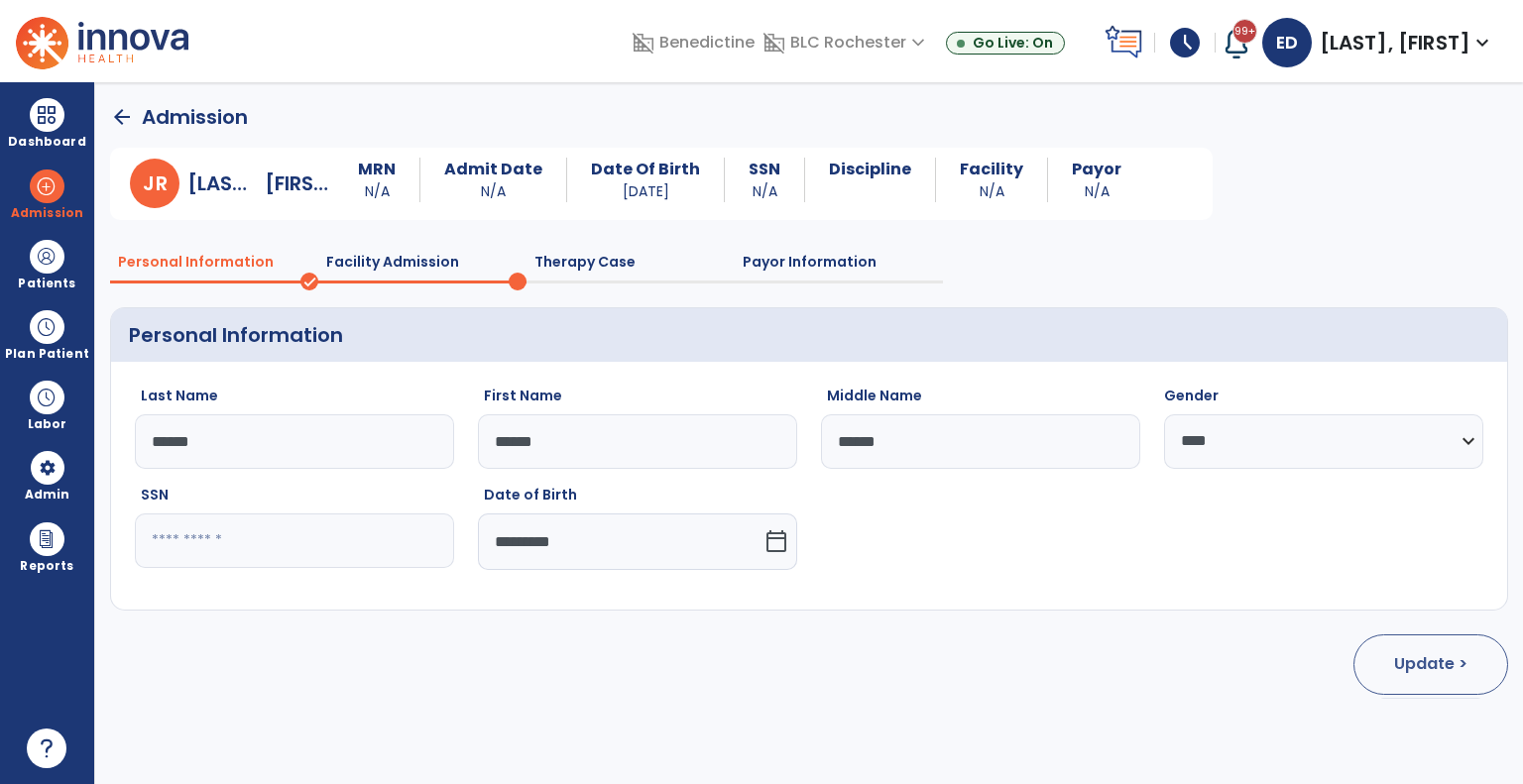select on "**********" 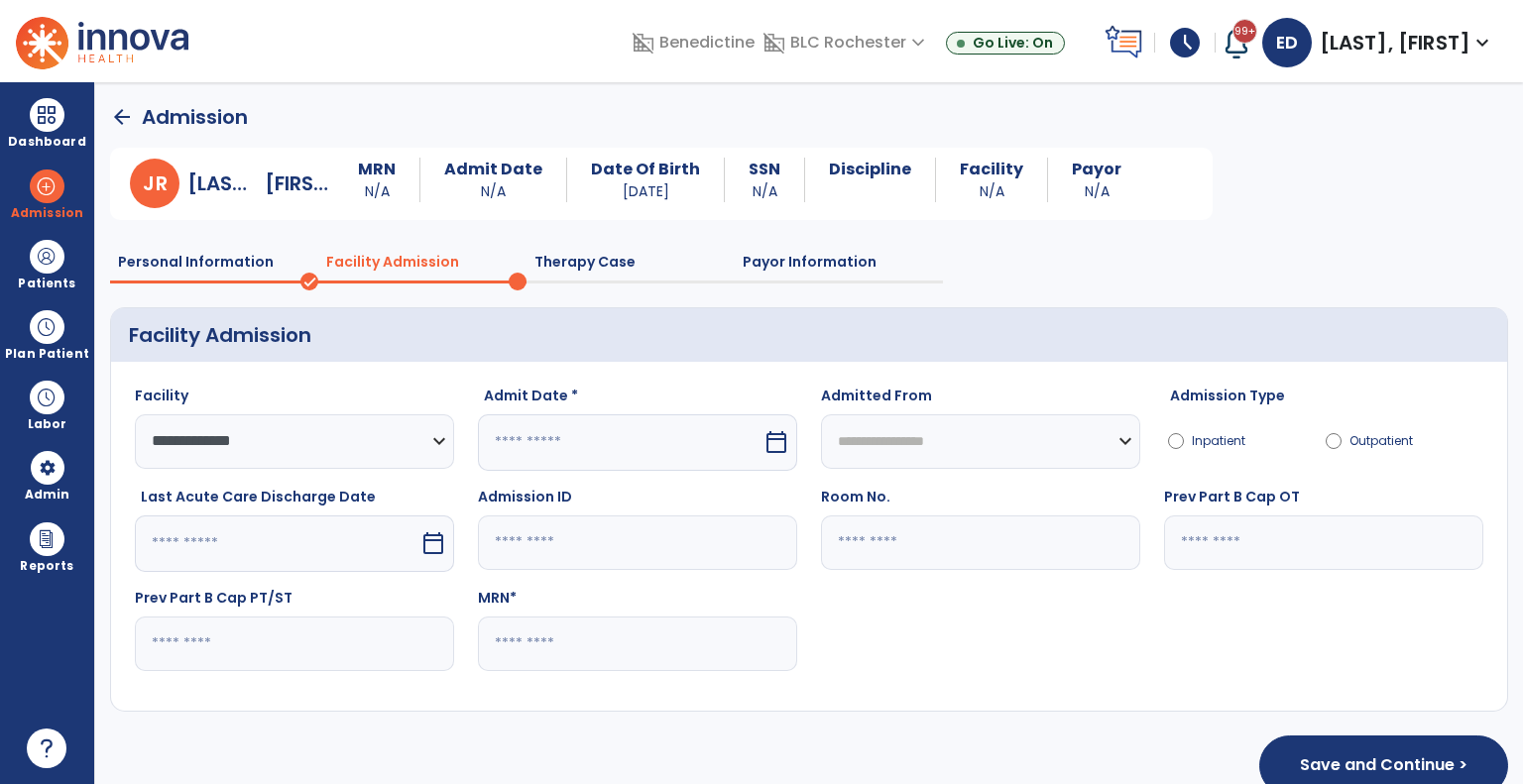 click on "calendar_today" at bounding box center [776, 442] 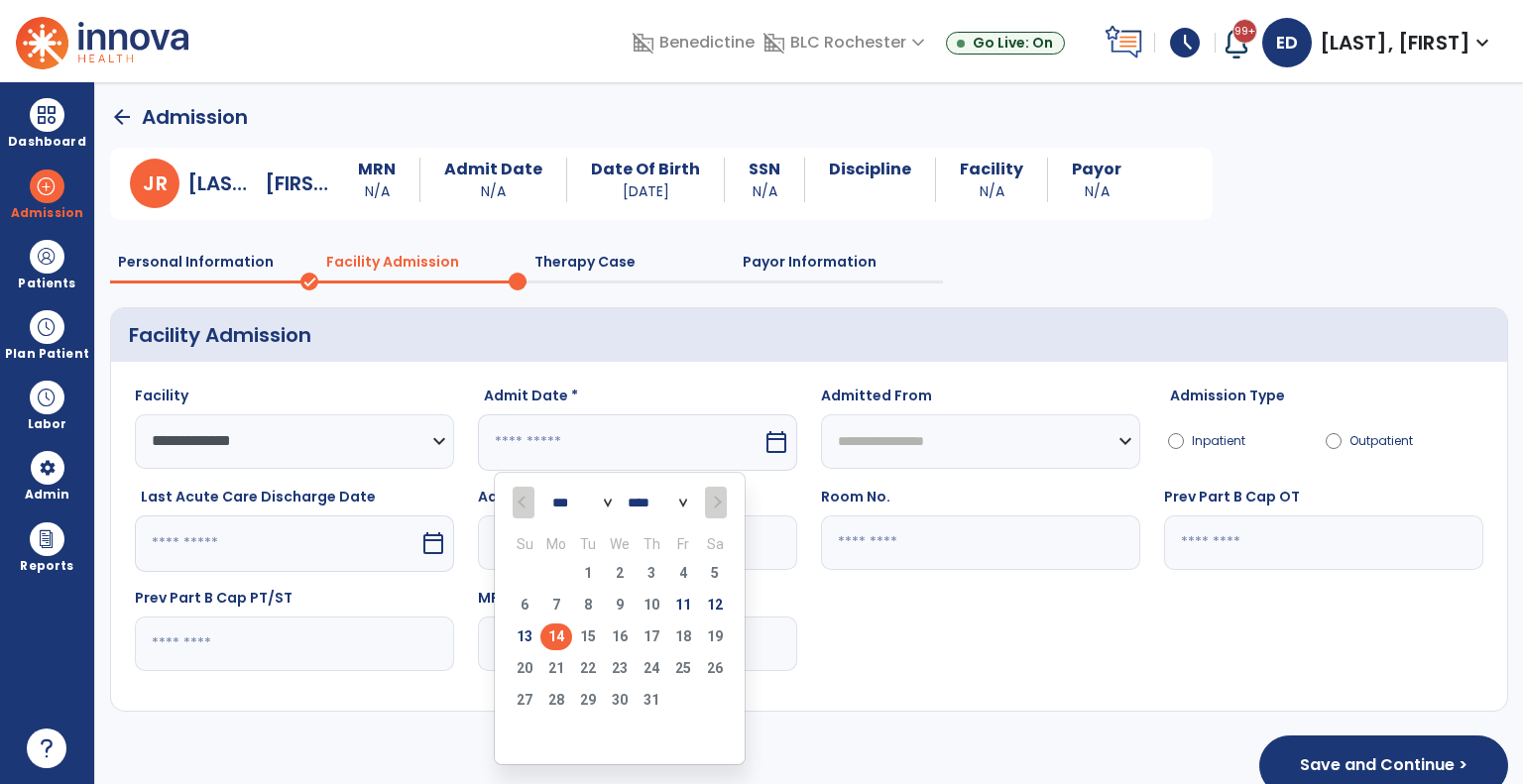 click on "14" at bounding box center [556, 636] 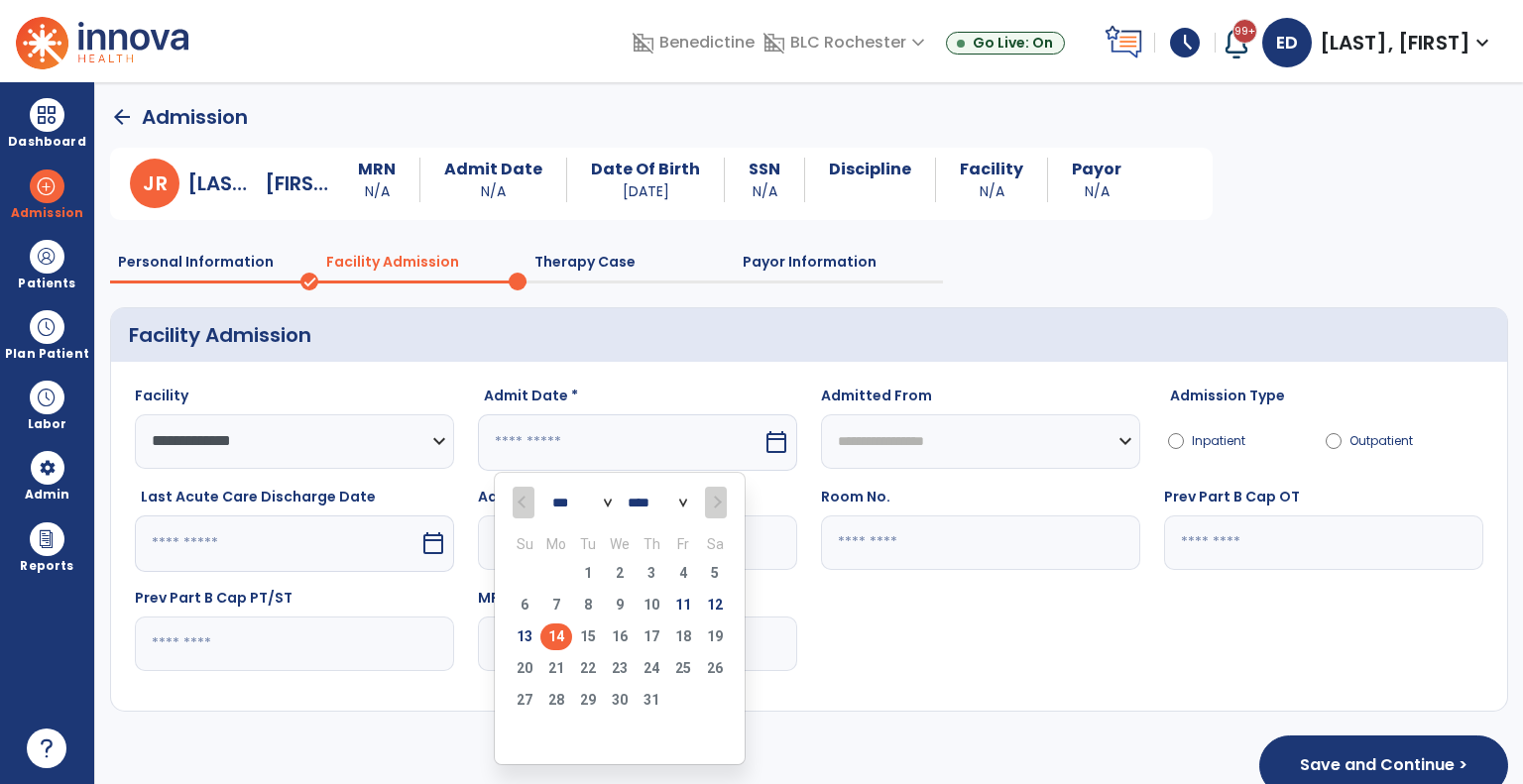 type on "*********" 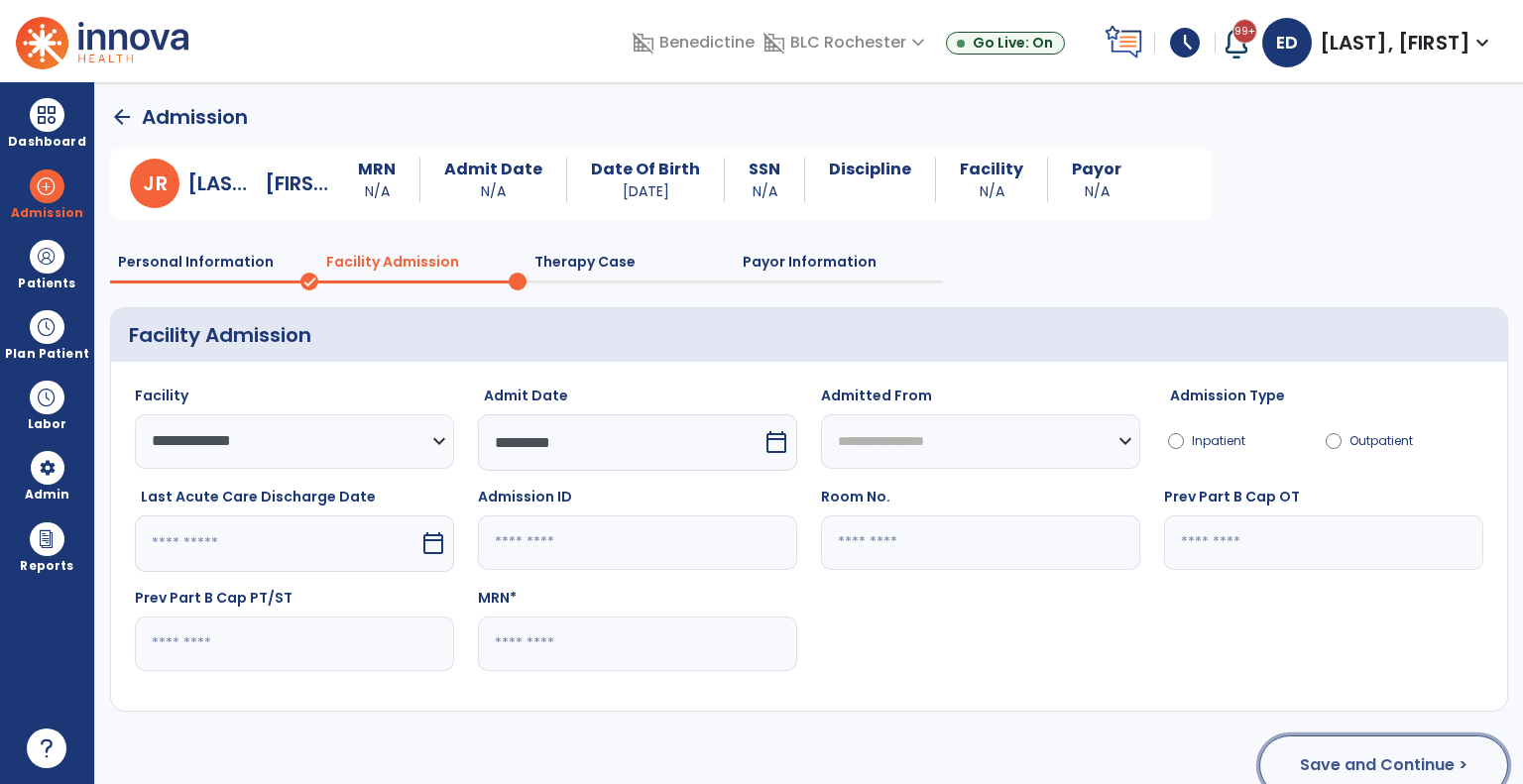 click on "Save and Continue >" 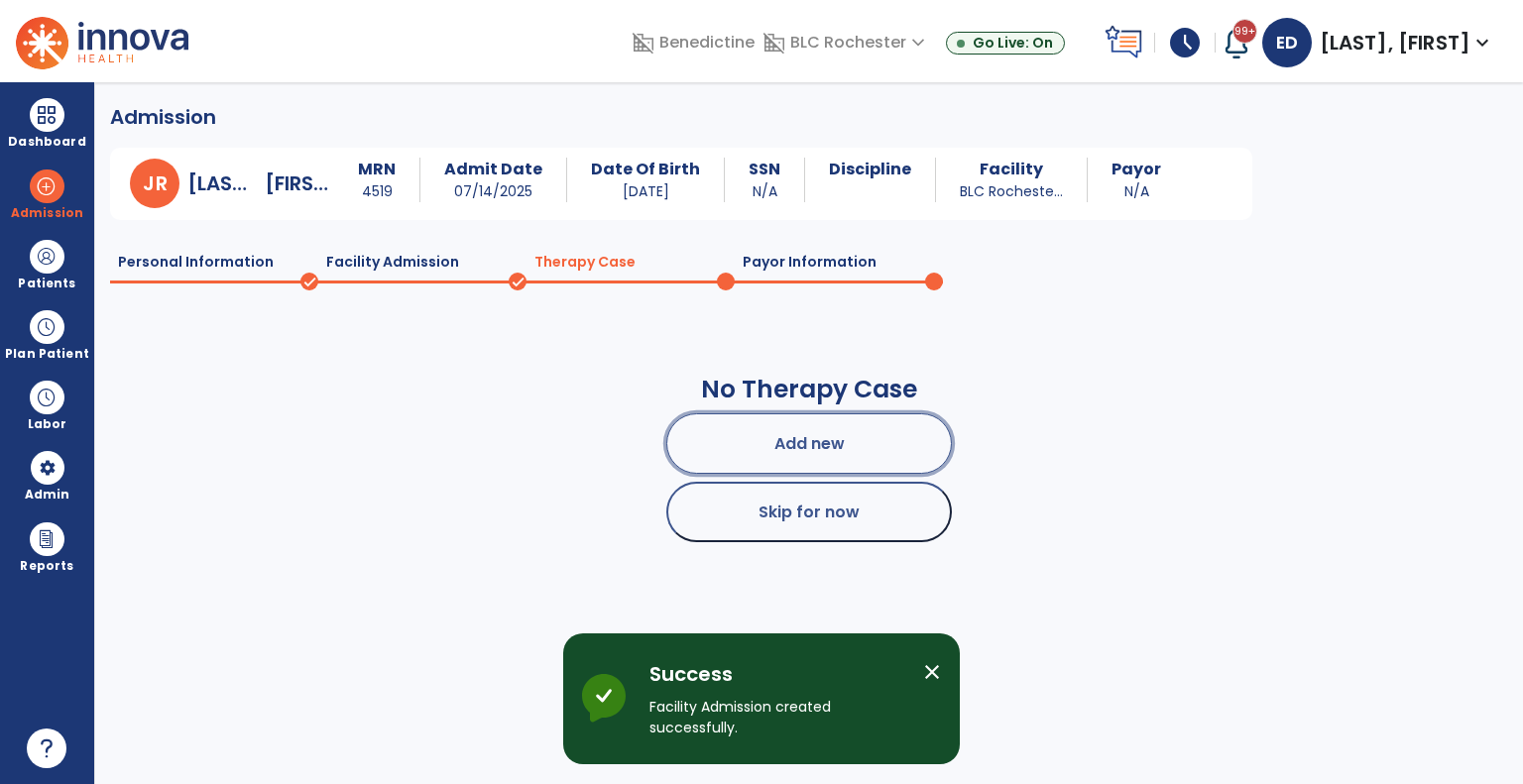click on "Add new" at bounding box center (809, 443) 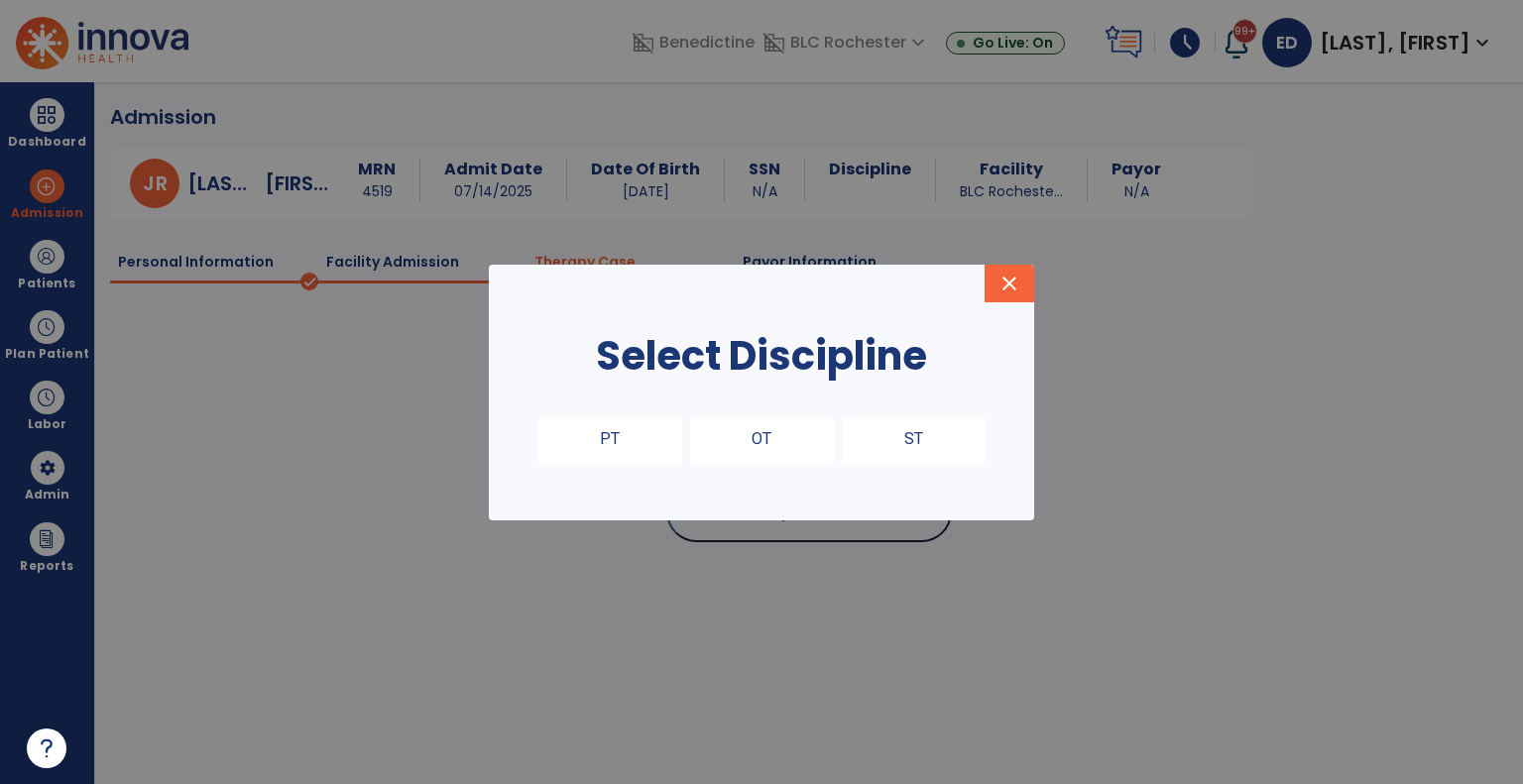 click on "OT" at bounding box center (762, 441) 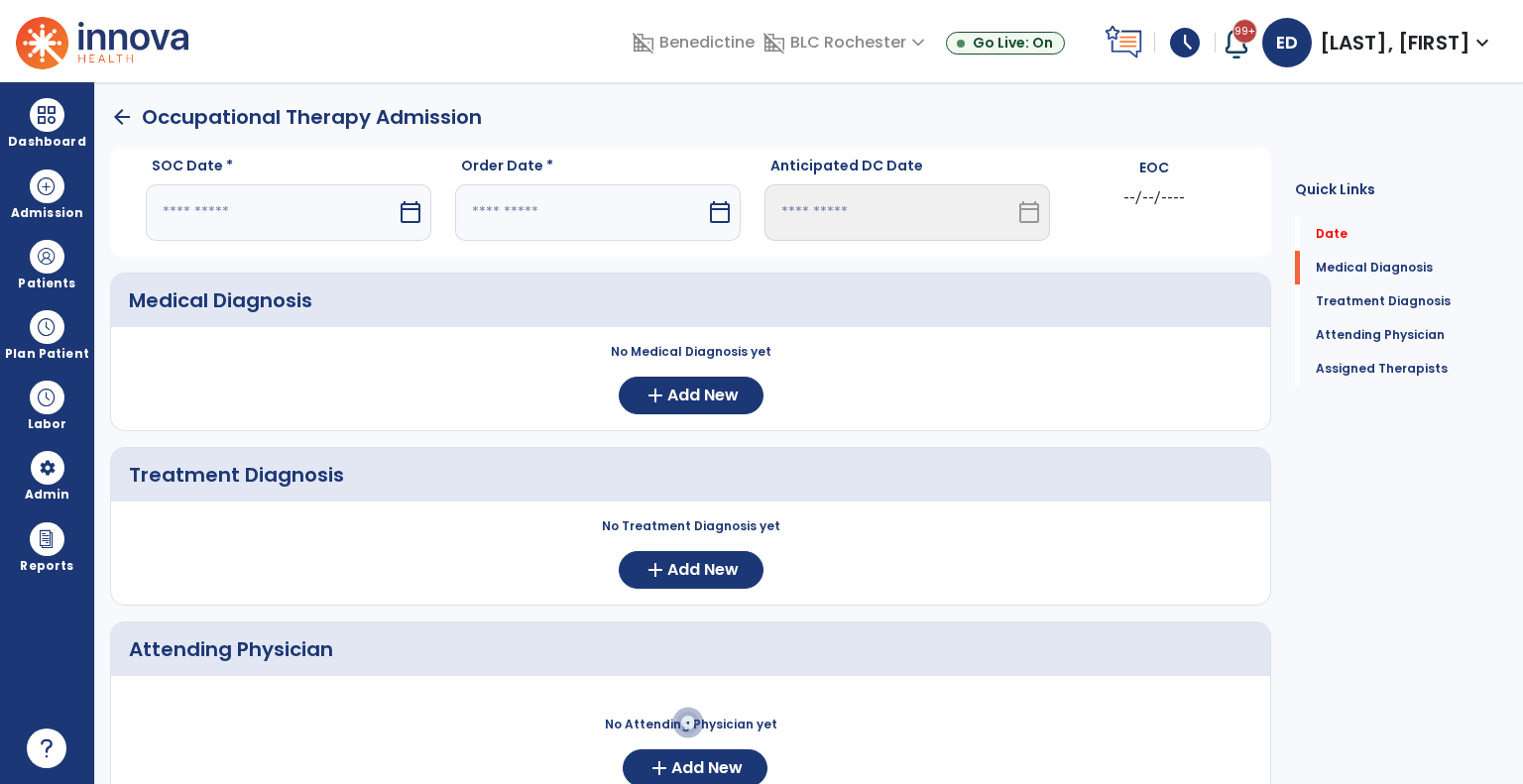 click on "calendar_today" at bounding box center [410, 212] 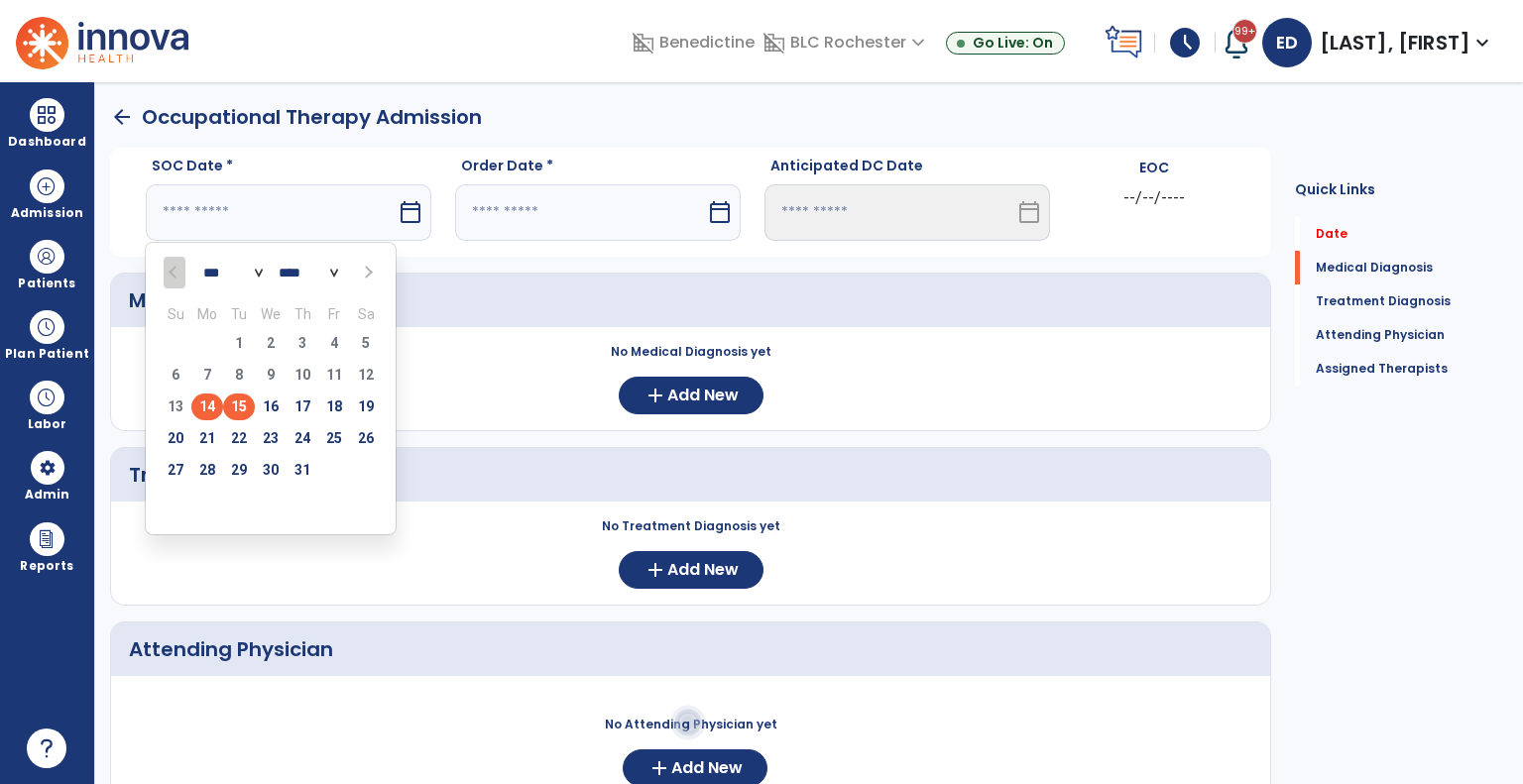 click on "15" at bounding box center (239, 406) 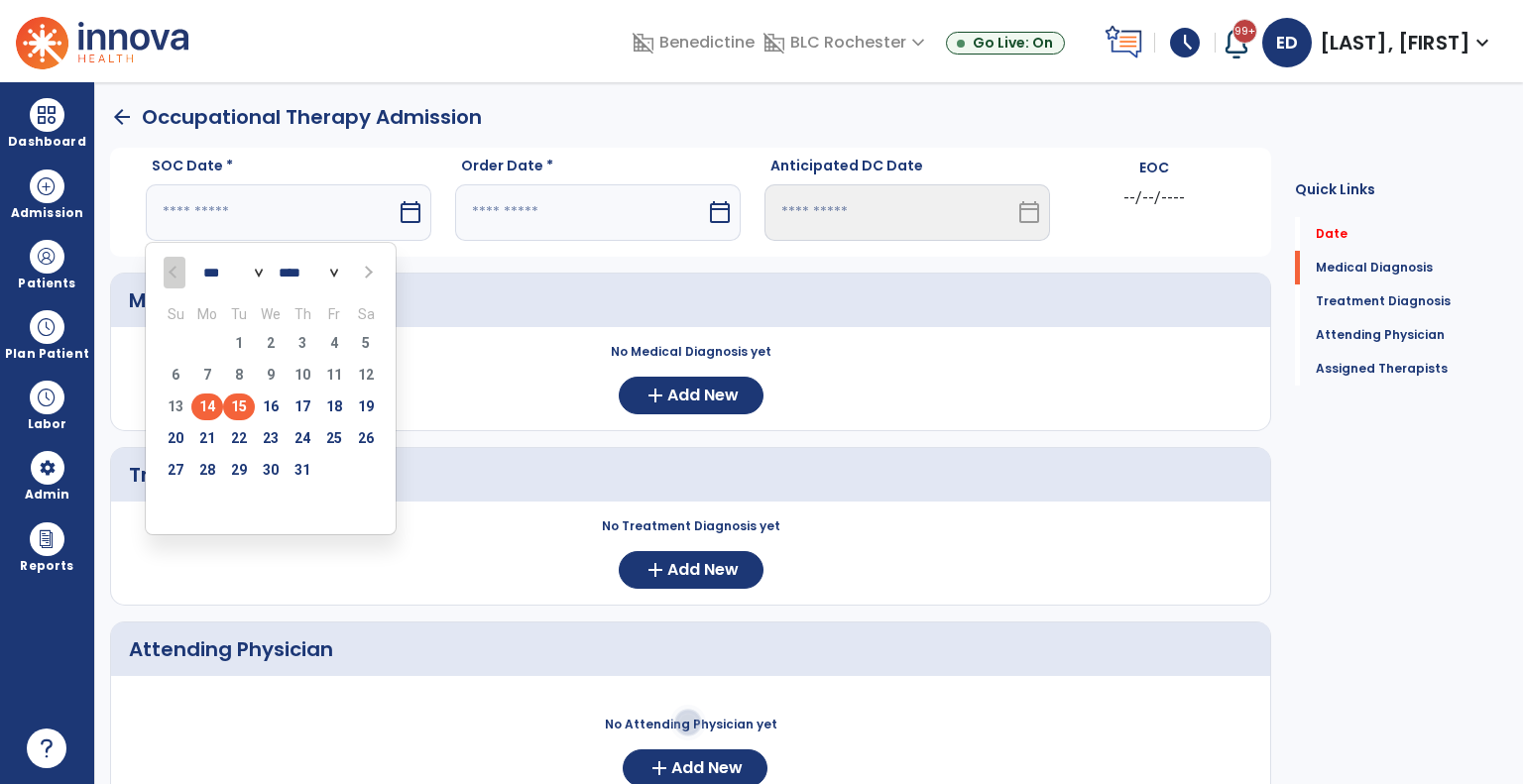 type on "*********" 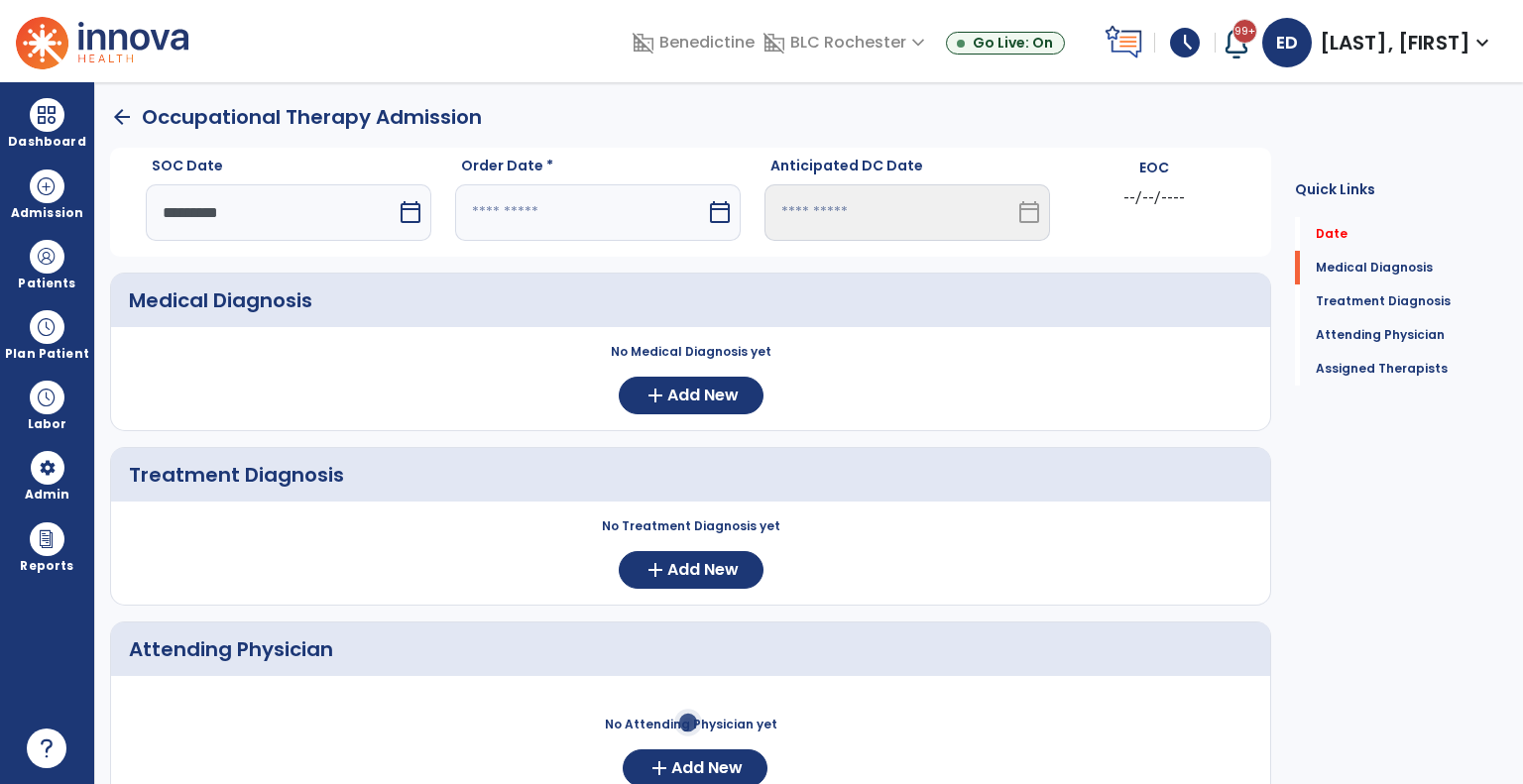 click at bounding box center [580, 212] 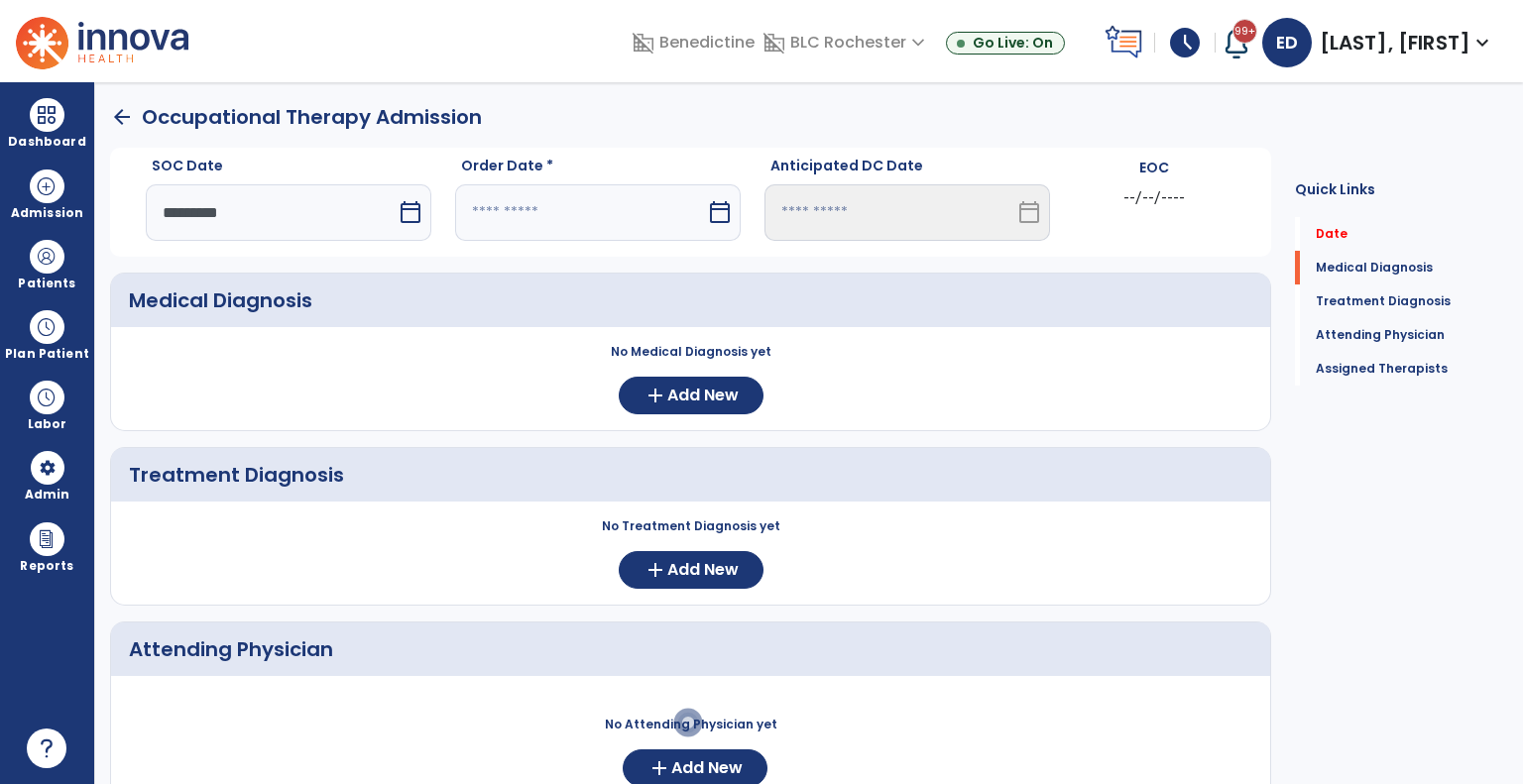 select on "*" 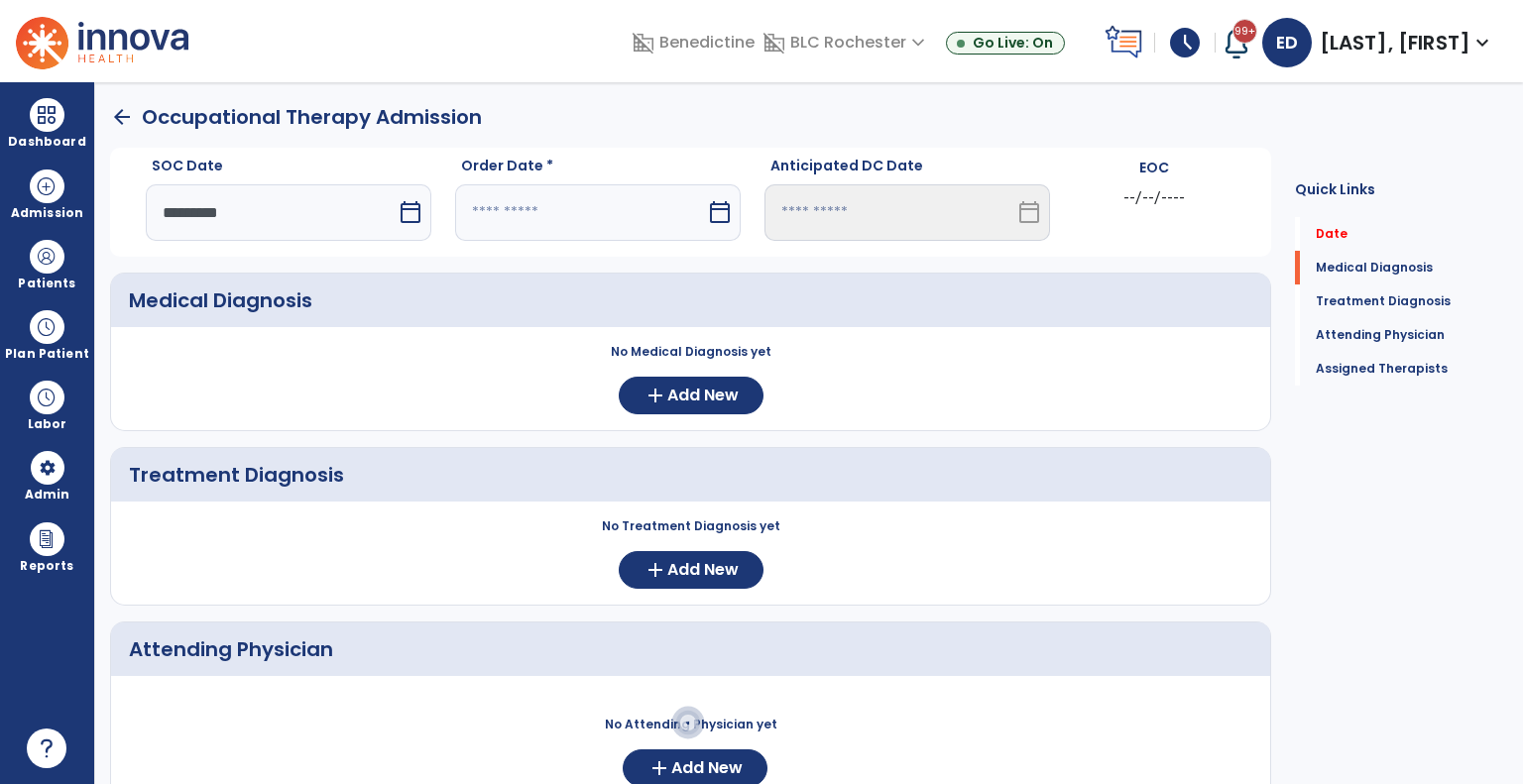 select on "****" 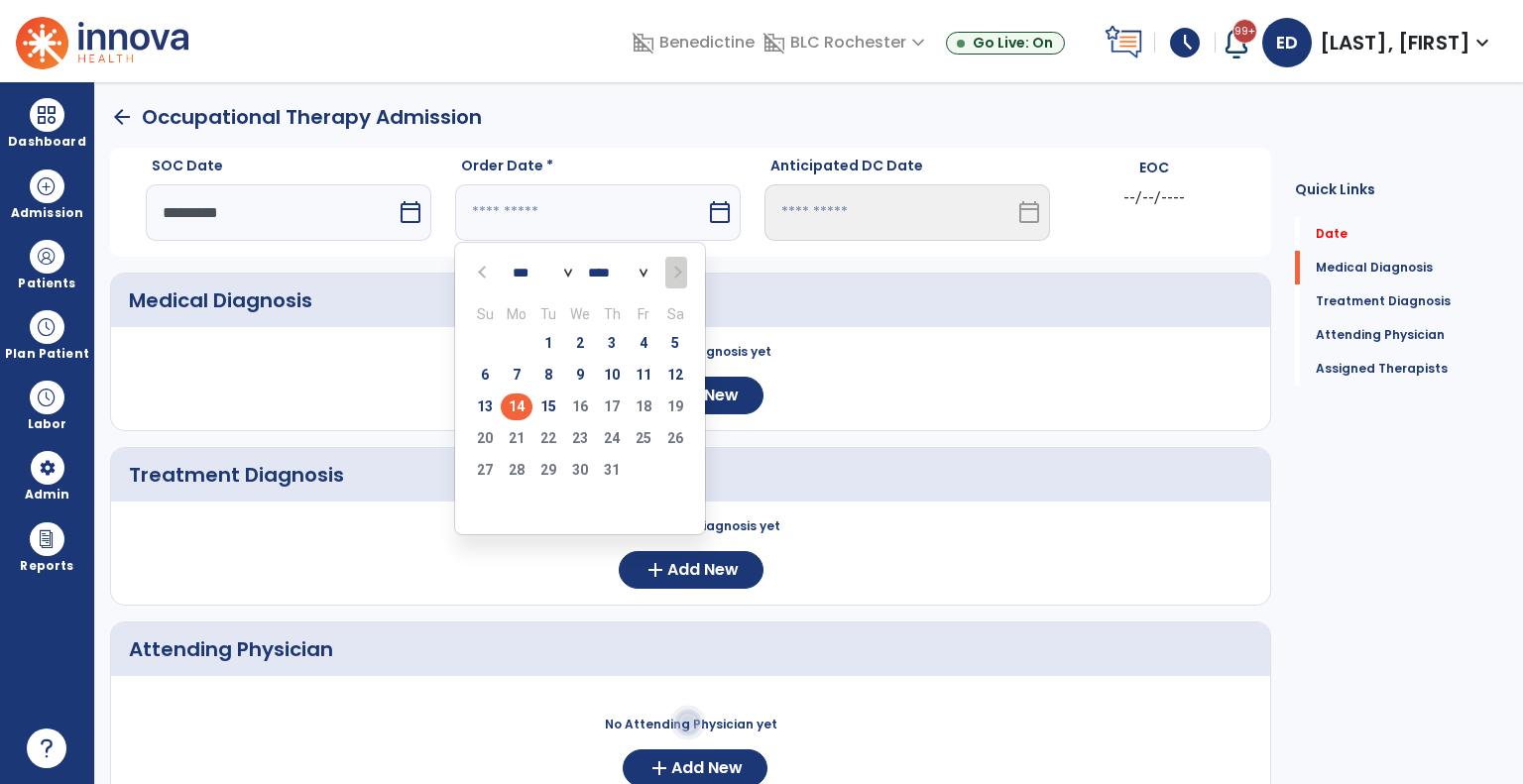 click on "14" at bounding box center (517, 406) 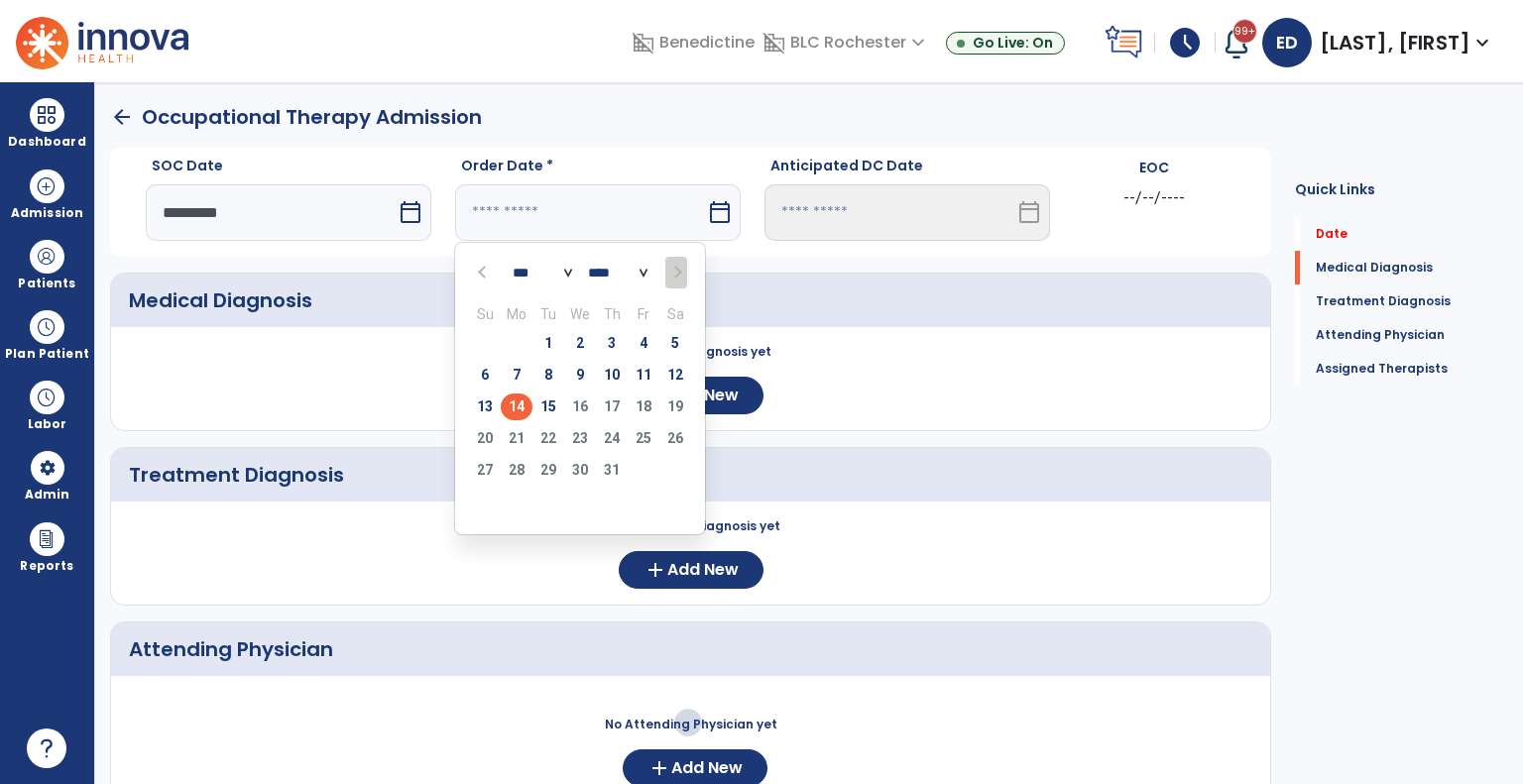 type on "*********" 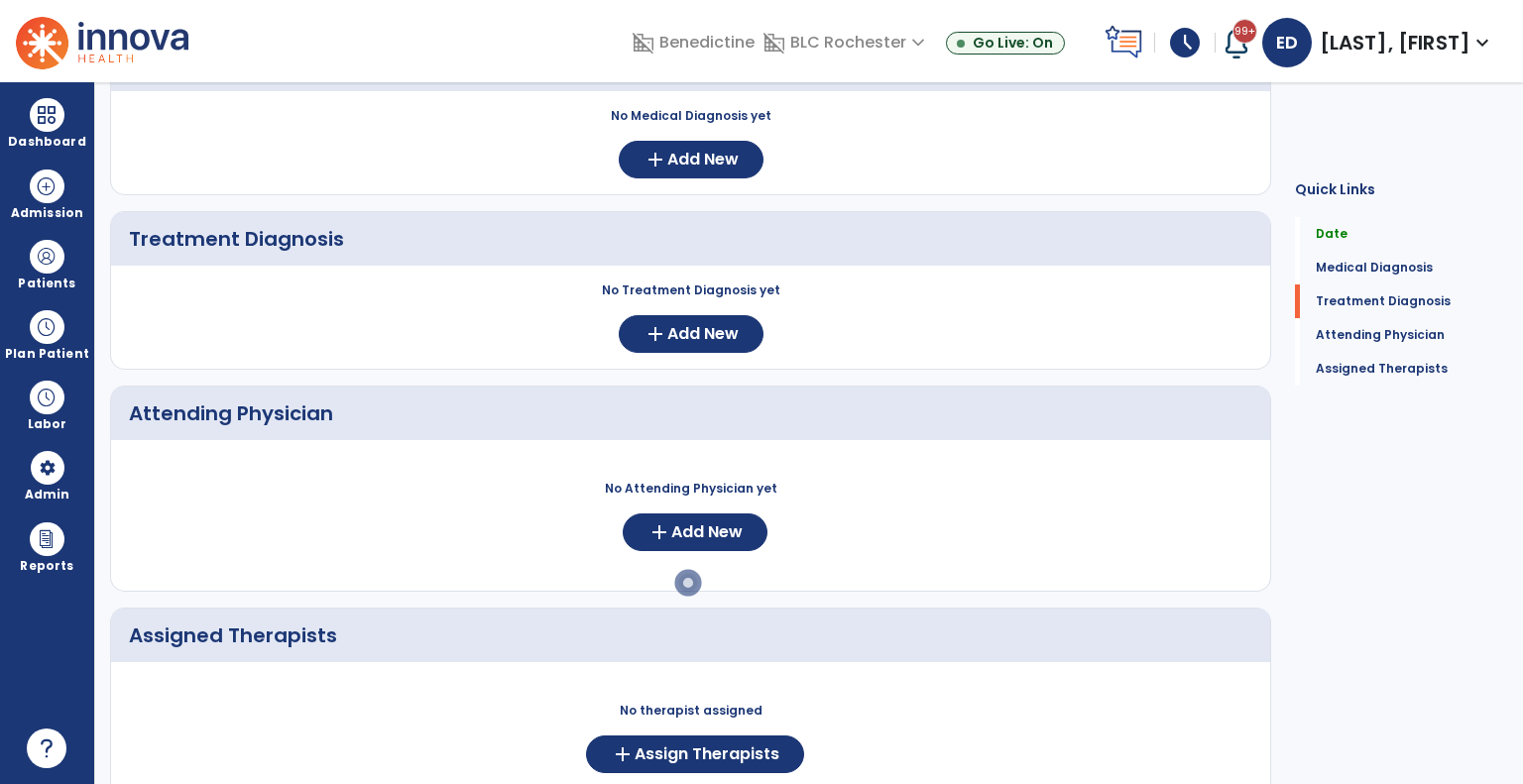 scroll, scrollTop: 297, scrollLeft: 0, axis: vertical 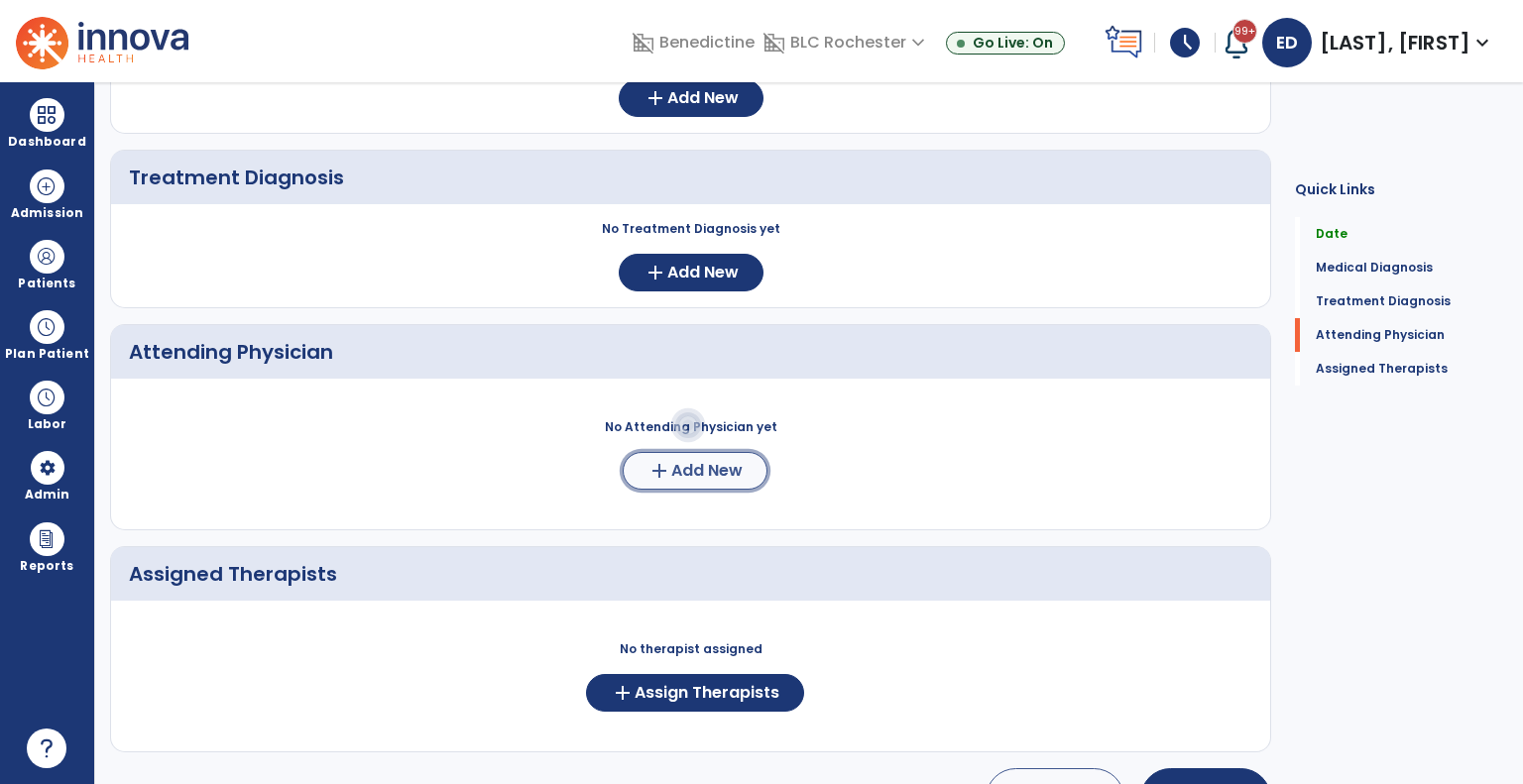 click on "add" 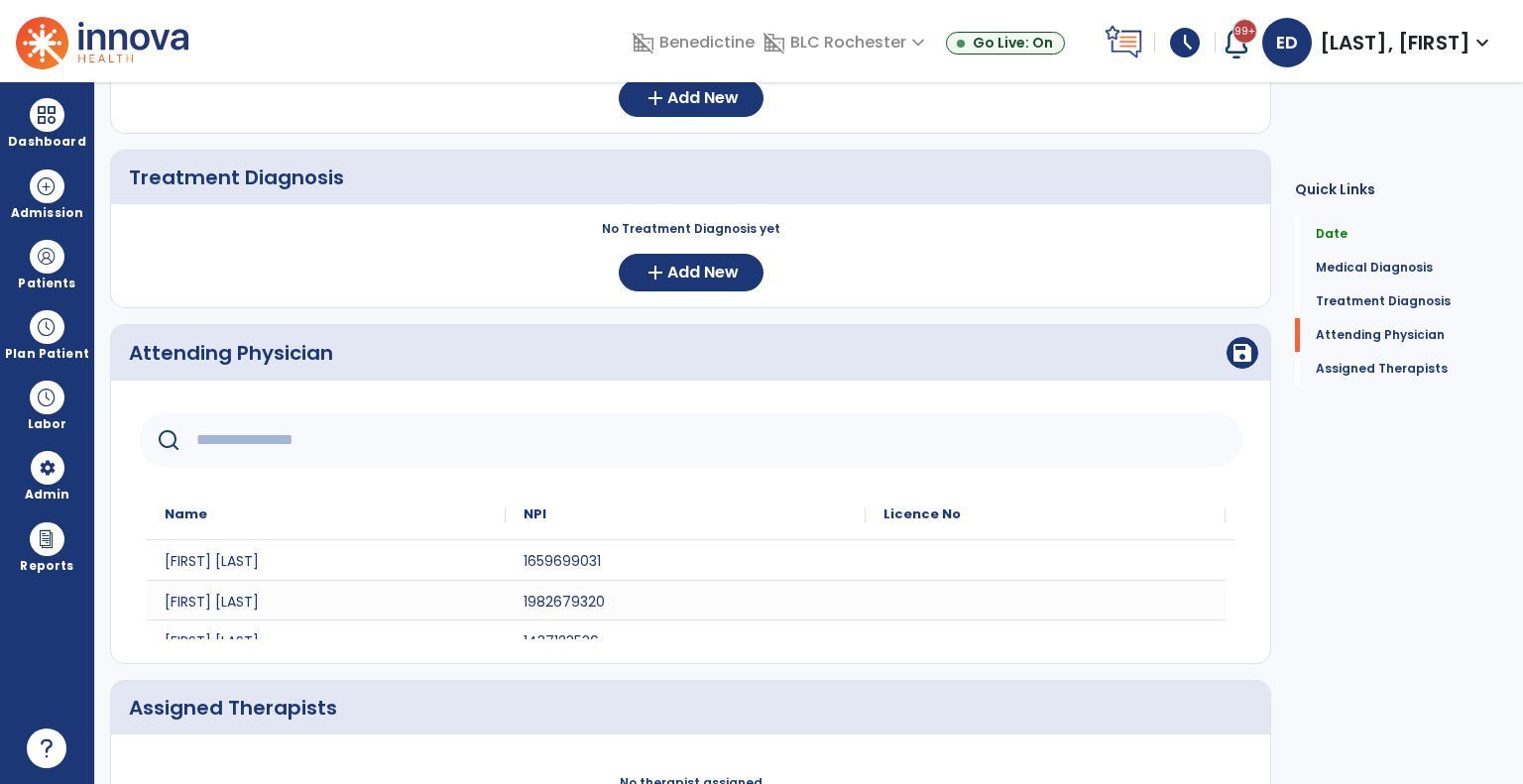 click 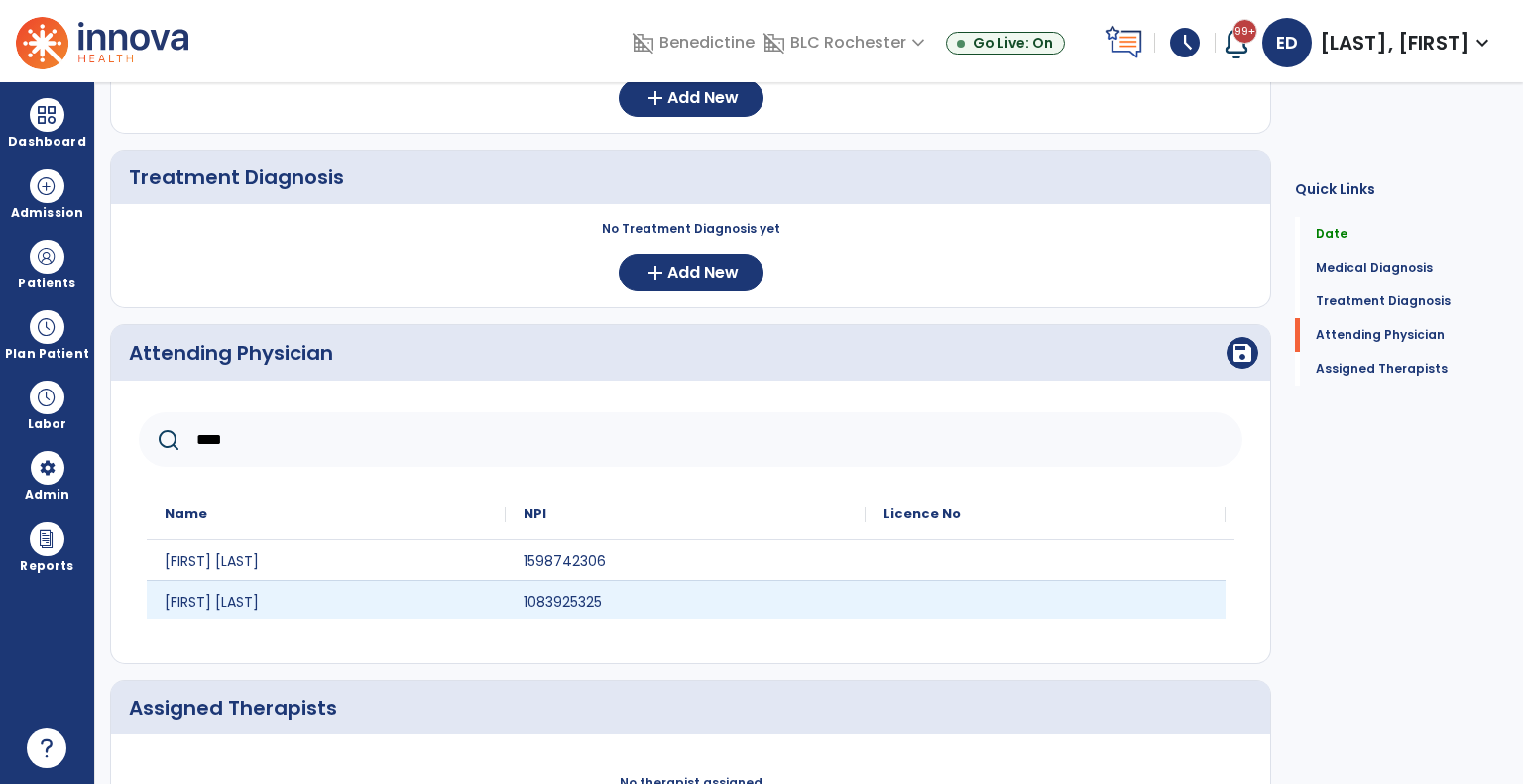 type on "****" 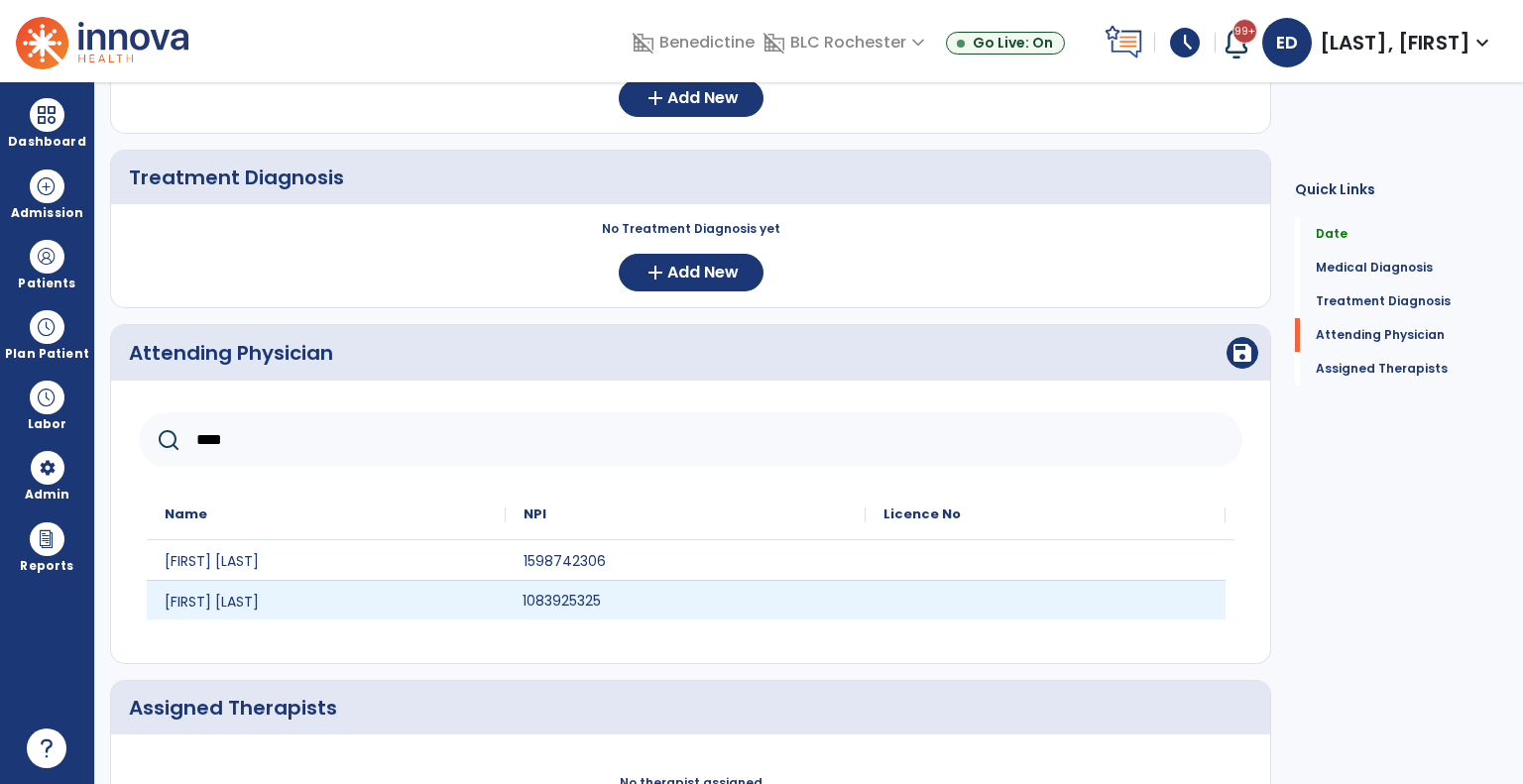 click on "1083925325" 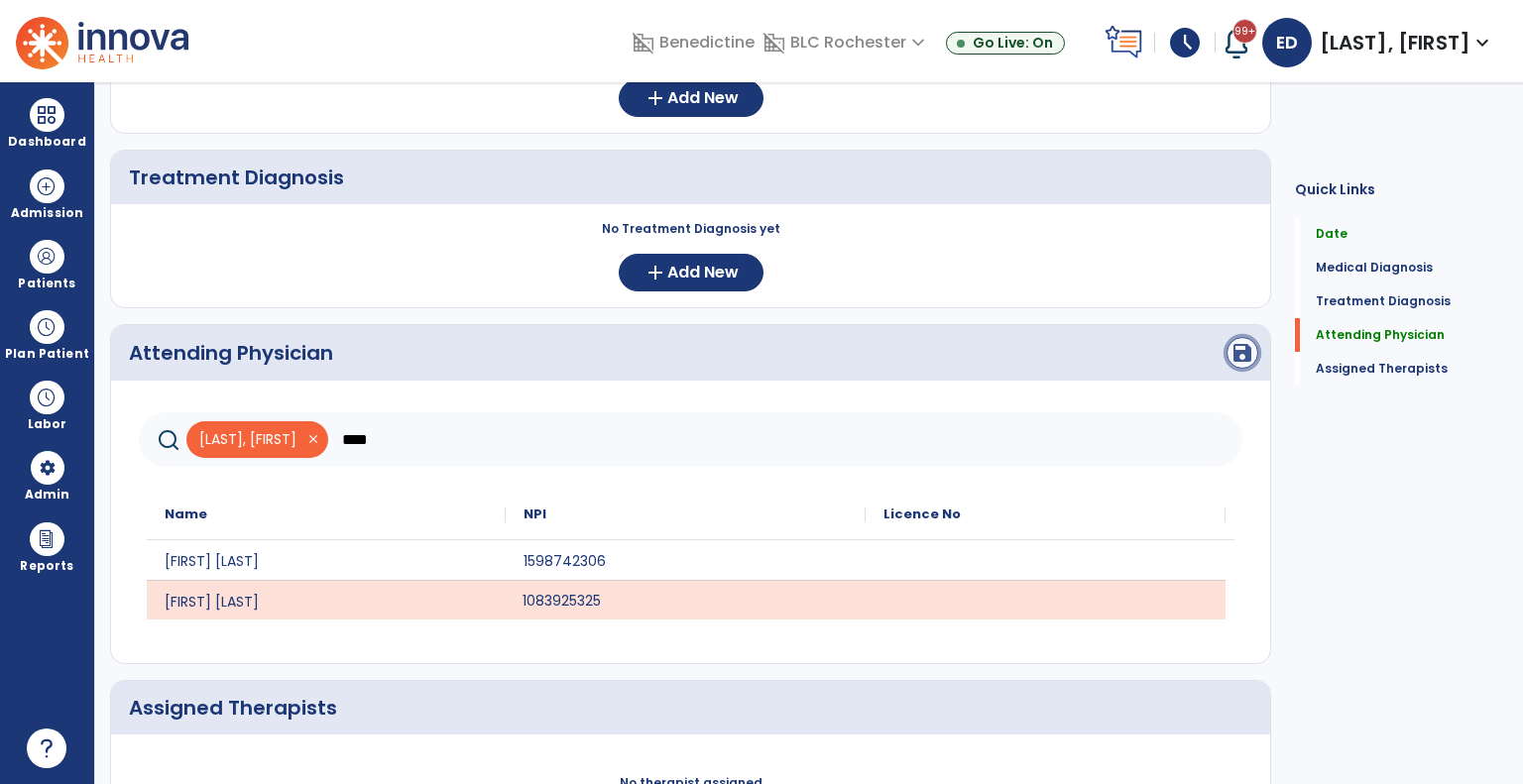 click on "save" 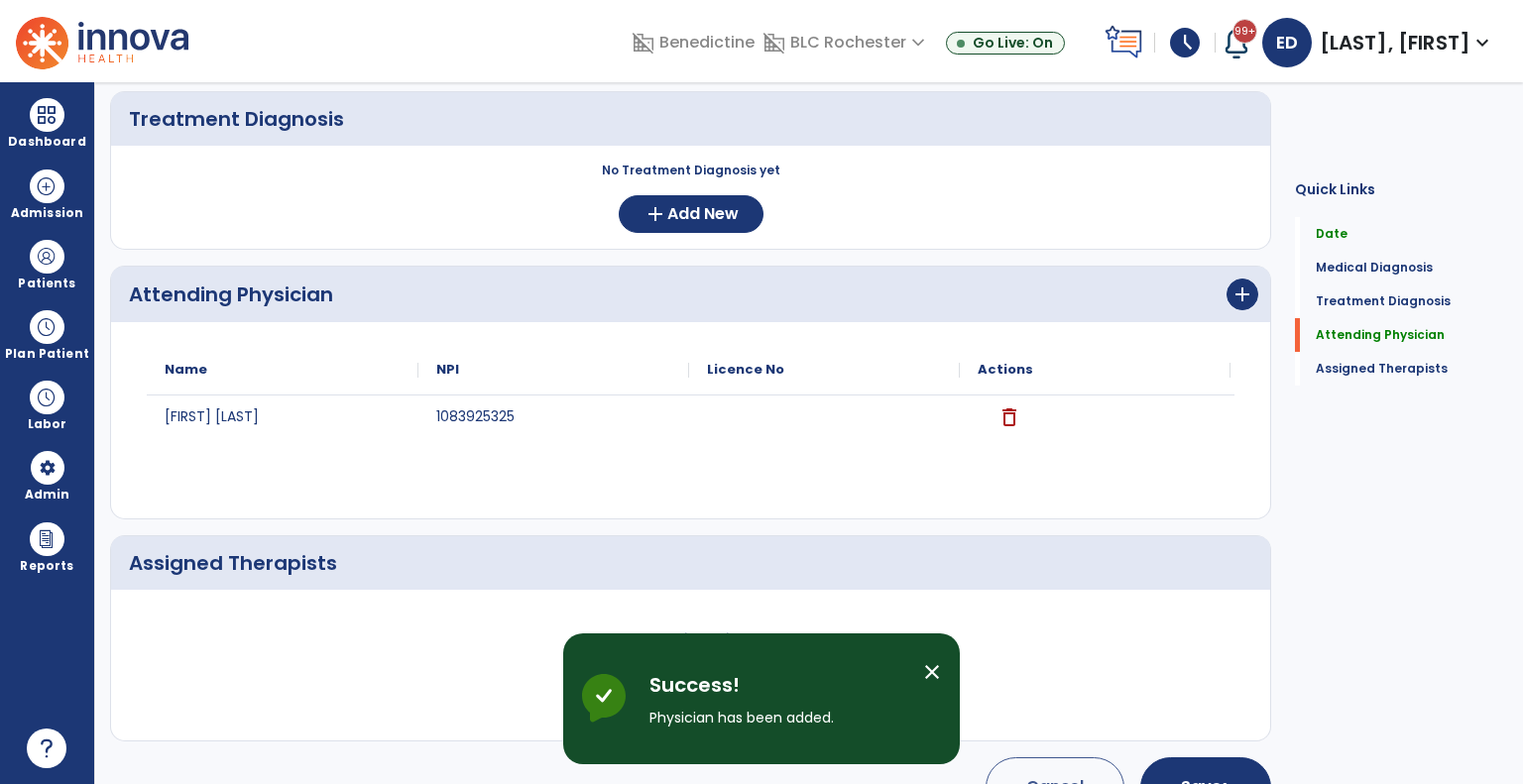 scroll, scrollTop: 400, scrollLeft: 0, axis: vertical 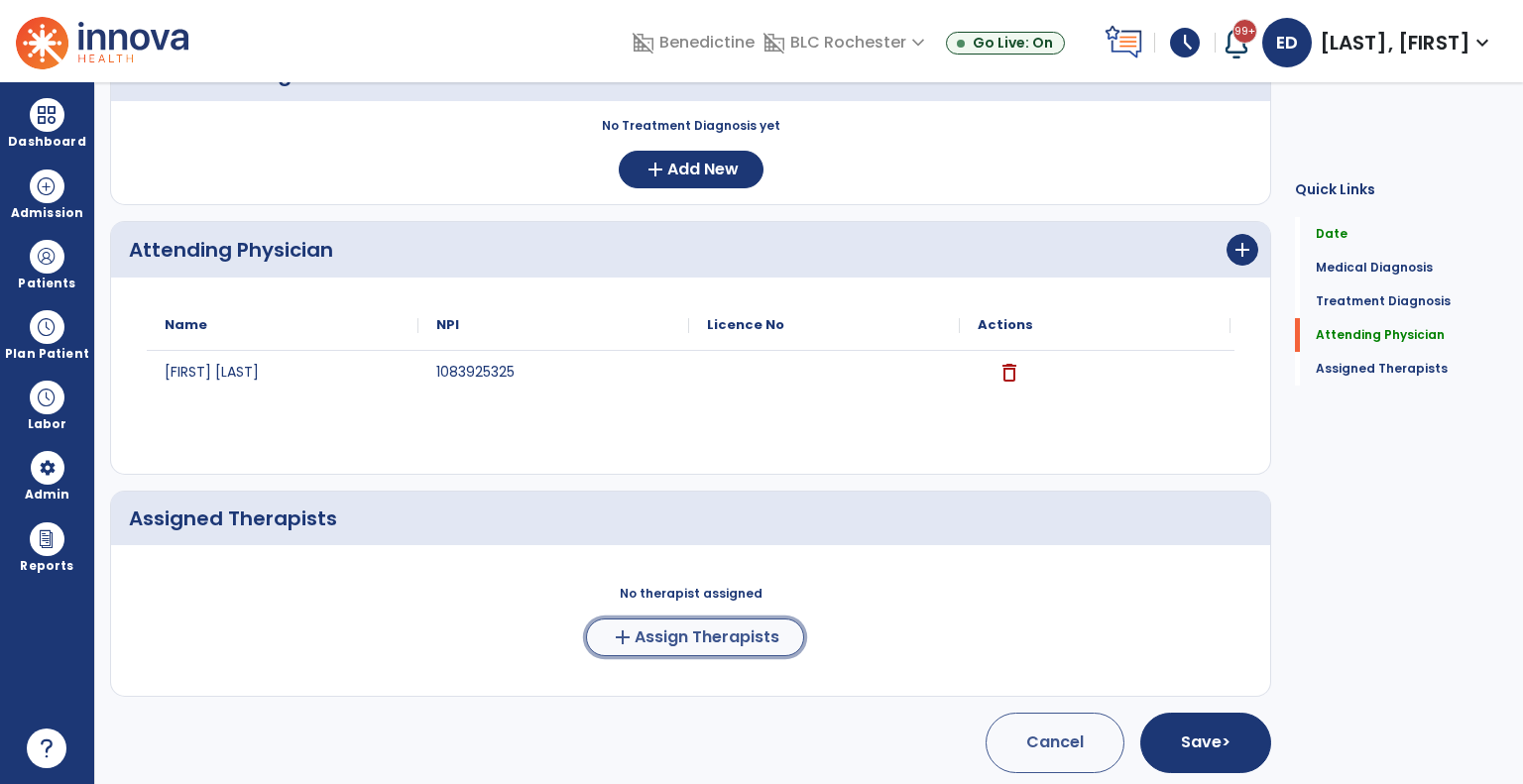 click on "add  Assign Therapists" 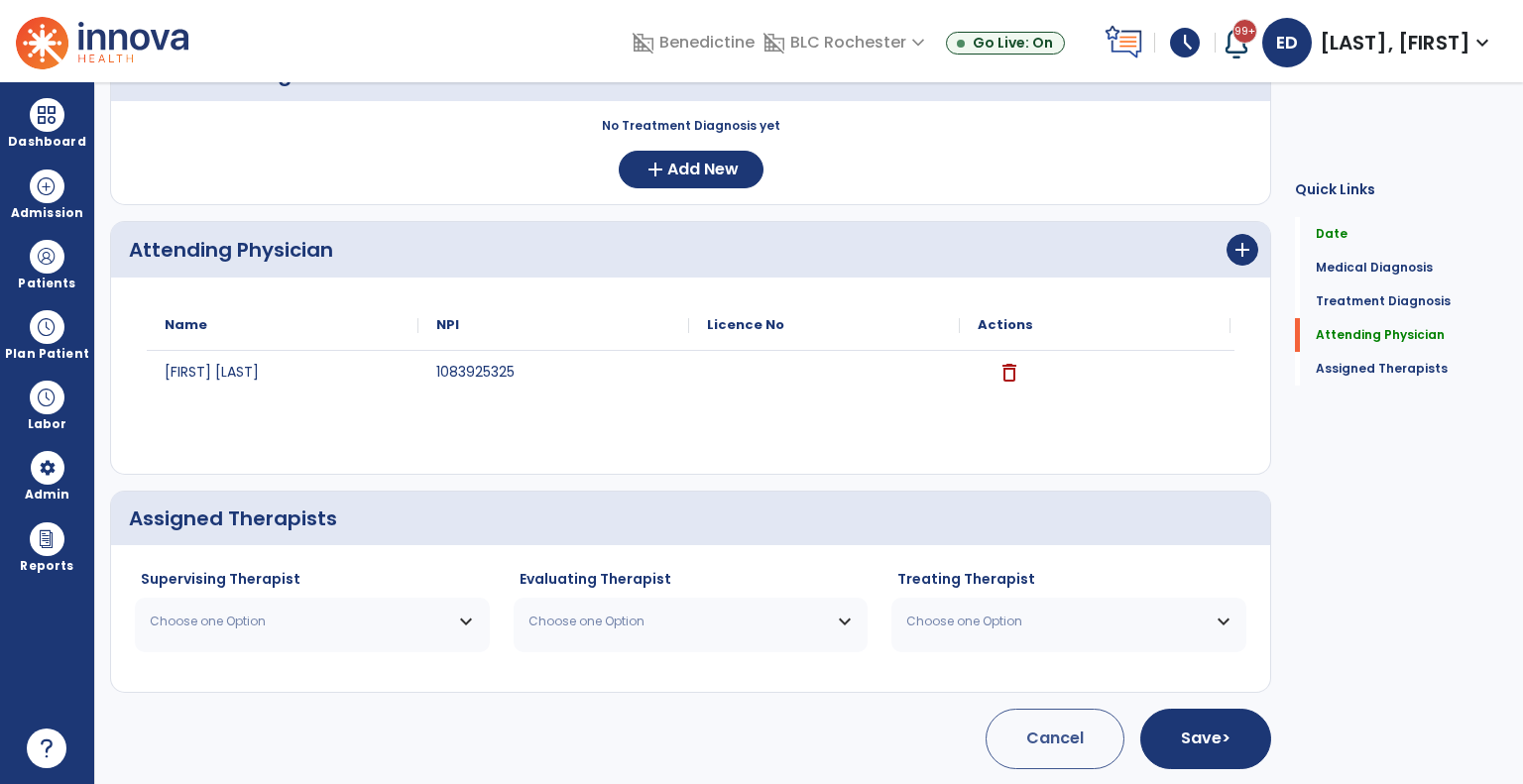 scroll, scrollTop: 397, scrollLeft: 0, axis: vertical 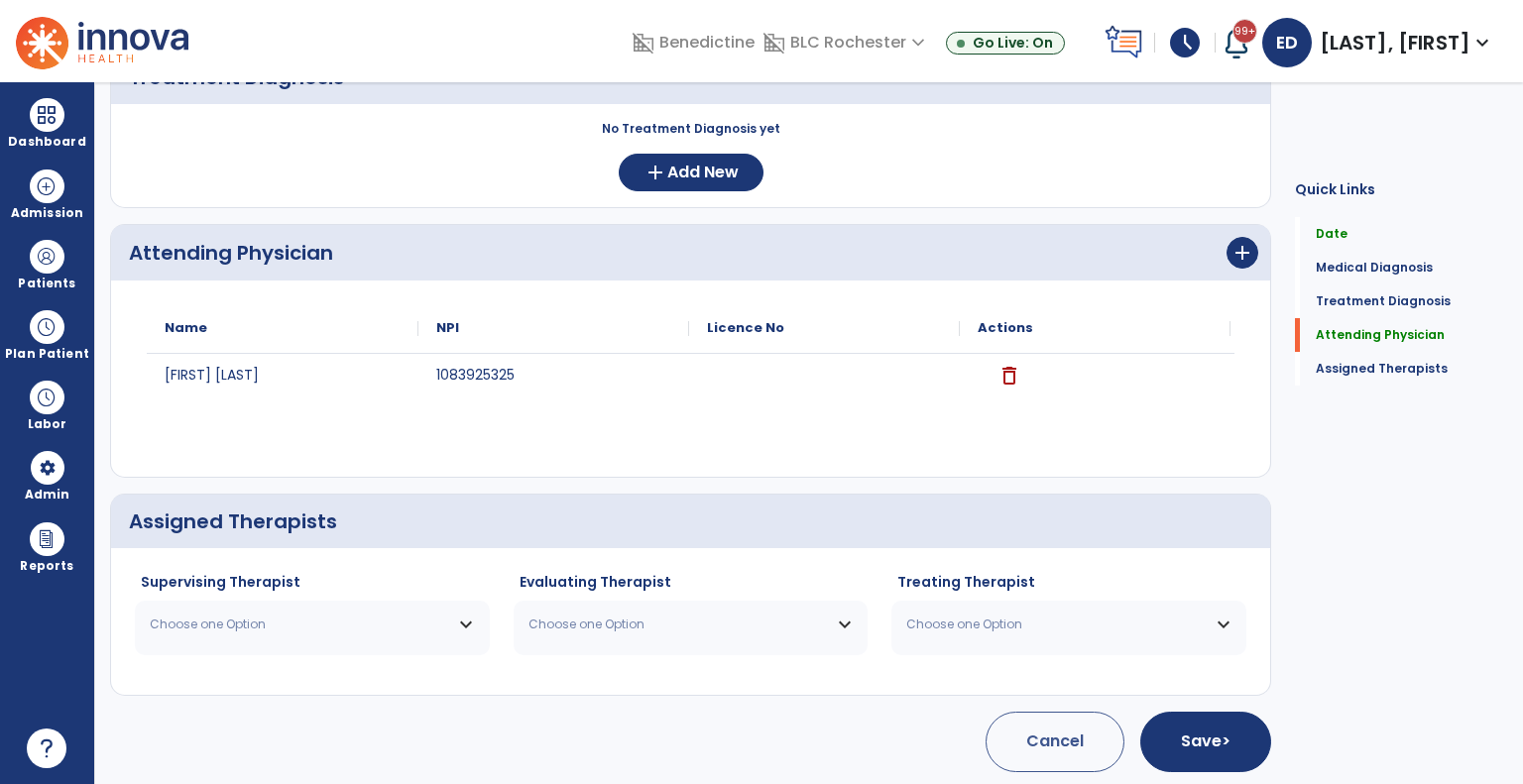 click on "Choose one Option" at bounding box center [299, 624] 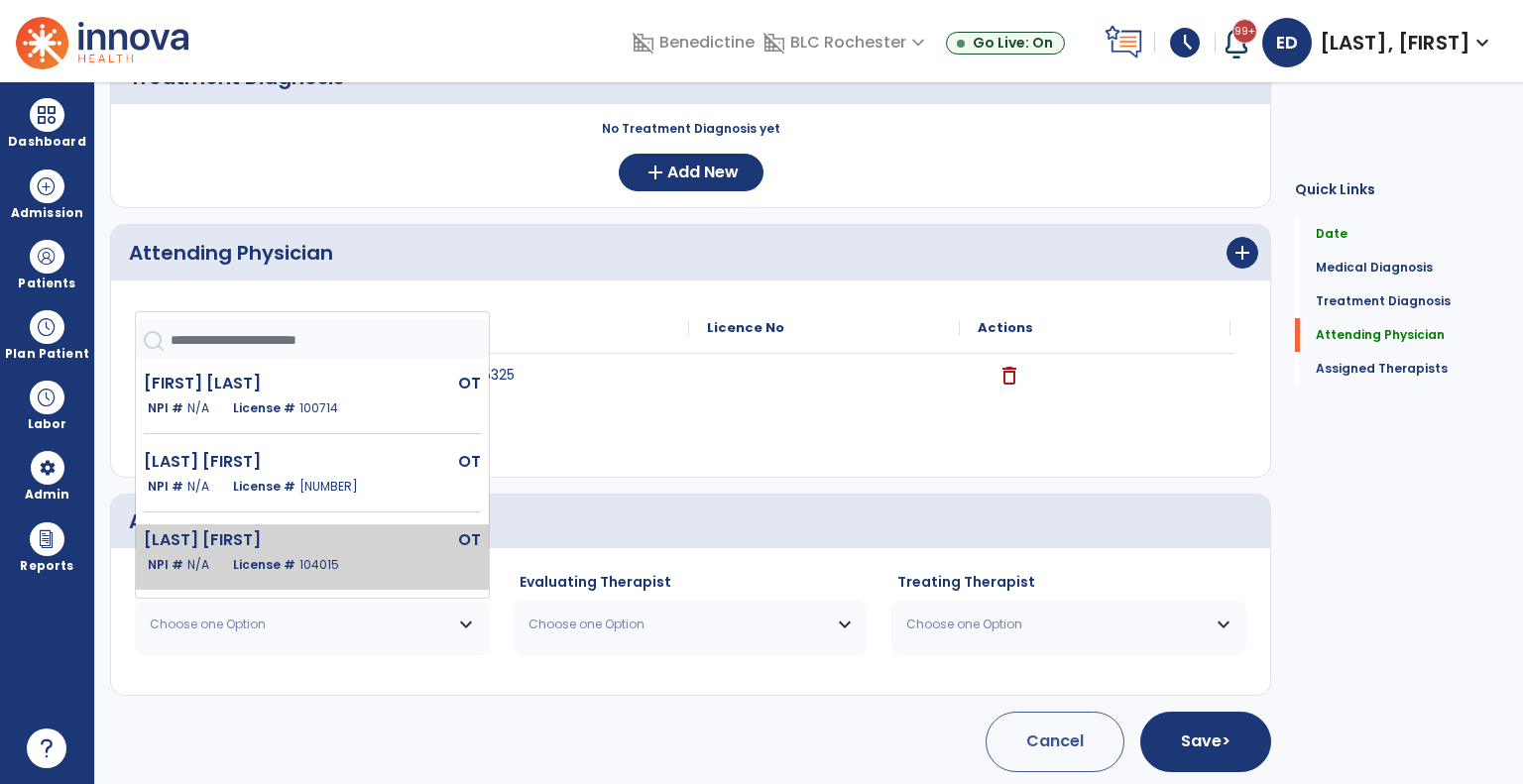 click on "[LAST] [FIRST]" 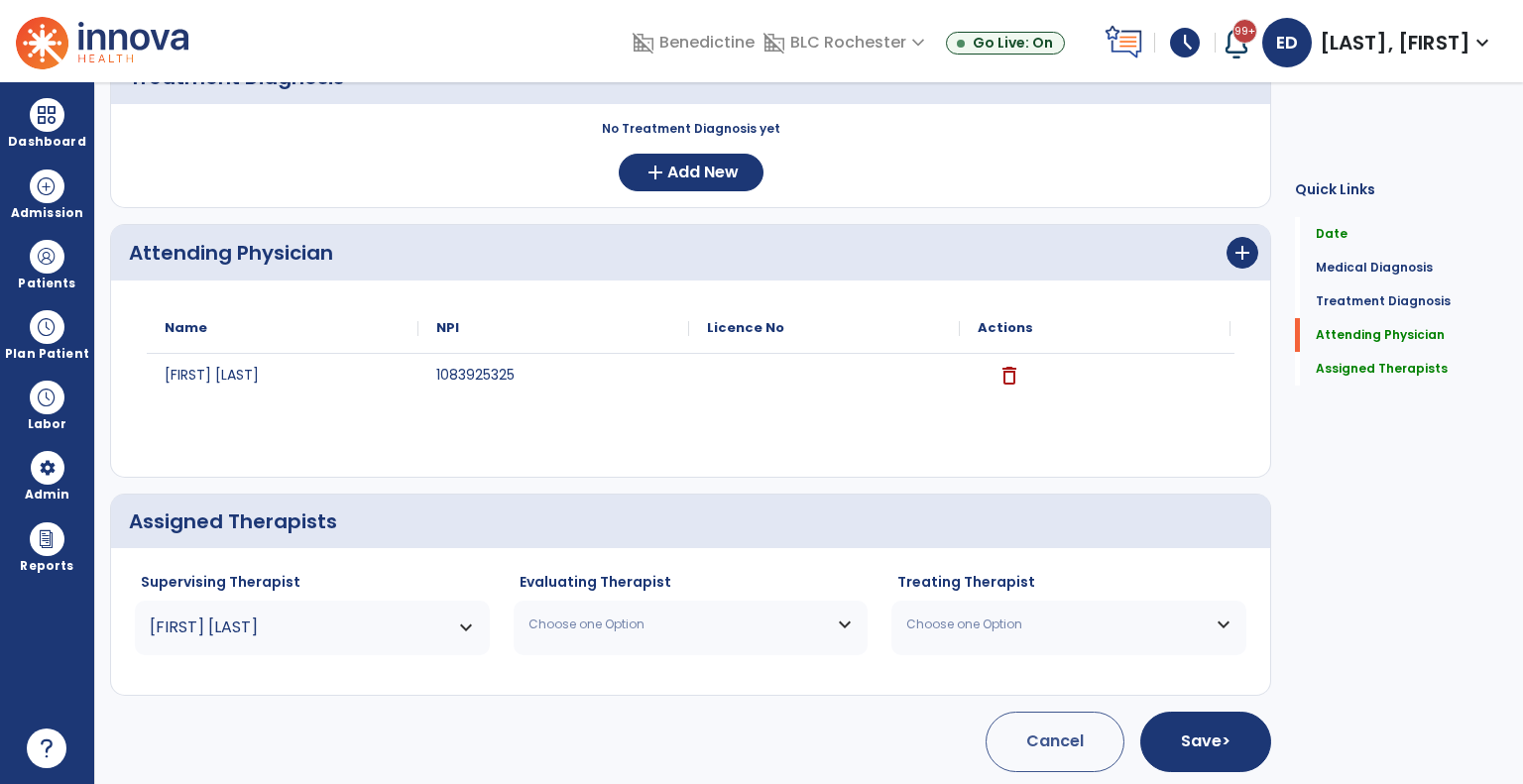click on "Choose one Option" at bounding box center (678, 624) 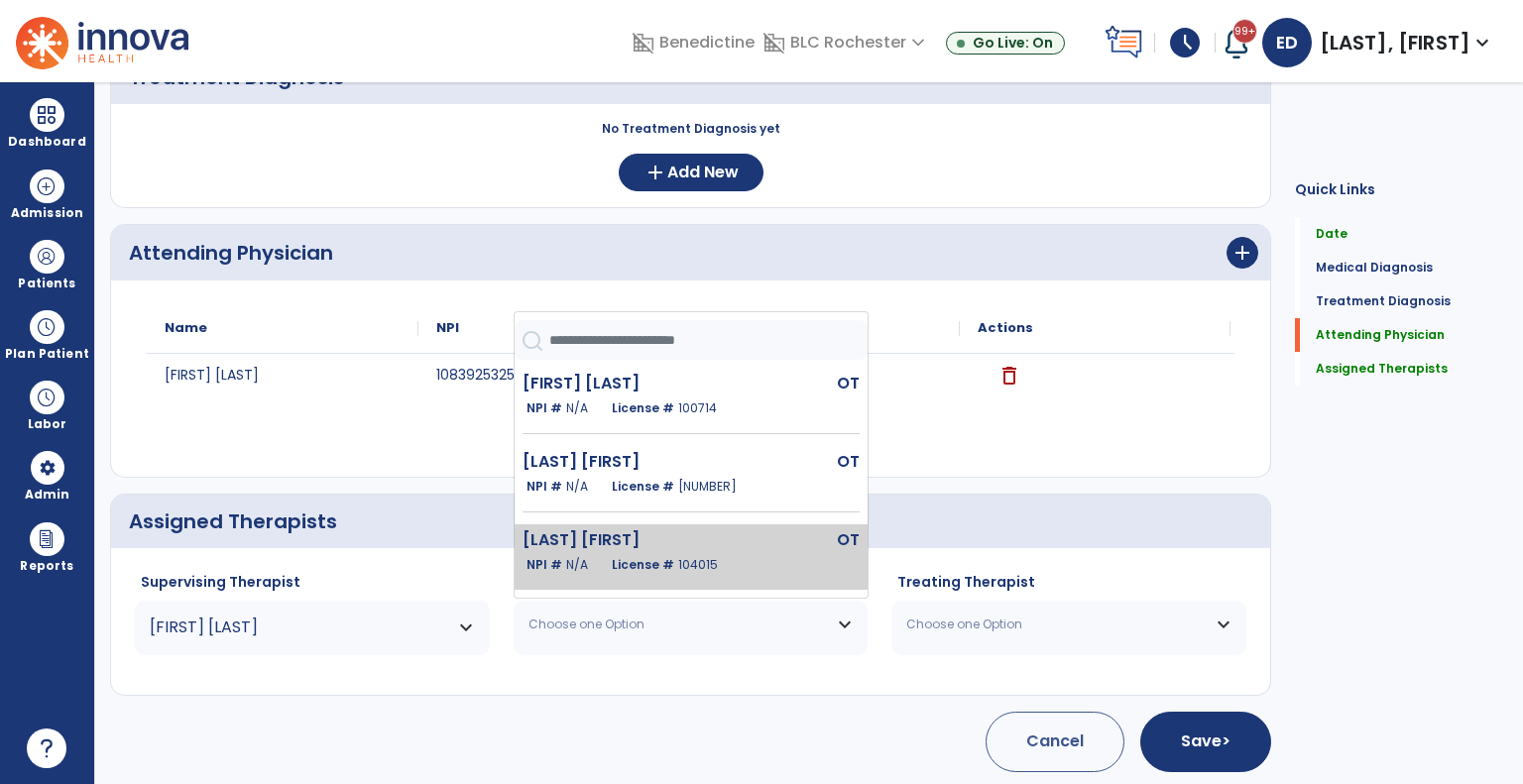 click on "[LAST] [FIRST] OT NPI # N/A License # 104015" 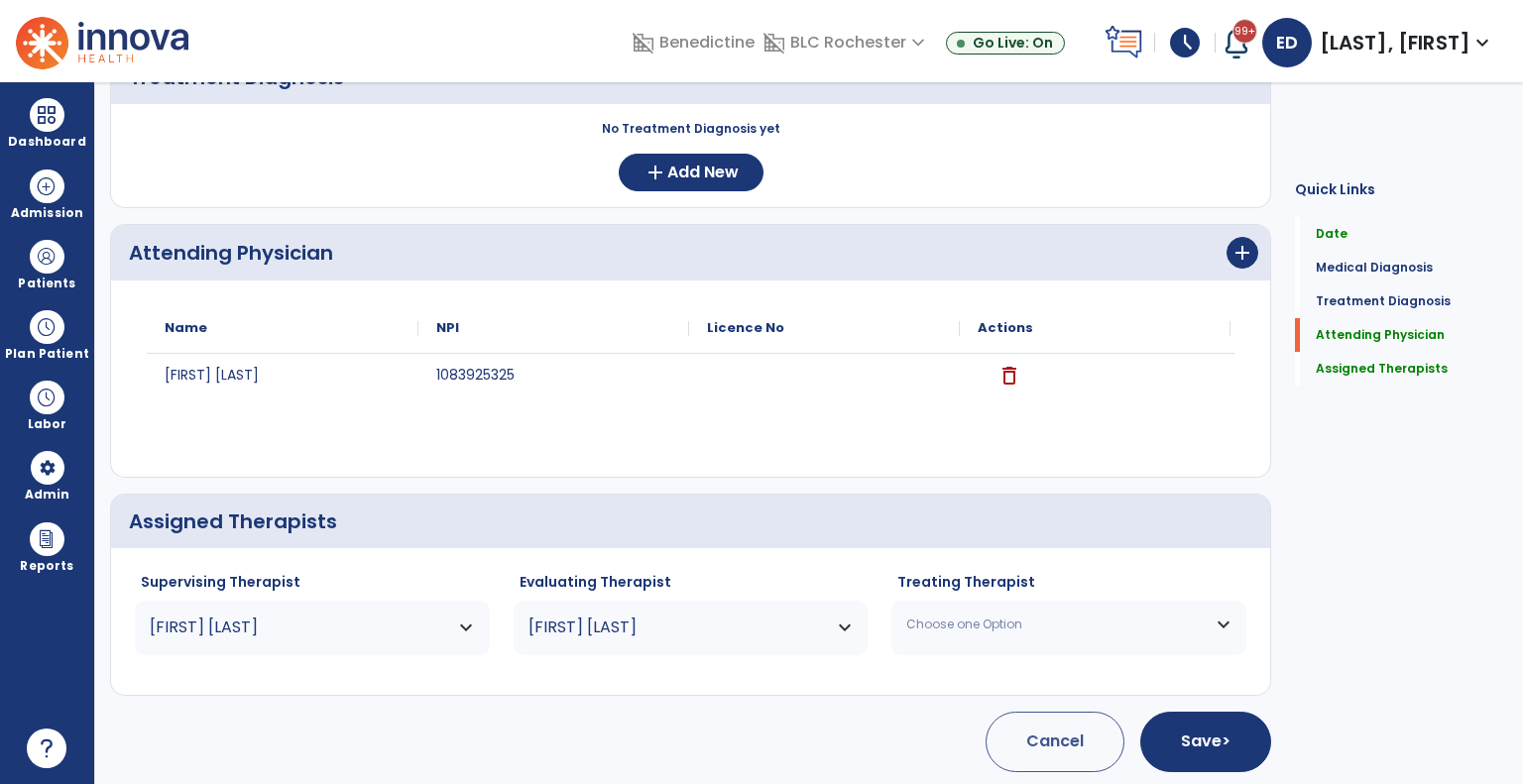 click on "Choose one Option" at bounding box center (1056, 624) 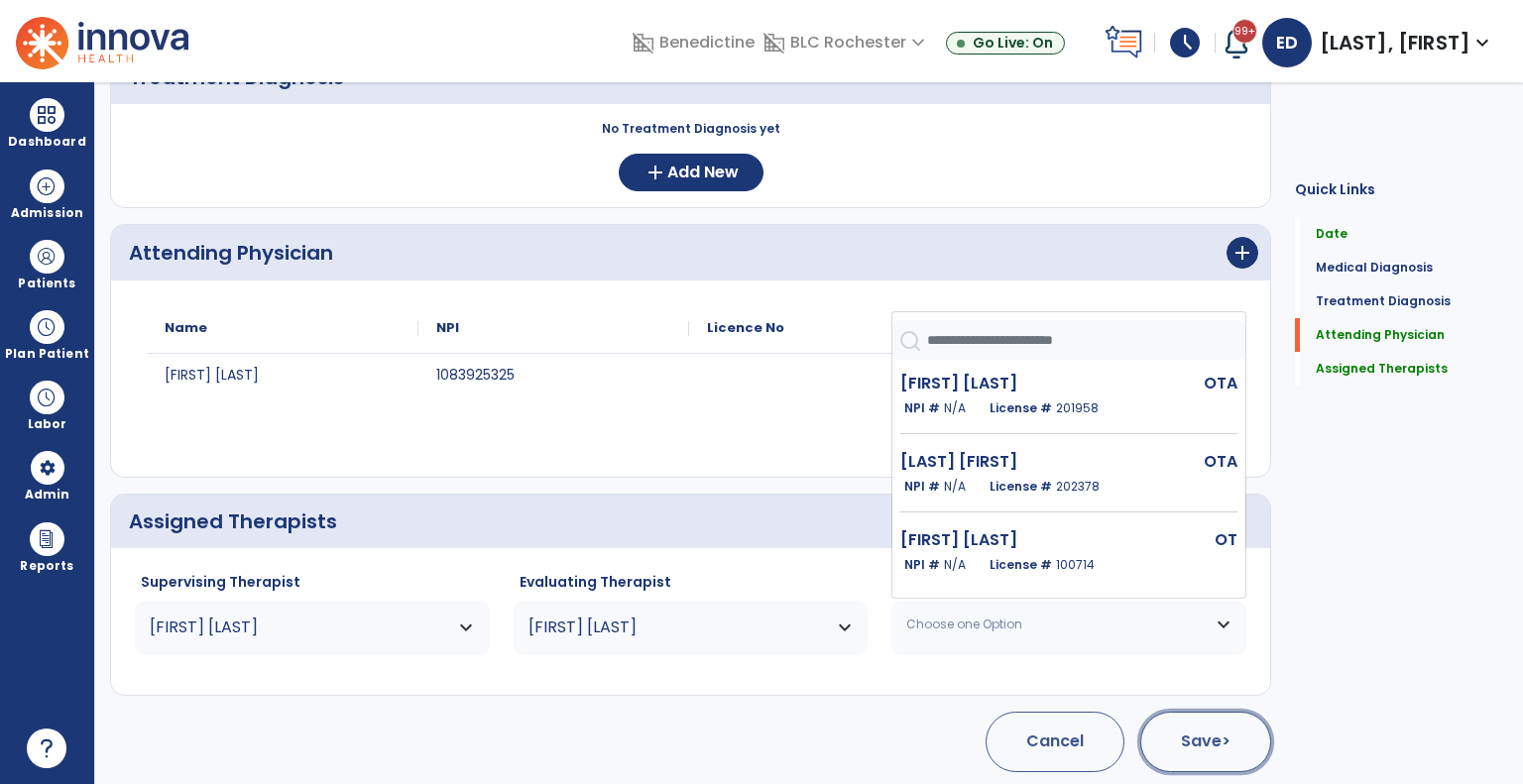 click on "Save  >" 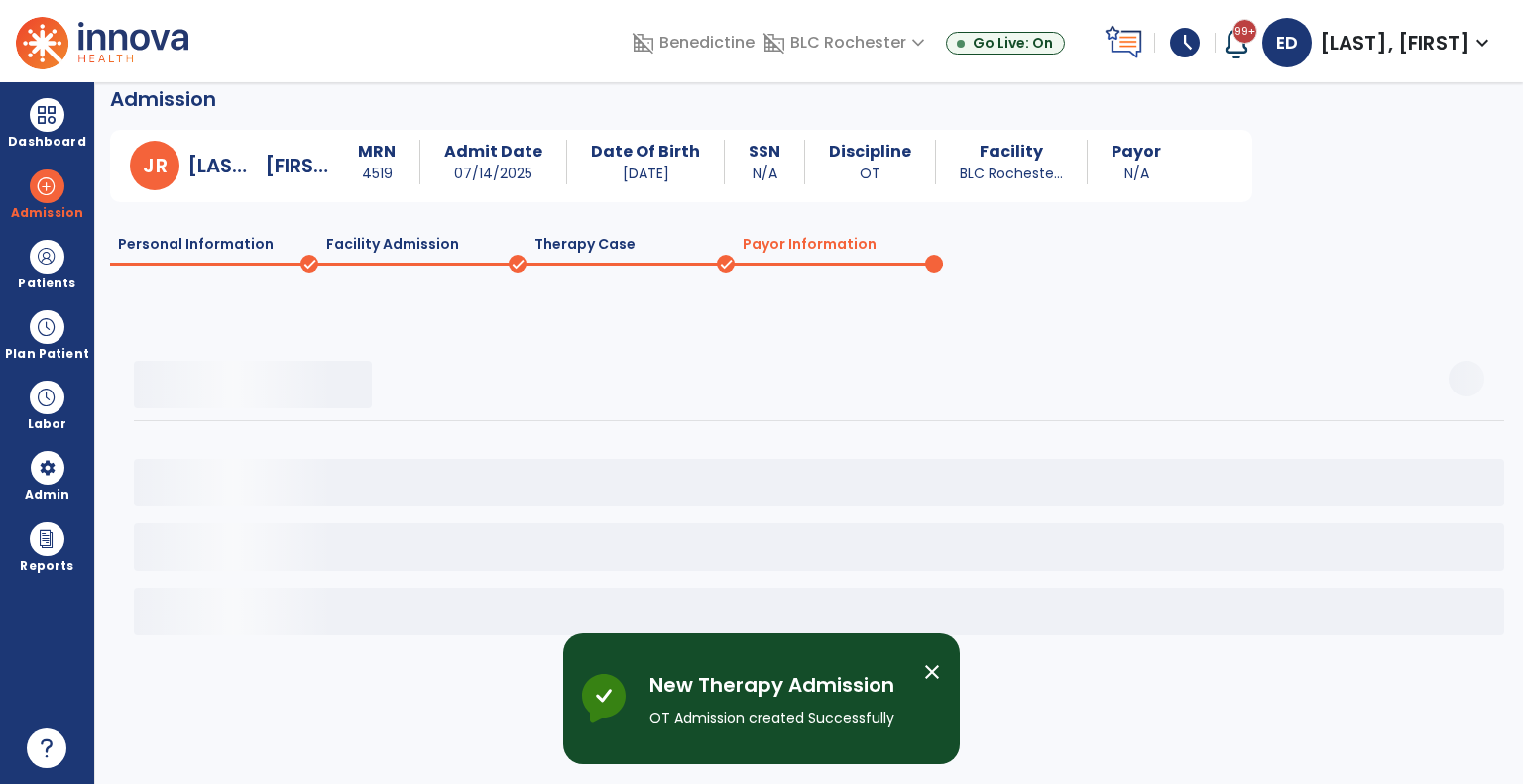 scroll, scrollTop: 16, scrollLeft: 0, axis: vertical 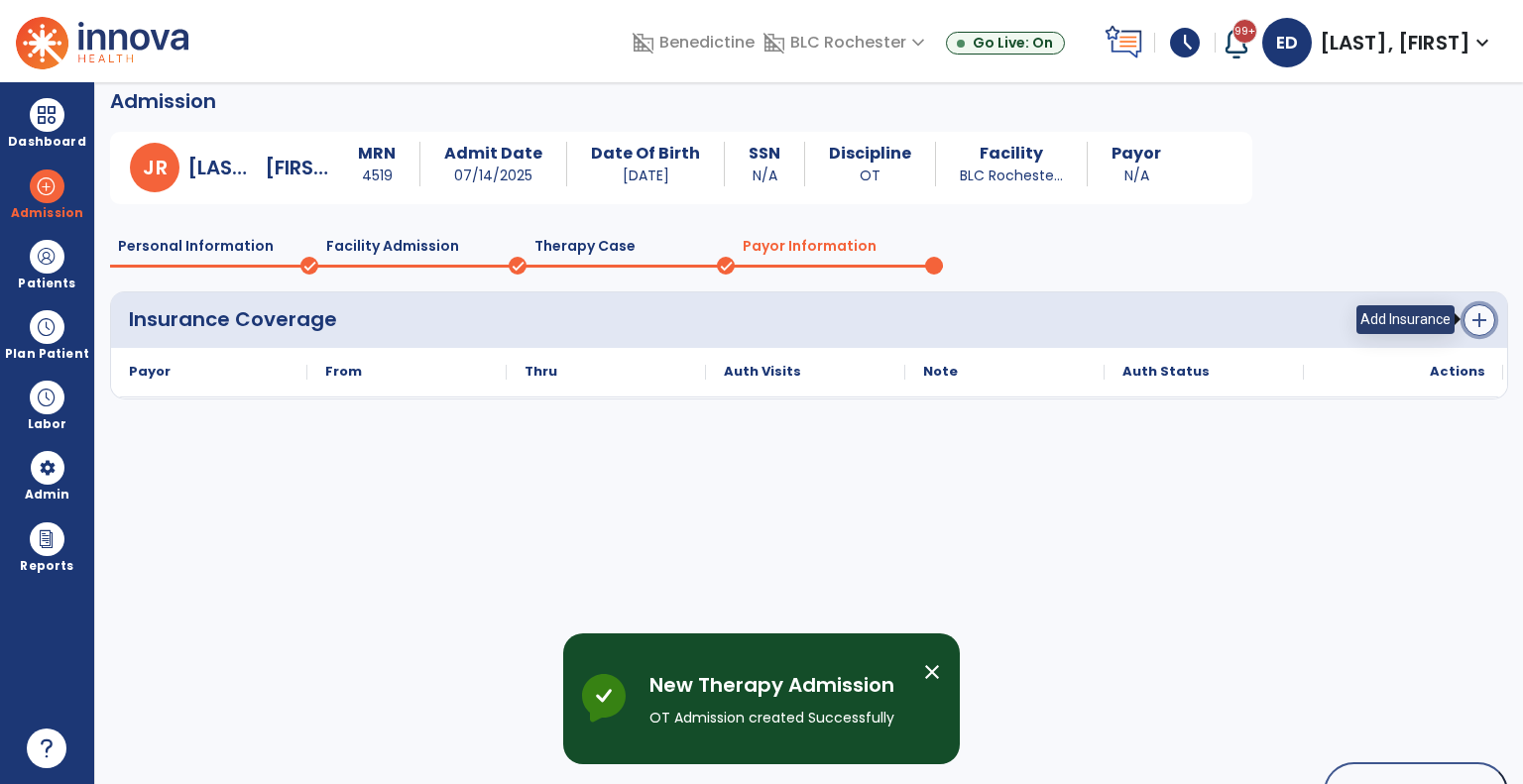 click on "add" 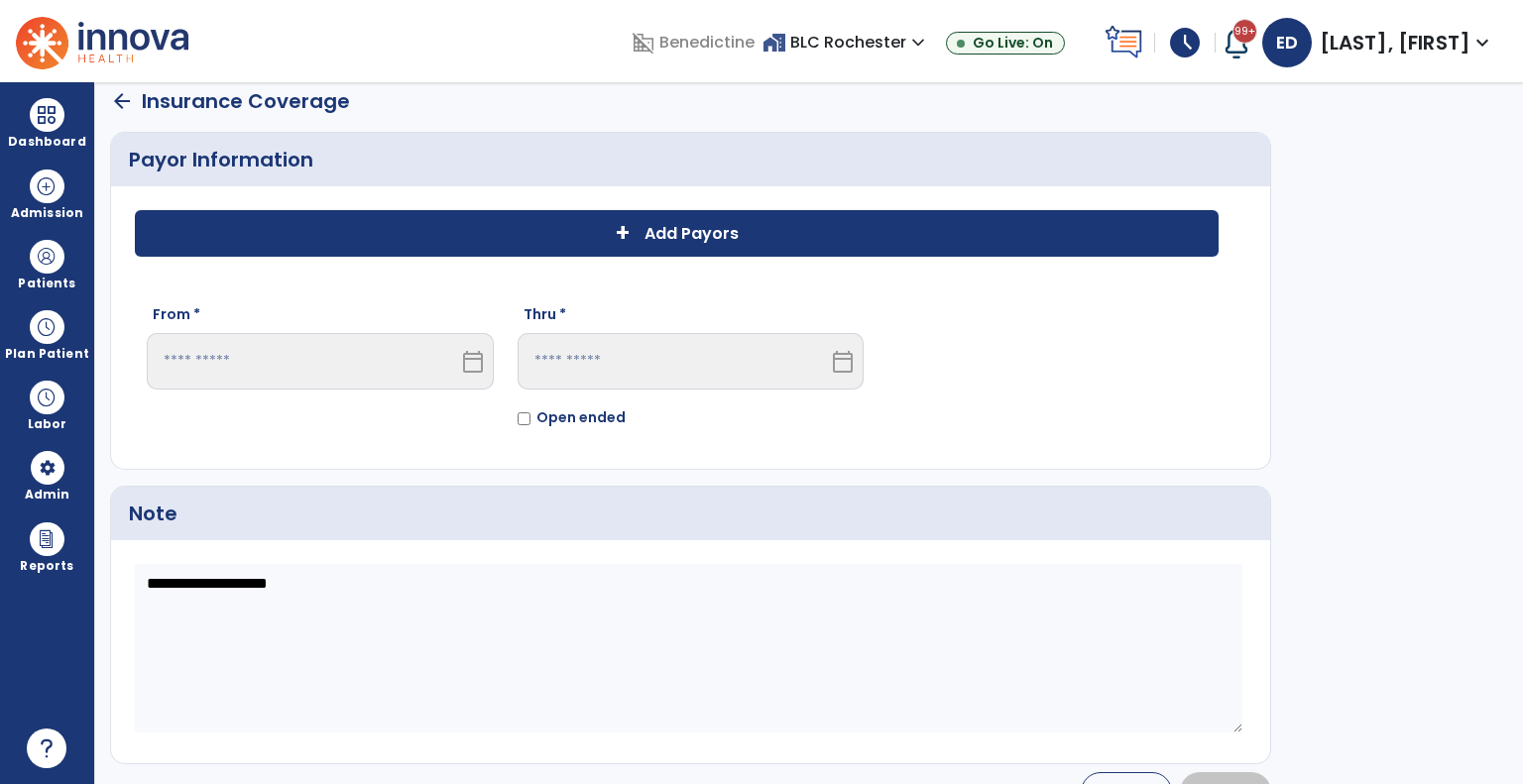 click on "+ Add Payors" 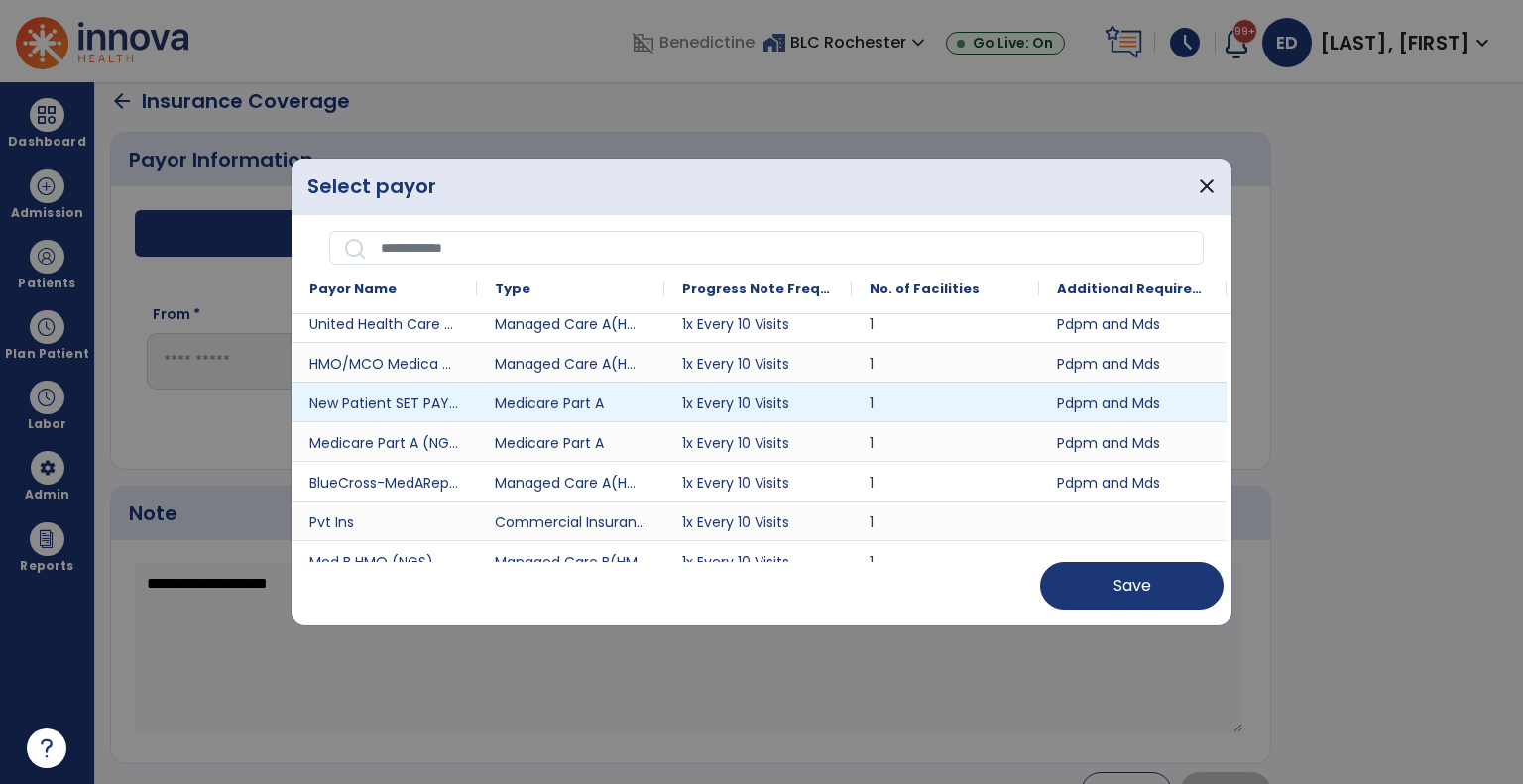 scroll, scrollTop: 584, scrollLeft: 0, axis: vertical 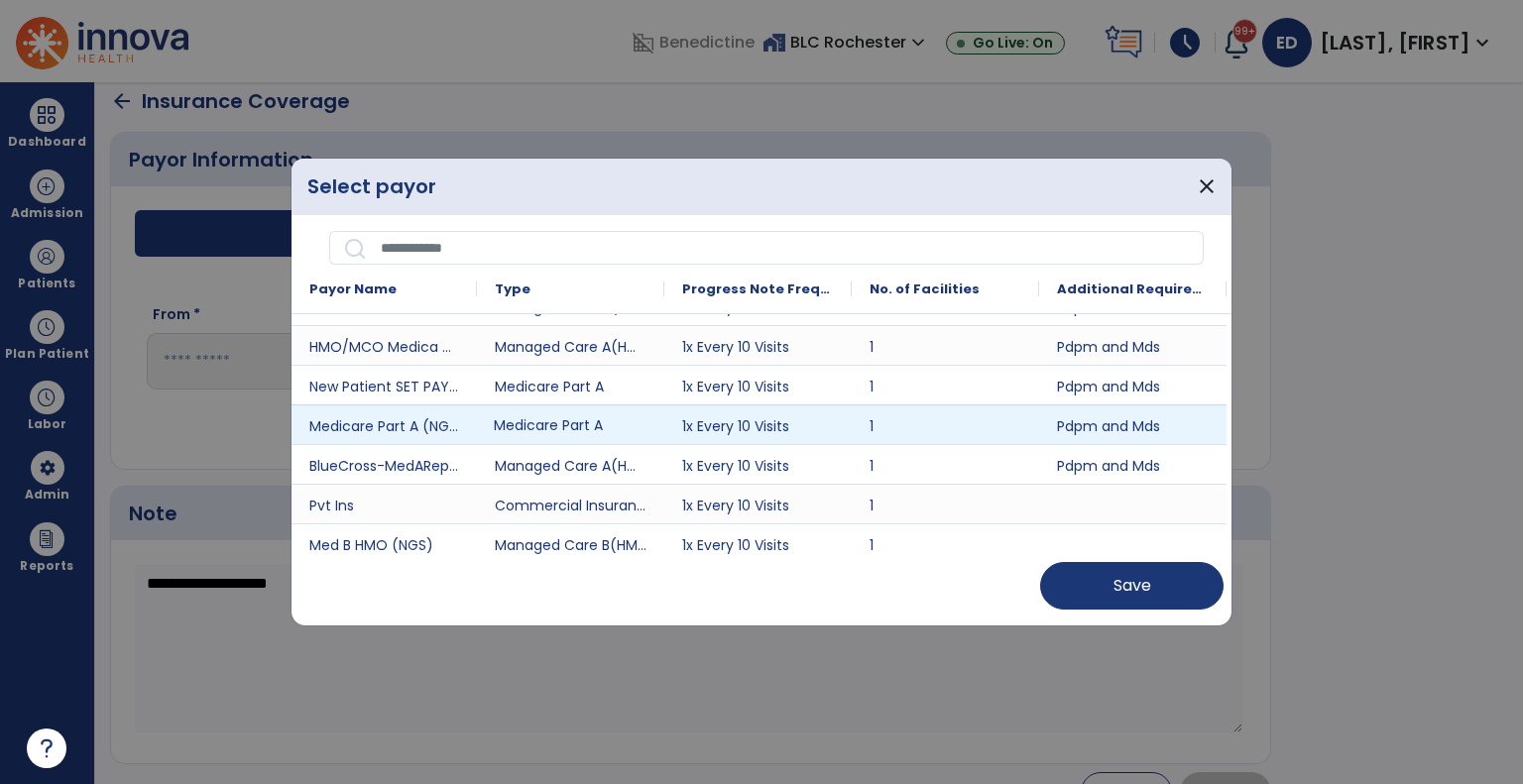 click on "Medicare Part A" at bounding box center (570, 424) 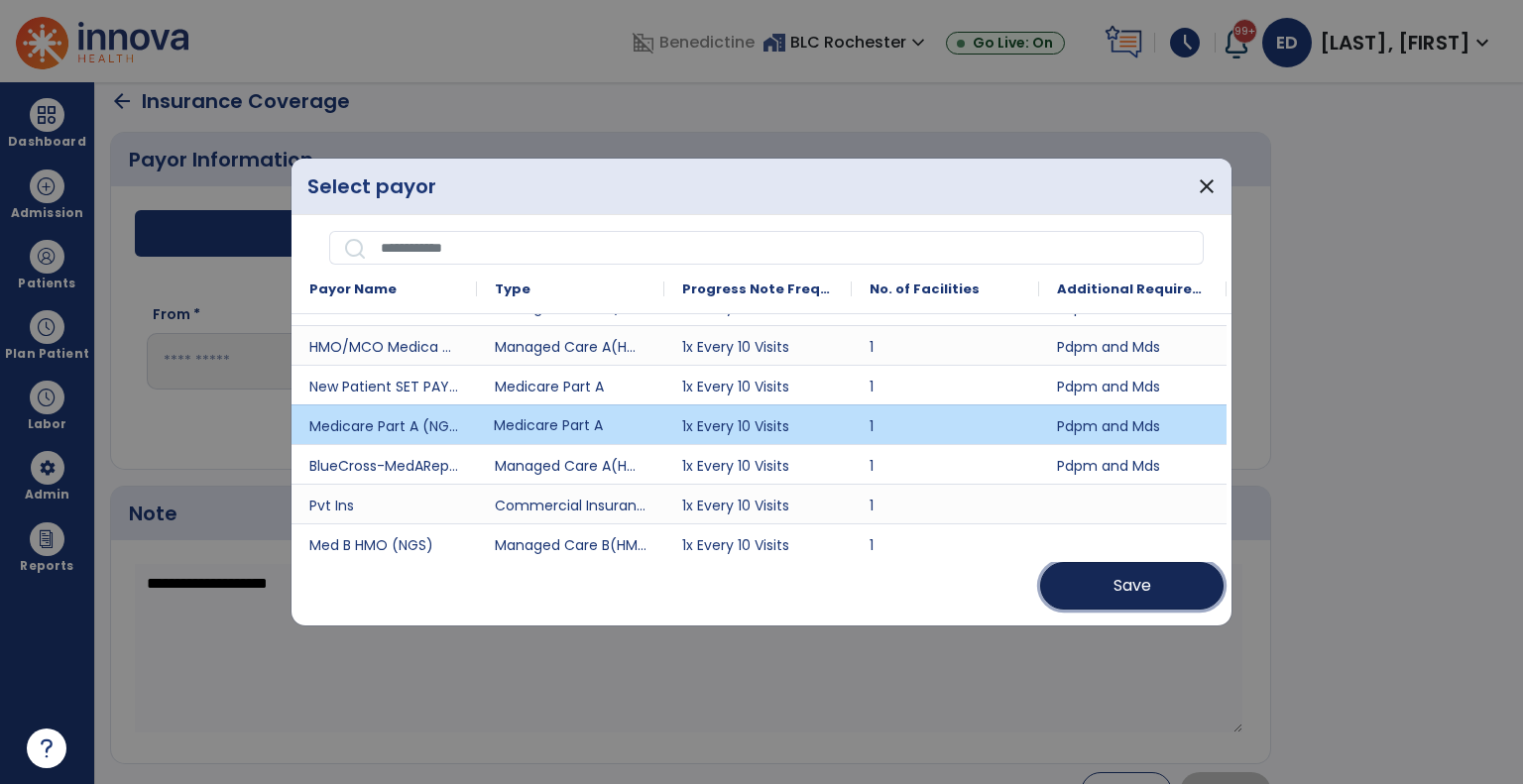 click on "Save" at bounding box center [1131, 586] 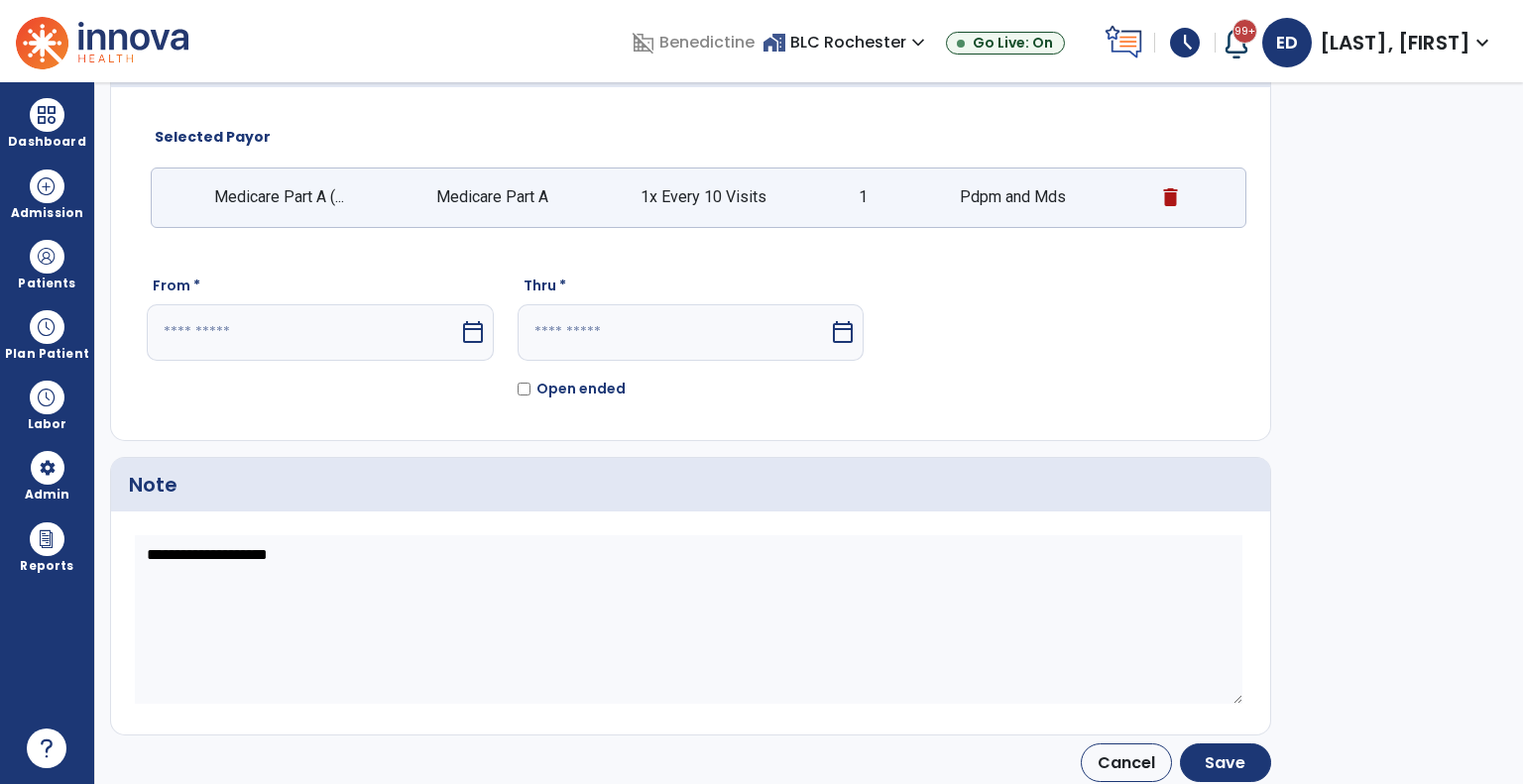 scroll, scrollTop: 118, scrollLeft: 0, axis: vertical 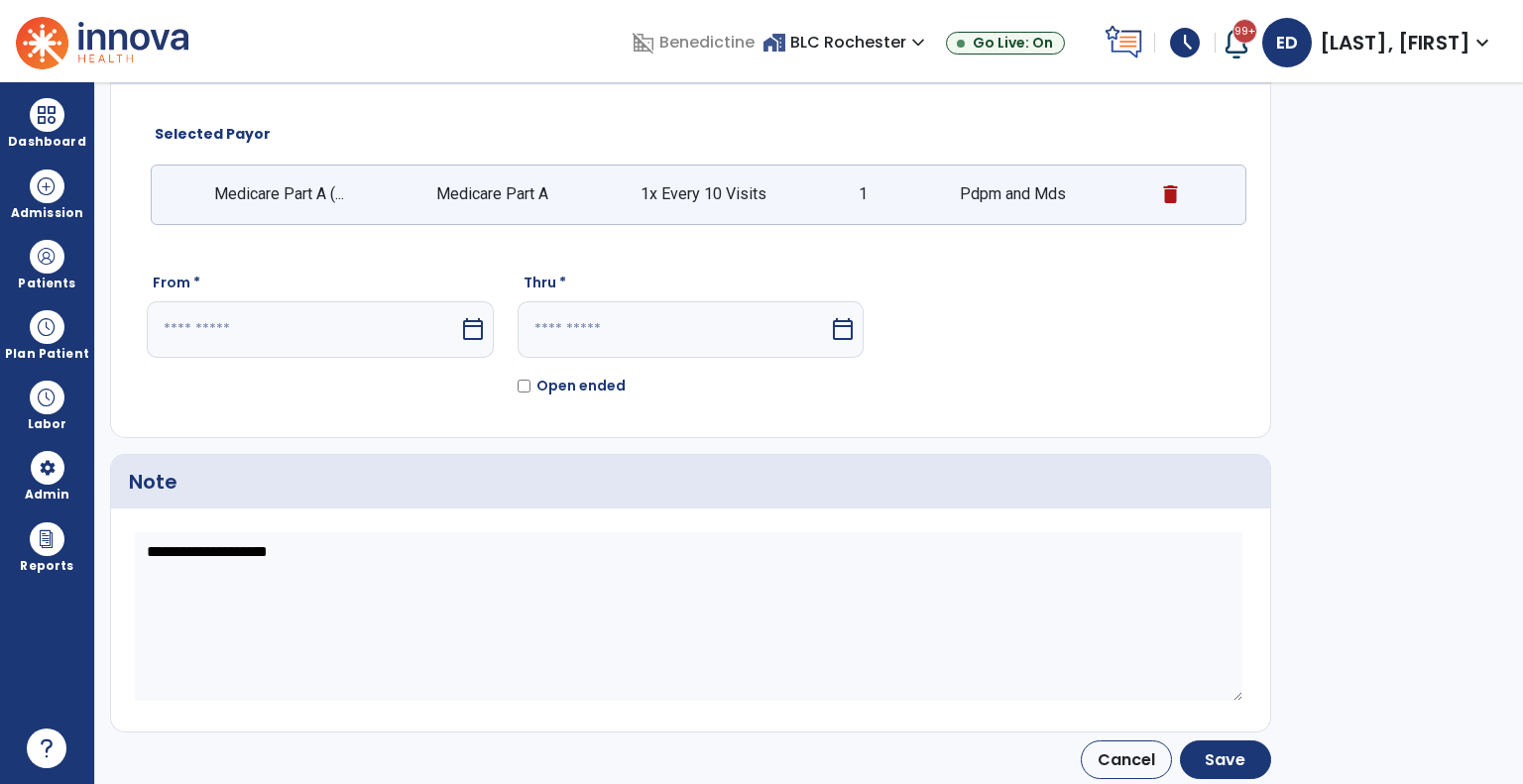 click on "calendar_today" at bounding box center [473, 329] 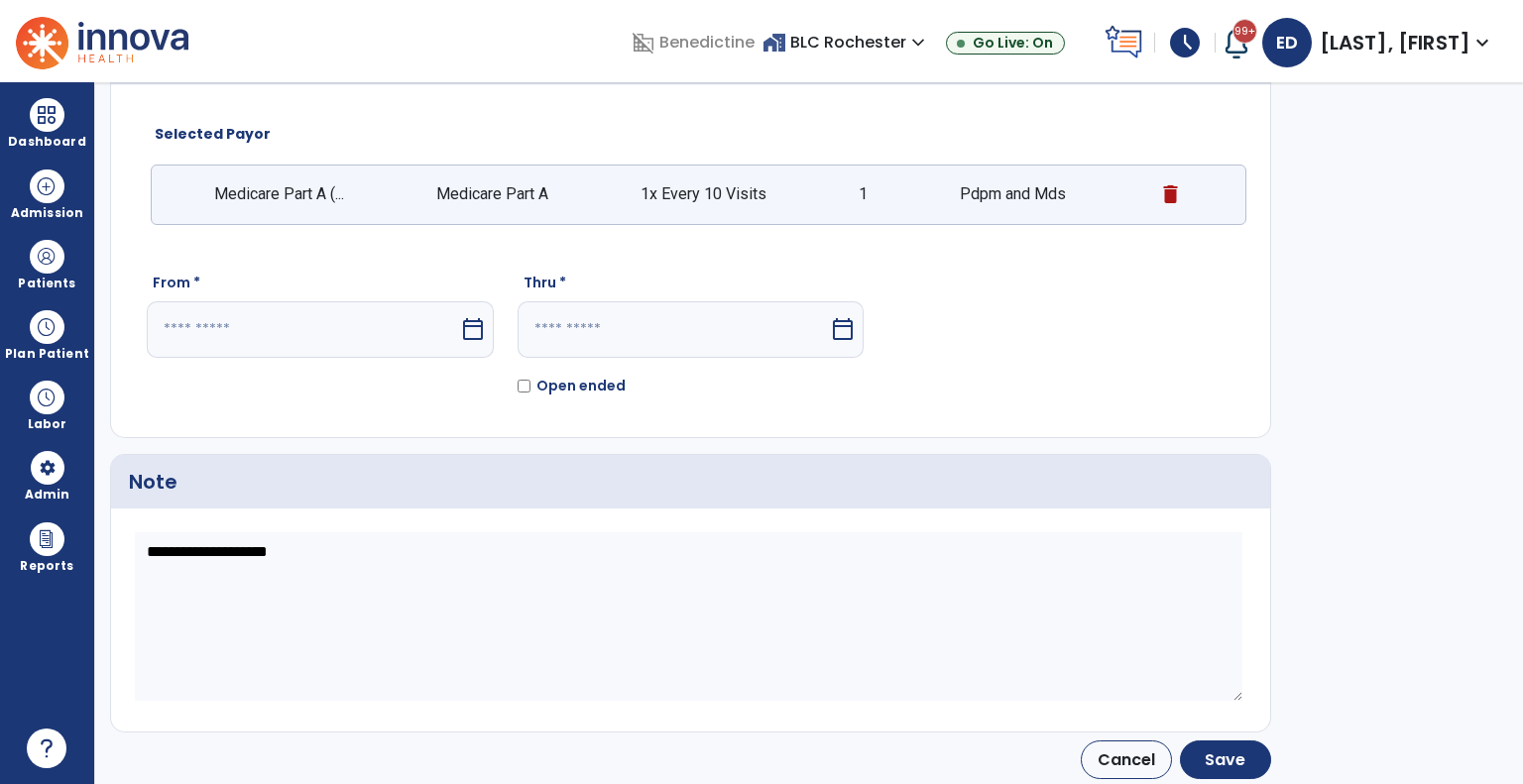 select on "*" 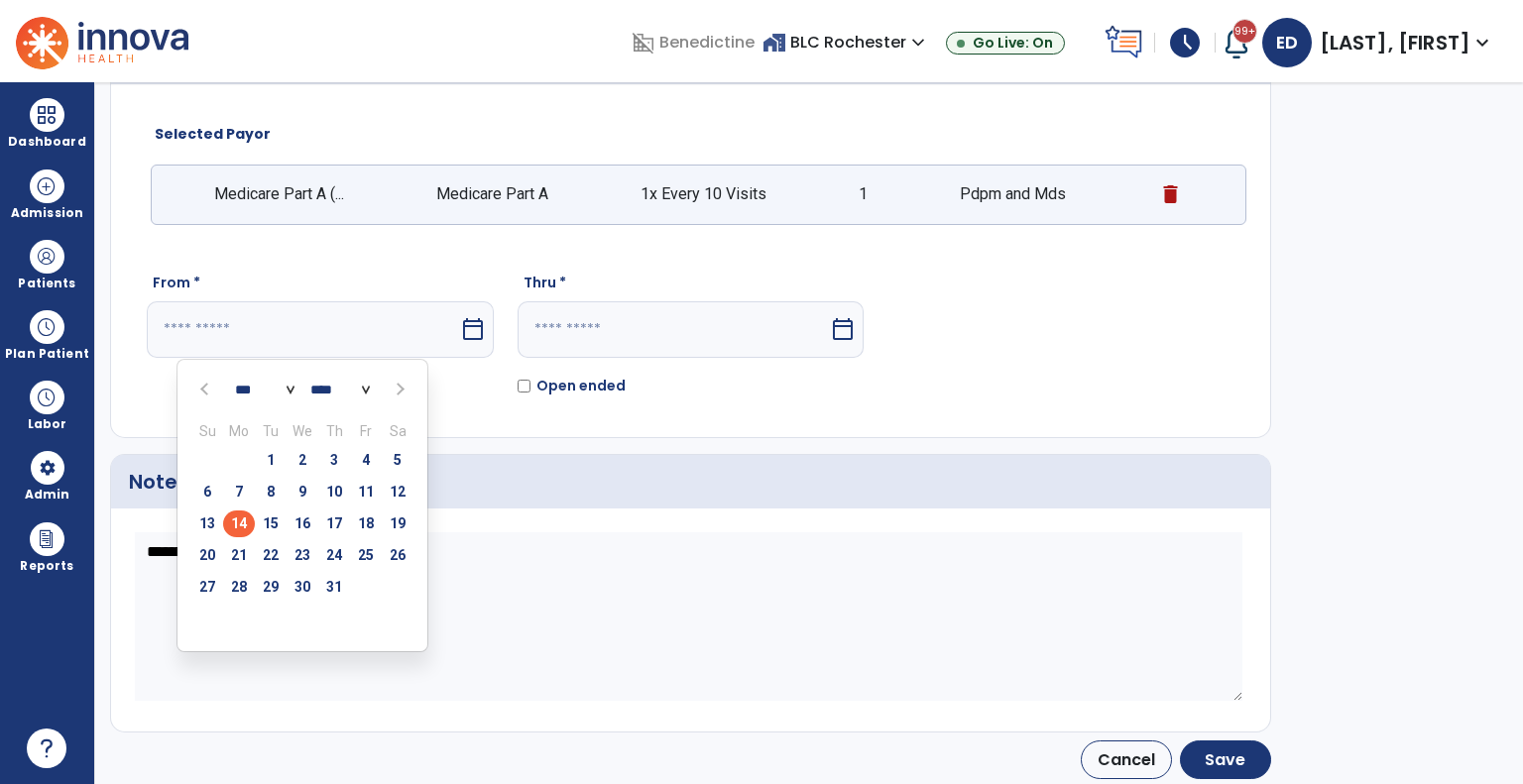 click on "14" at bounding box center [239, 523] 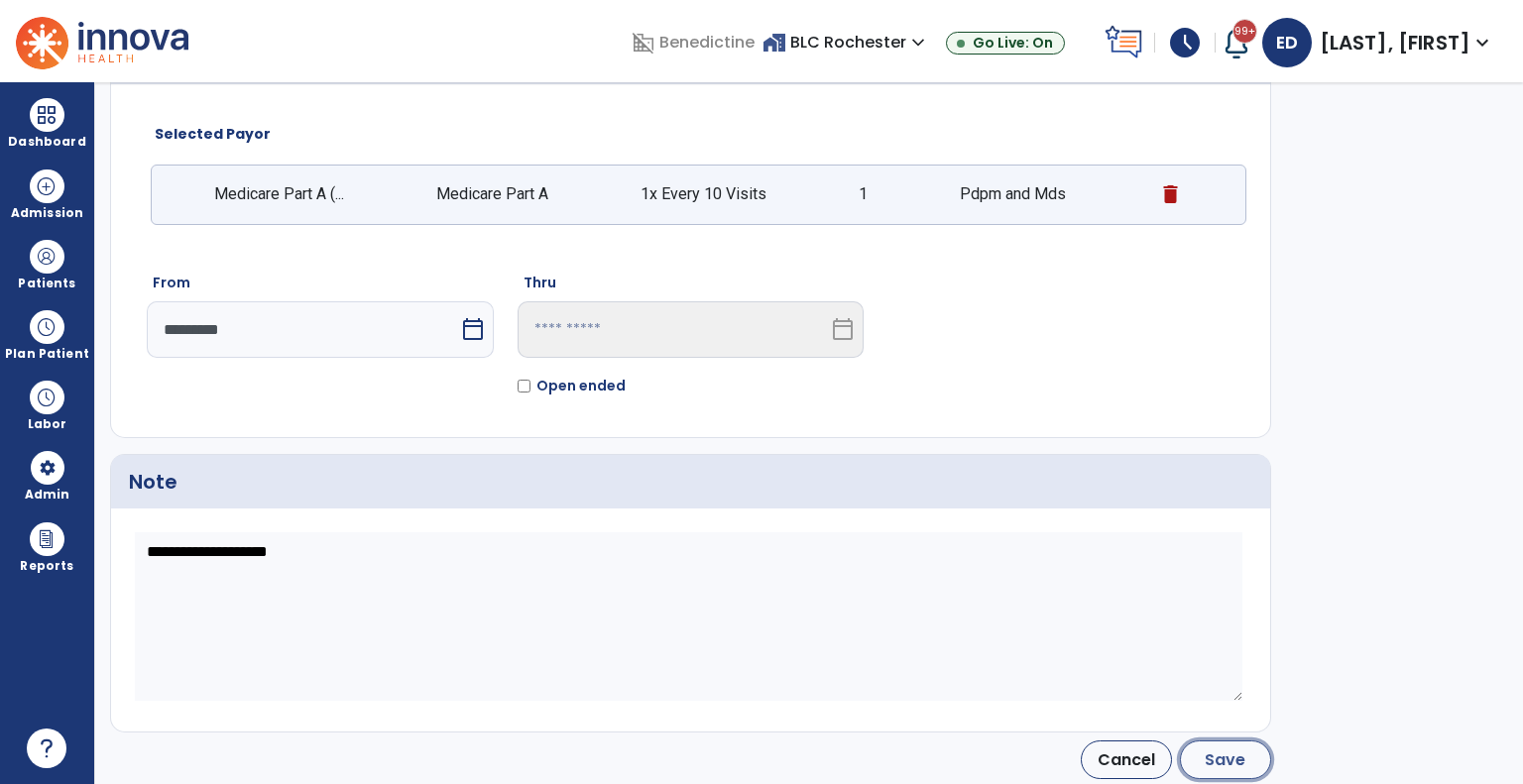 click on "Save" 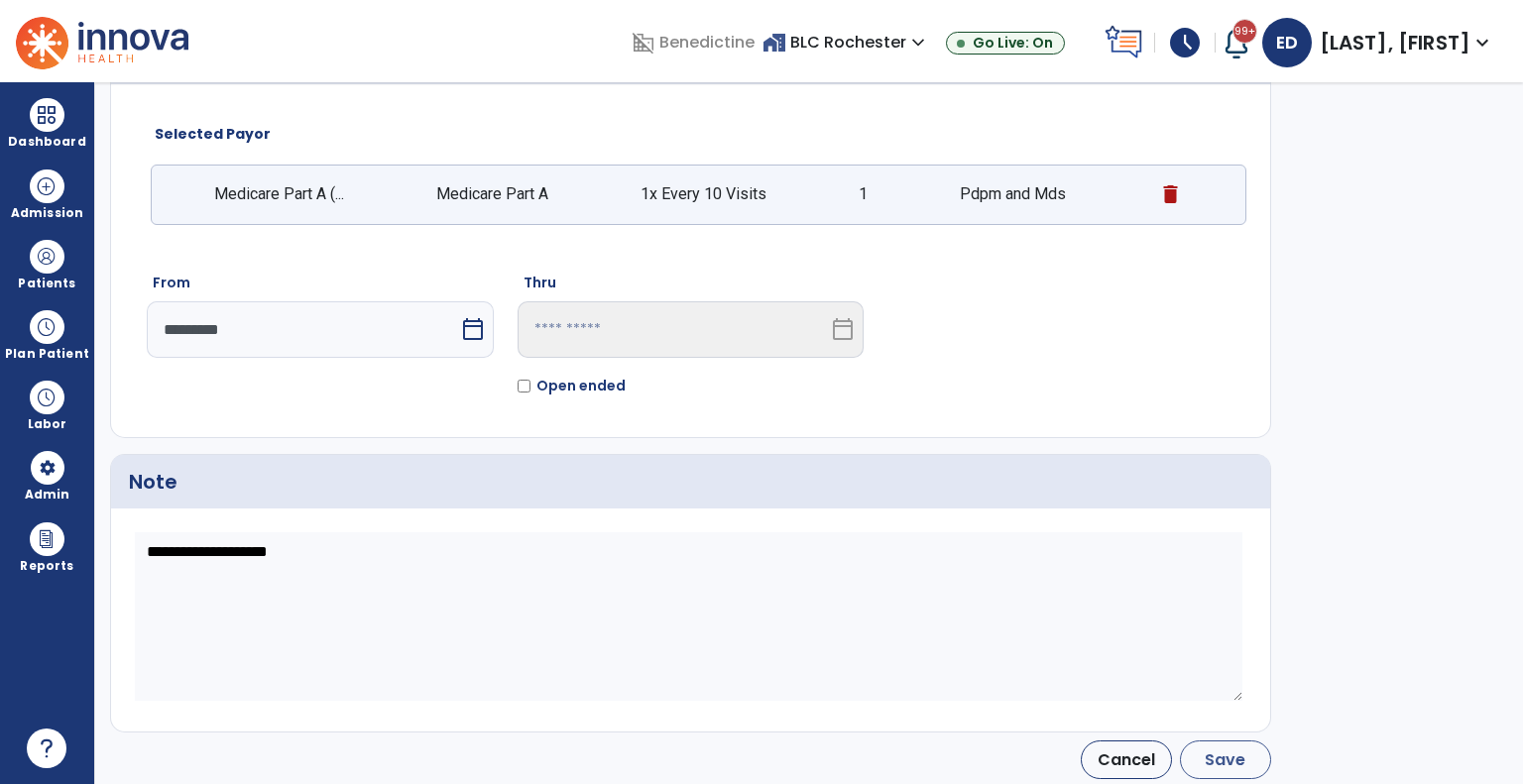 type on "*********" 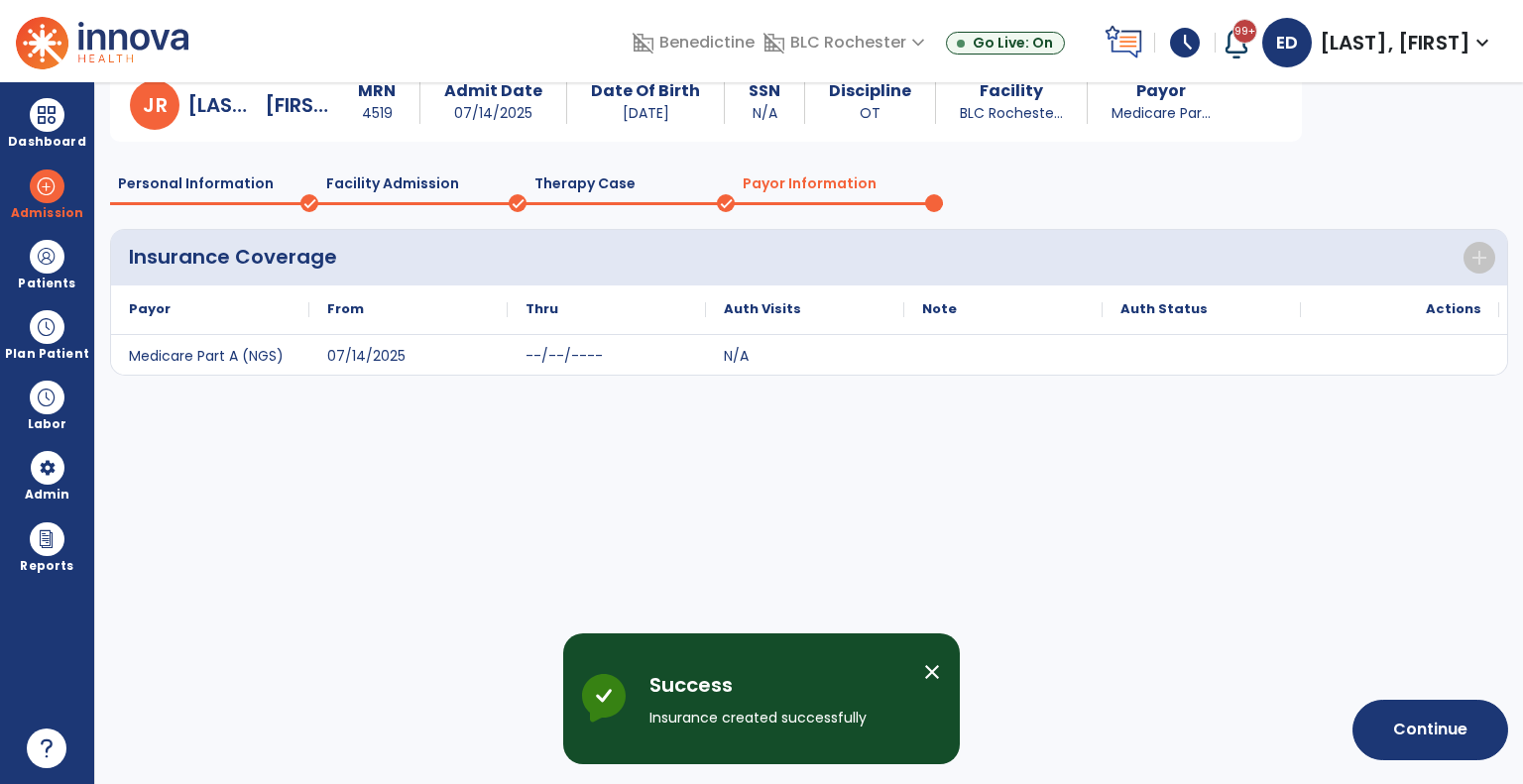 scroll, scrollTop: 16, scrollLeft: 0, axis: vertical 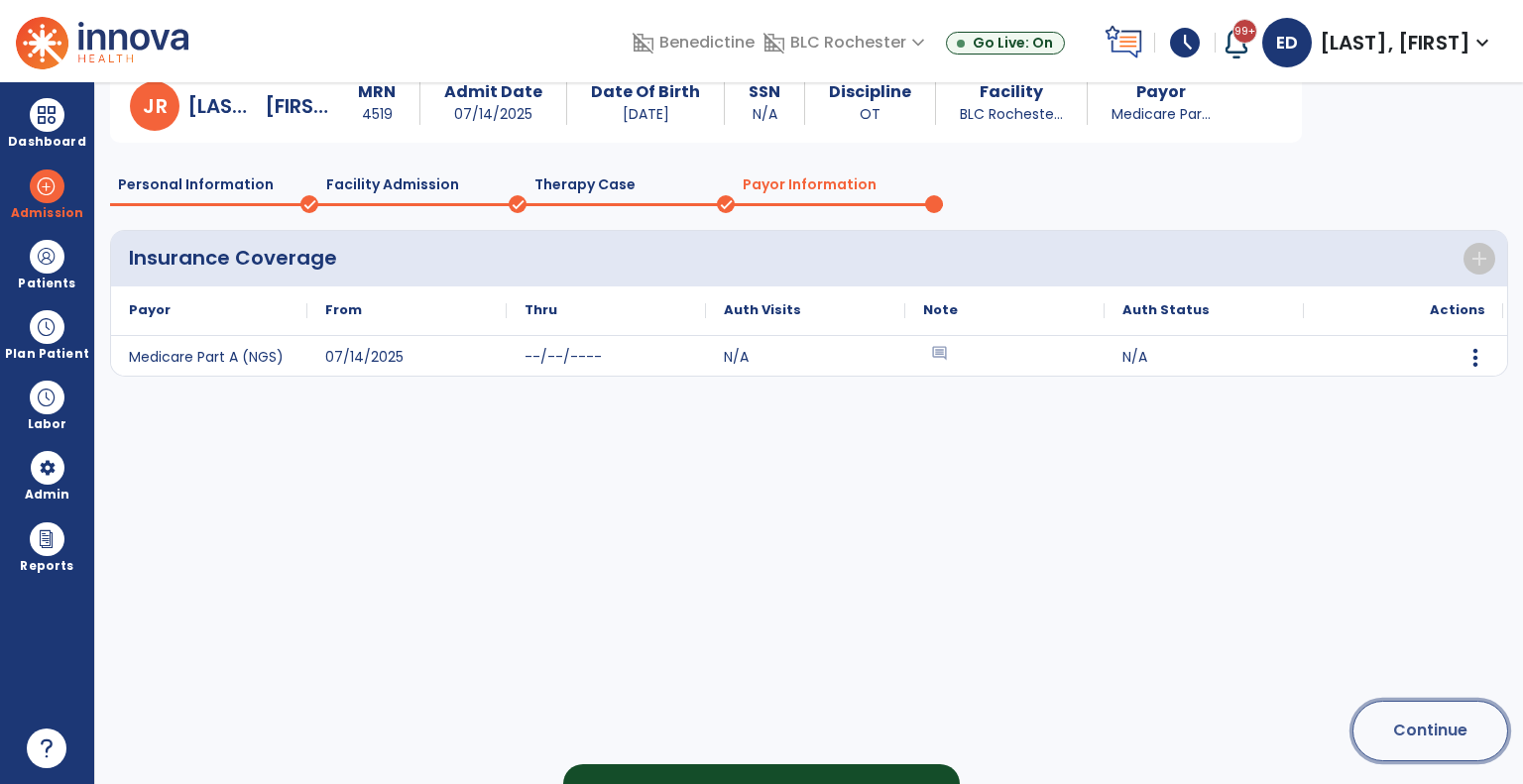 click on "Continue" 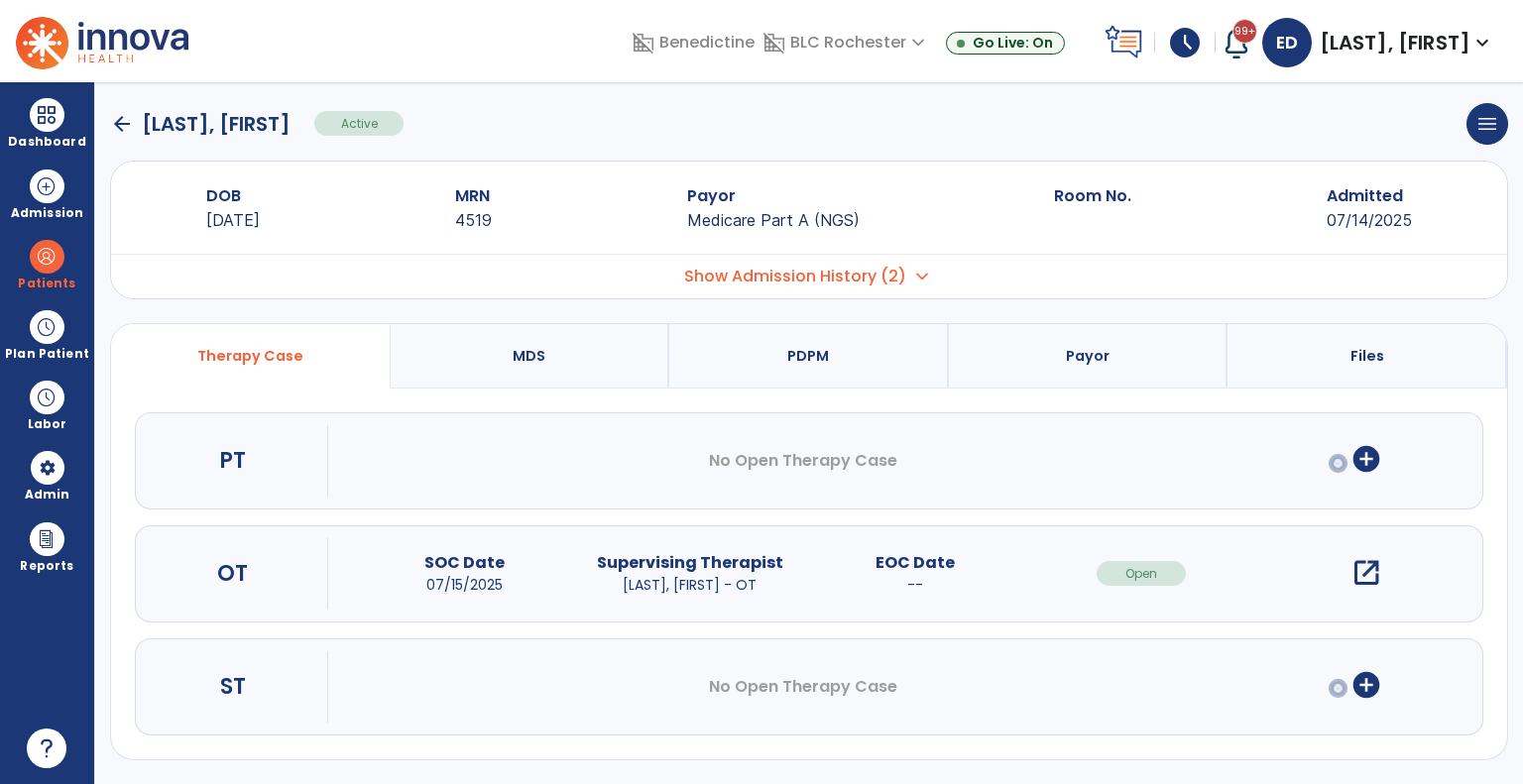 scroll, scrollTop: 11, scrollLeft: 0, axis: vertical 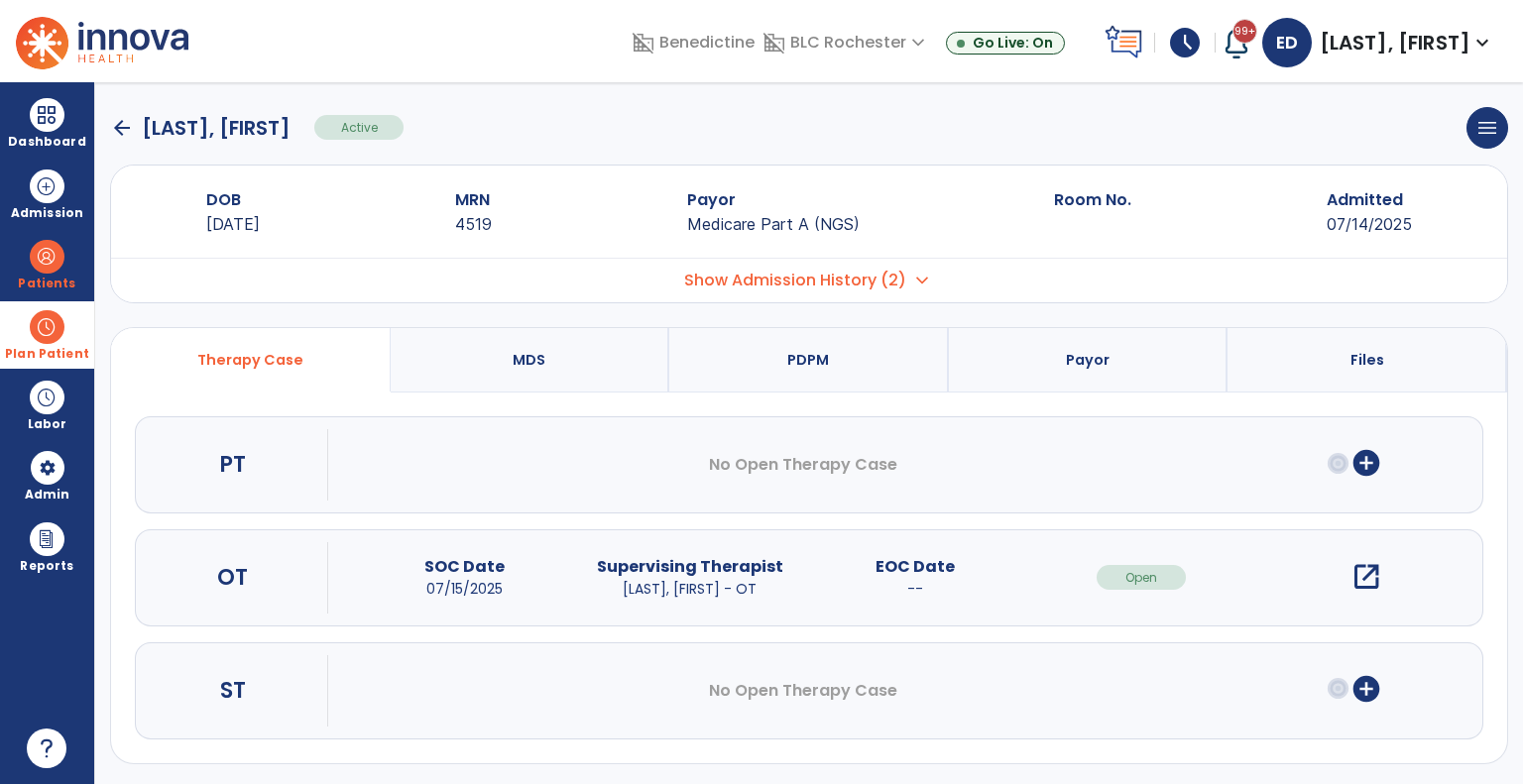 click on "Plan Patient" at bounding box center [47, 283] 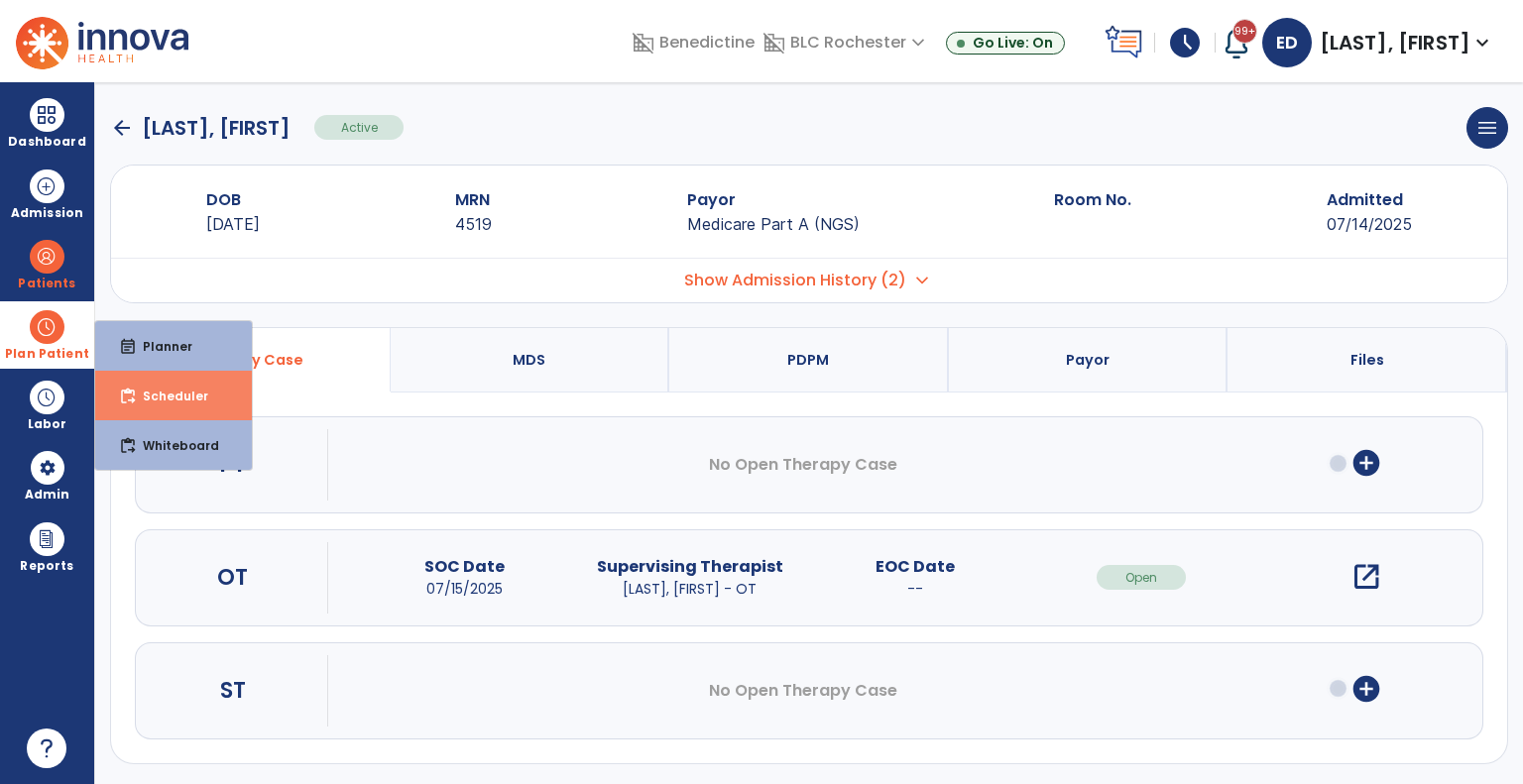 click on "content_paste_go  Scheduler" at bounding box center [174, 395] 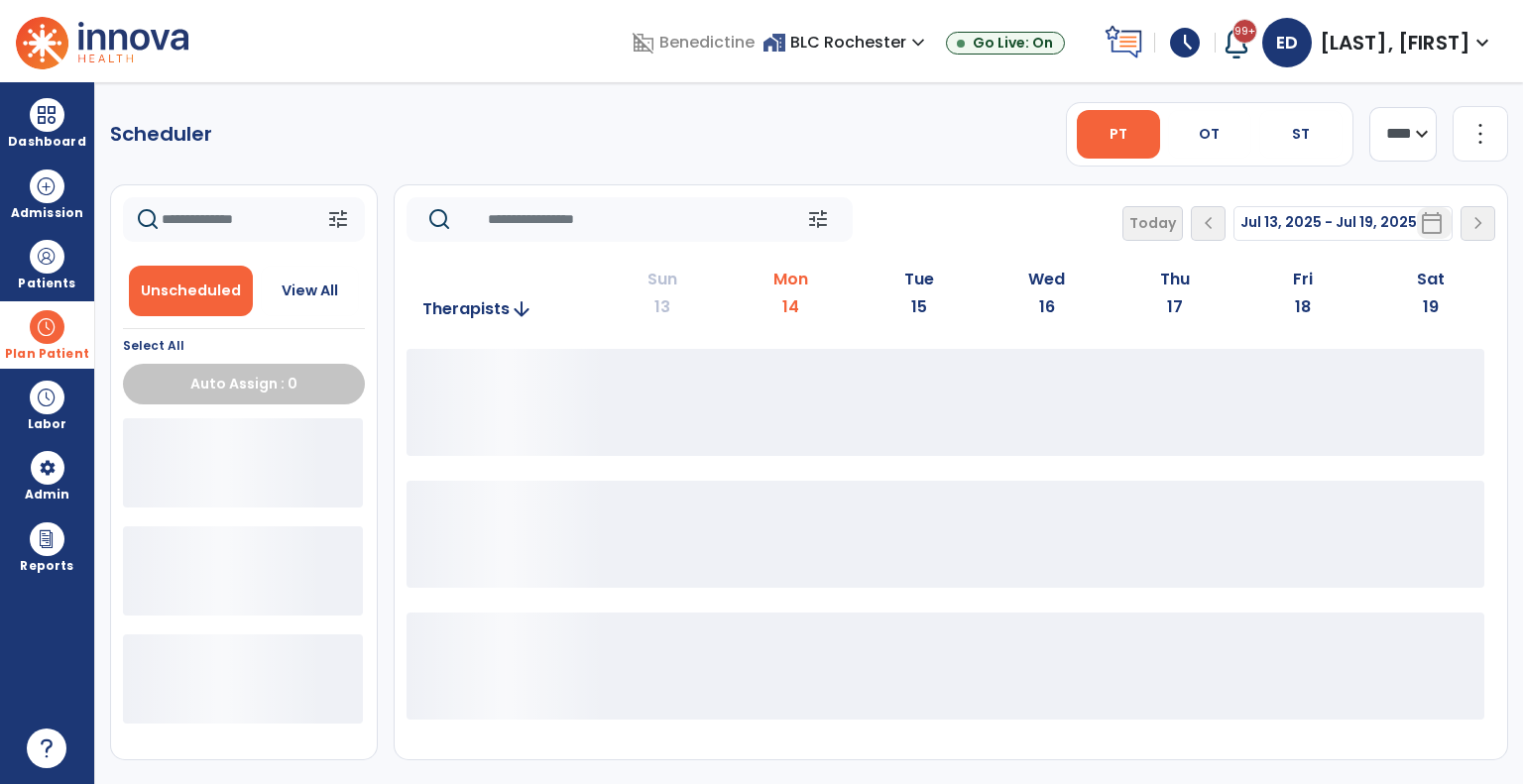 scroll, scrollTop: 0, scrollLeft: 0, axis: both 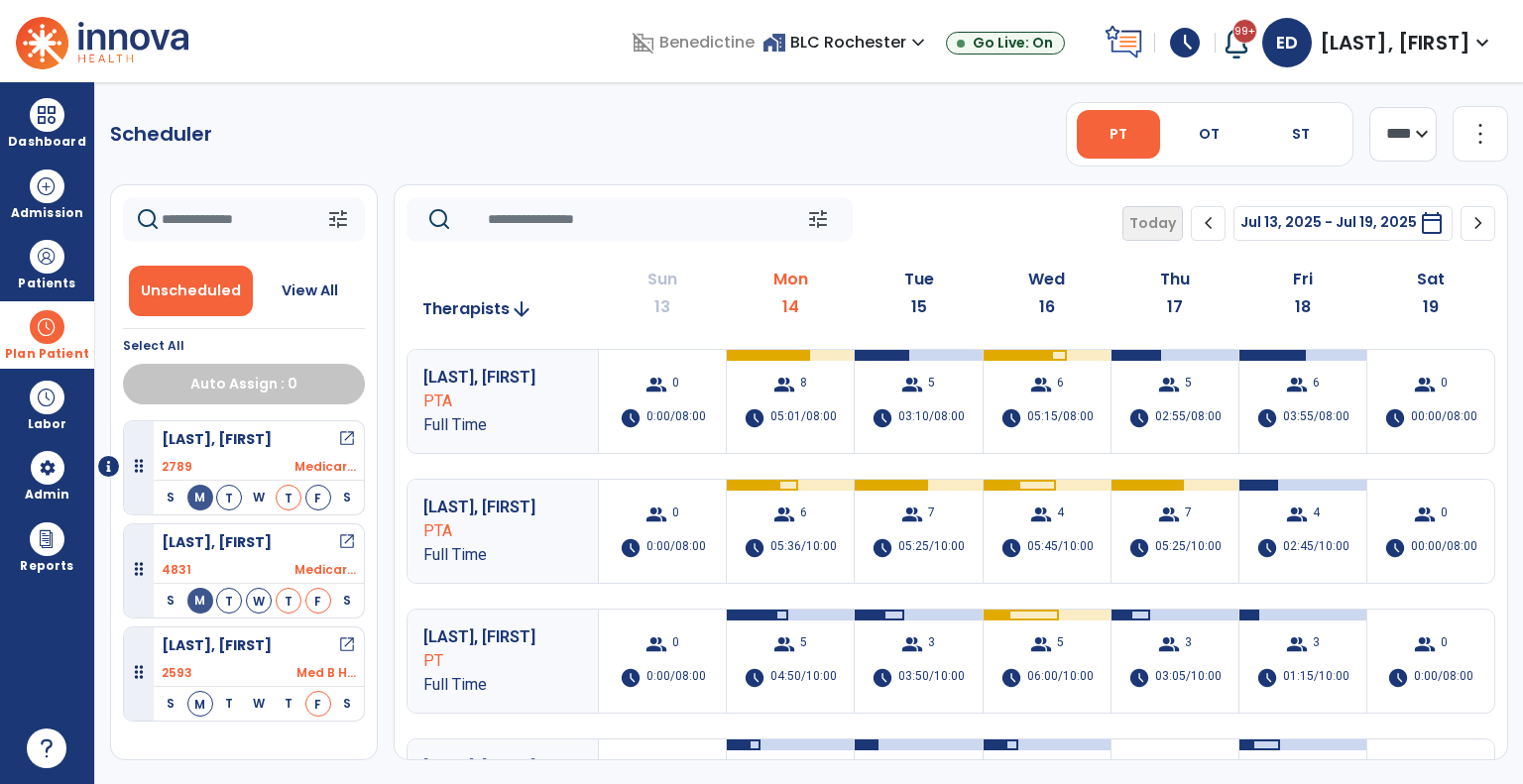 click on "**** ***" 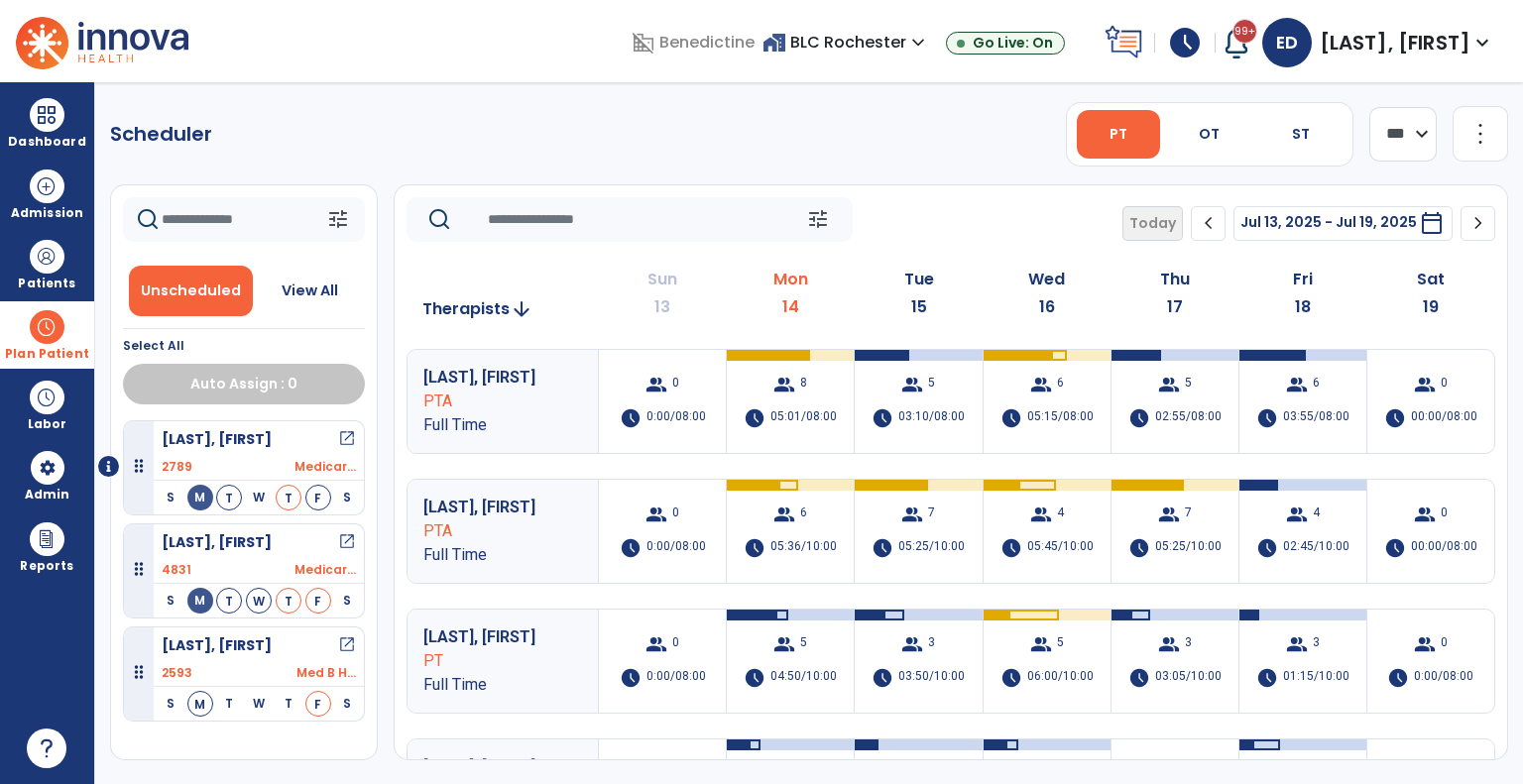 click on "**** ***" 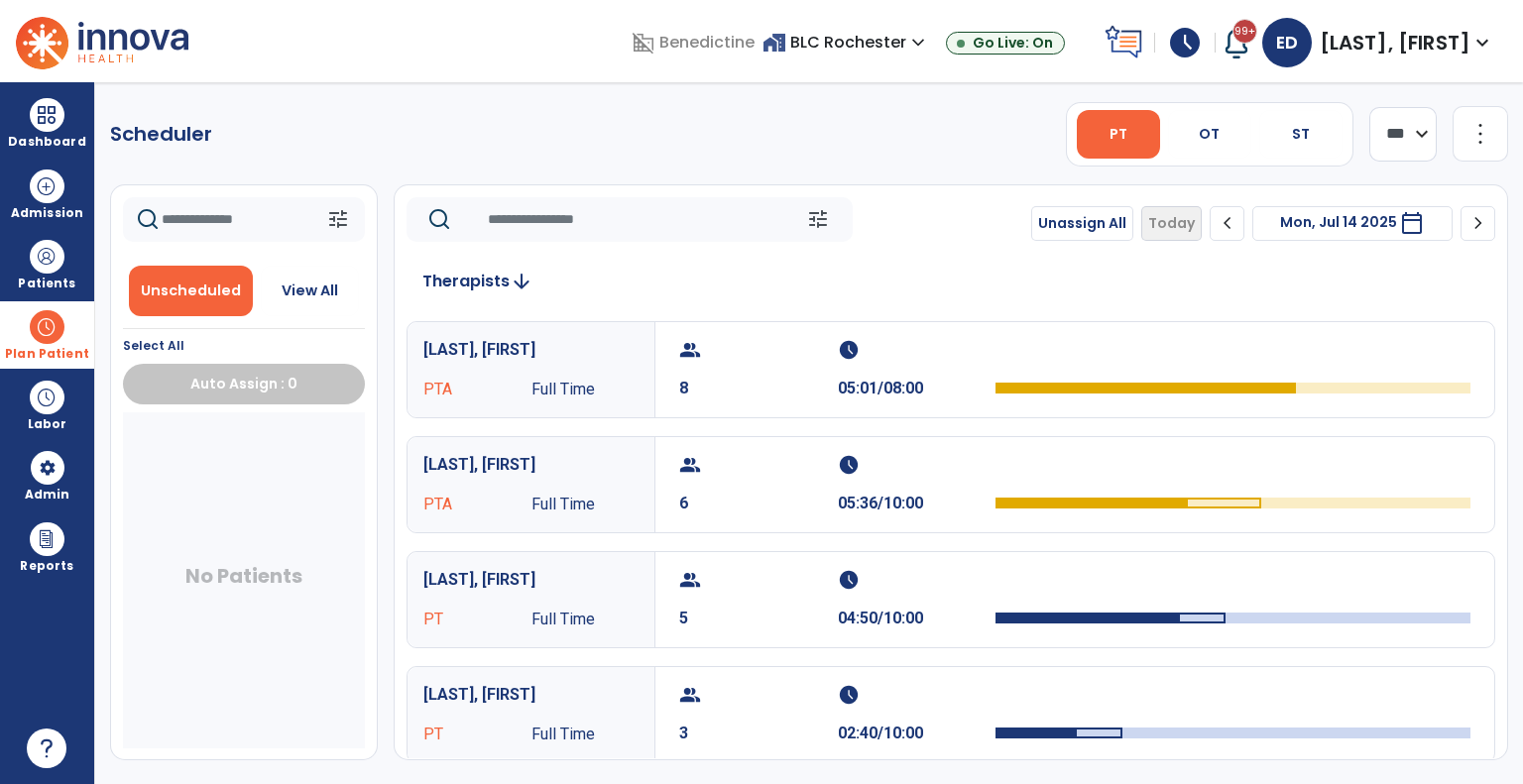 click on "chevron_right" 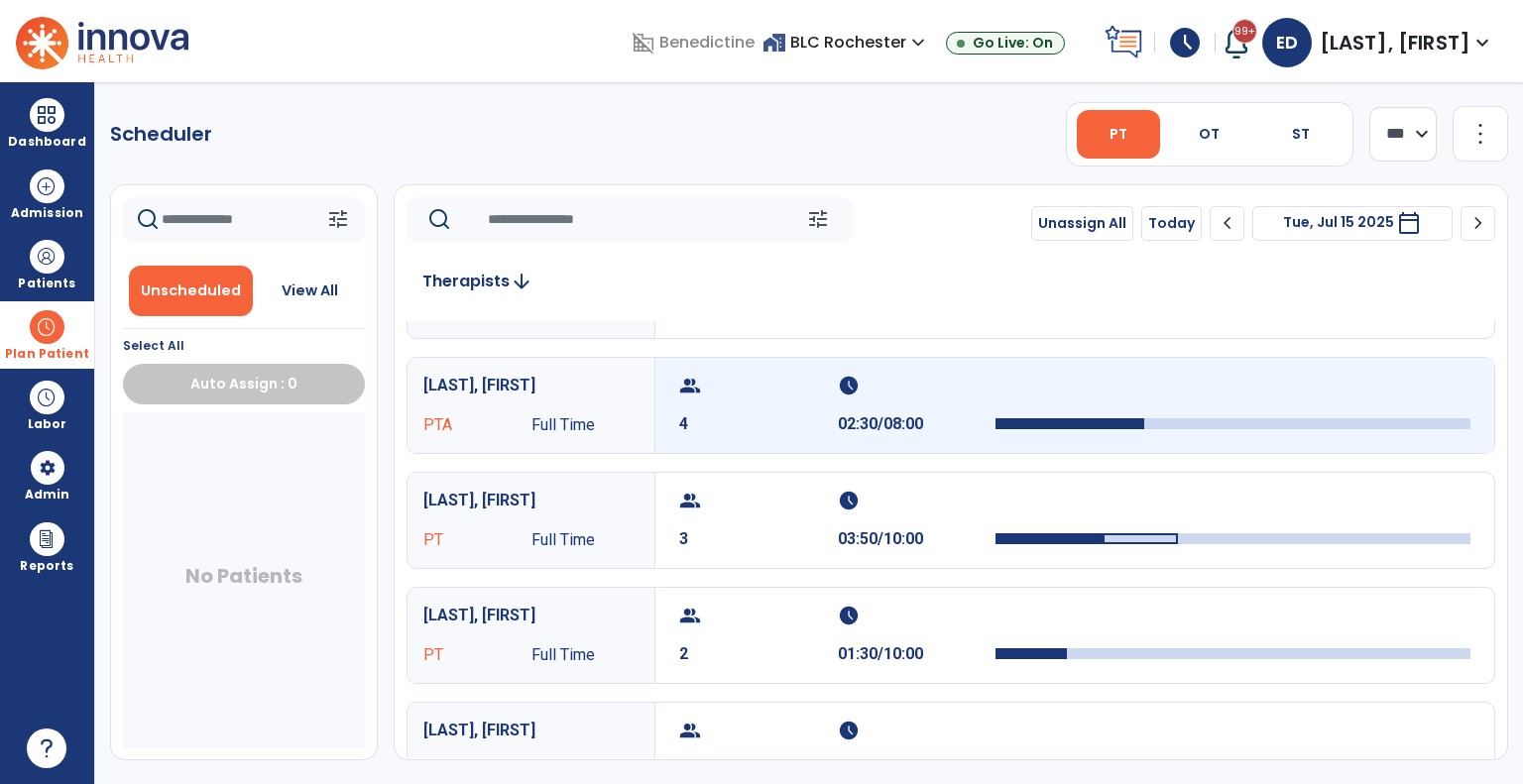 scroll, scrollTop: 198, scrollLeft: 0, axis: vertical 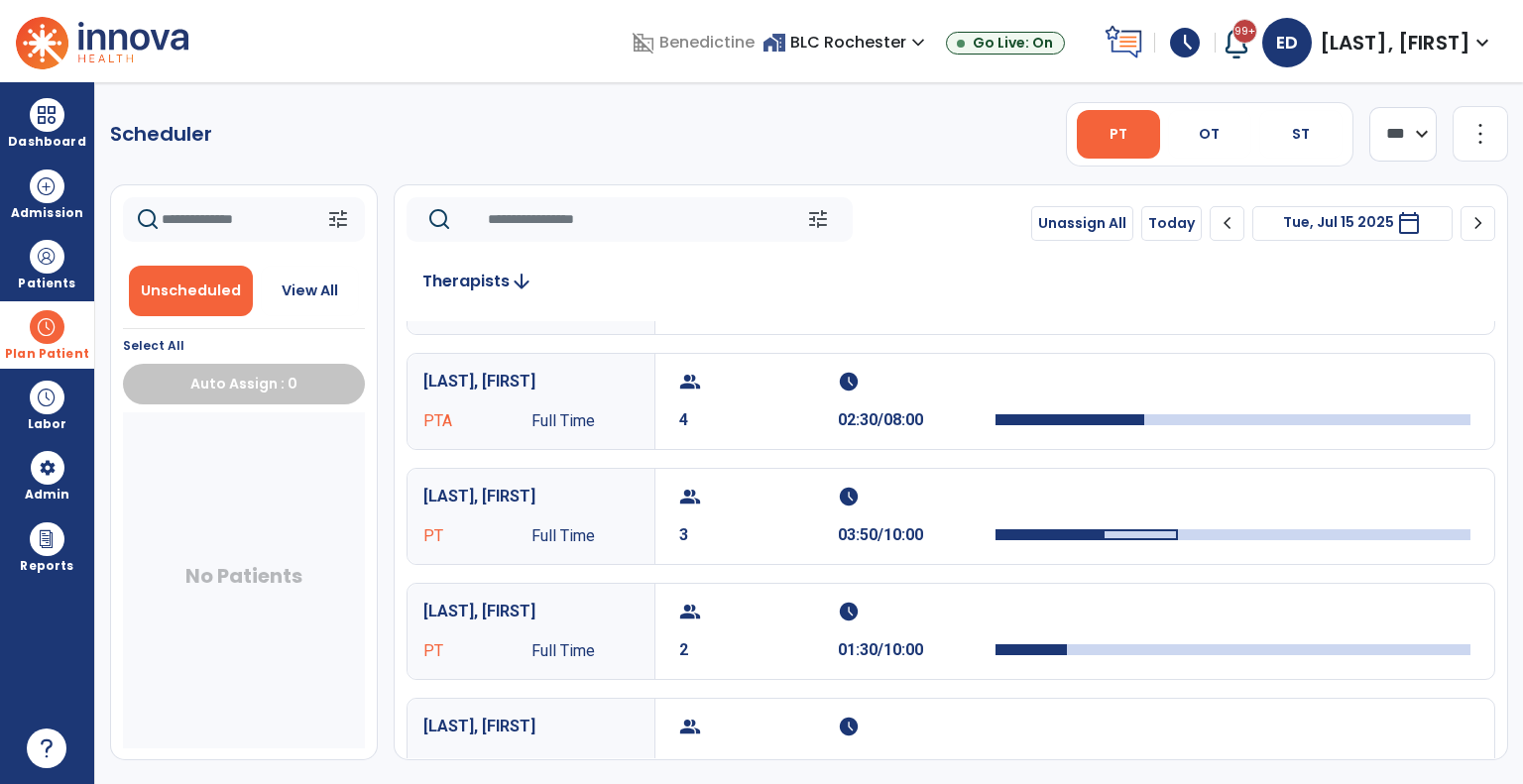 click at bounding box center [47, 327] 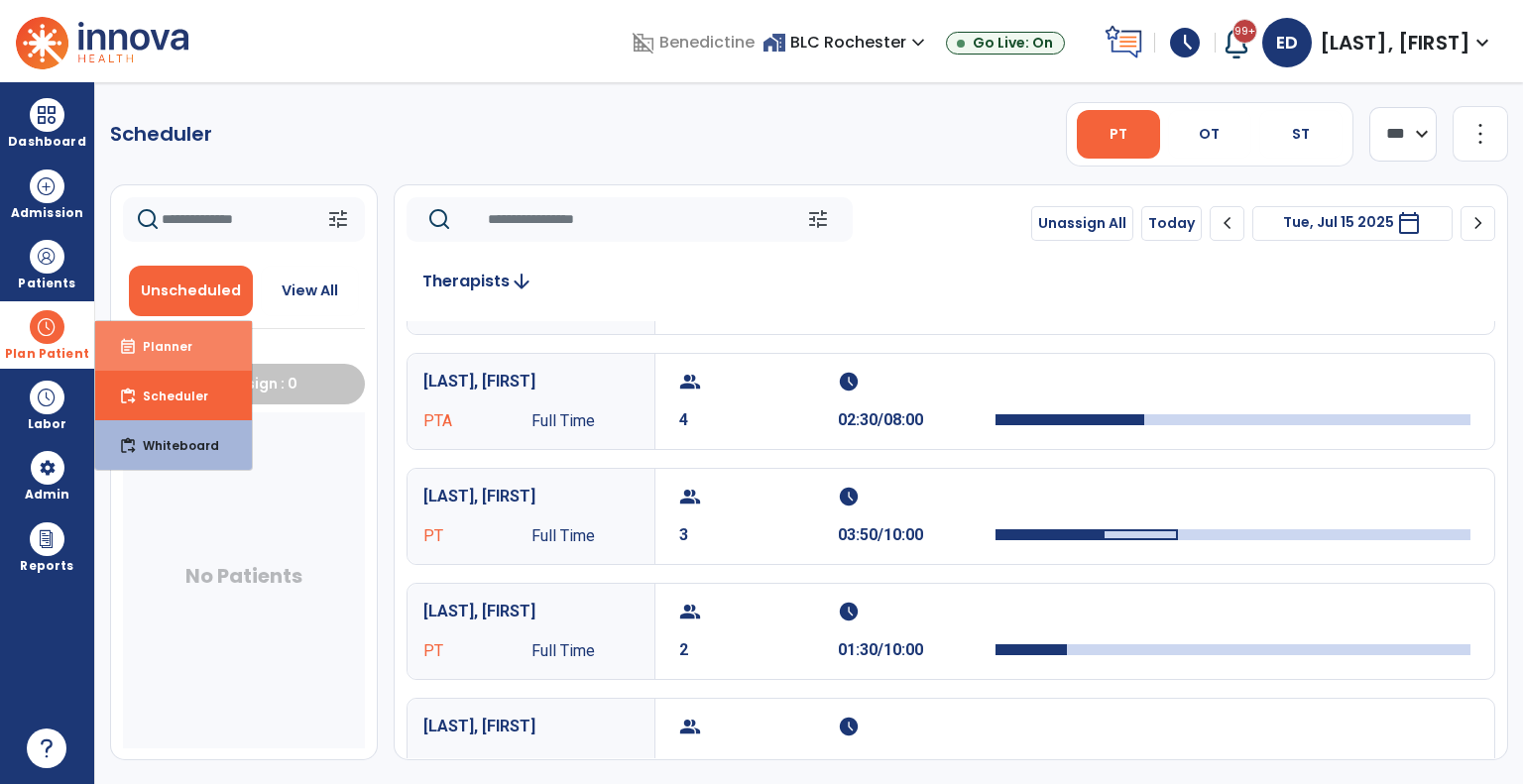 click on "event_note  Planner" at bounding box center (174, 346) 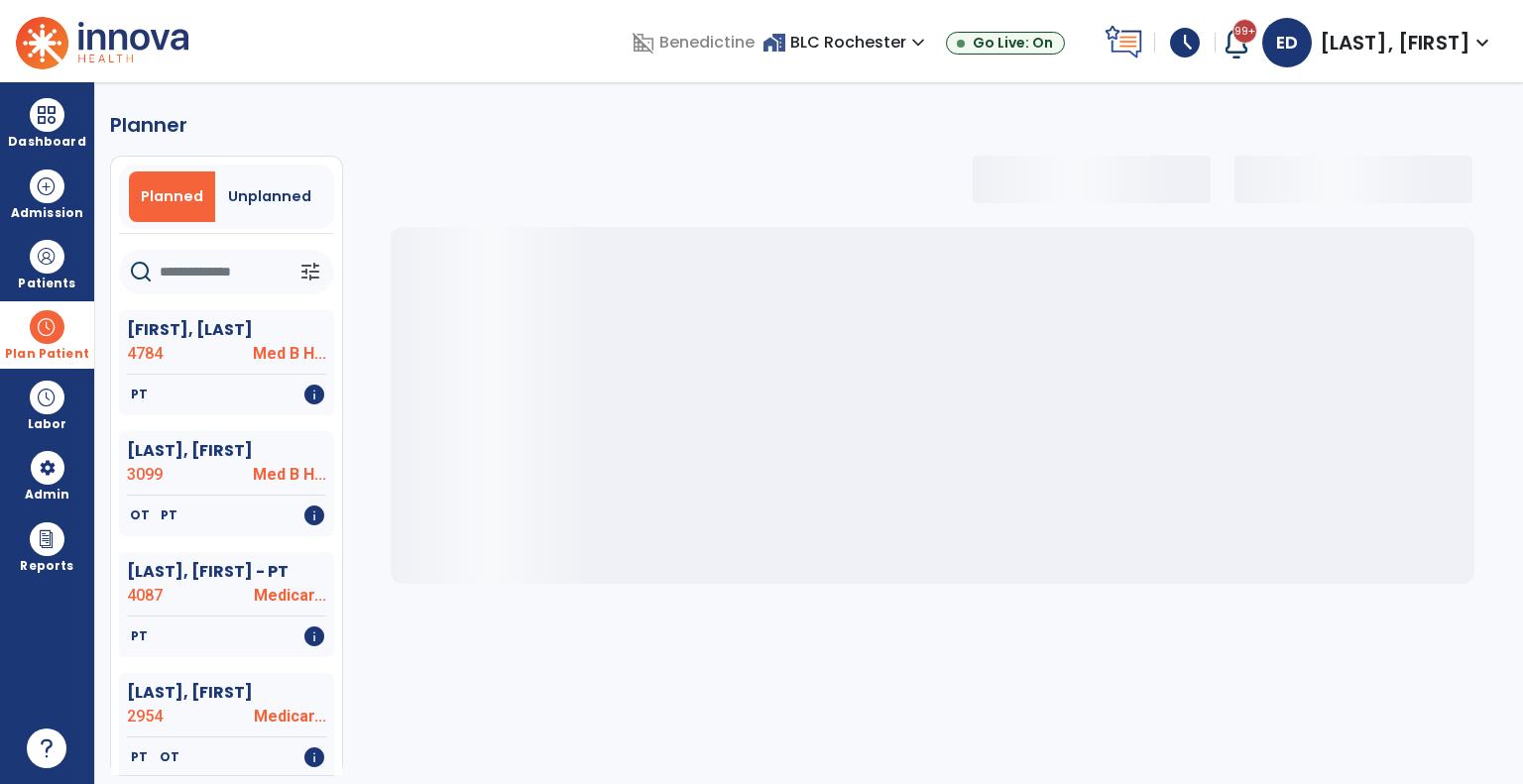 click on "Unplanned" at bounding box center (270, 196) 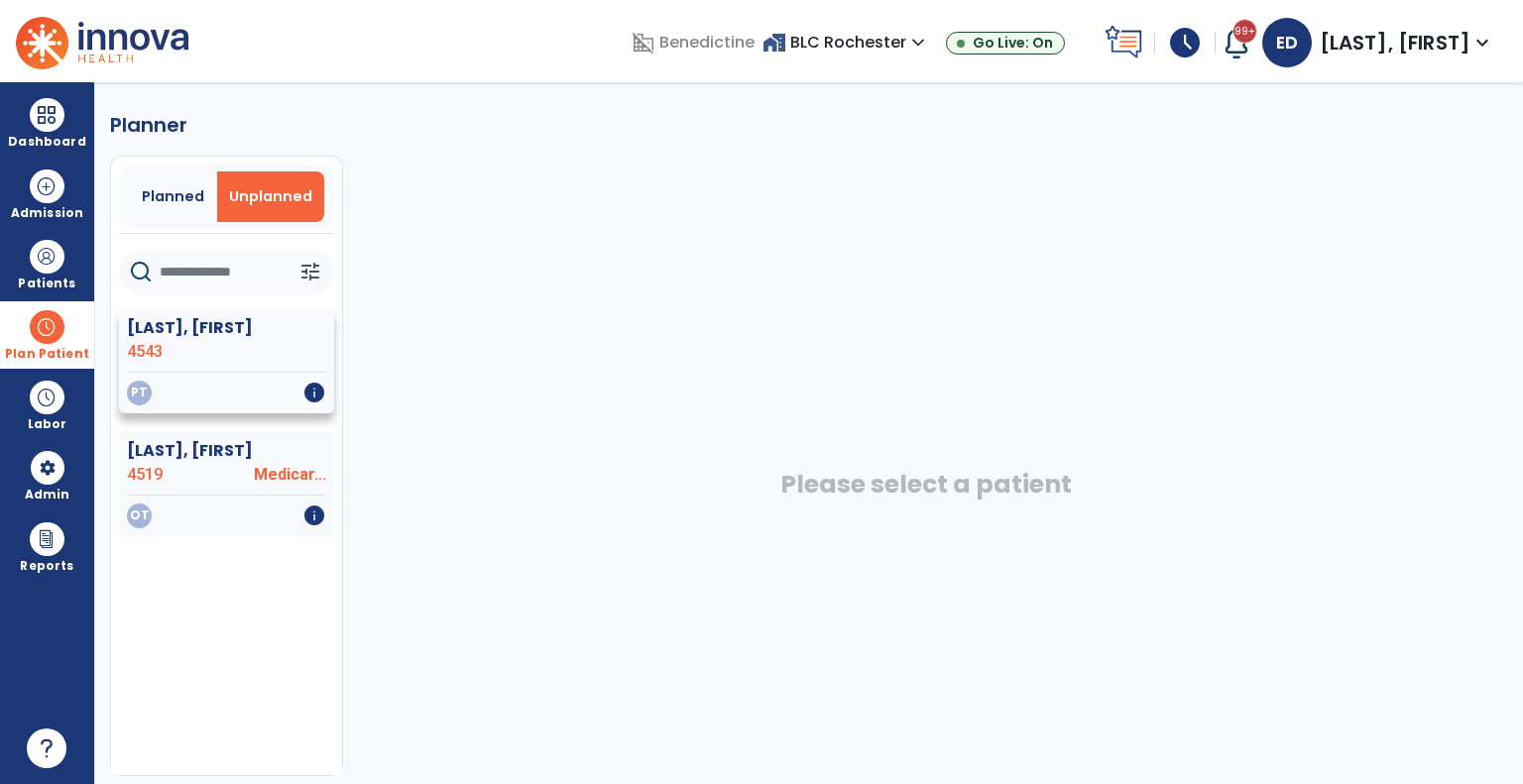 click 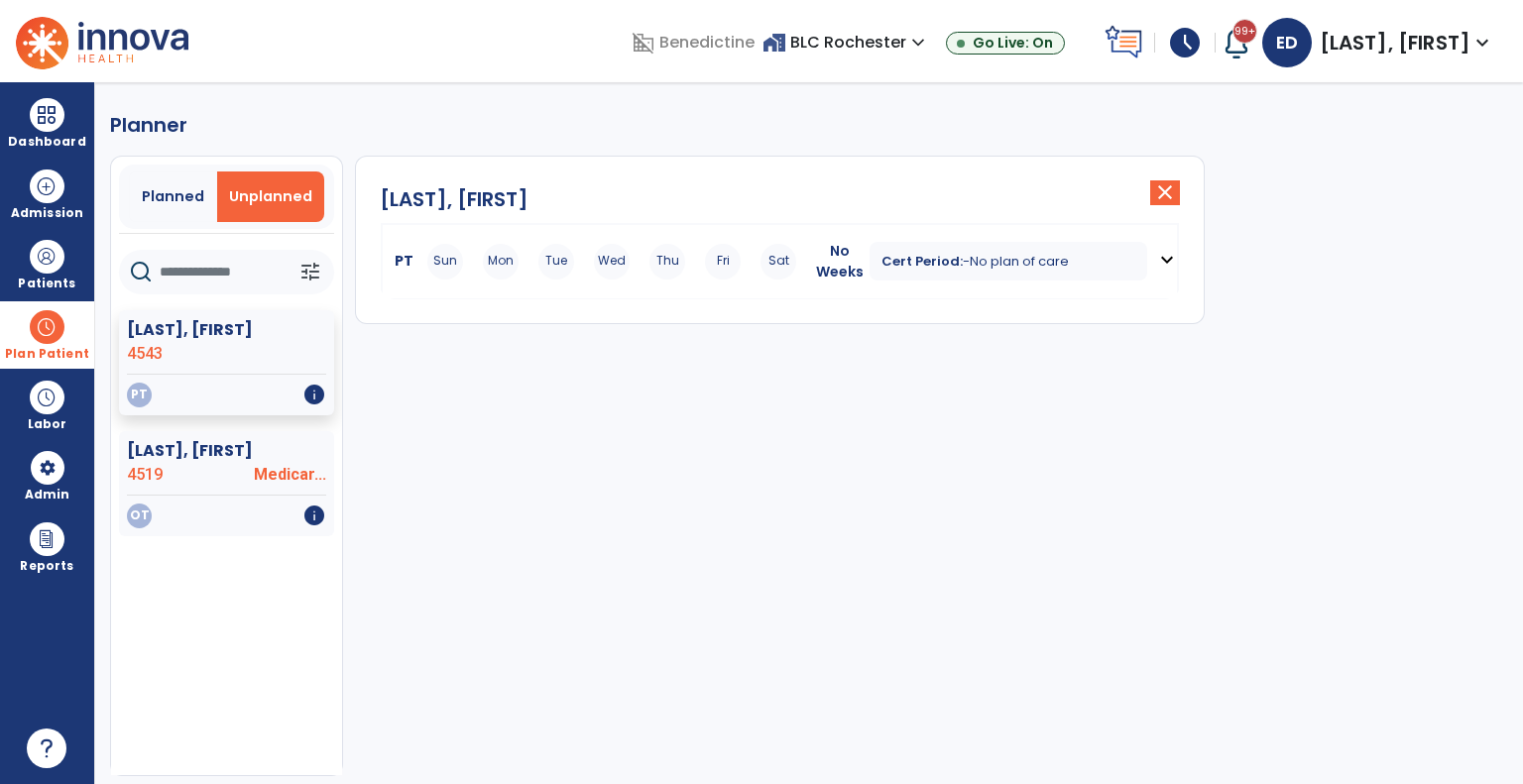 click on "Sun Mon Tue Wed Thu Fri Sat" at bounding box center (612, 262) 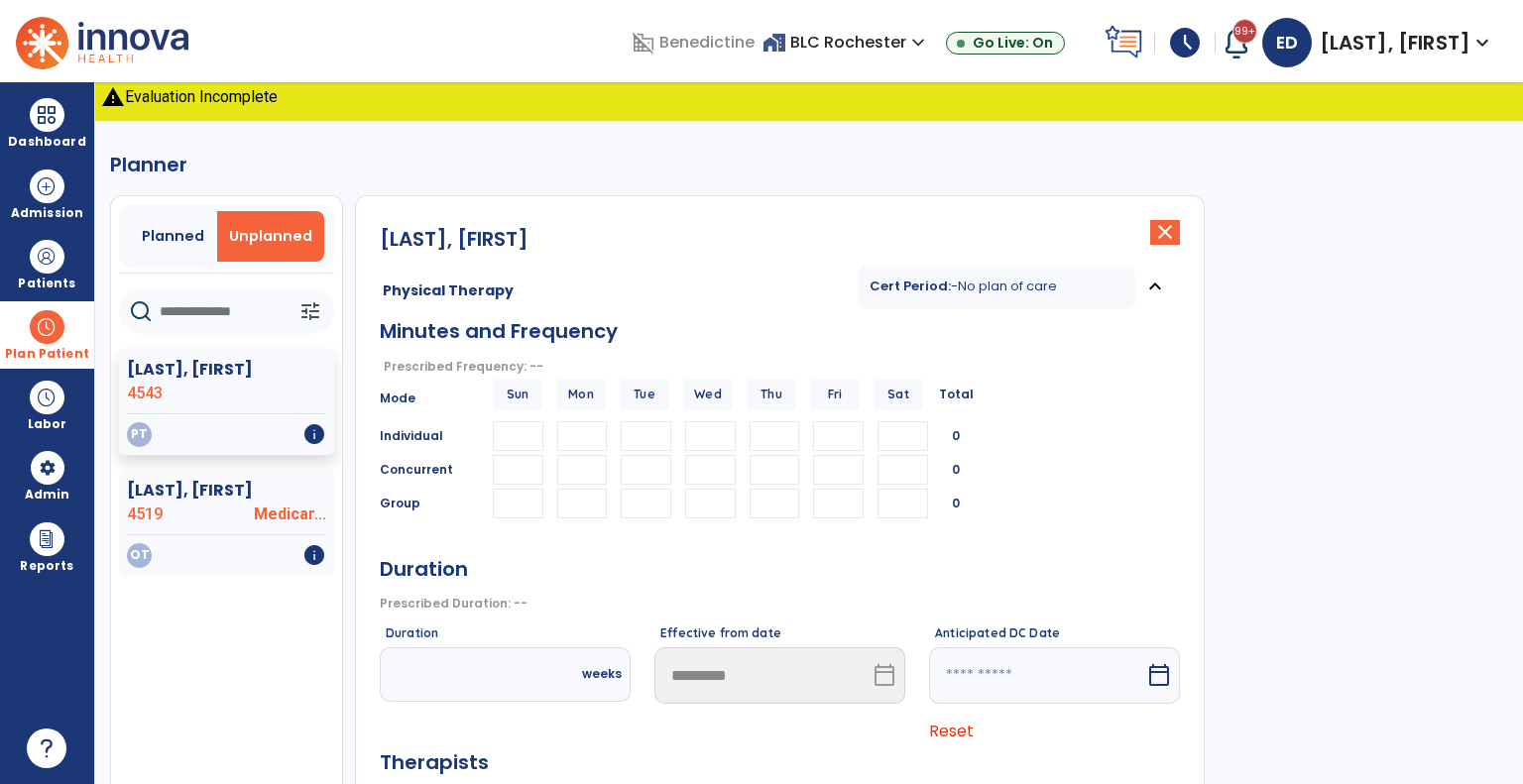 click at bounding box center [645, 436] 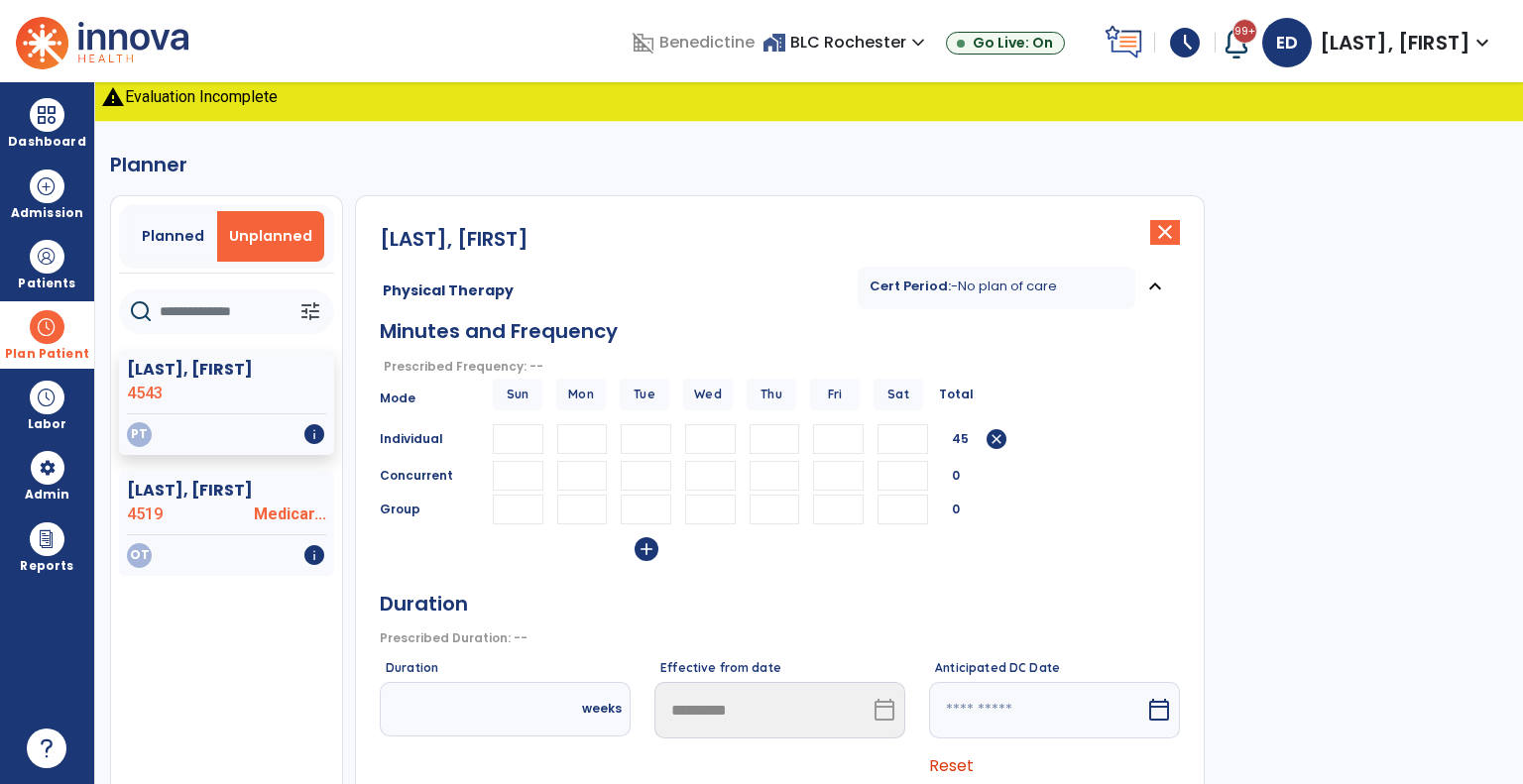 type on "**" 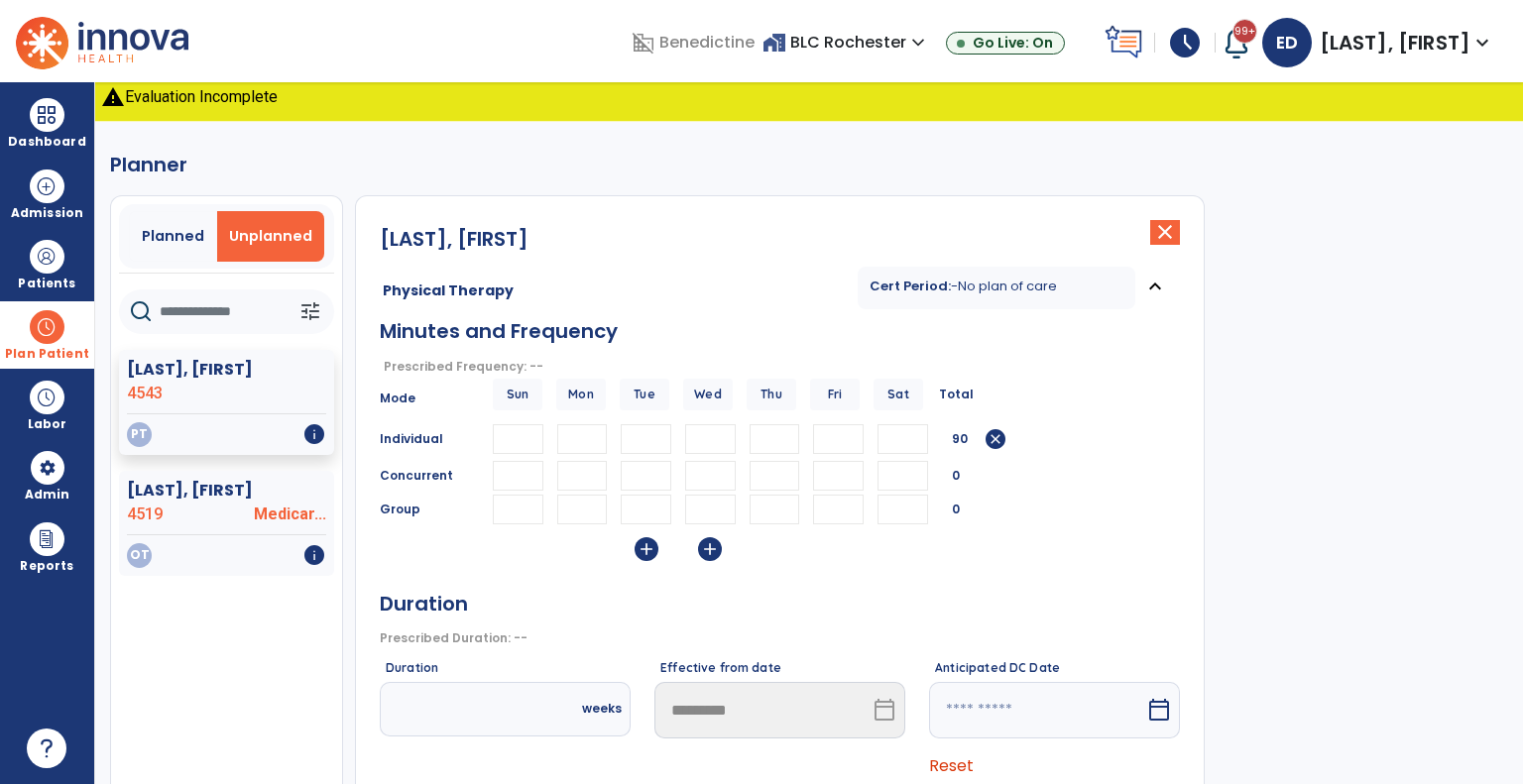 type on "**" 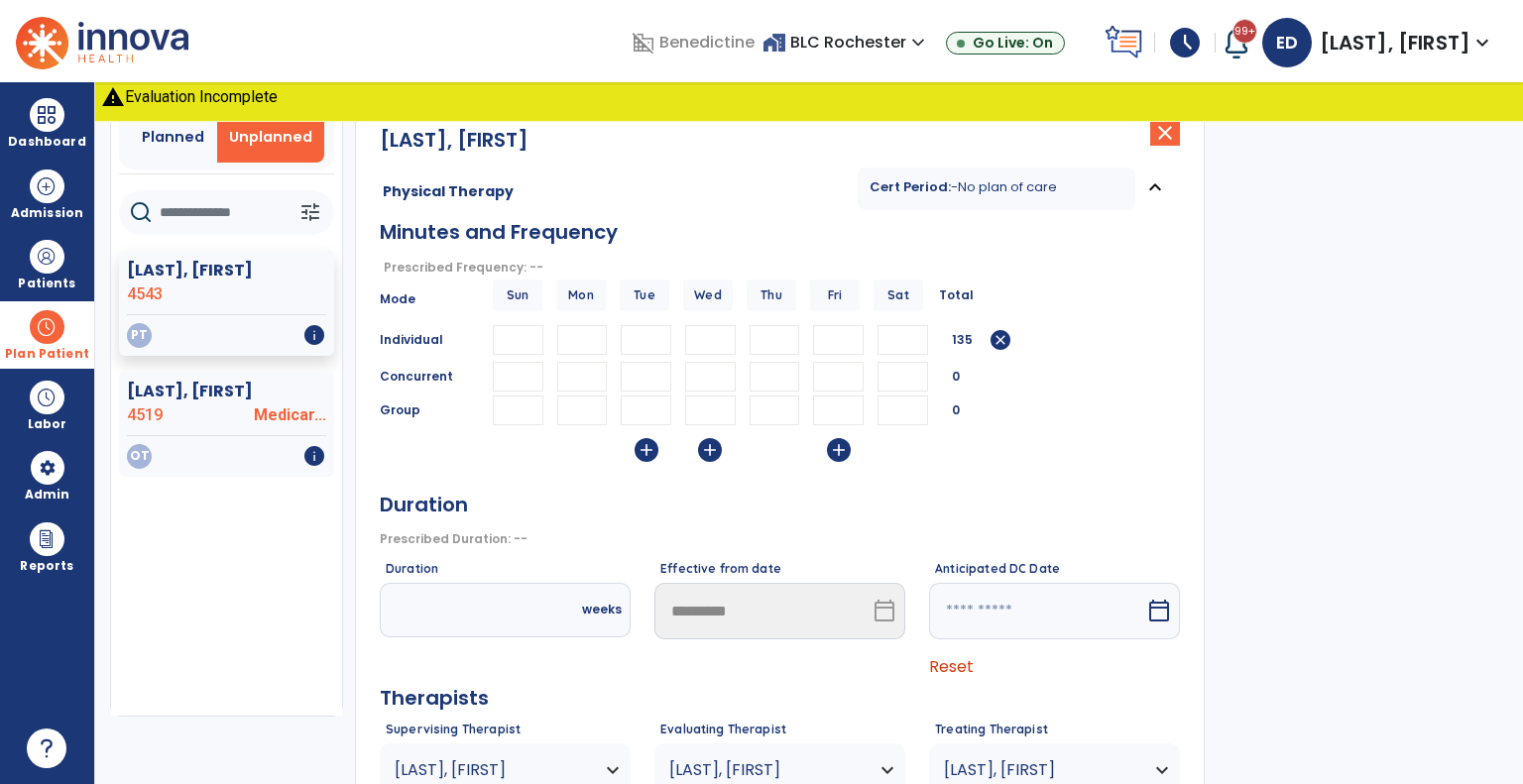 scroll, scrollTop: 198, scrollLeft: 0, axis: vertical 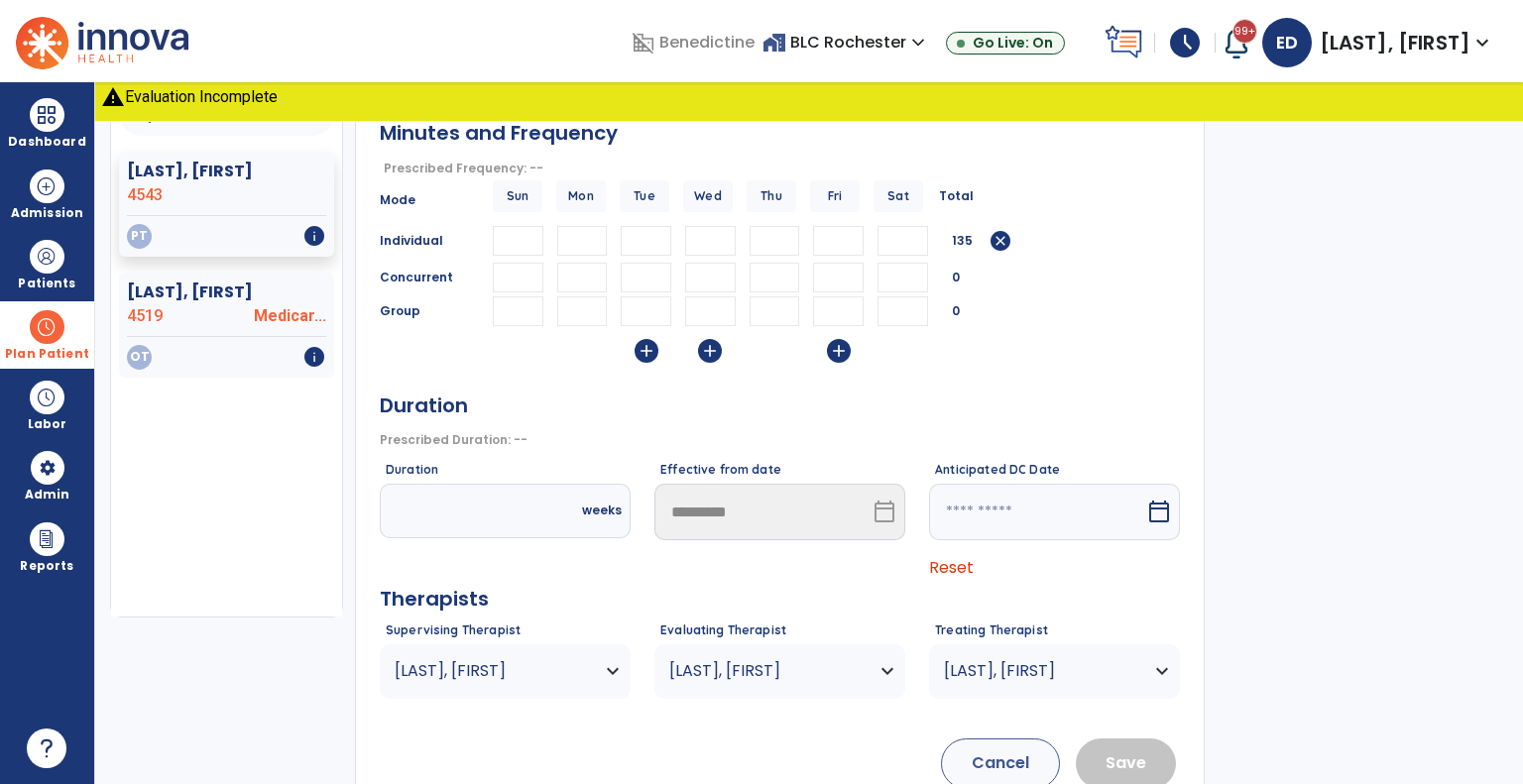 type on "**" 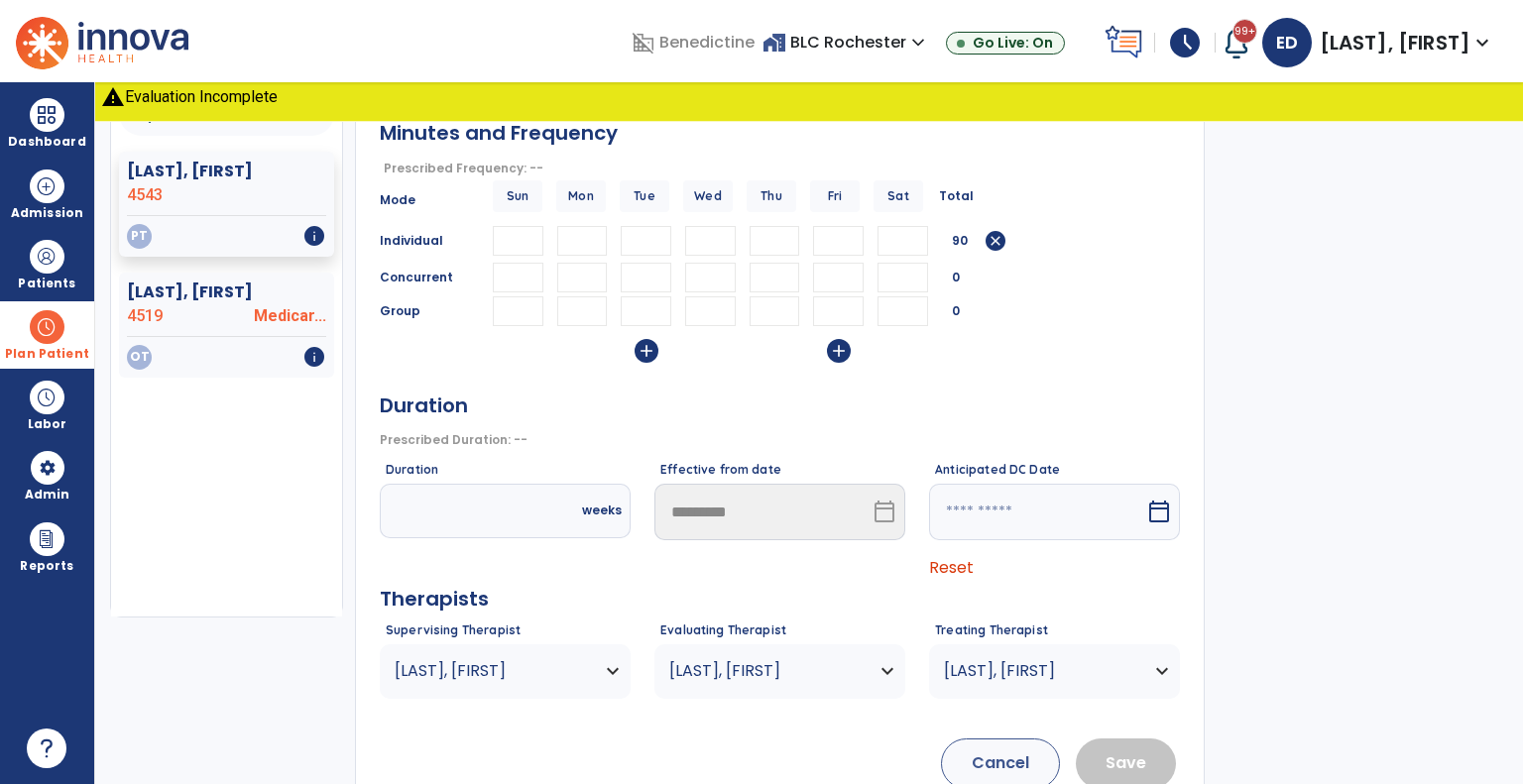 type 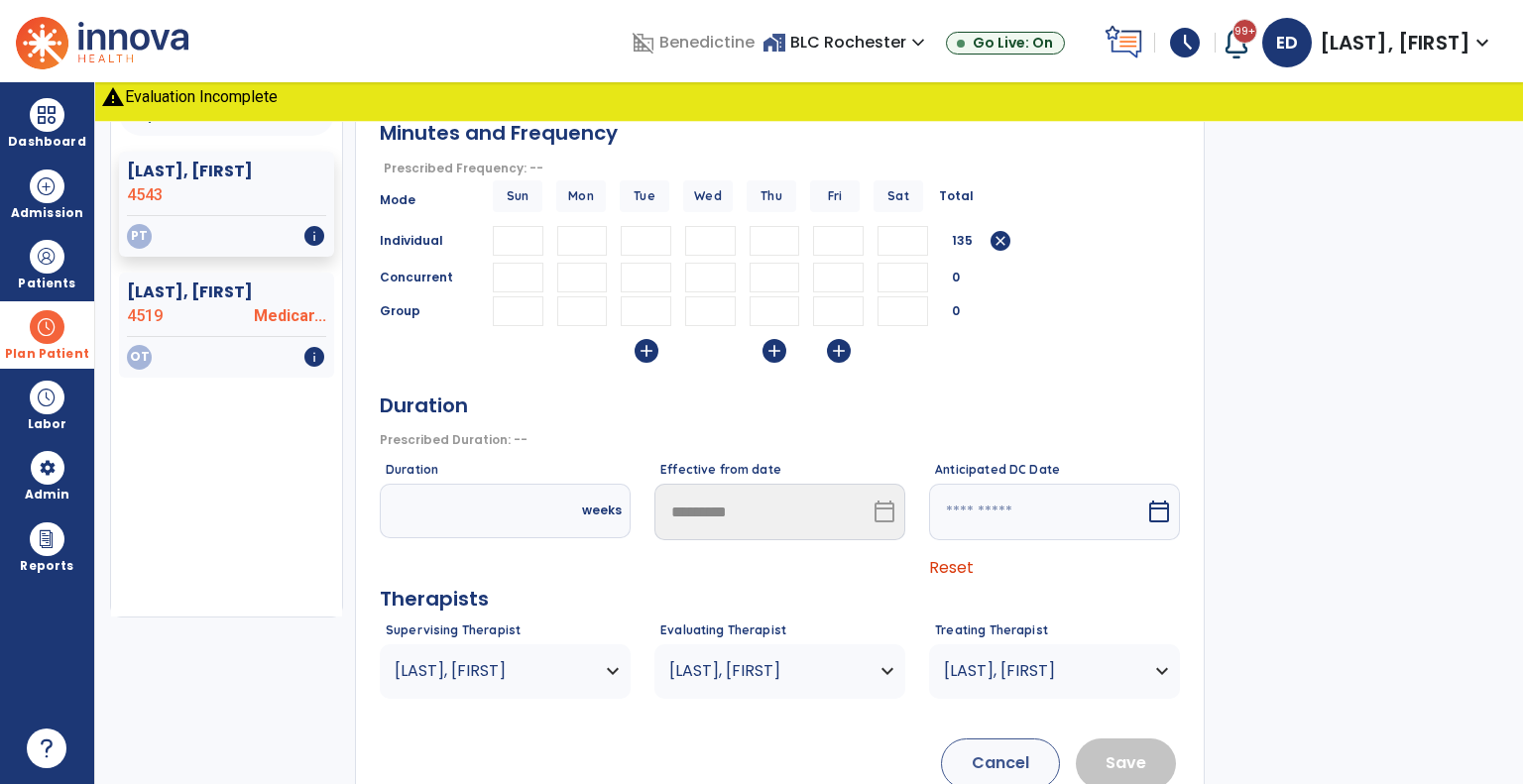 scroll, scrollTop: 250, scrollLeft: 0, axis: vertical 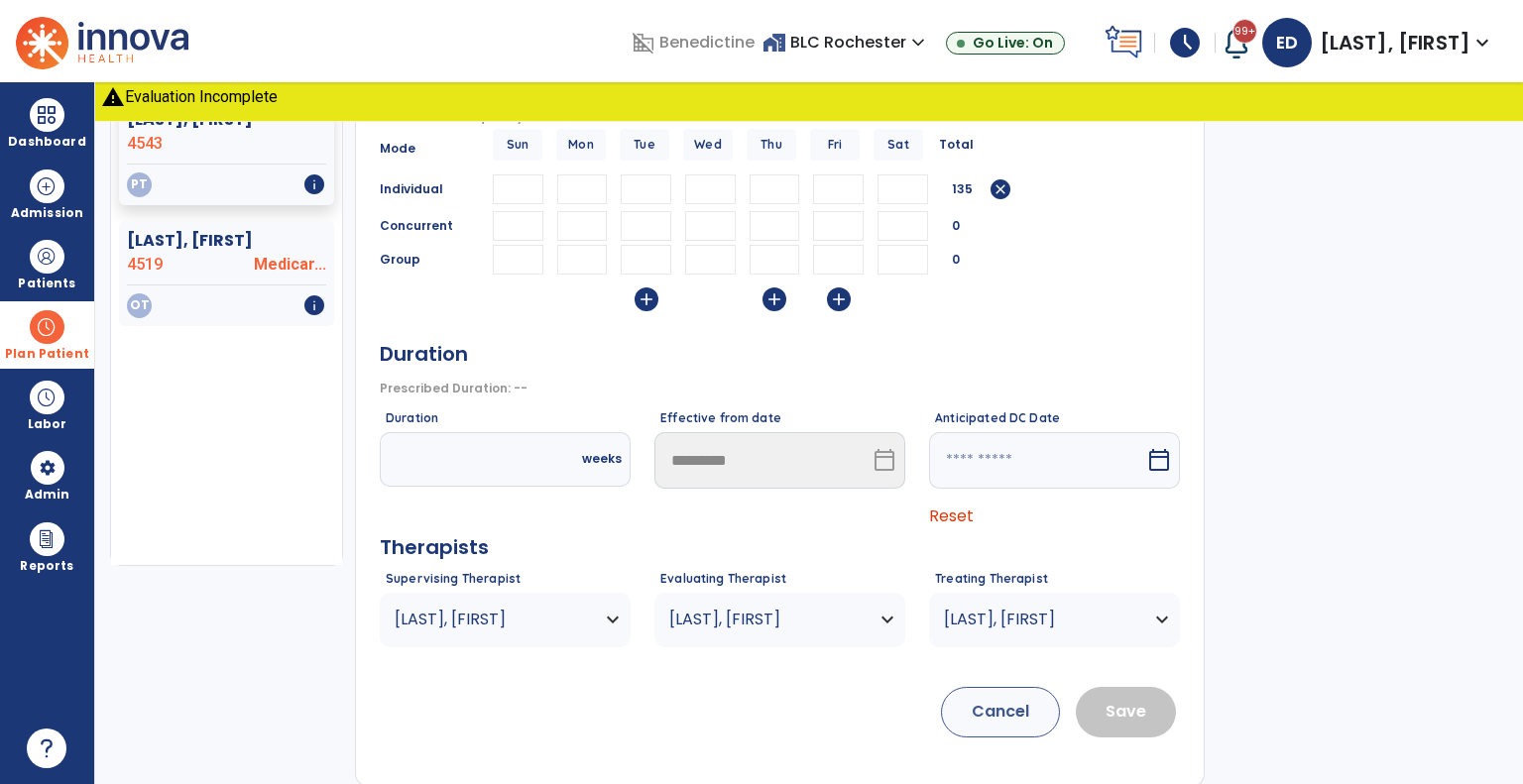 type on "**" 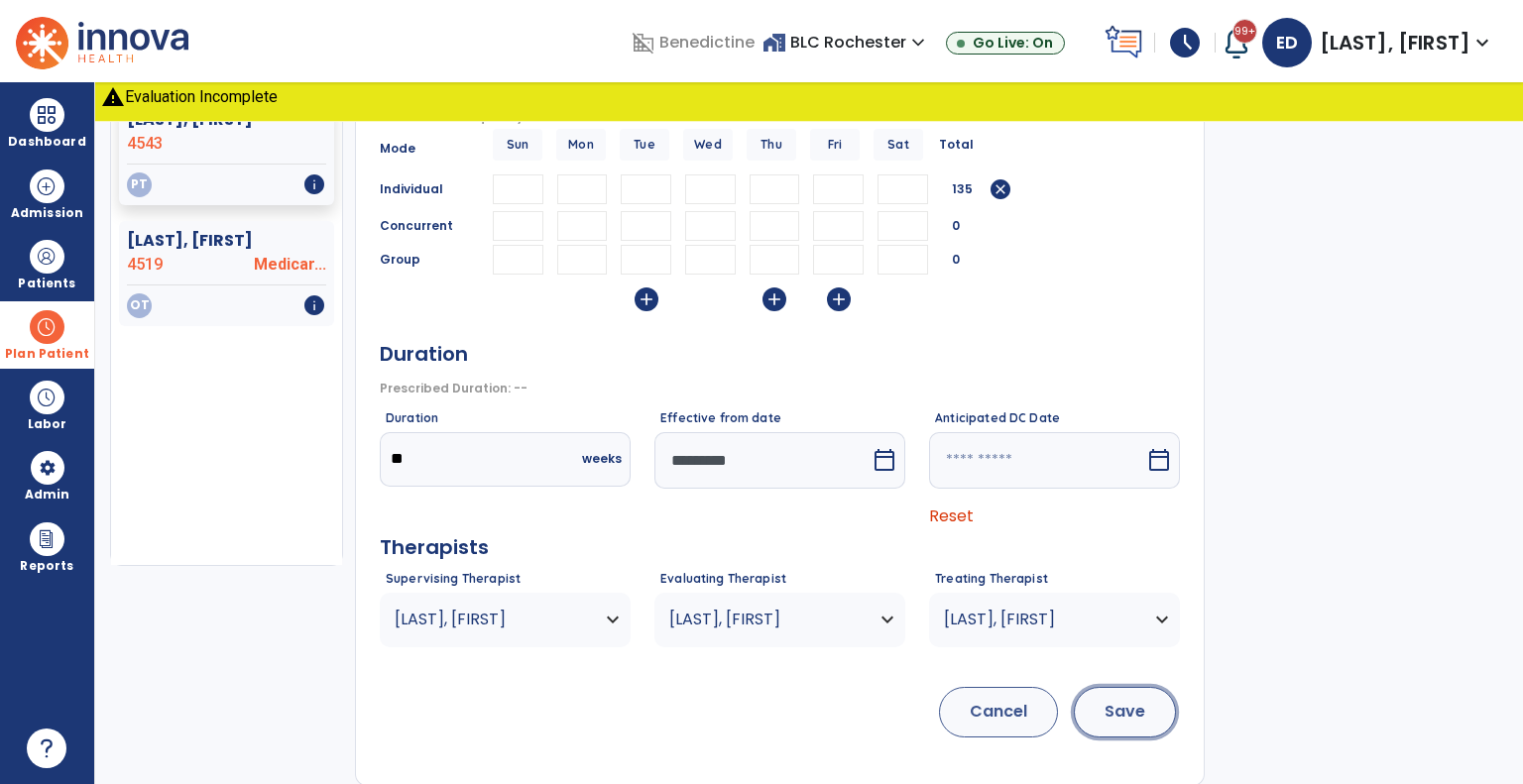 click on "Save" at bounding box center [1124, 712] 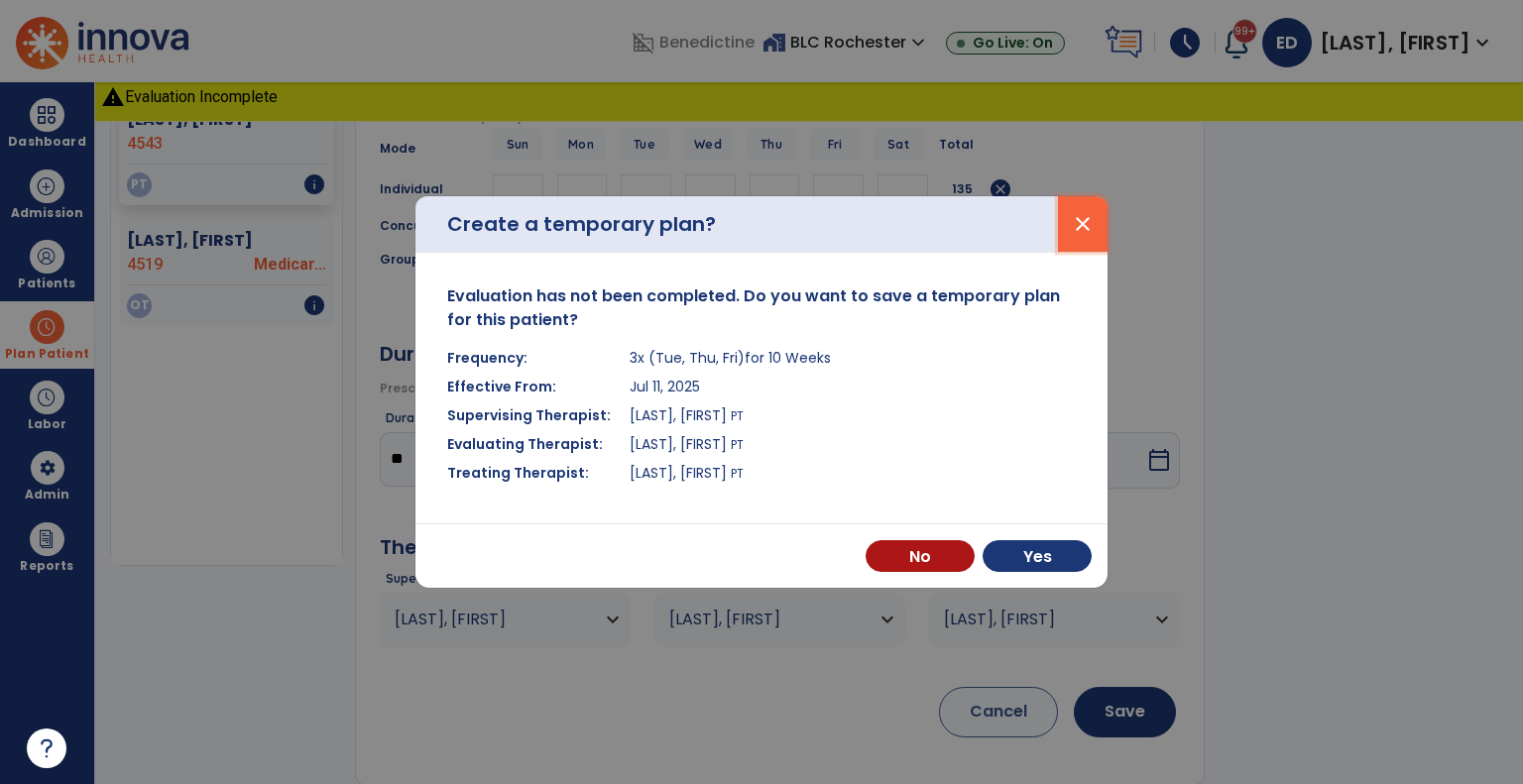click on "close" at bounding box center [1083, 224] 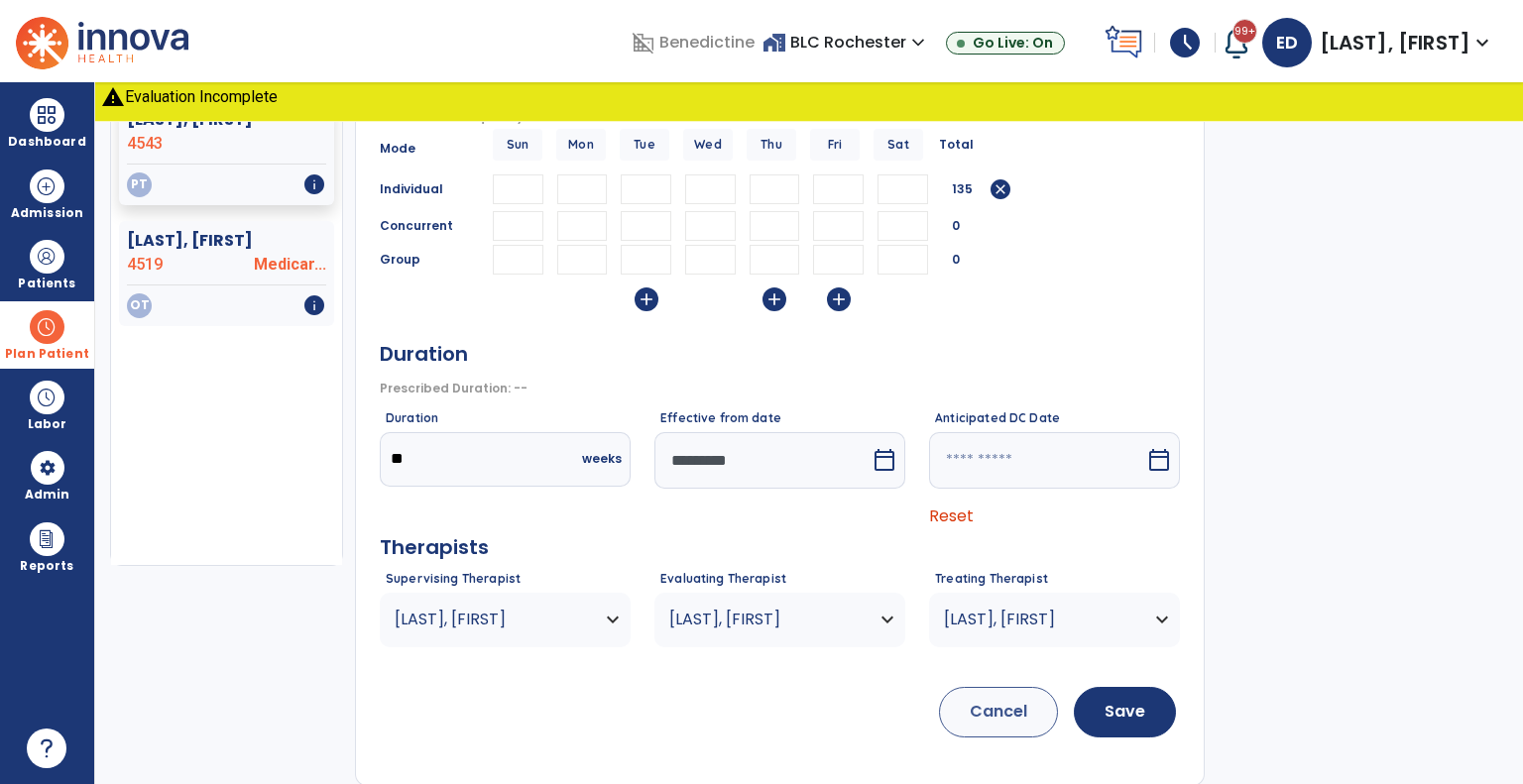 drag, startPoint x: 358, startPoint y: 452, endPoint x: 344, endPoint y: 452, distance: 14 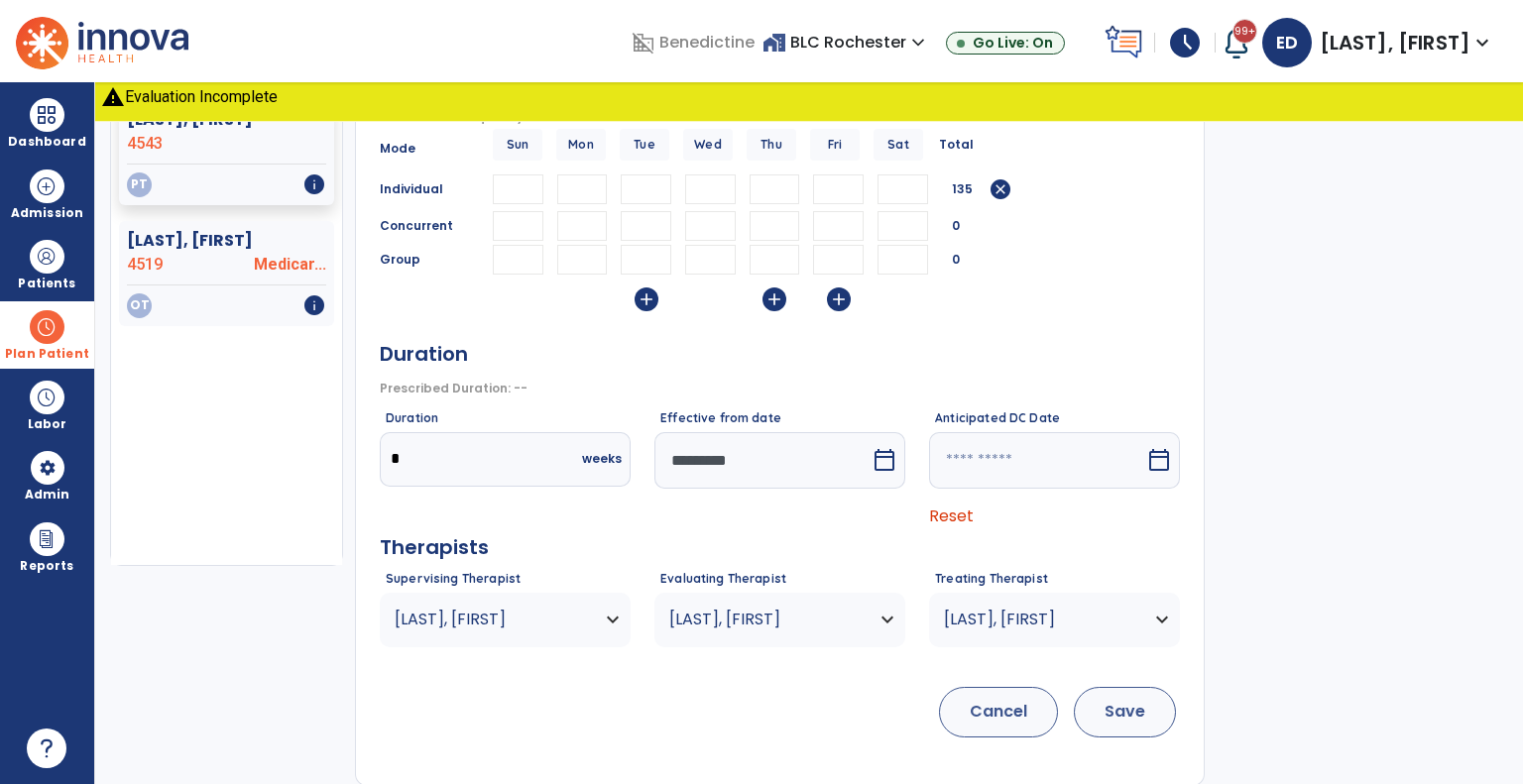 type on "*" 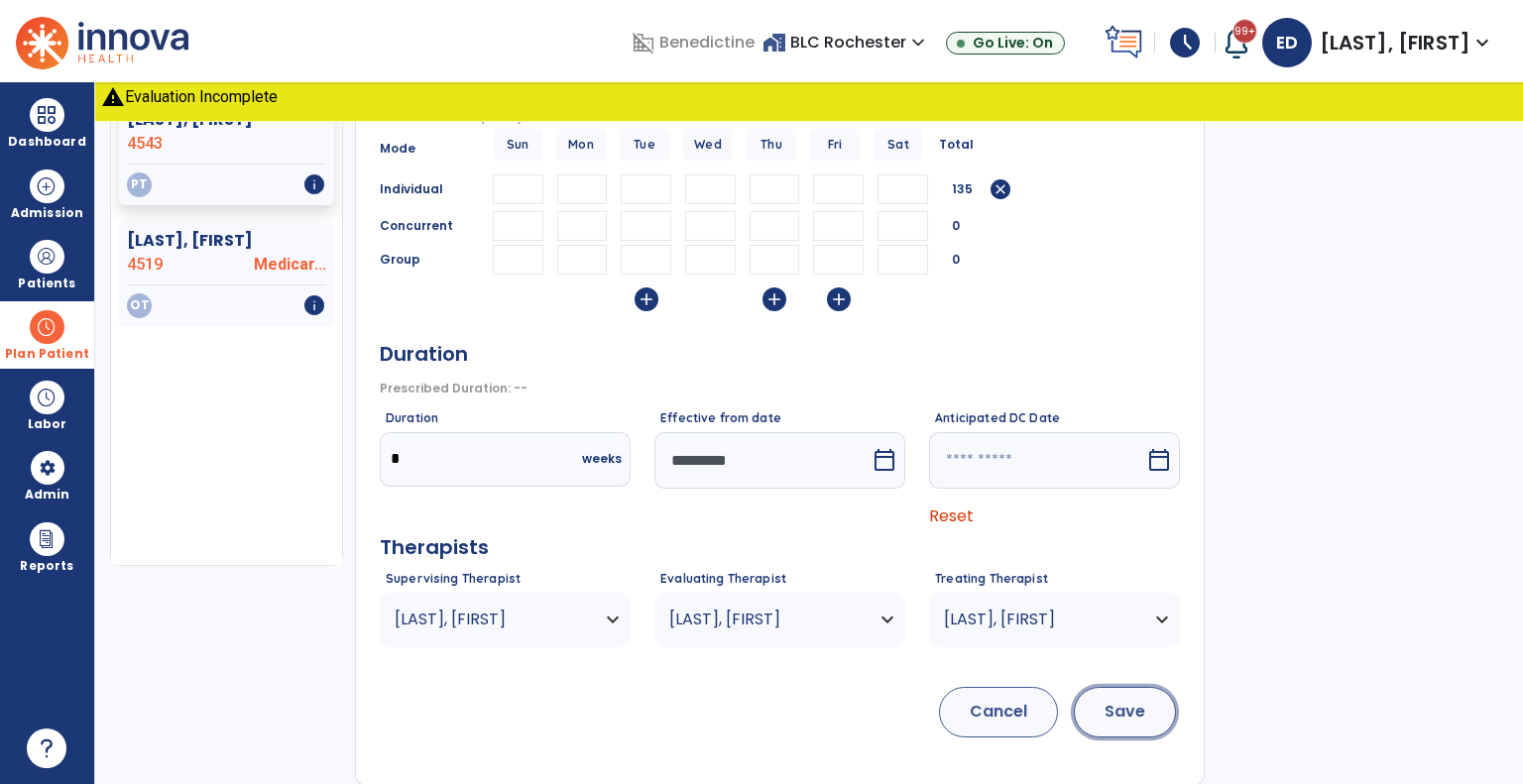 click on "Save" at bounding box center (1124, 712) 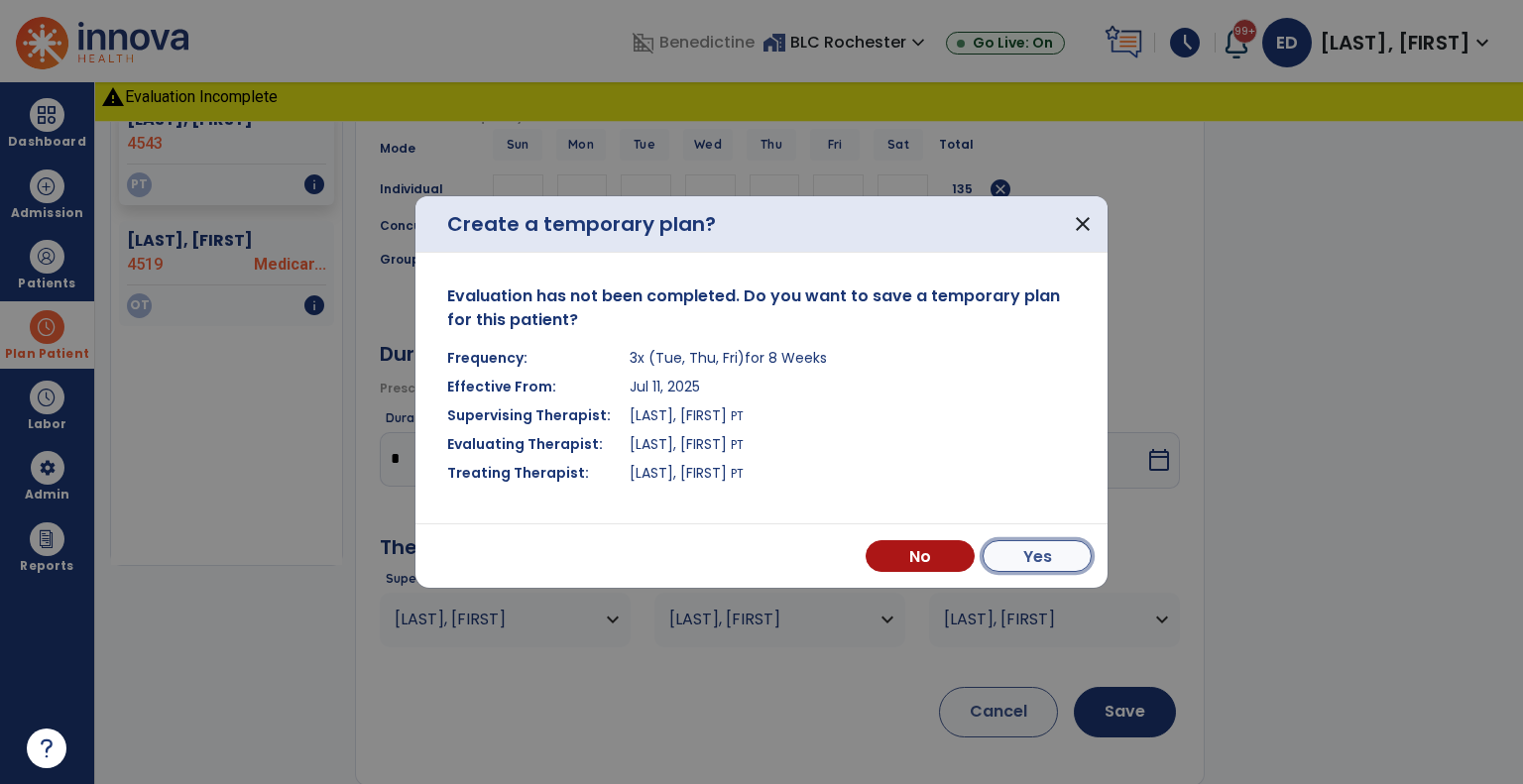 click on "Yes" at bounding box center [1037, 556] 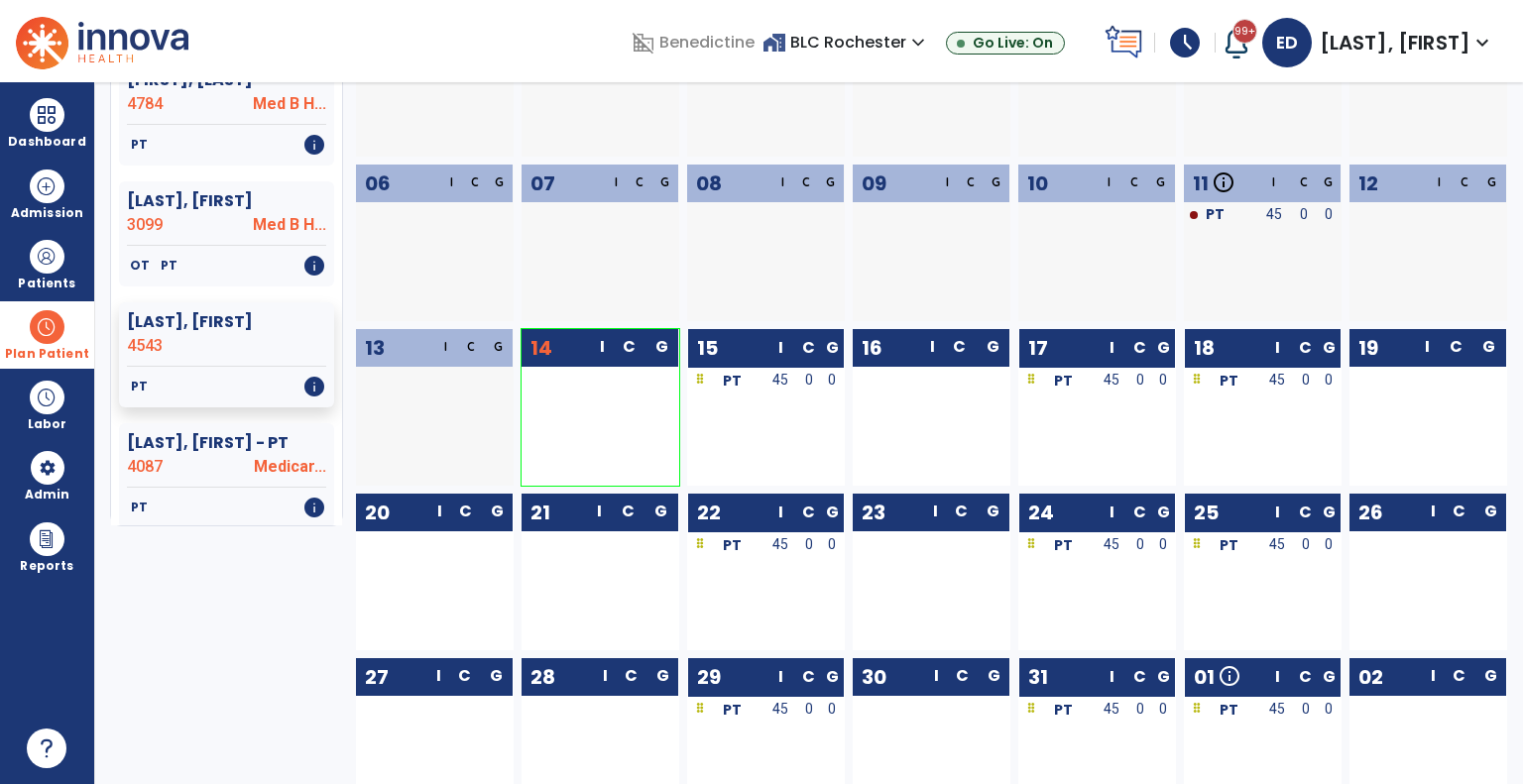 click at bounding box center (47, 327) 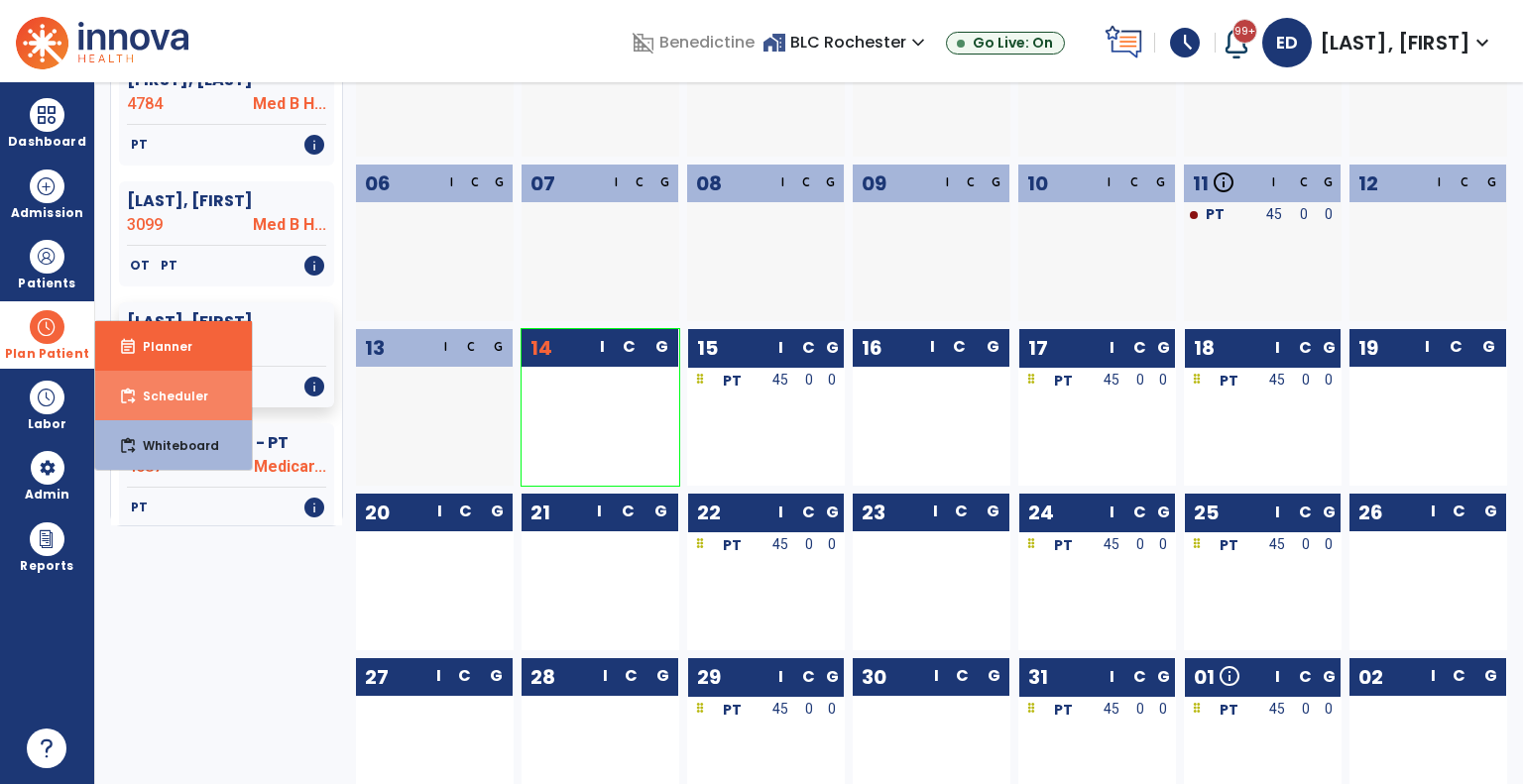 click on "content_paste_go  Scheduler" at bounding box center [174, 395] 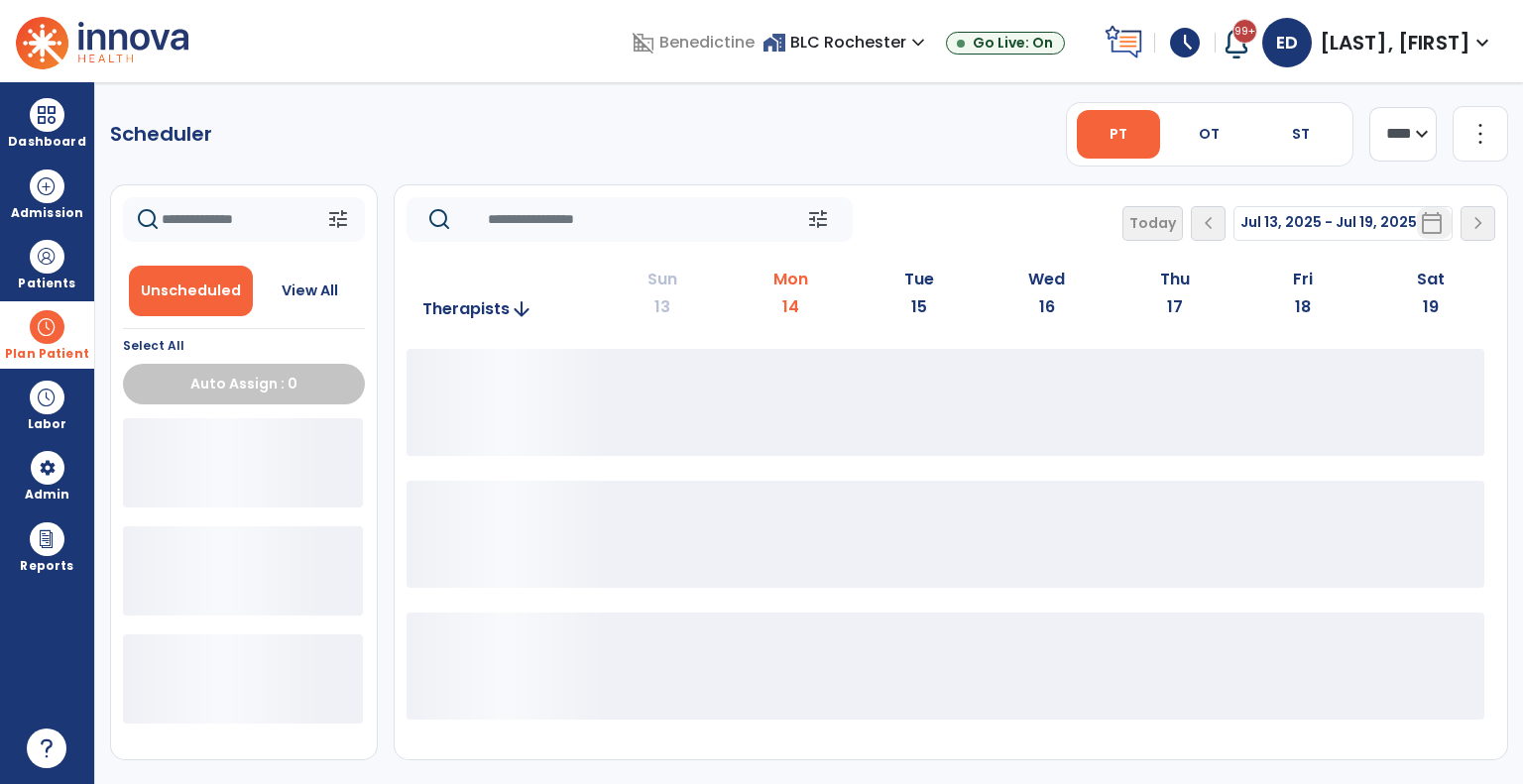 scroll, scrollTop: 0, scrollLeft: 0, axis: both 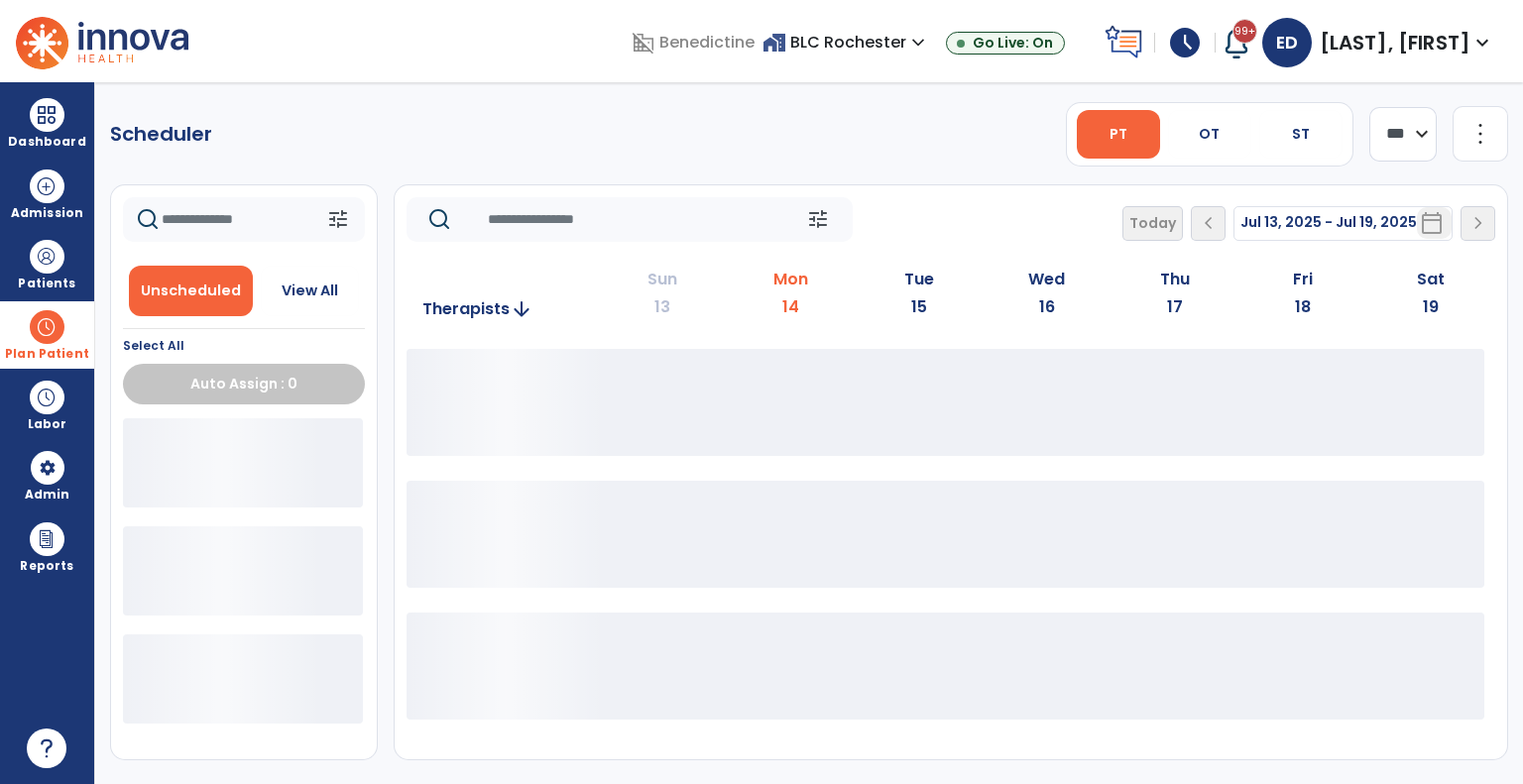 click on "**** ***" 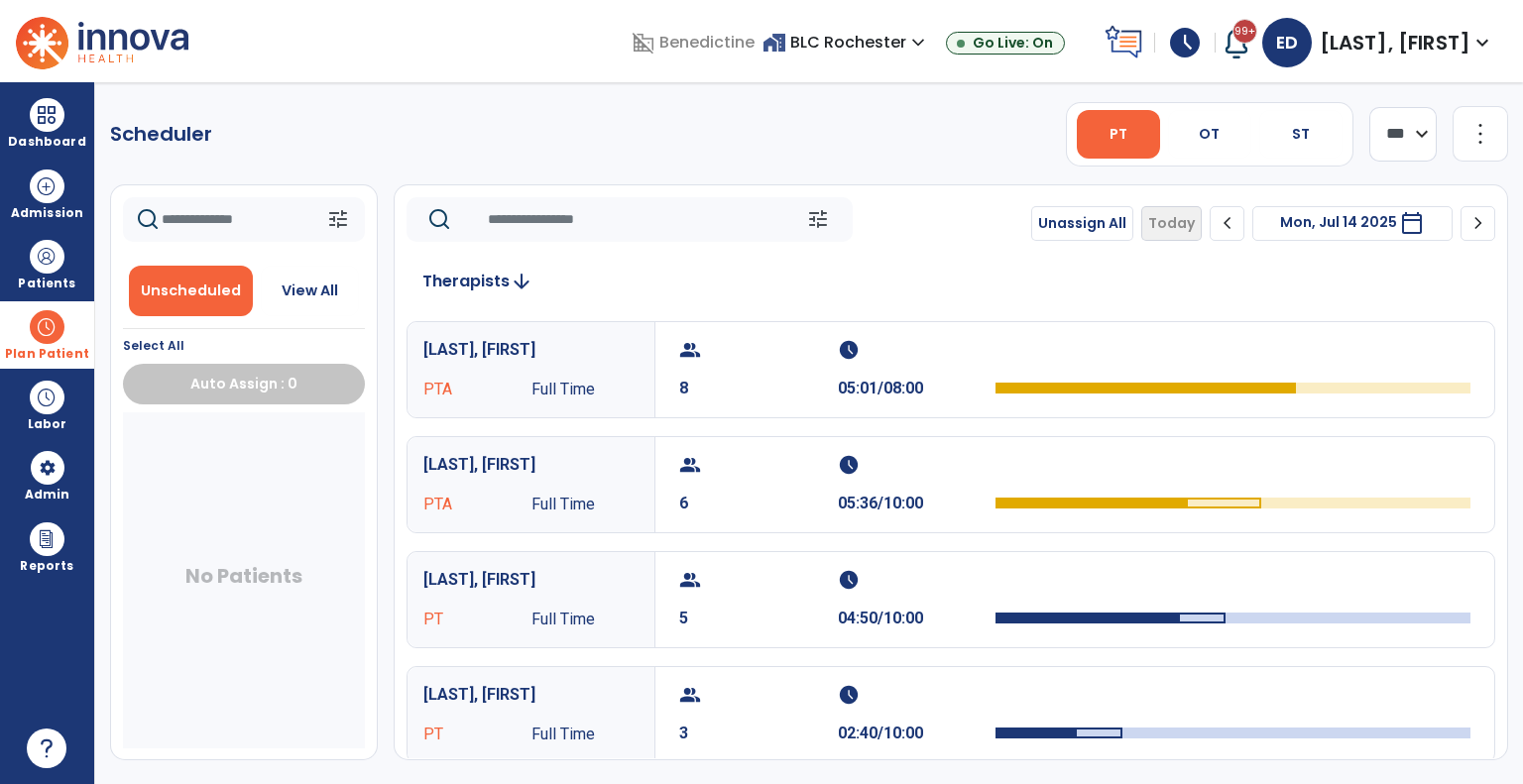 click on "chevron_right" 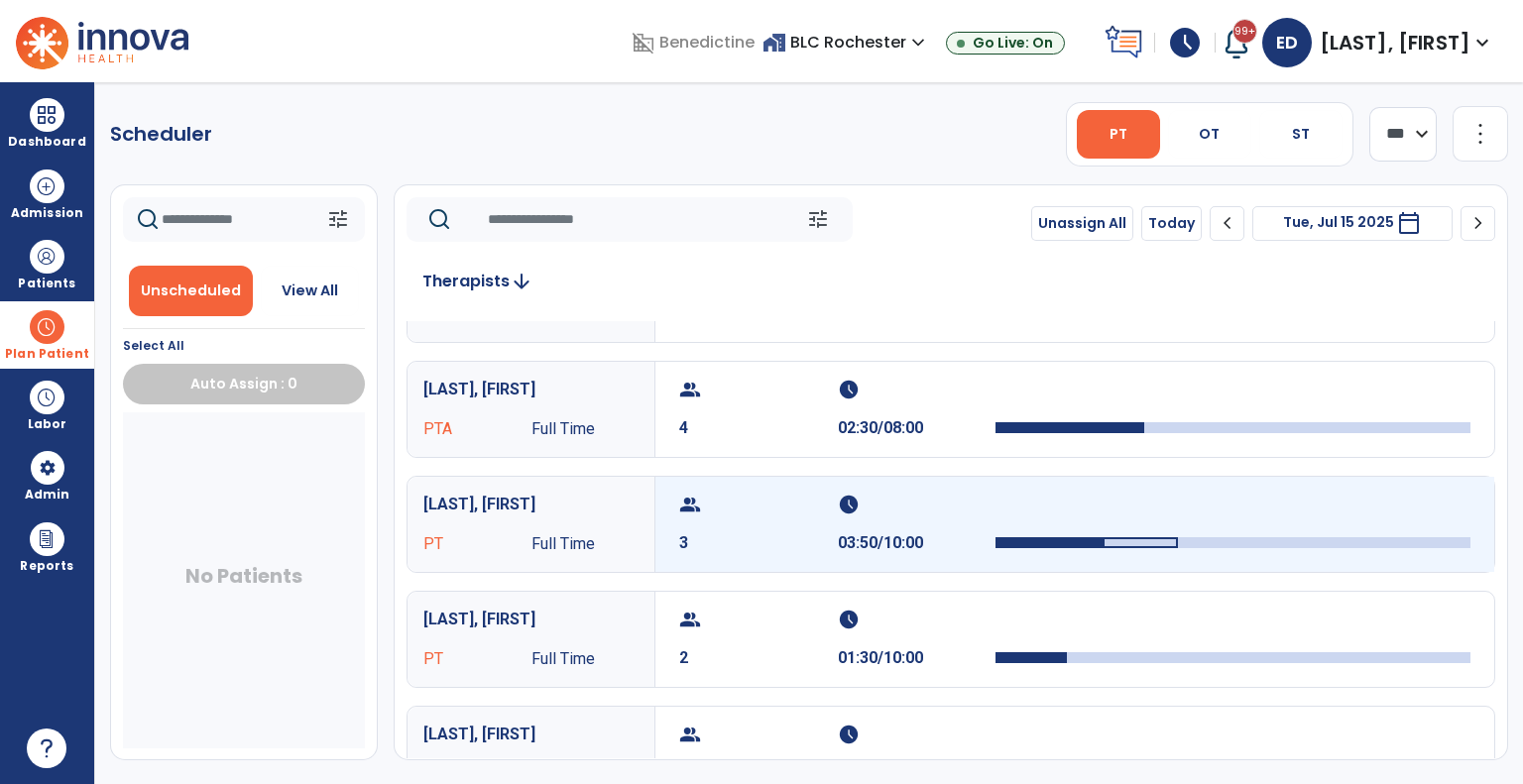 scroll, scrollTop: 198, scrollLeft: 0, axis: vertical 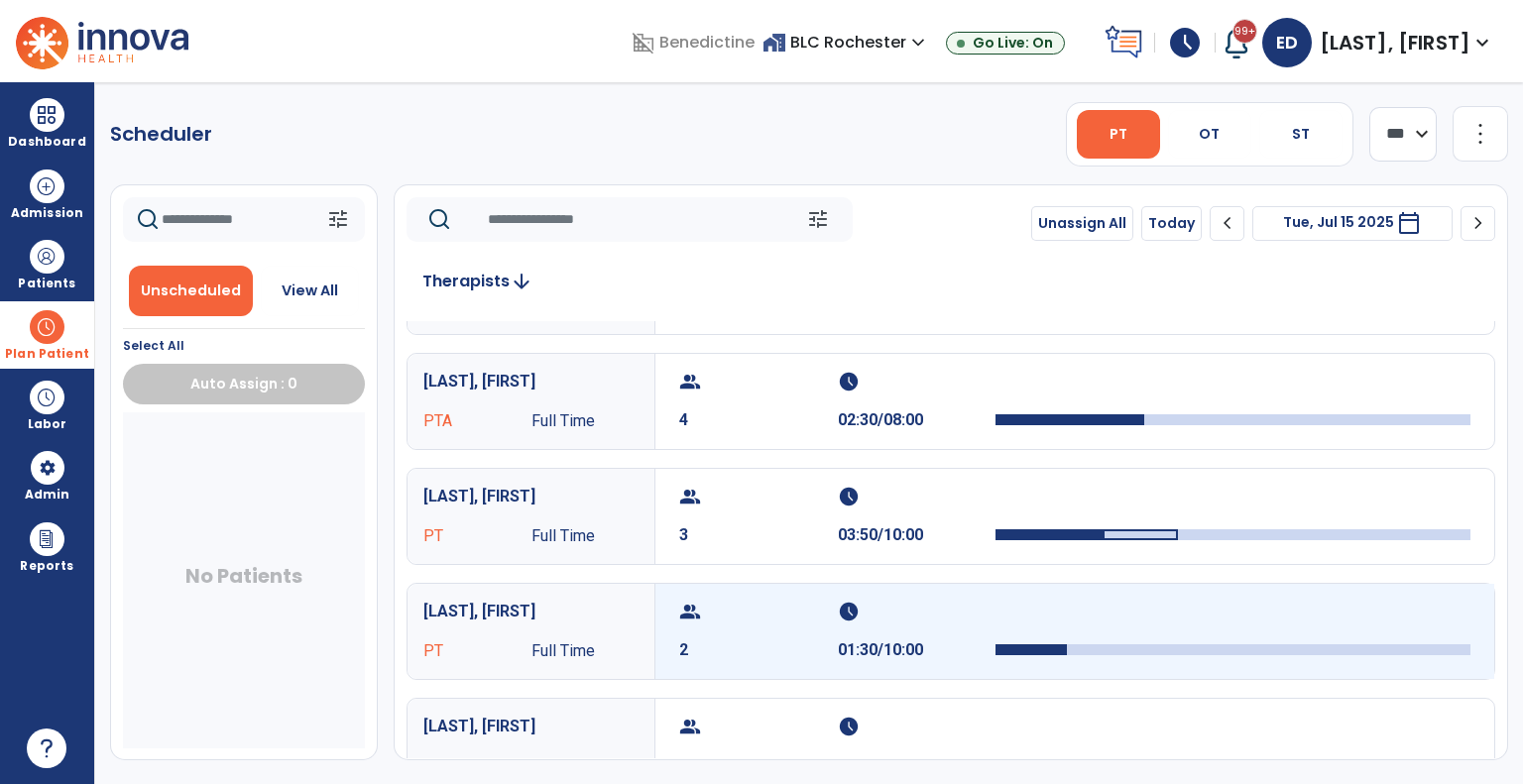 click on "2" at bounding box center (759, 650) 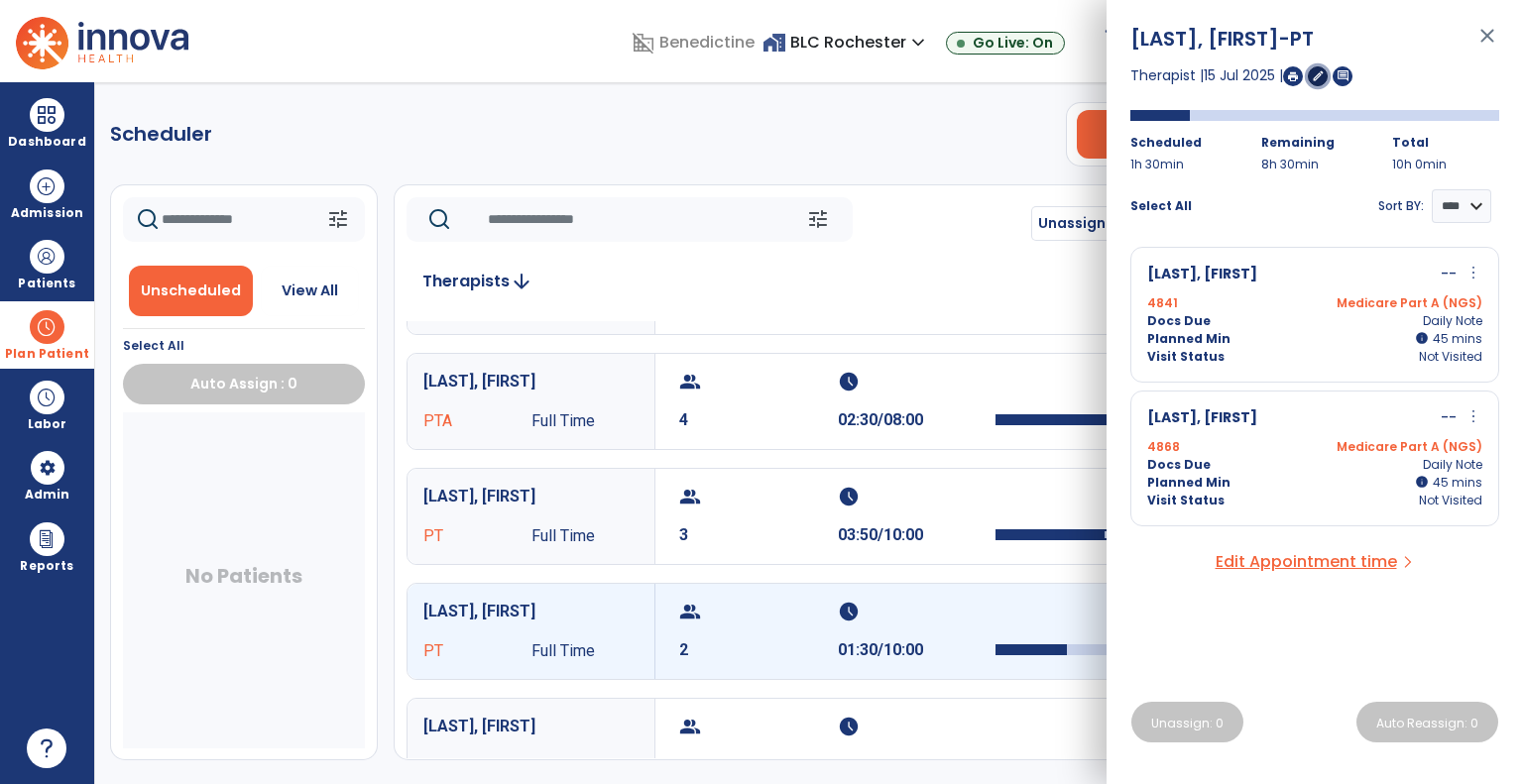 click on "edit" at bounding box center [1318, 75] 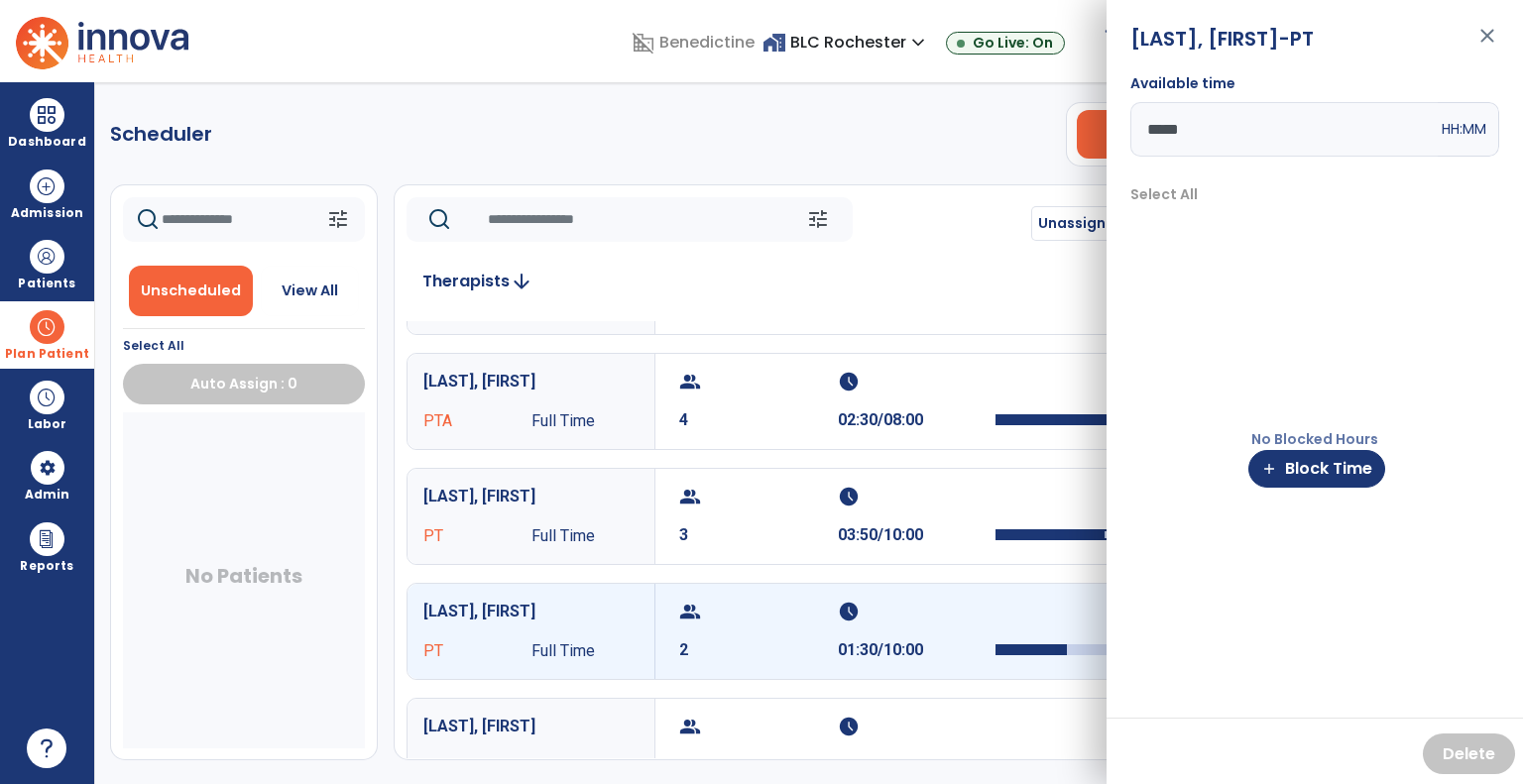 click on "No Blocked Hours  add   Block Time" at bounding box center [1315, 458] 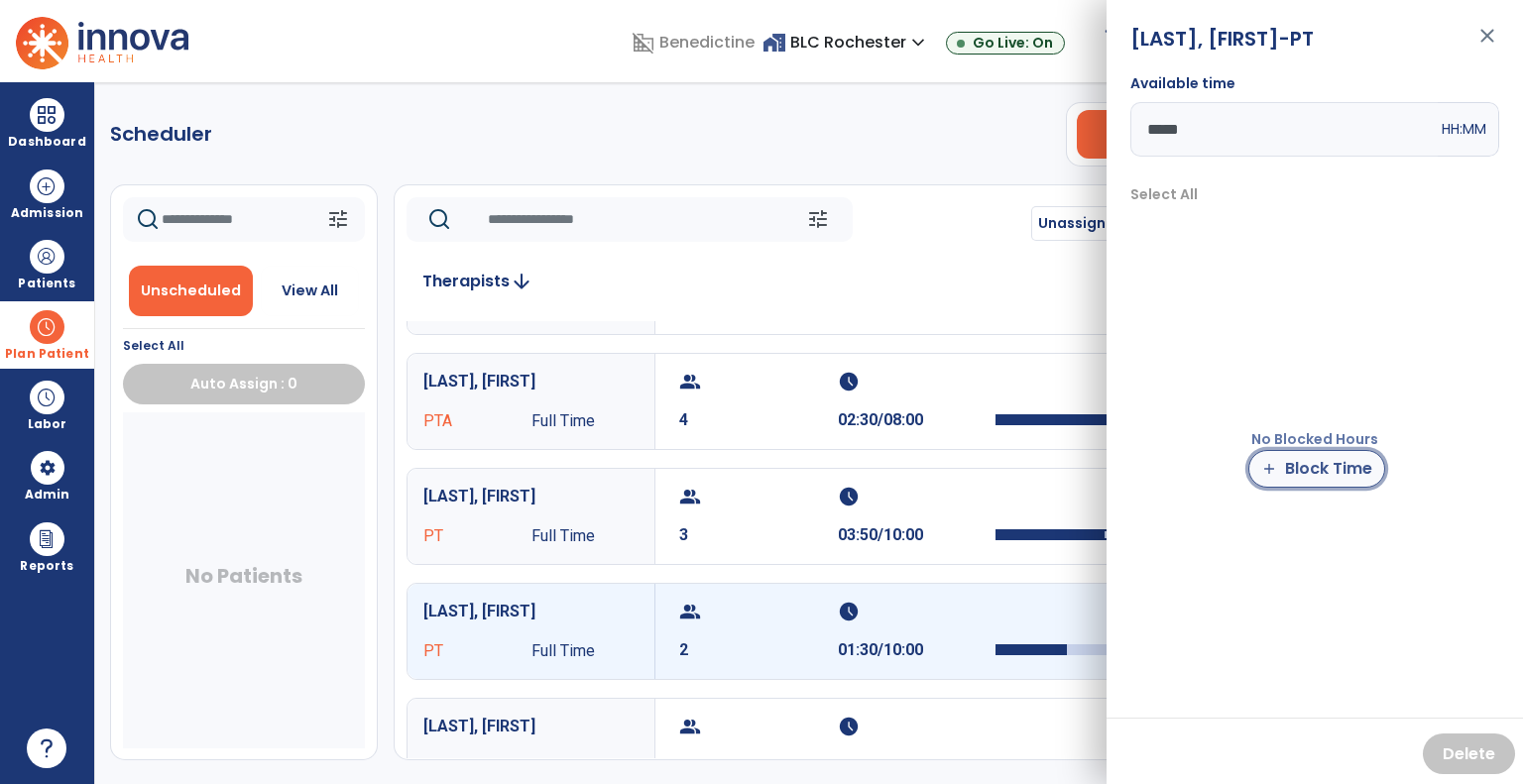 click on "add   Block Time" at bounding box center [1317, 469] 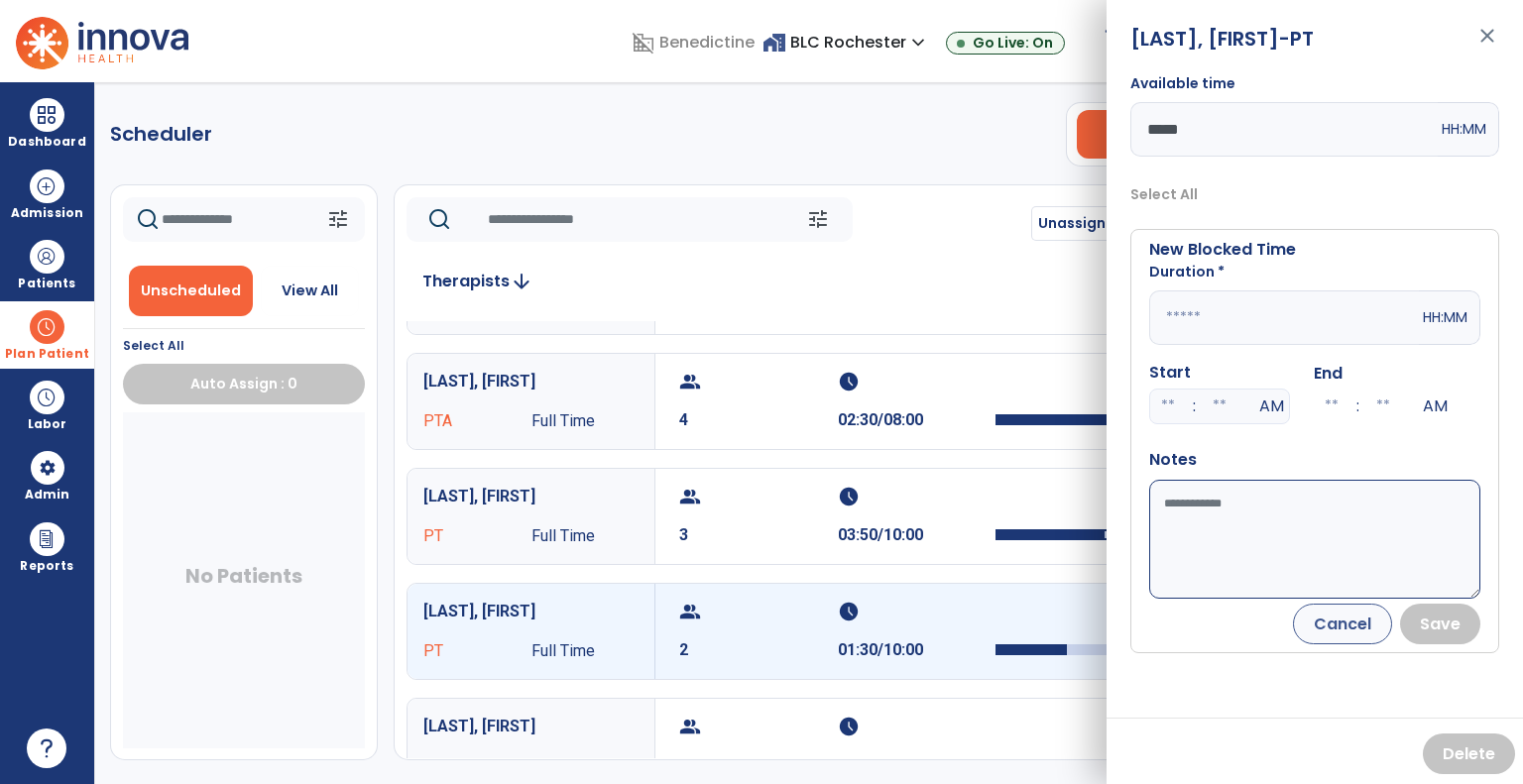 click at bounding box center [1284, 317] 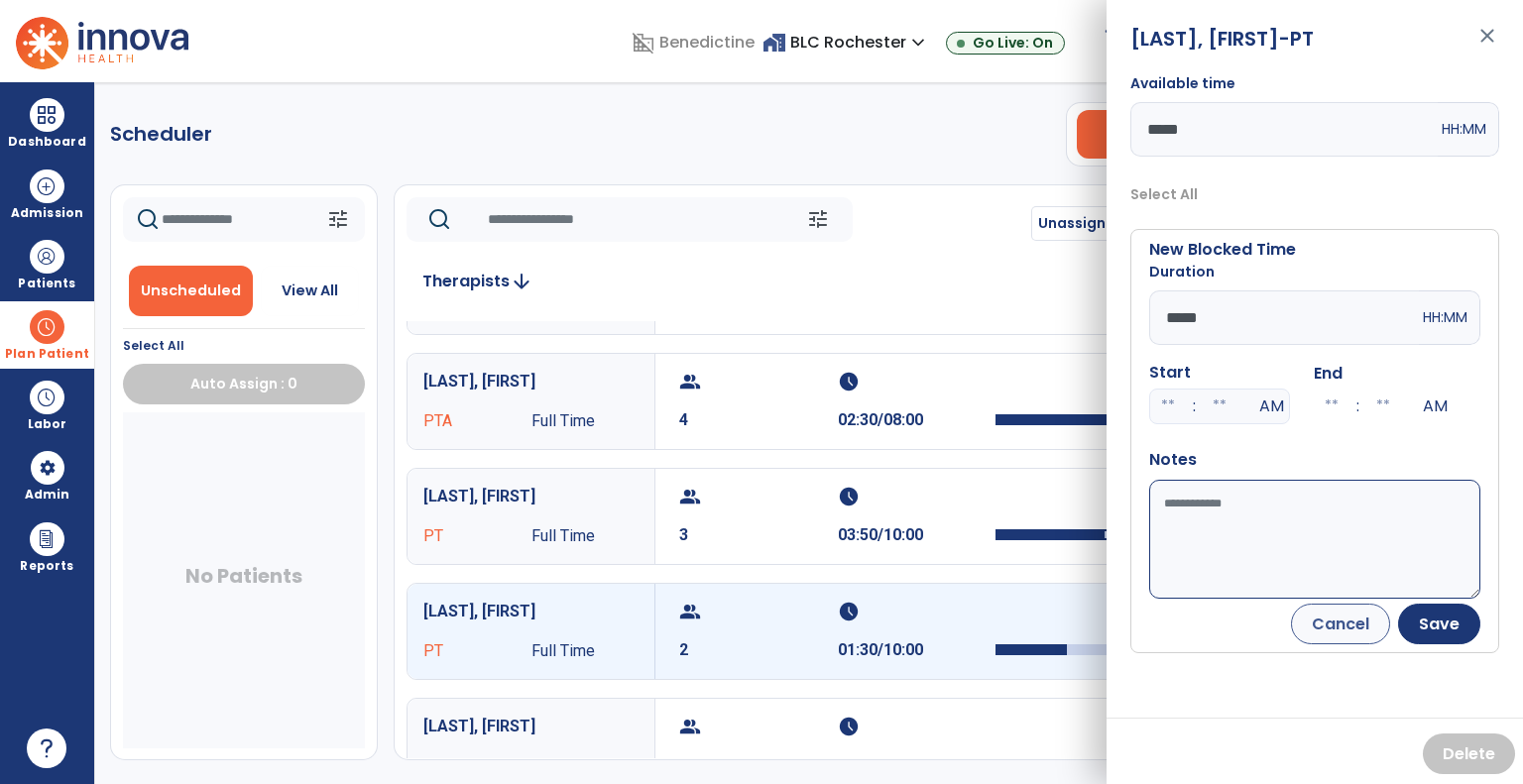 type on "*****" 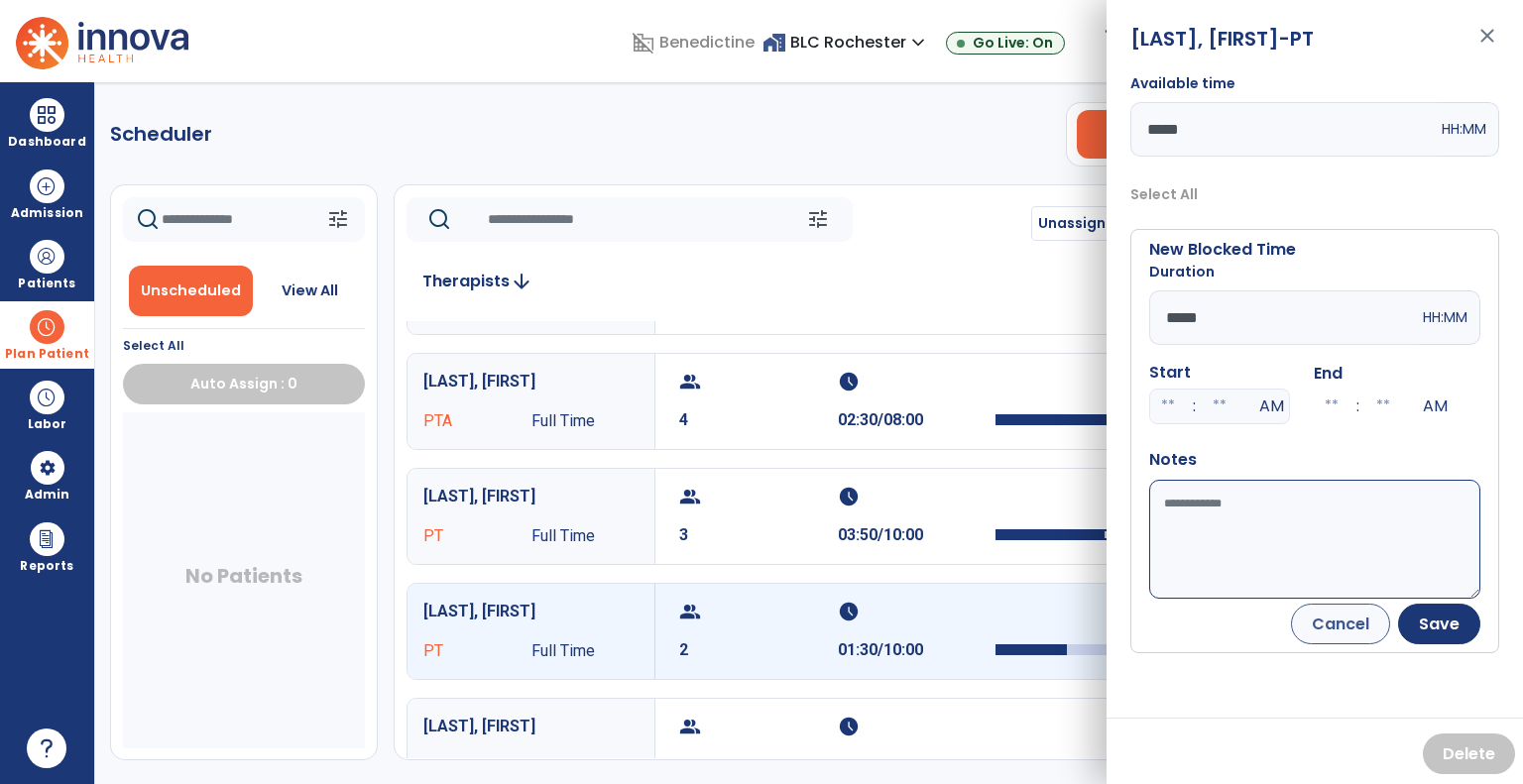 click on "Available time" at bounding box center [1315, 539] 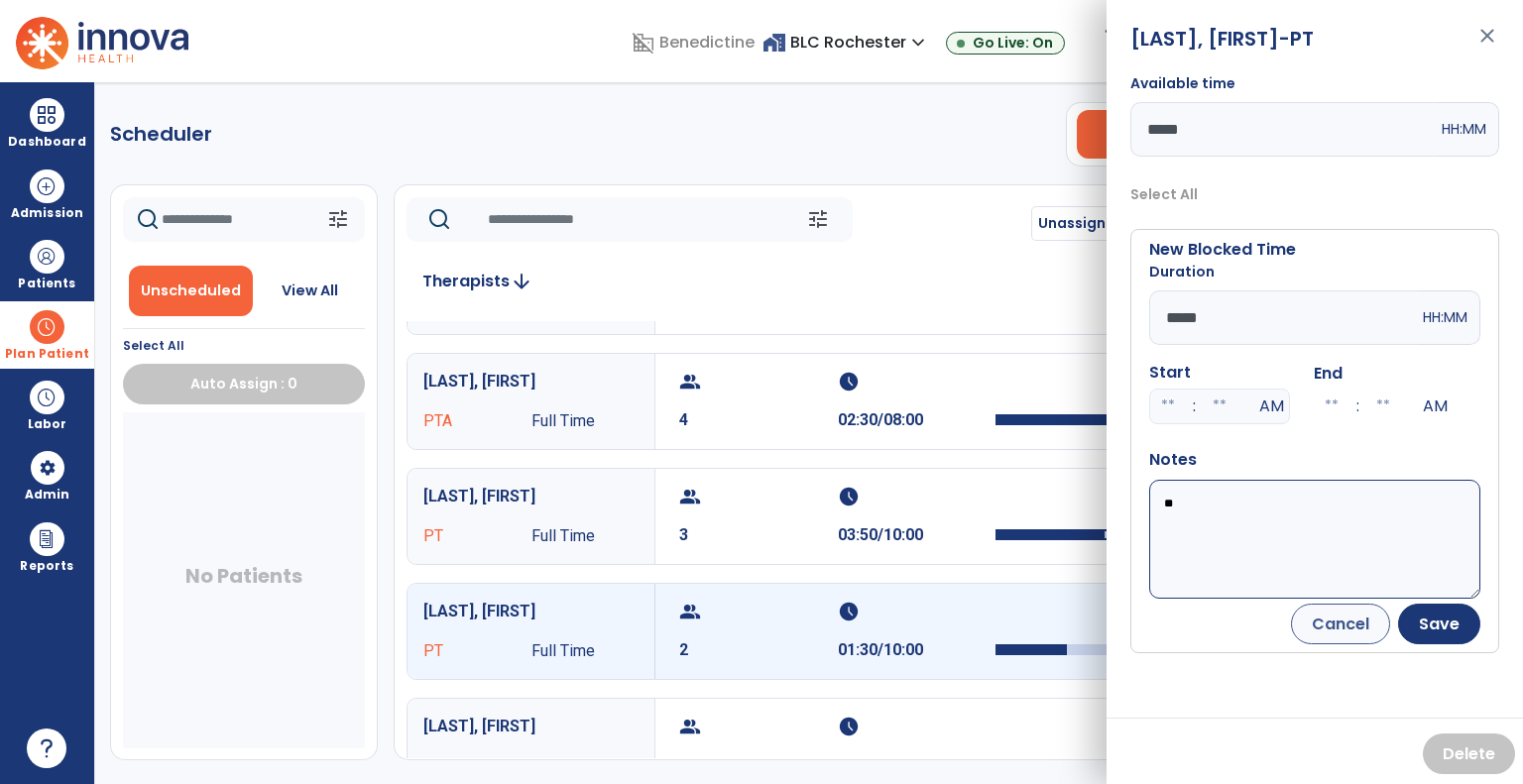 type on "*" 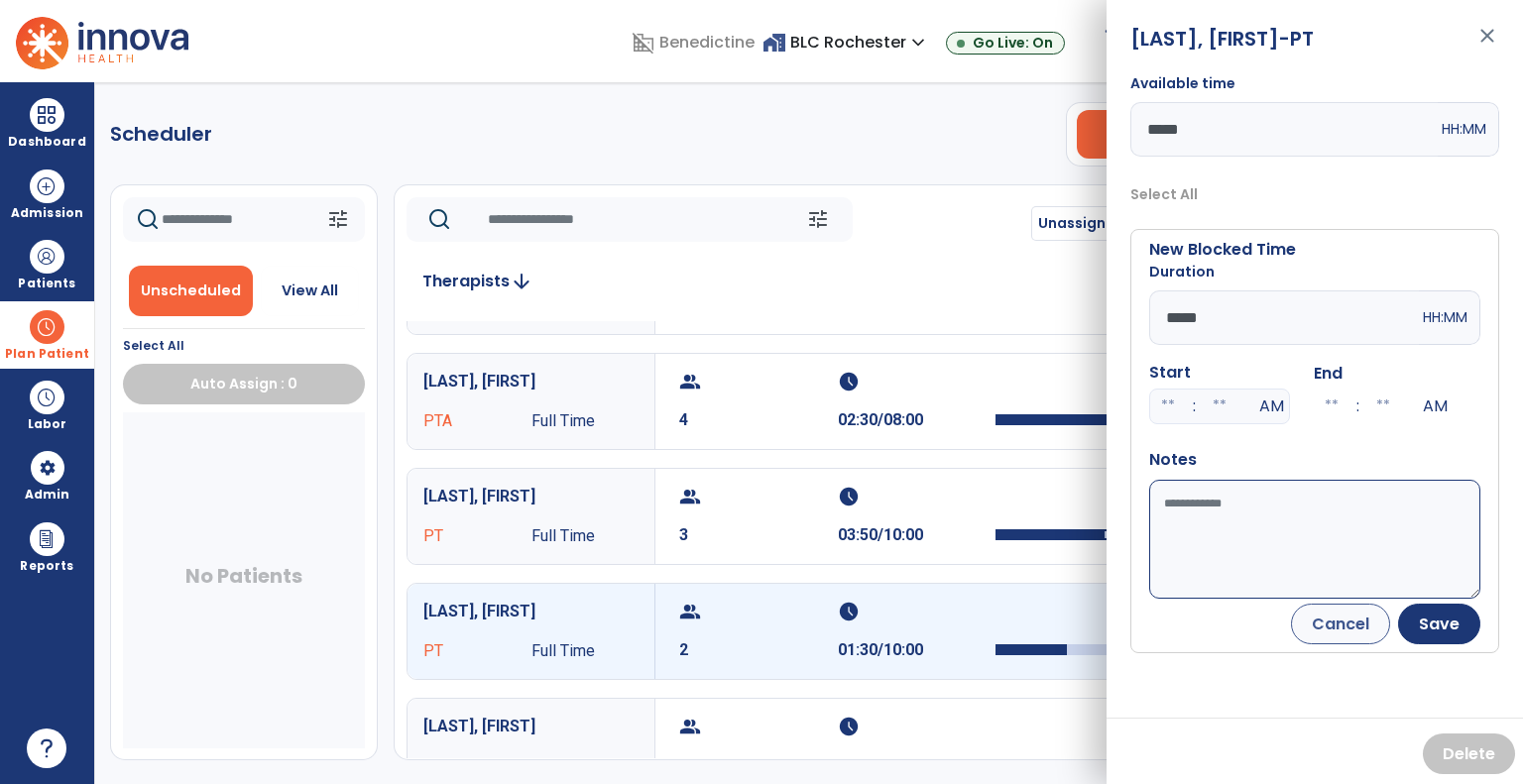type on "*" 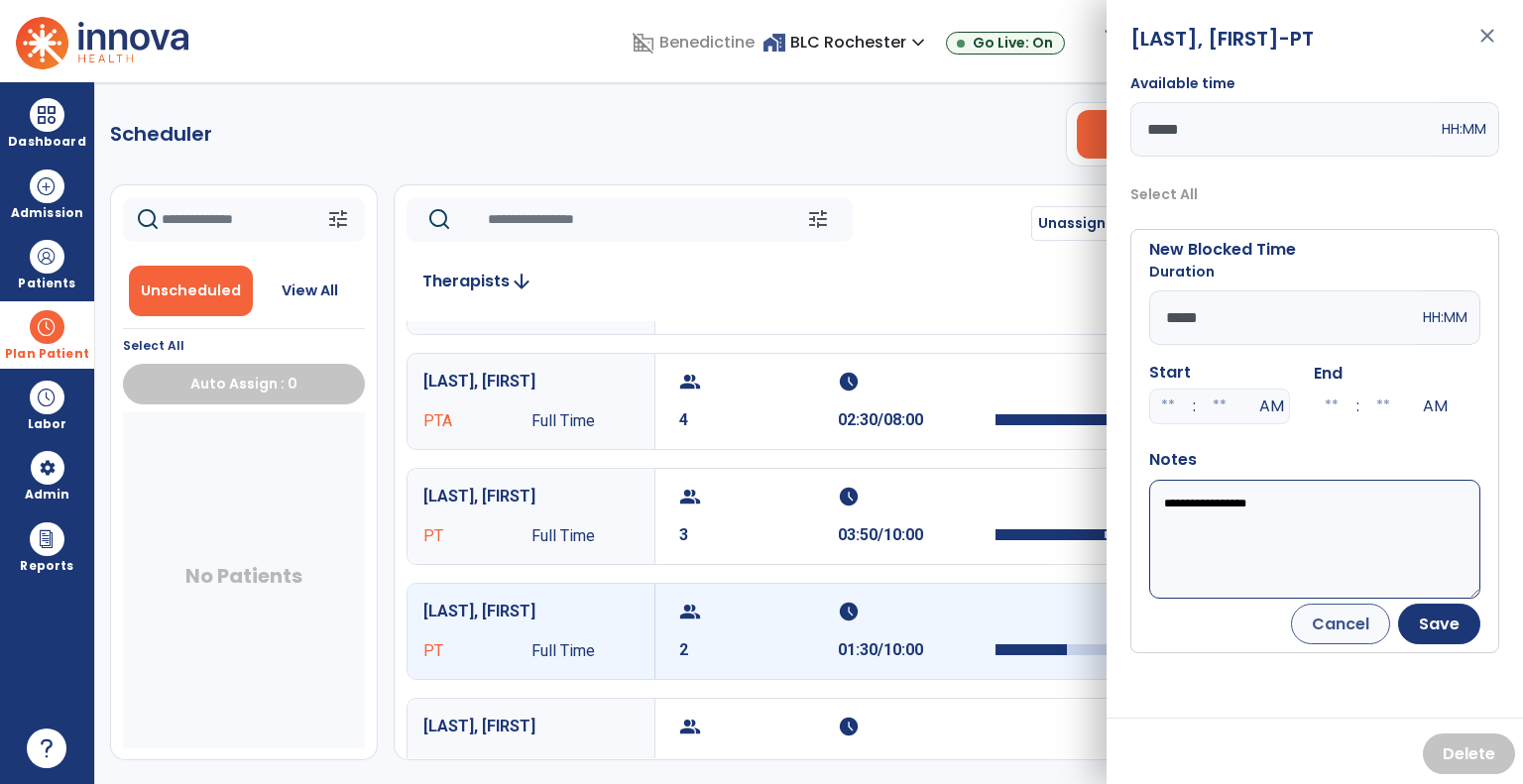type on "**********" 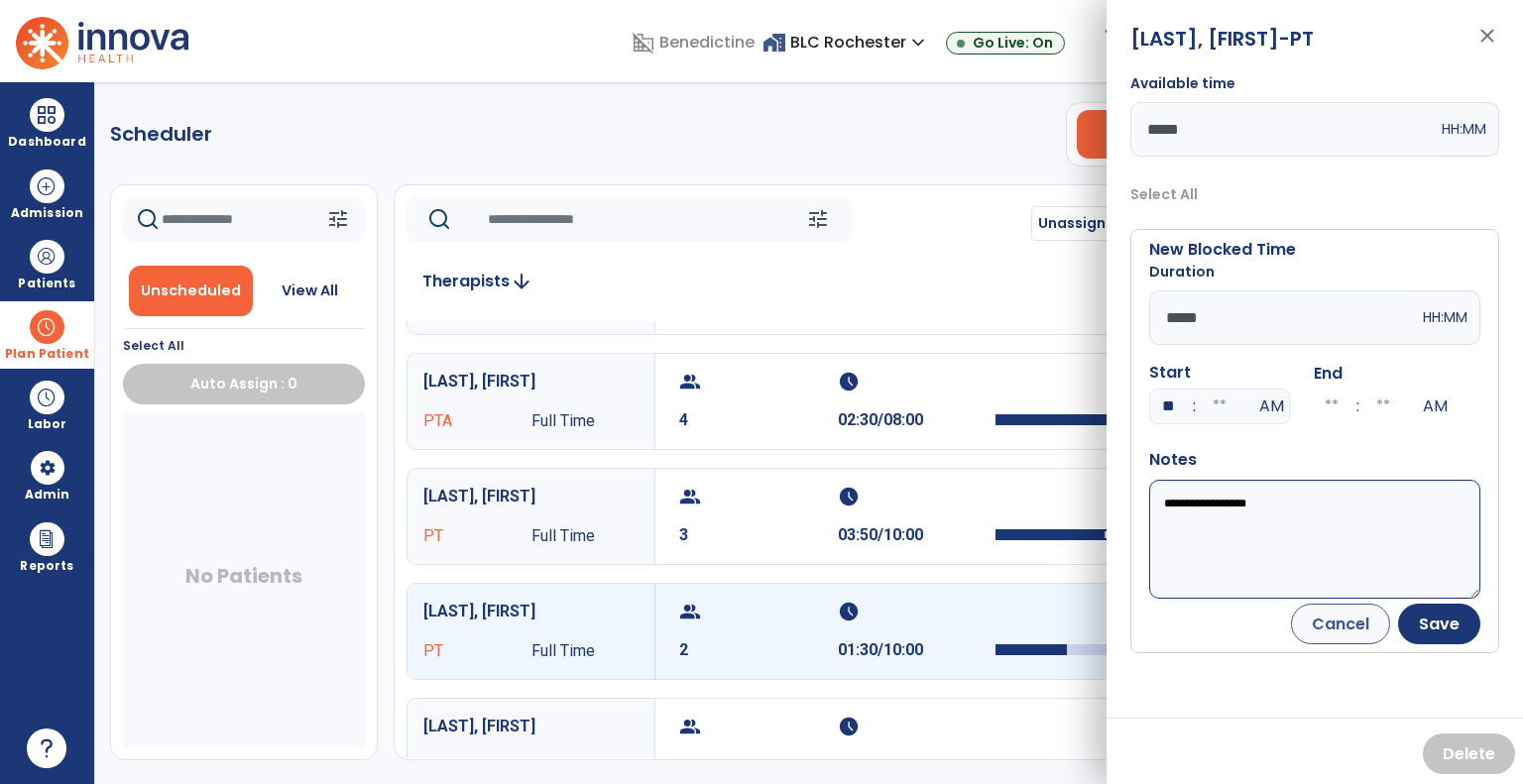 type on "**" 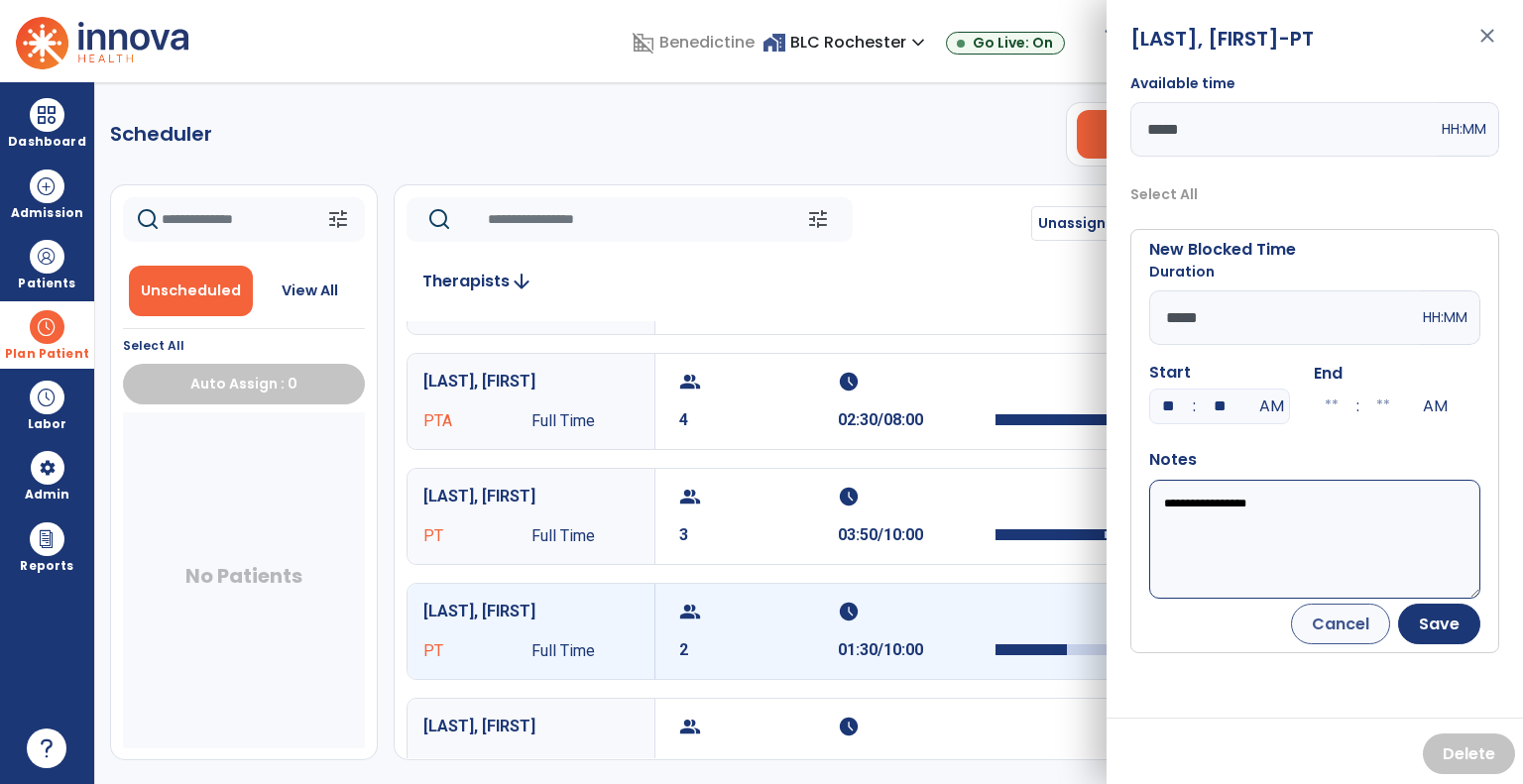 type on "**" 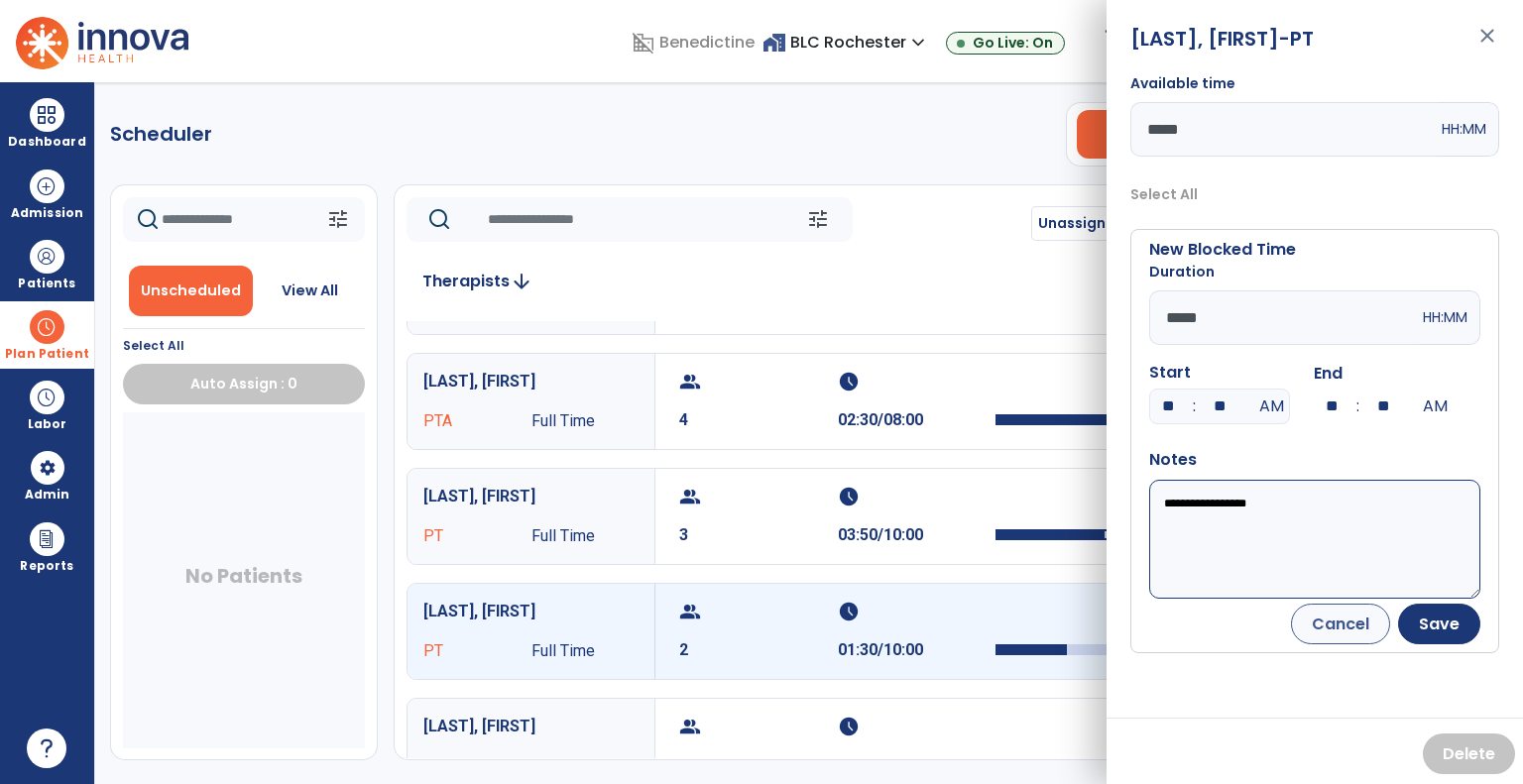 click on "**********" at bounding box center (1315, 539) 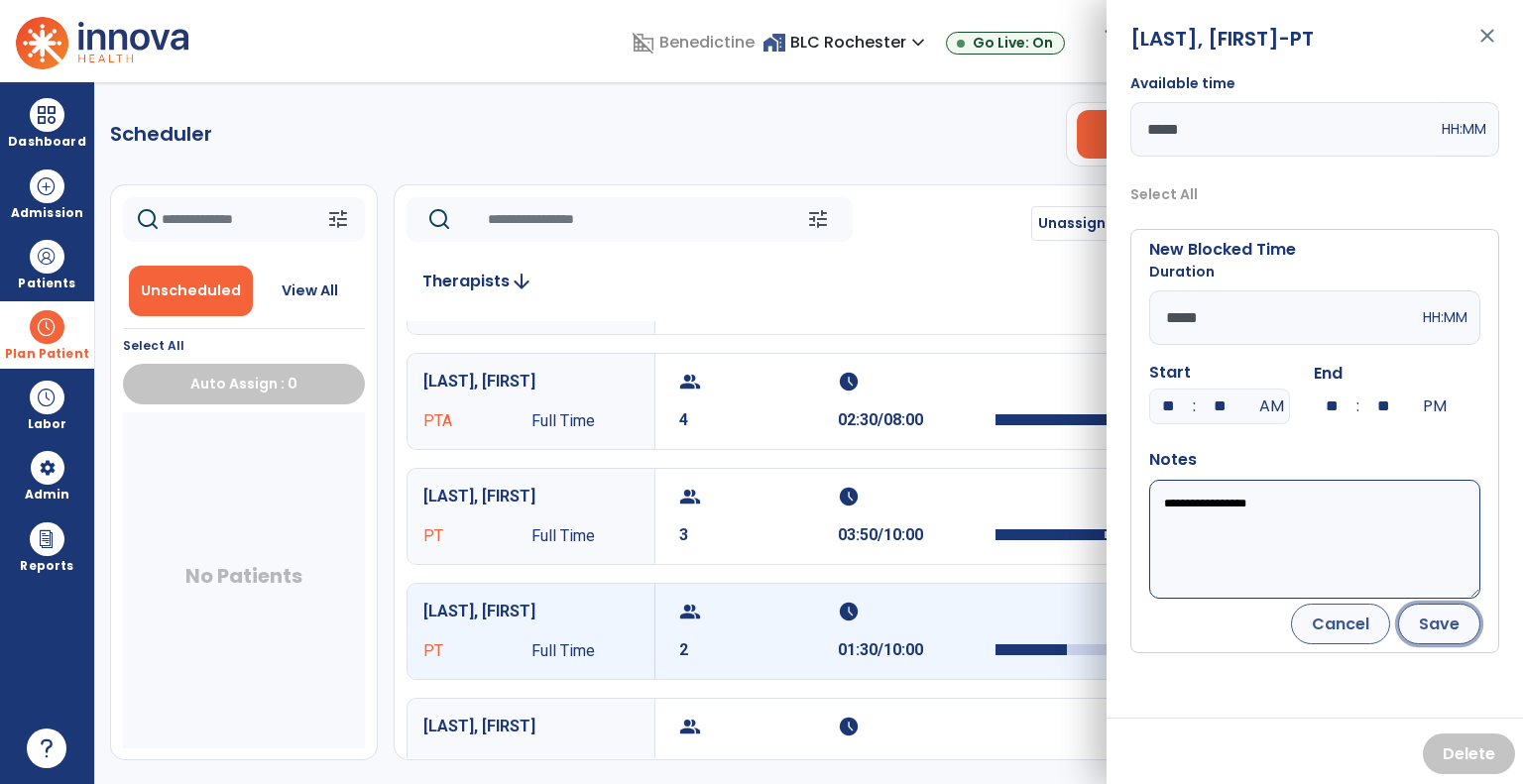 click on "Save" at bounding box center (1439, 623) 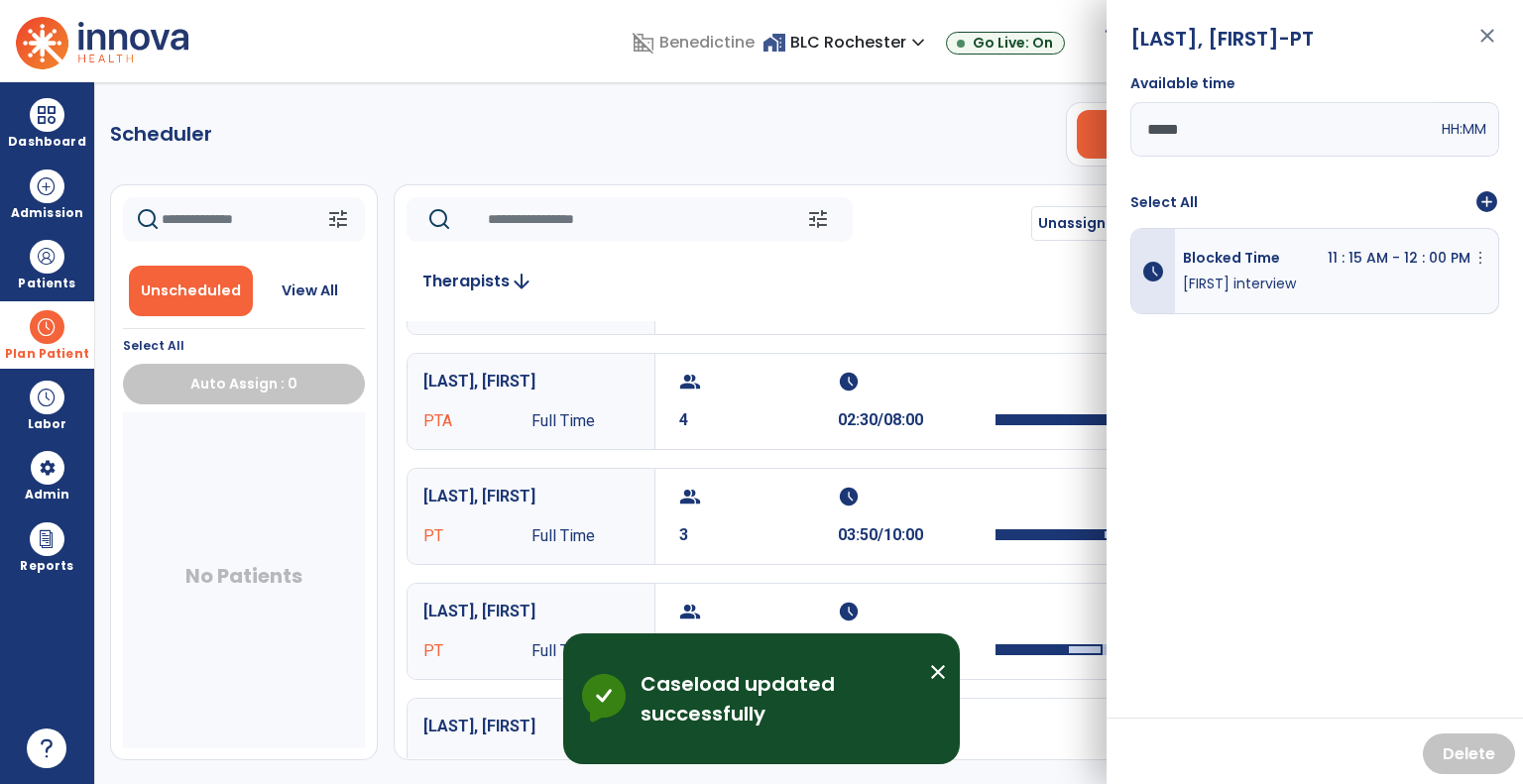 click on "close" at bounding box center [1487, 45] 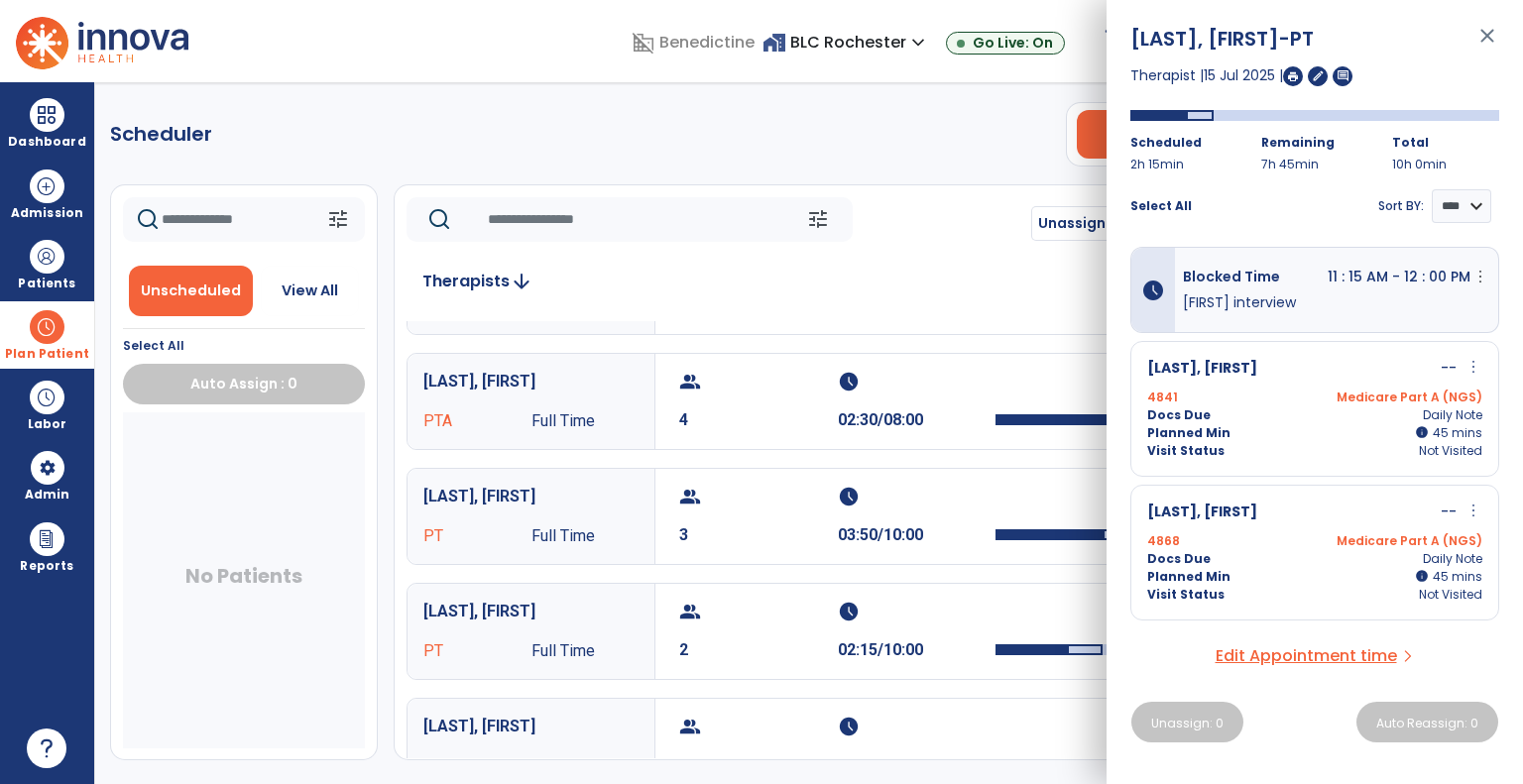 click on "close" at bounding box center (1487, 45) 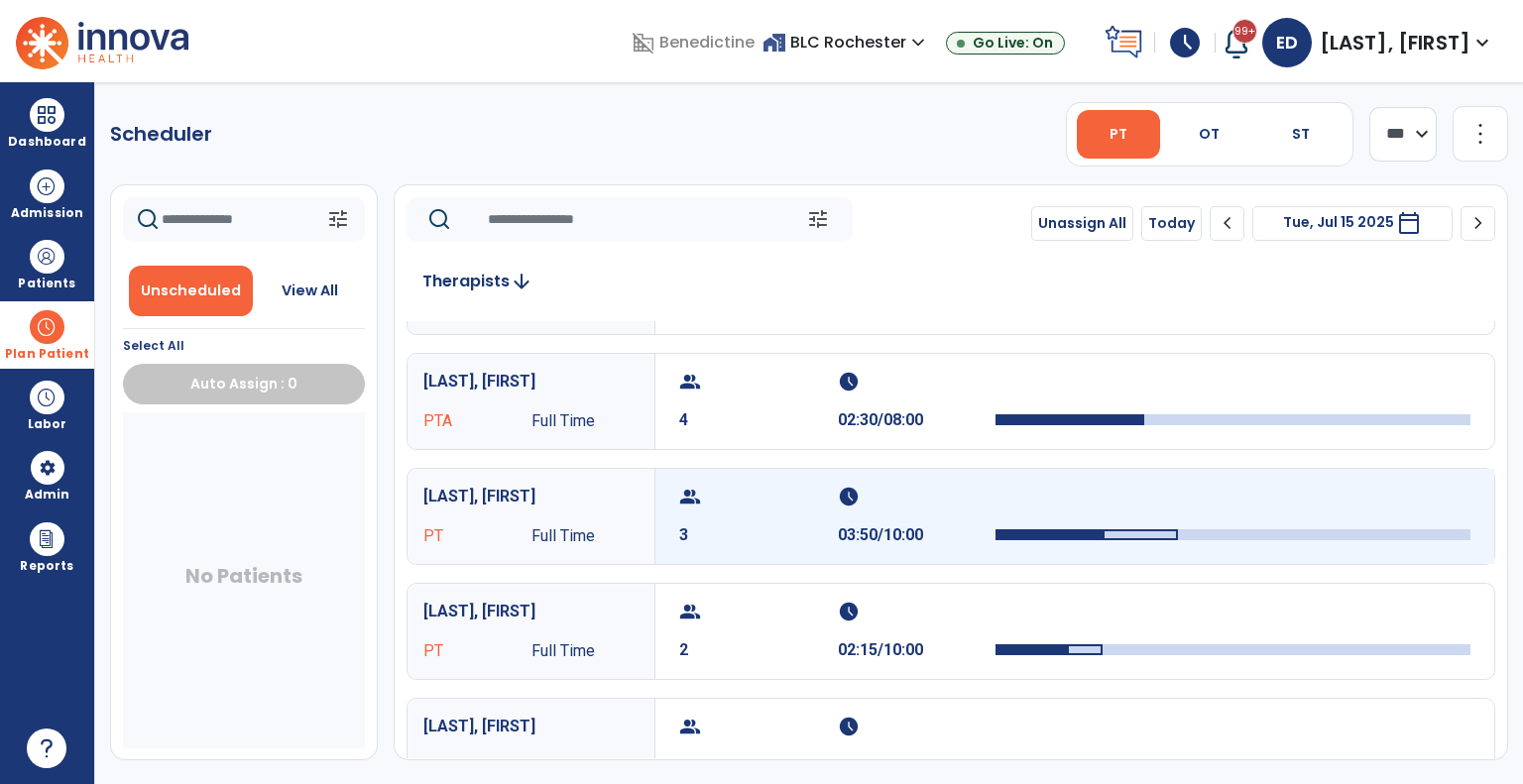 scroll, scrollTop: 0, scrollLeft: 0, axis: both 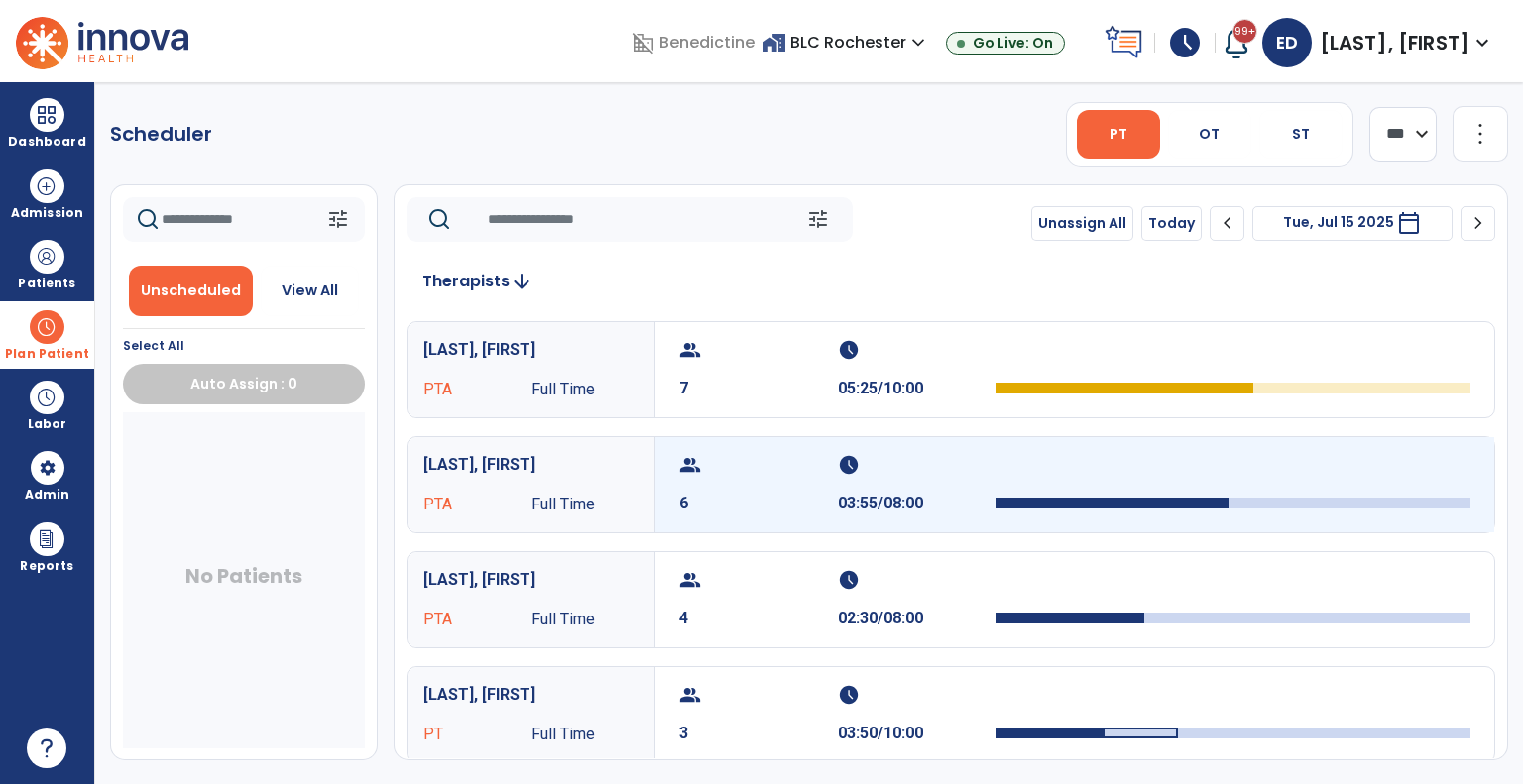 click on "schedule  03:55/08:00" at bounding box center [917, 485] 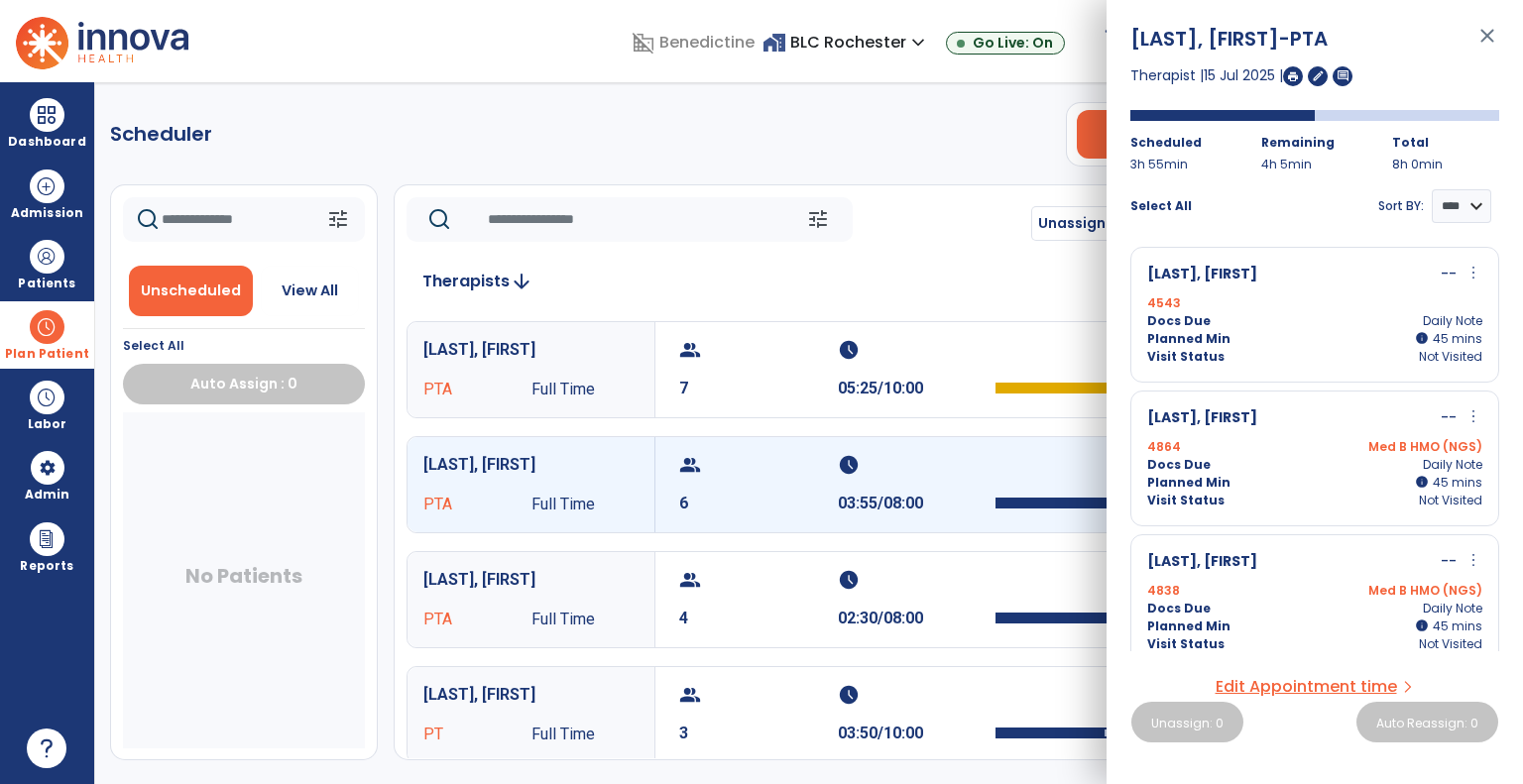 click on "Docs Due Daily Note" at bounding box center (1315, 321) 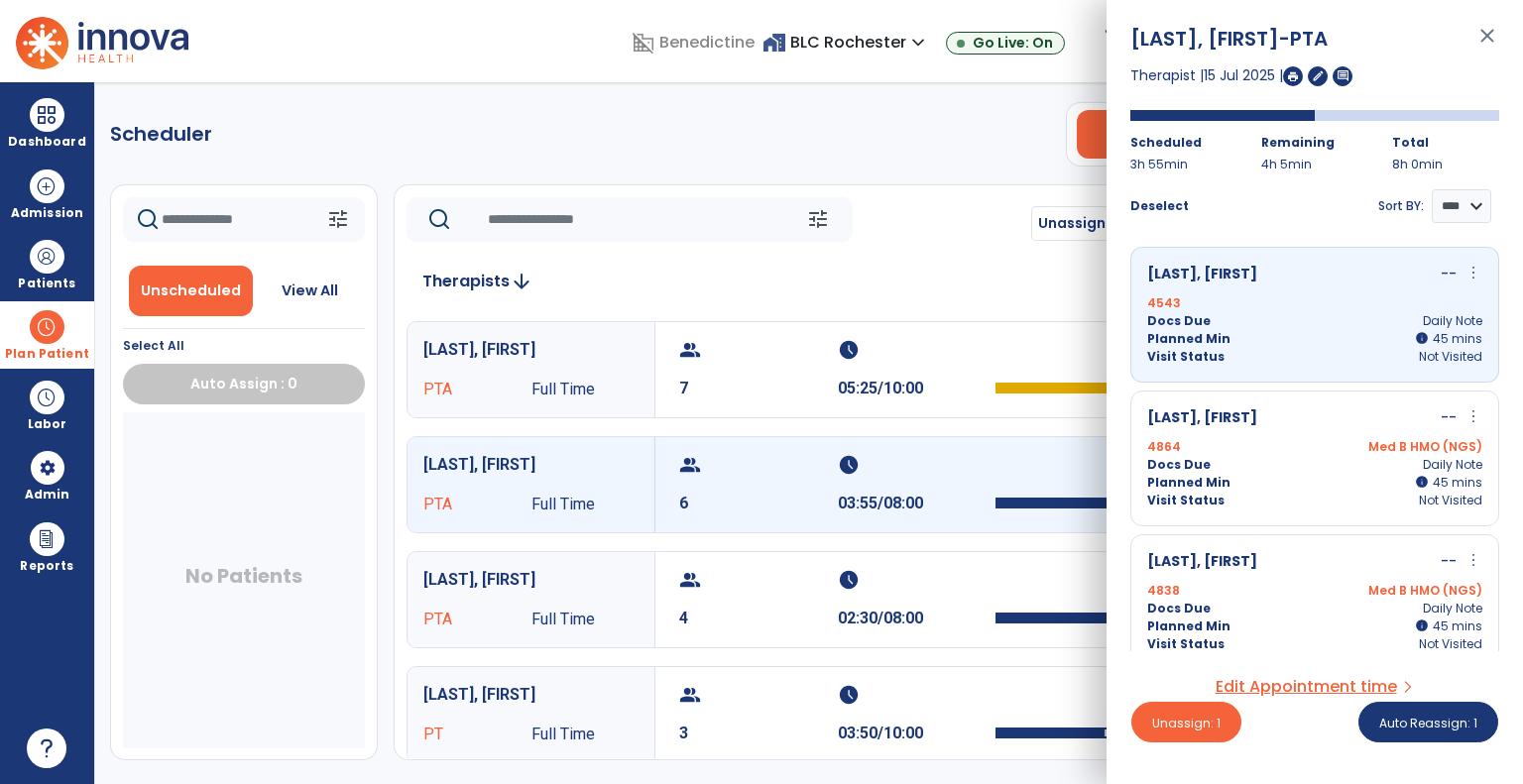 click on "4864 Med B HMO (NGS)" at bounding box center [1315, 447] 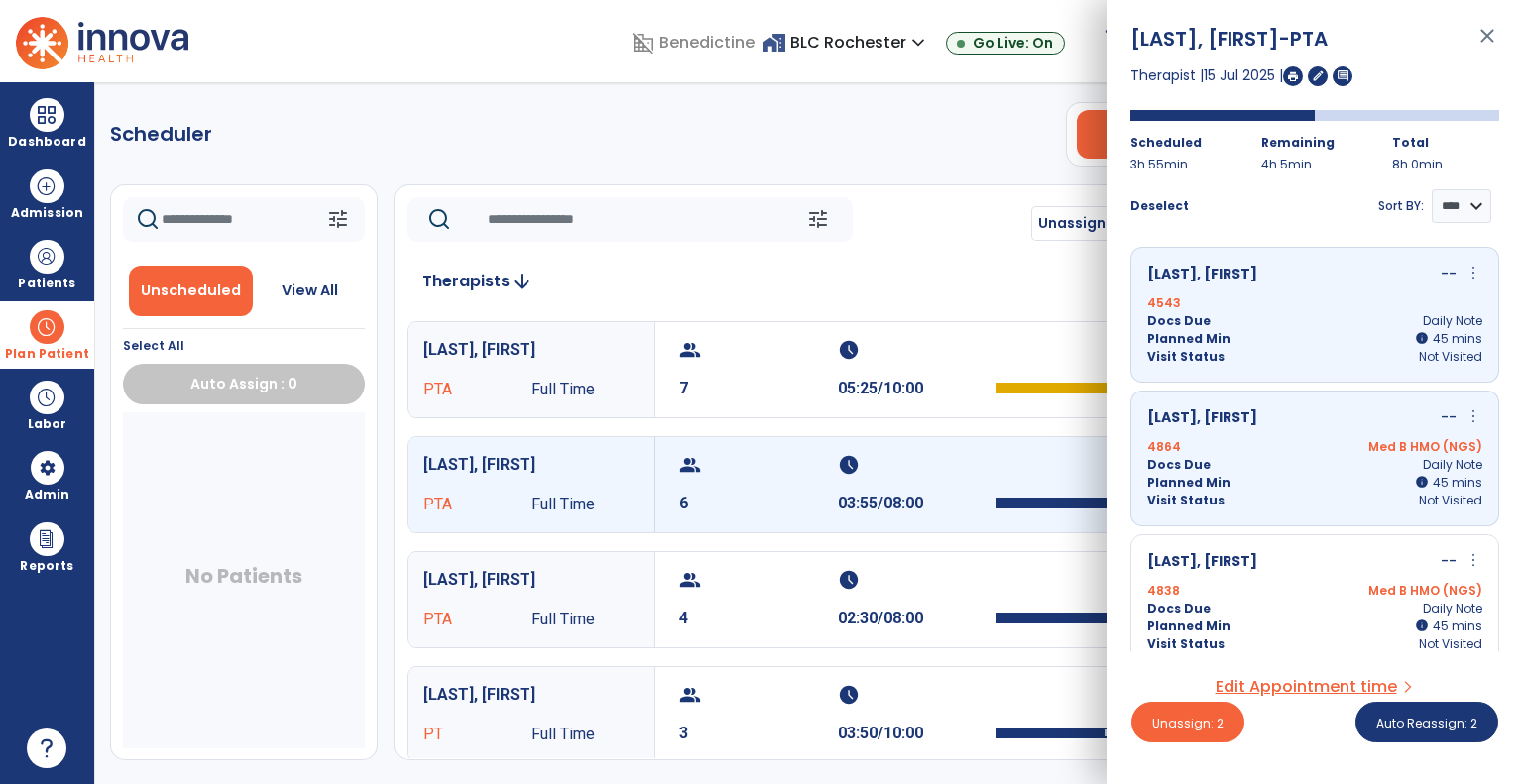 scroll, scrollTop: 198, scrollLeft: 0, axis: vertical 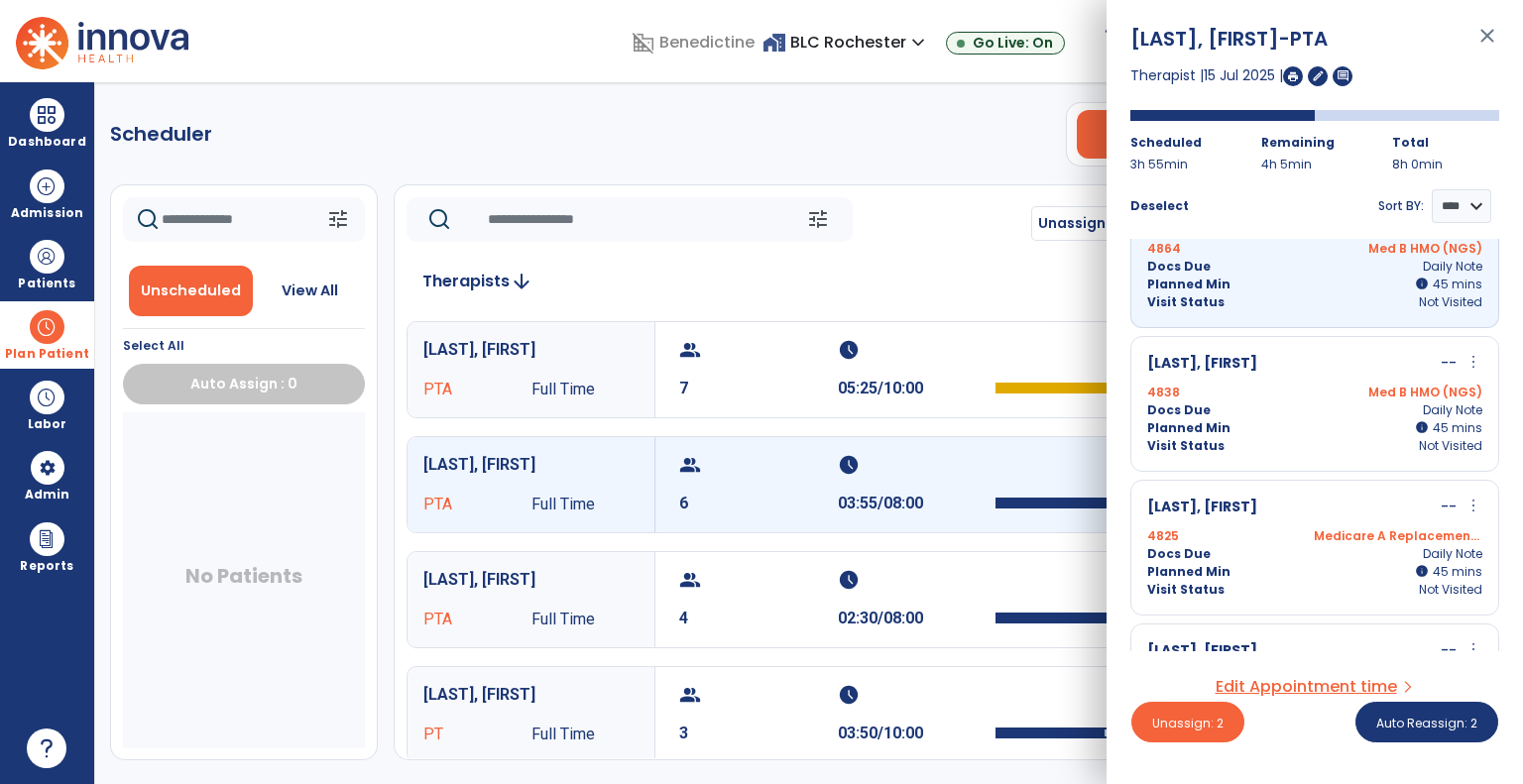 click on "Docs Due" at bounding box center (1179, 410) 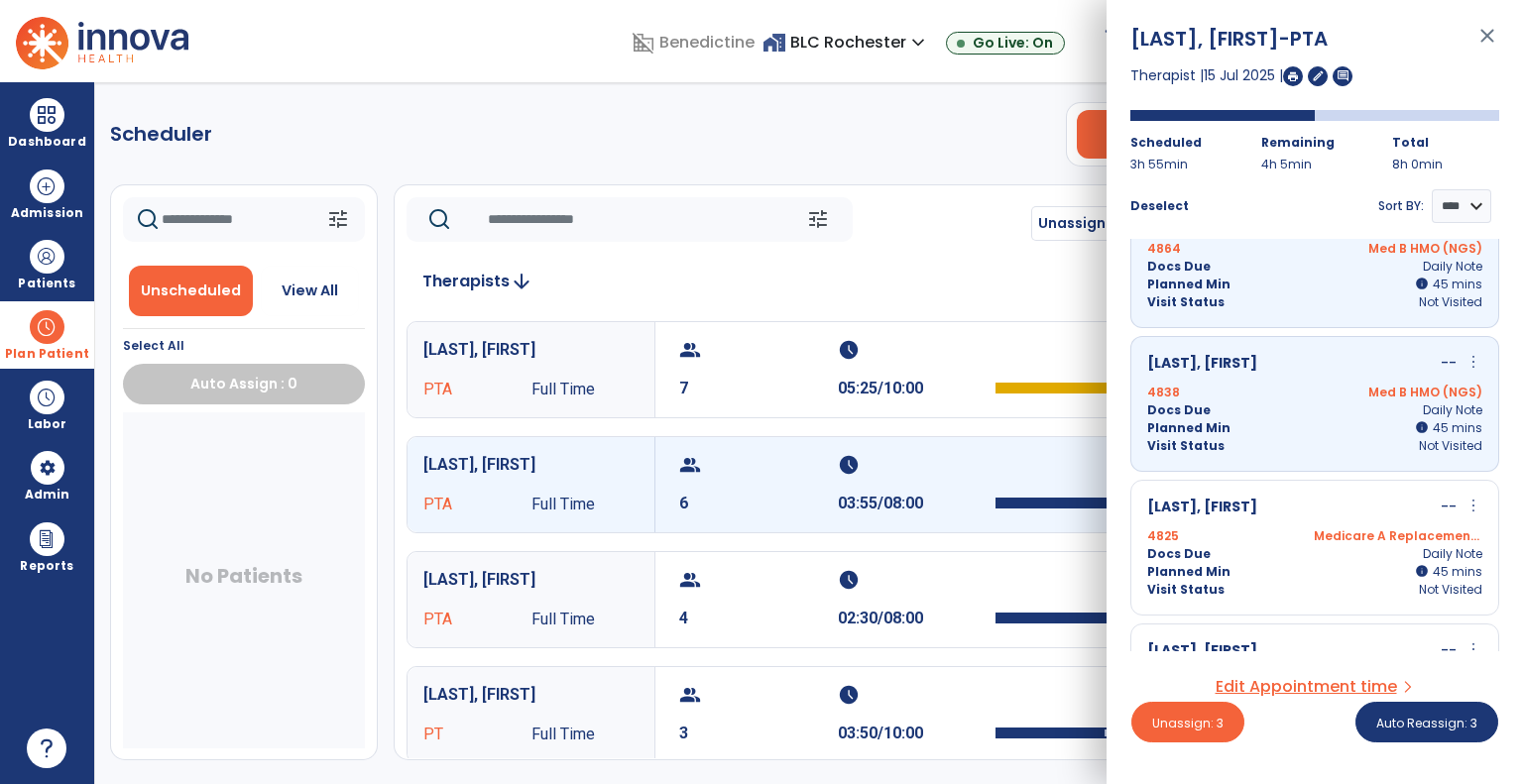 click on "Docs Due Daily Note" at bounding box center [1315, 554] 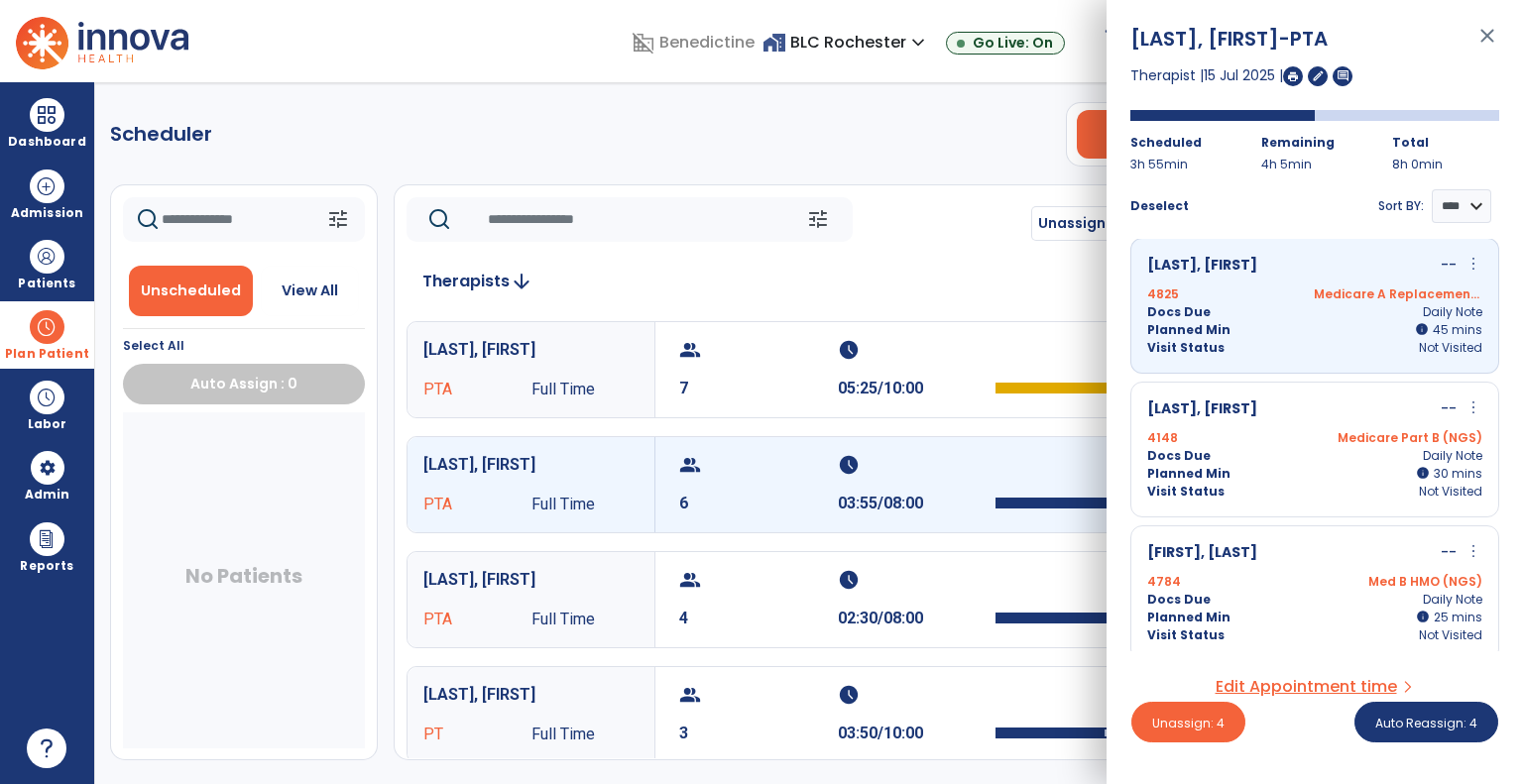 scroll, scrollTop: 446, scrollLeft: 0, axis: vertical 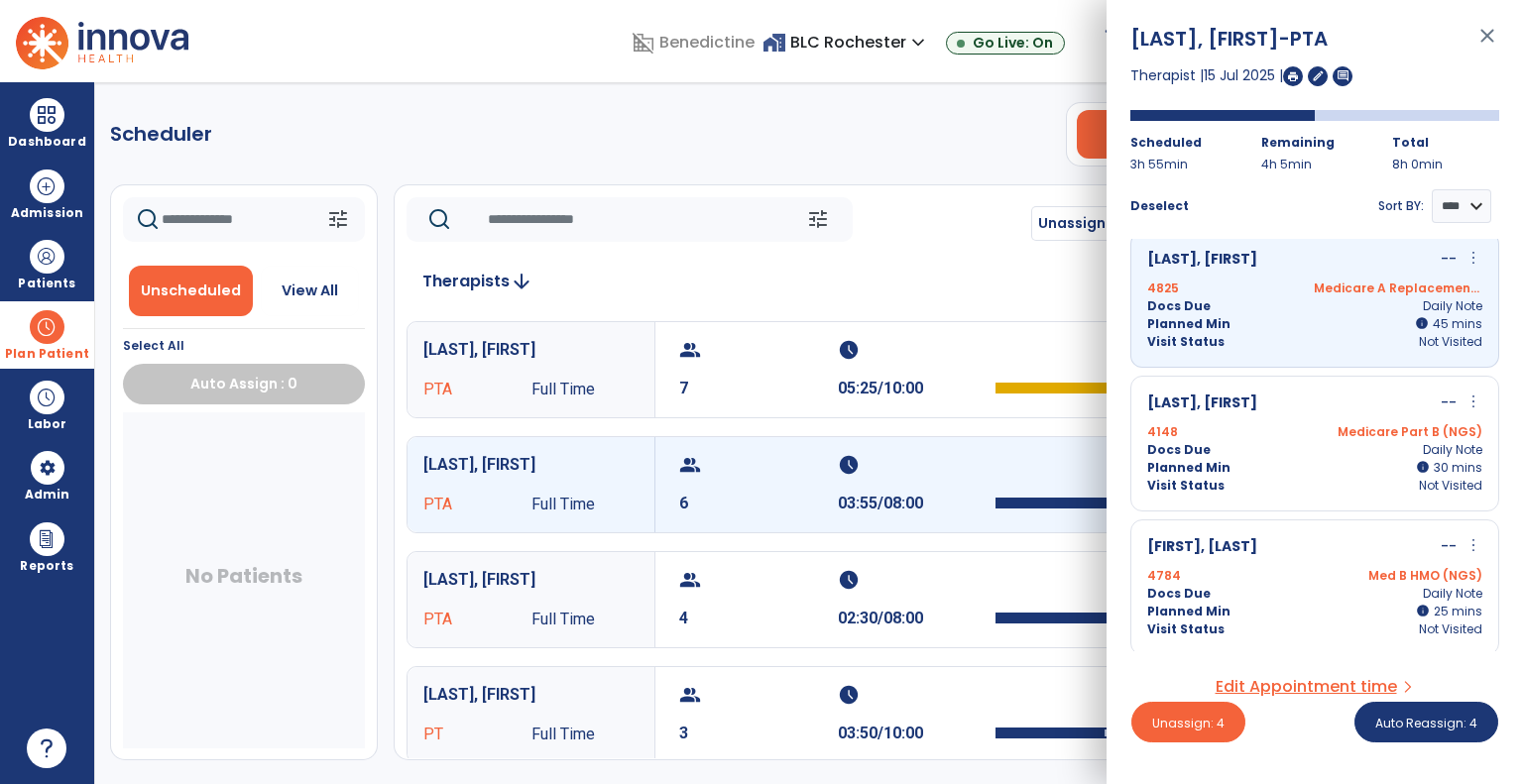 click on "Visit Status  Not Visited" at bounding box center [1315, 486] 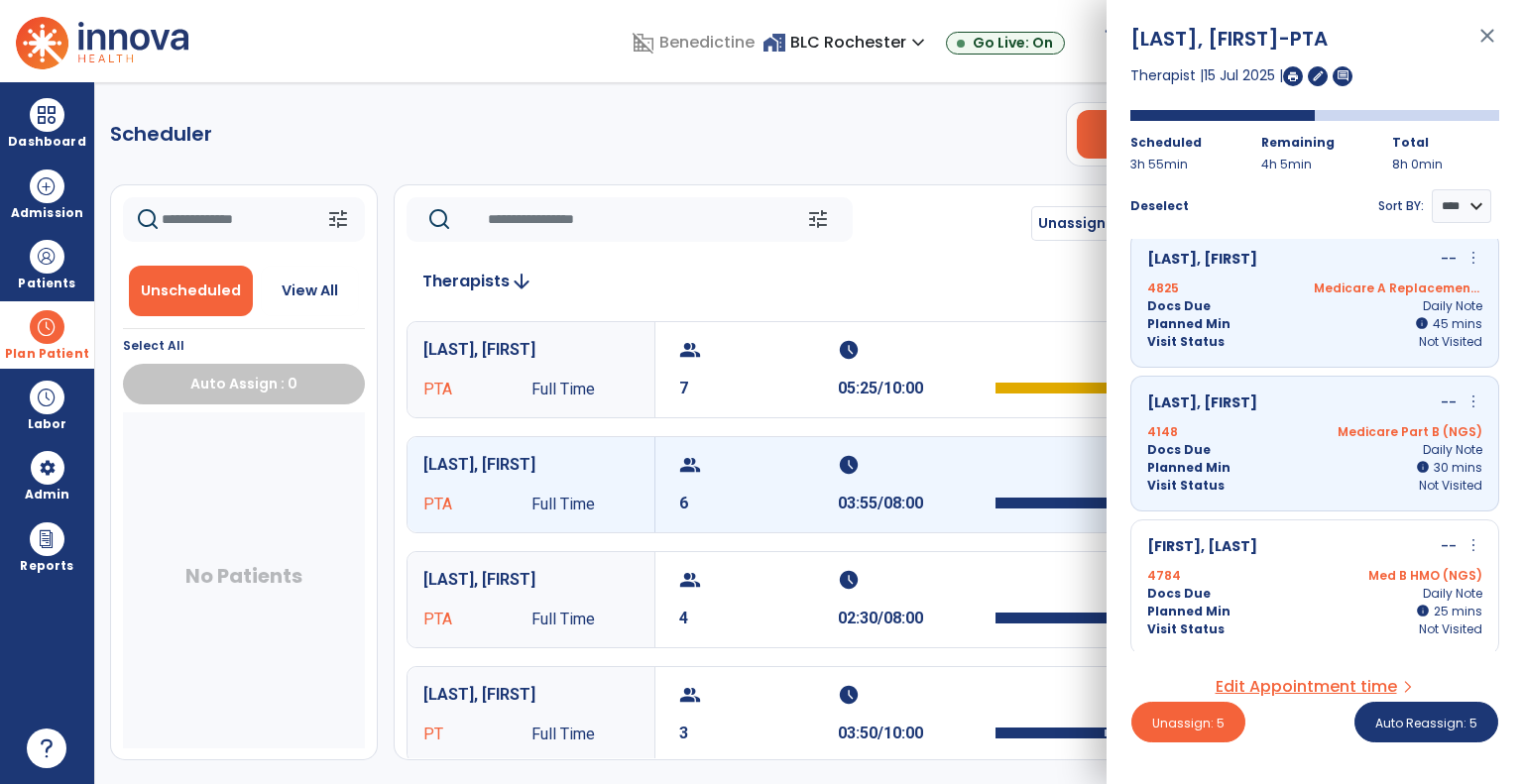 click on "[MEDICAL_CODE]" at bounding box center [1315, 576] 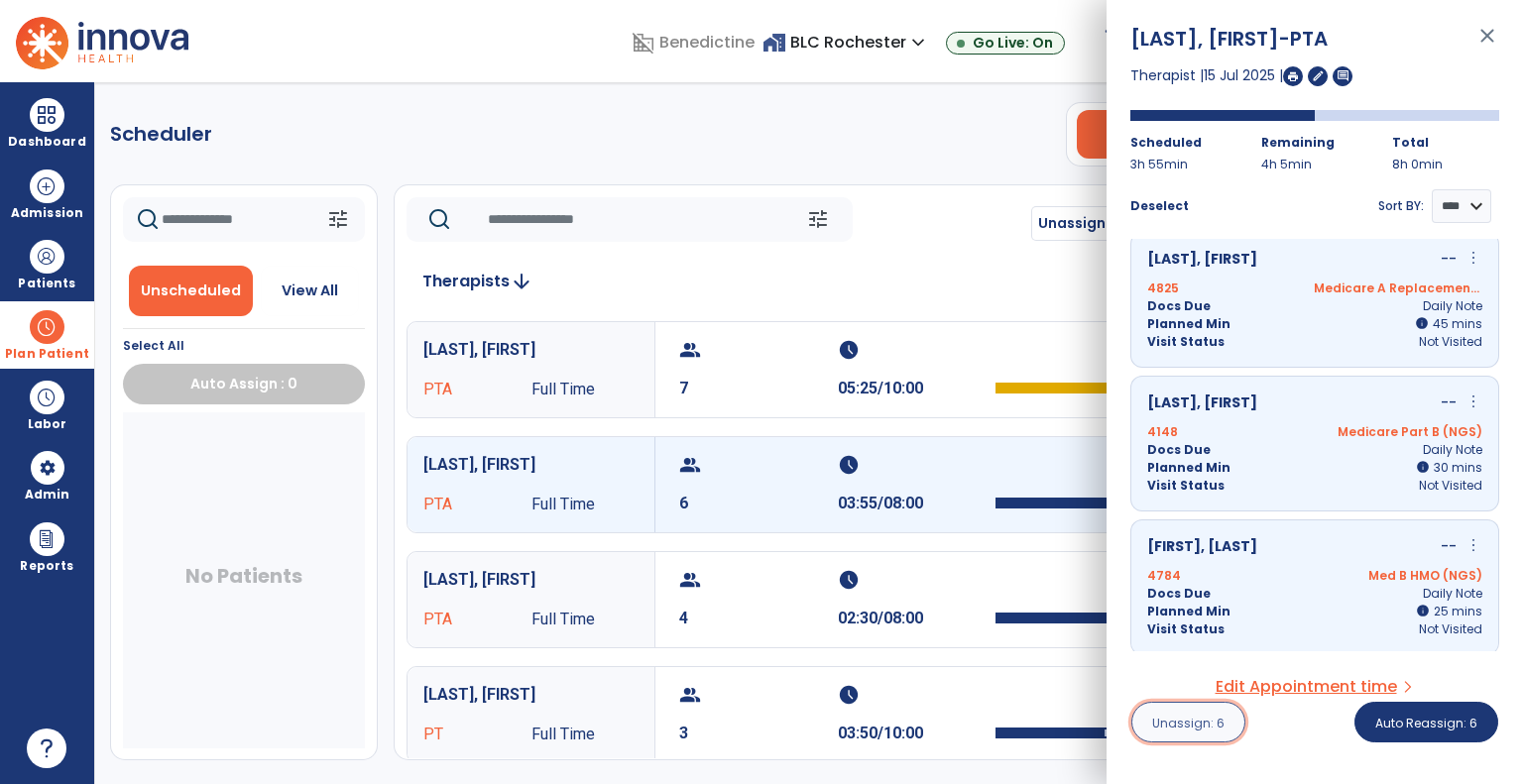 click on "Unassign: 6" at bounding box center [1188, 722] 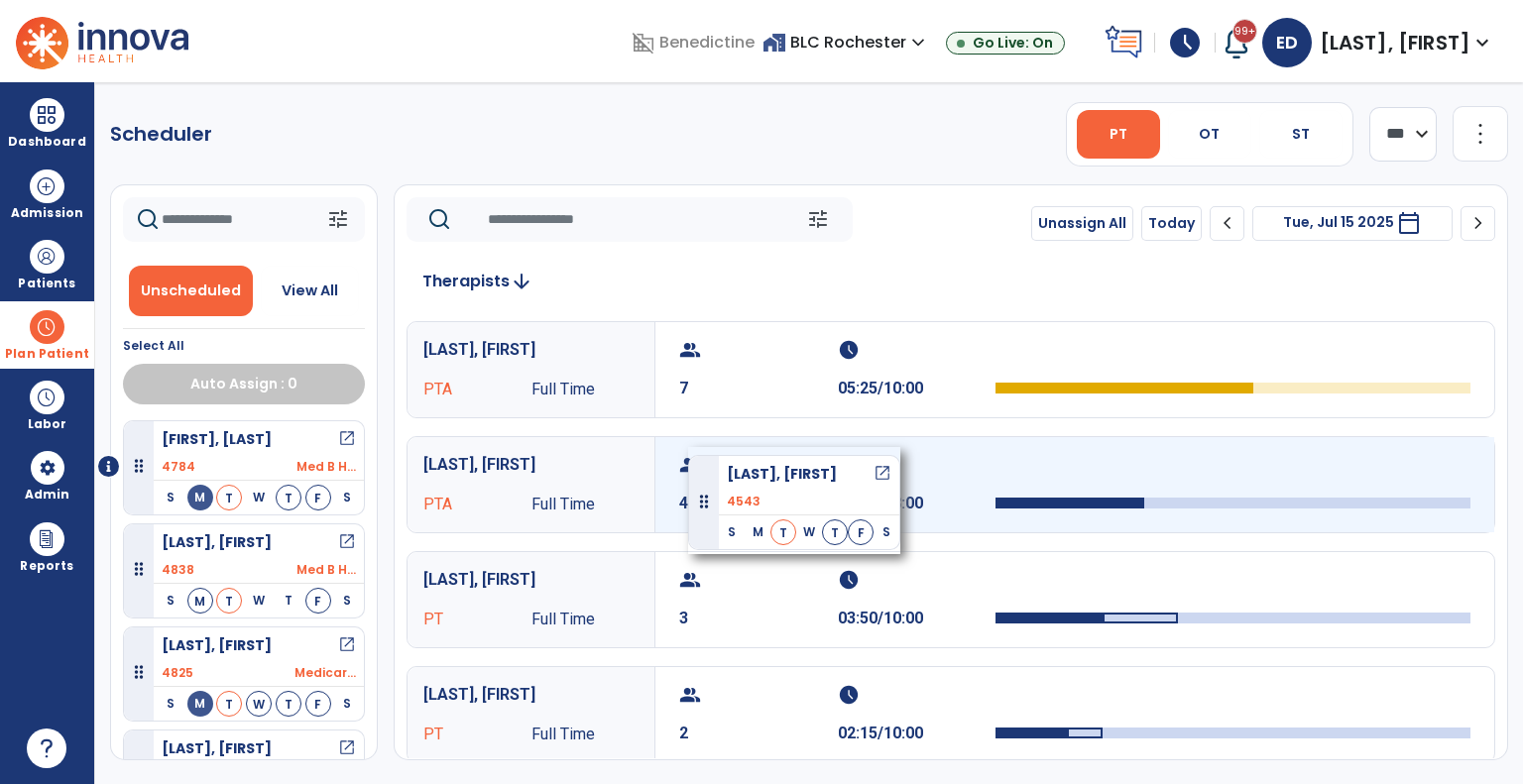 drag, startPoint x: 217, startPoint y: 564, endPoint x: 688, endPoint y: 447, distance: 485.31433 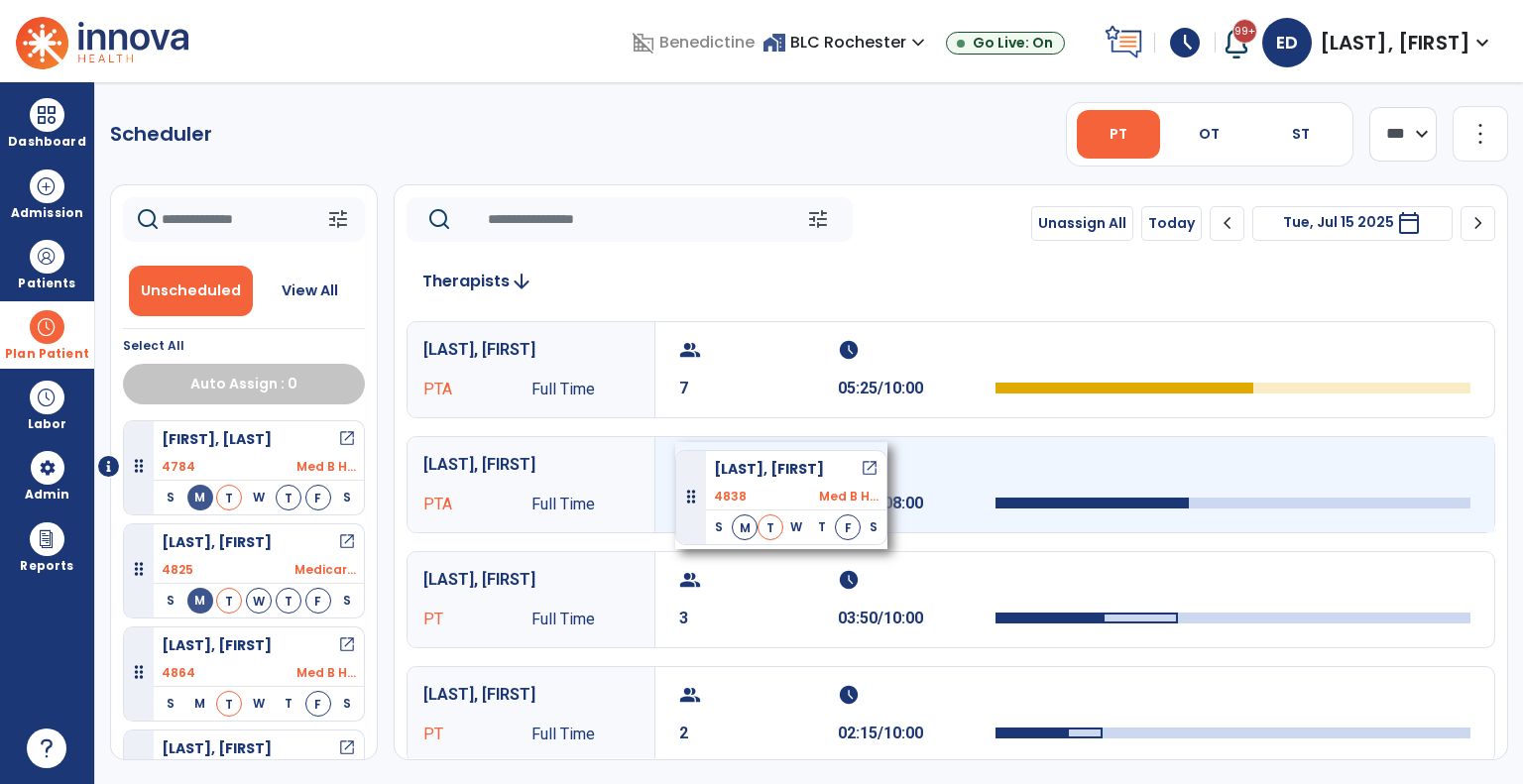 drag, startPoint x: 185, startPoint y: 560, endPoint x: 675, endPoint y: 442, distance: 504.0079 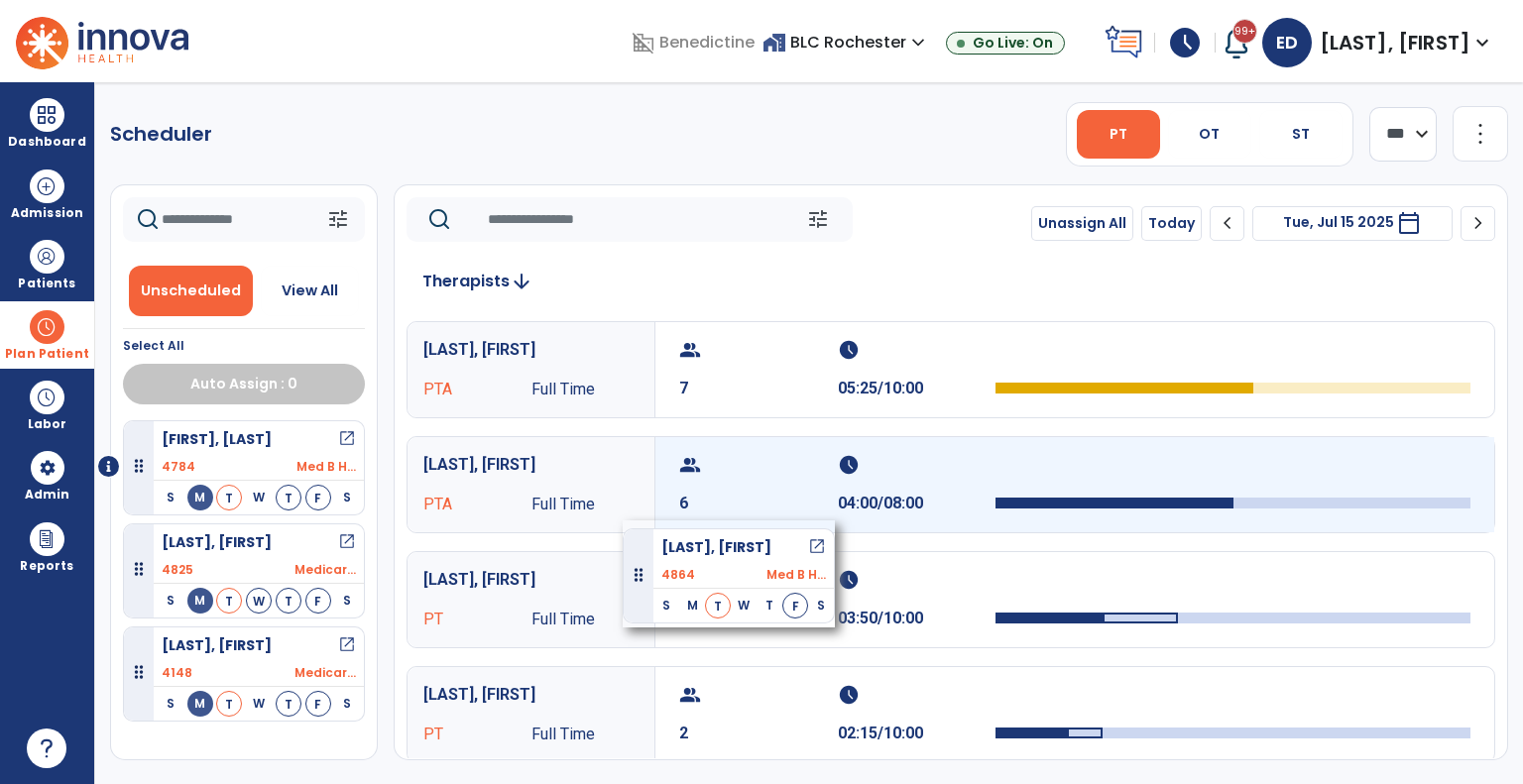 scroll, scrollTop: 0, scrollLeft: 0, axis: both 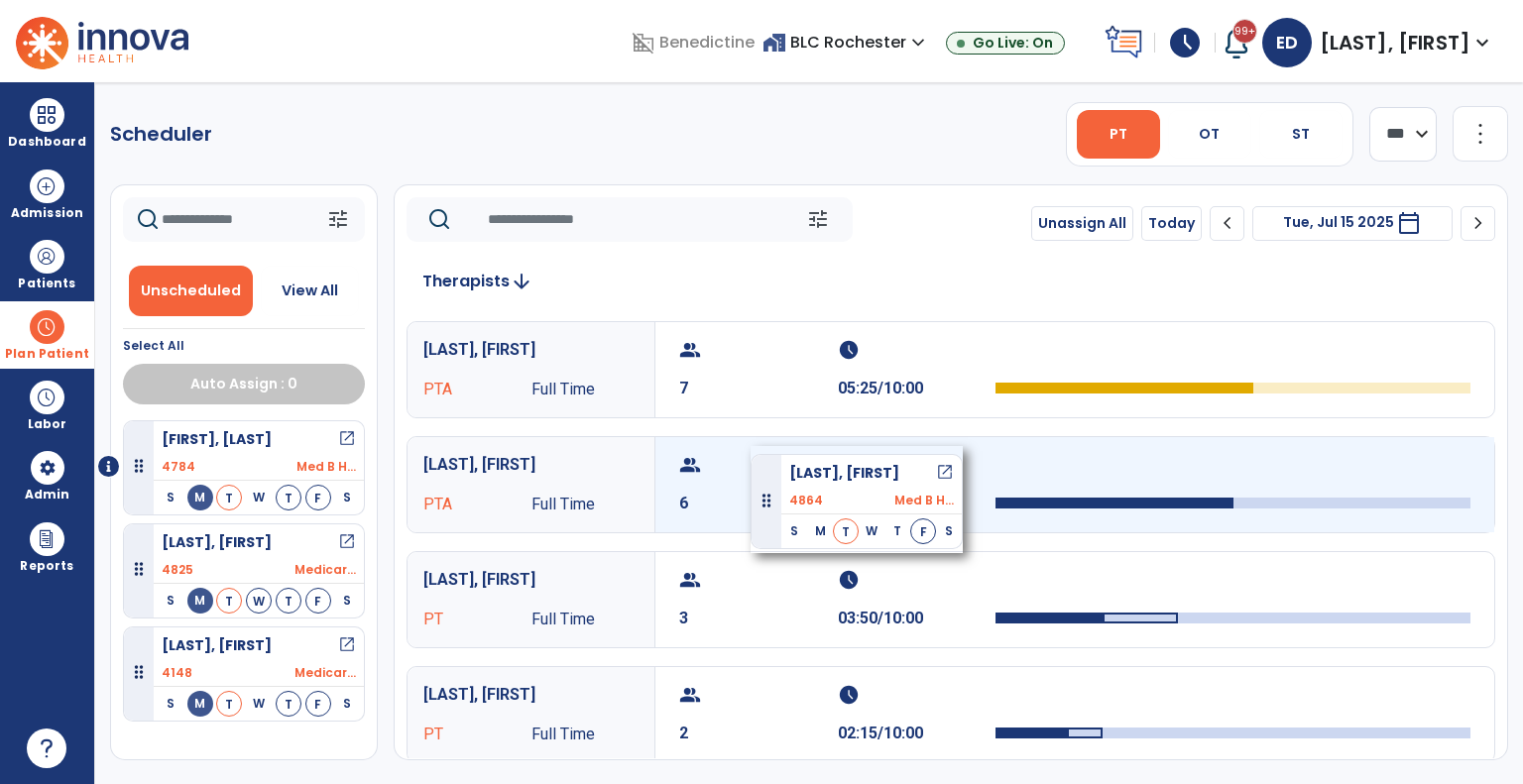 drag, startPoint x: 242, startPoint y: 601, endPoint x: 751, endPoint y: 446, distance: 532.07706 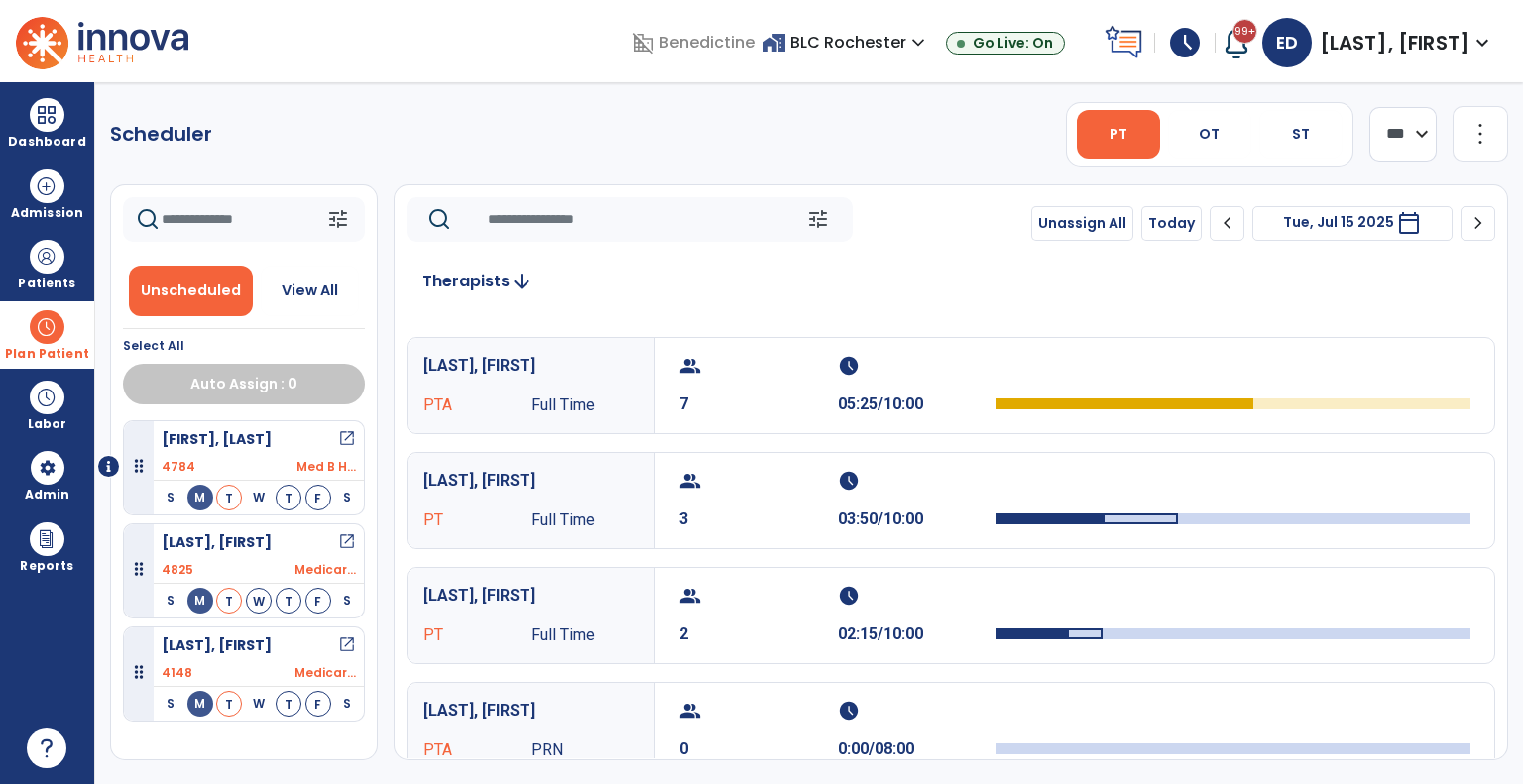scroll, scrollTop: 0, scrollLeft: 0, axis: both 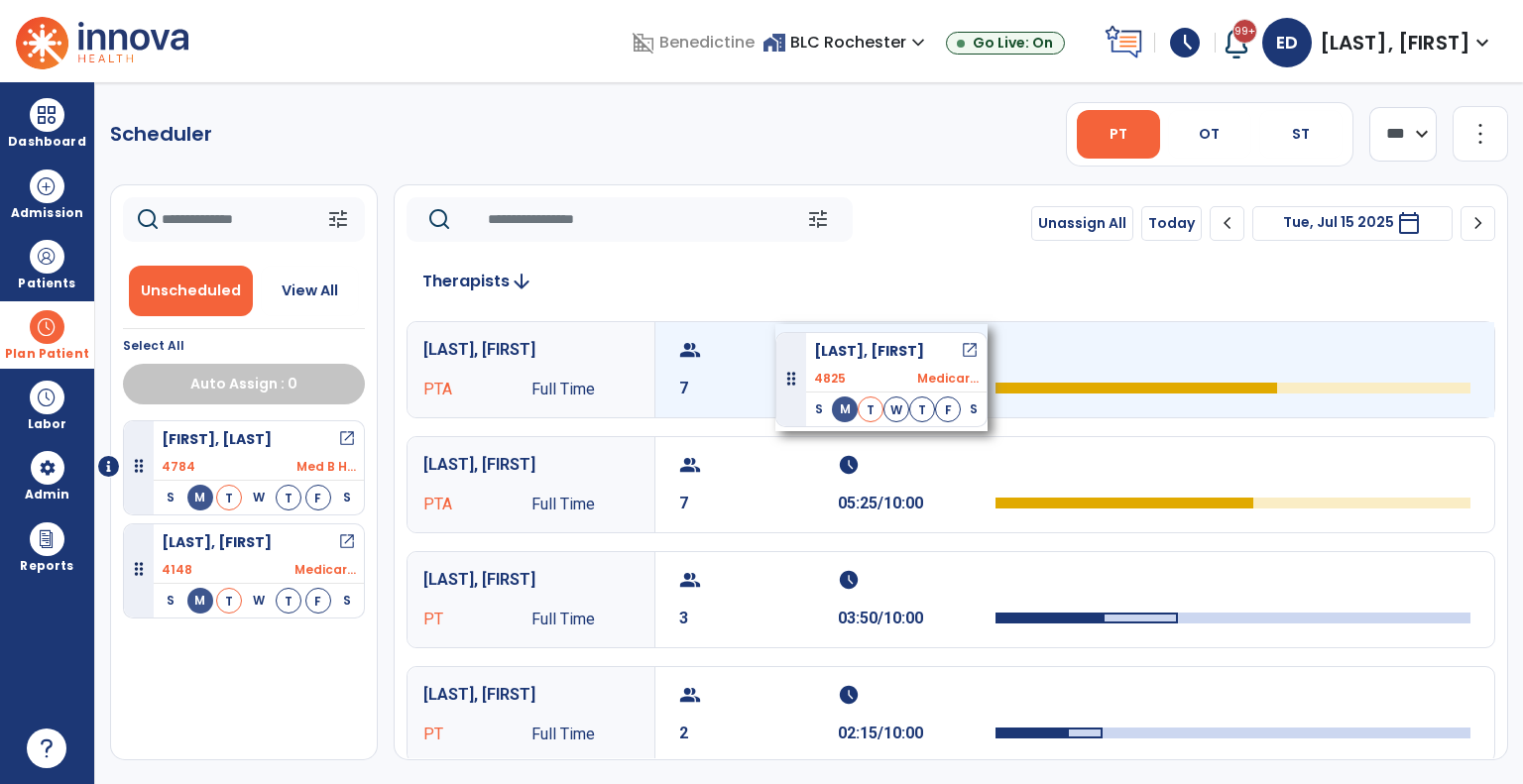 drag, startPoint x: 227, startPoint y: 560, endPoint x: 775, endPoint y: 324, distance: 596.6574 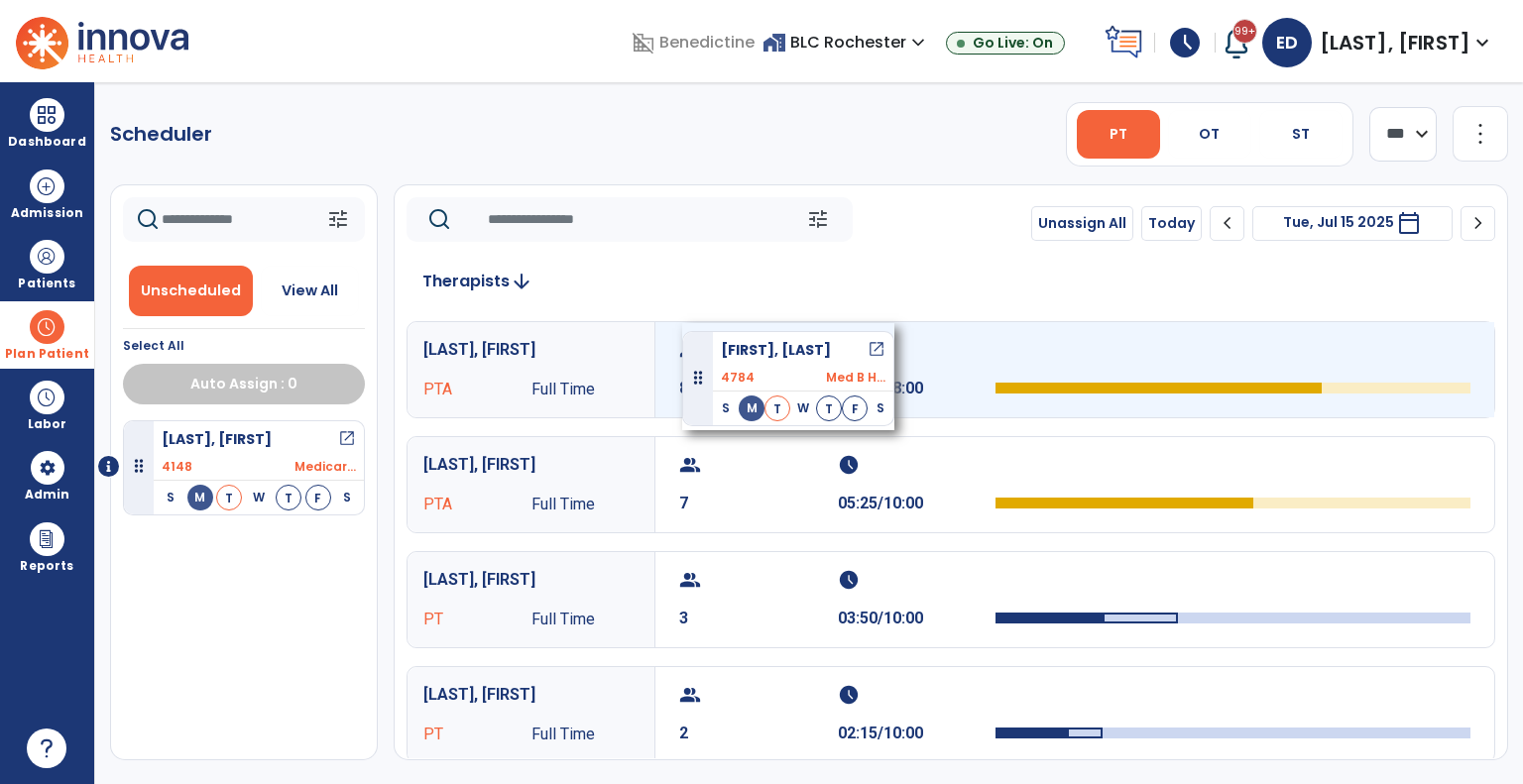 drag, startPoint x: 235, startPoint y: 442, endPoint x: 682, endPoint y: 323, distance: 462.56891 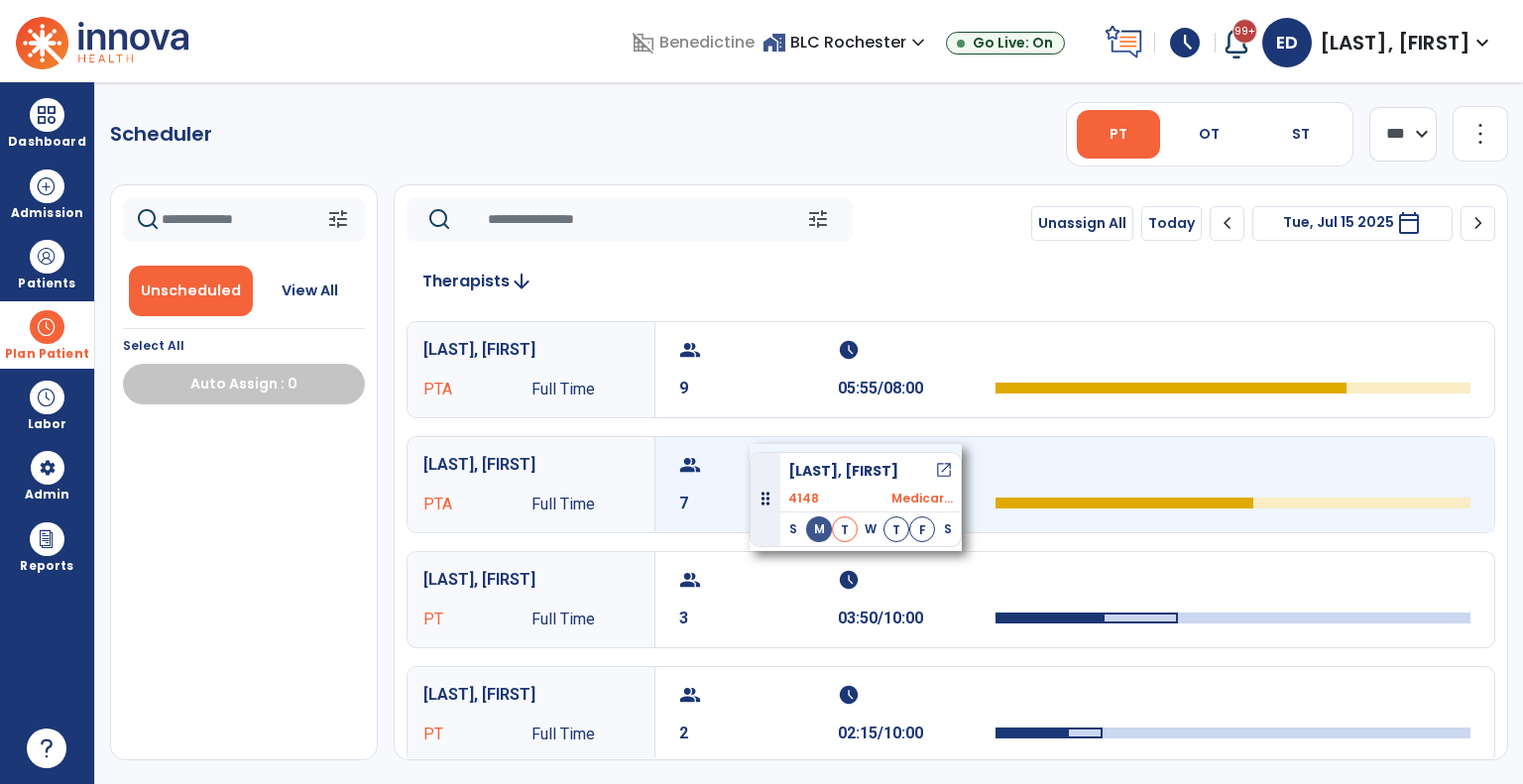 drag, startPoint x: 244, startPoint y: 439, endPoint x: 750, endPoint y: 444, distance: 506.0247 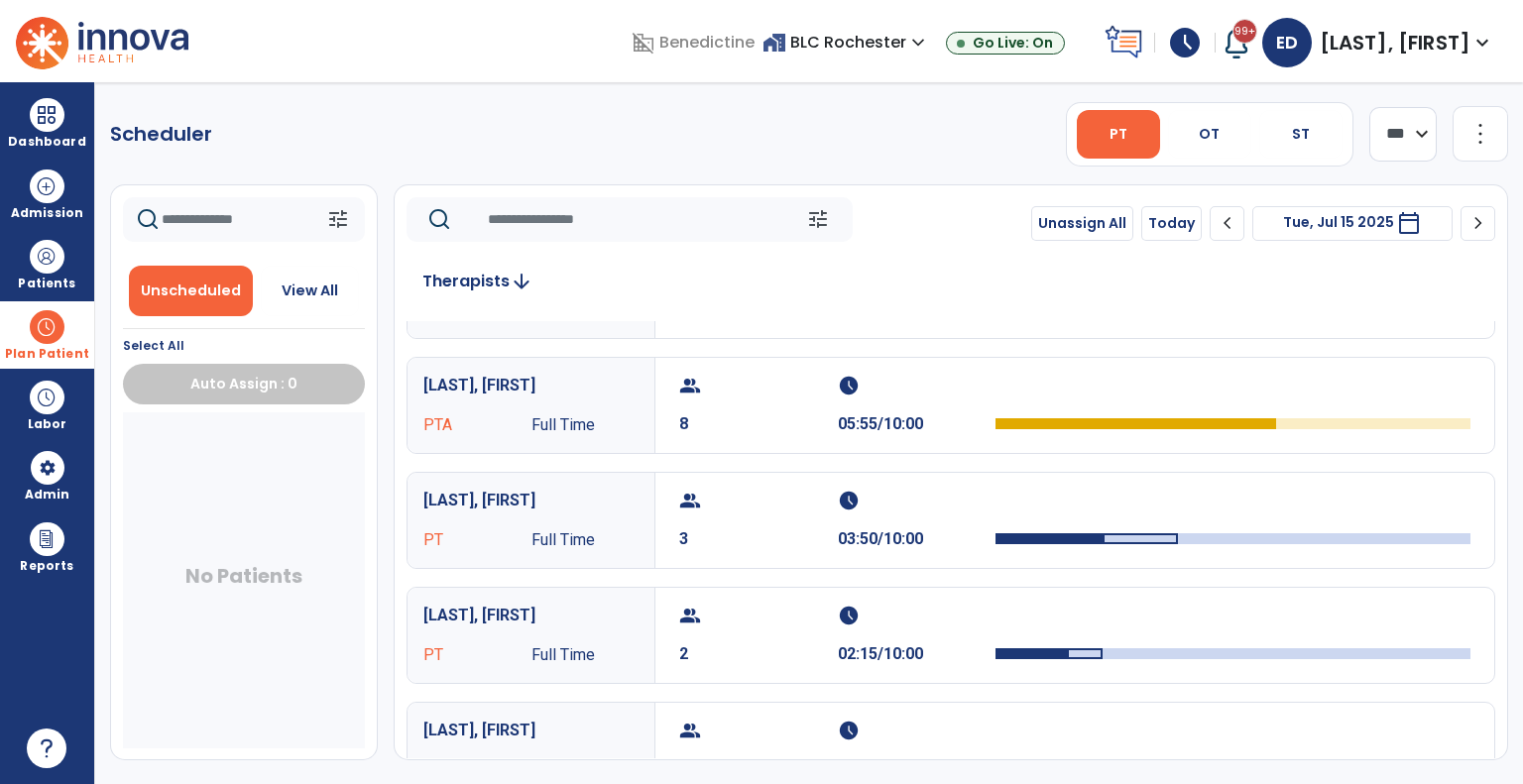 scroll, scrollTop: 0, scrollLeft: 0, axis: both 